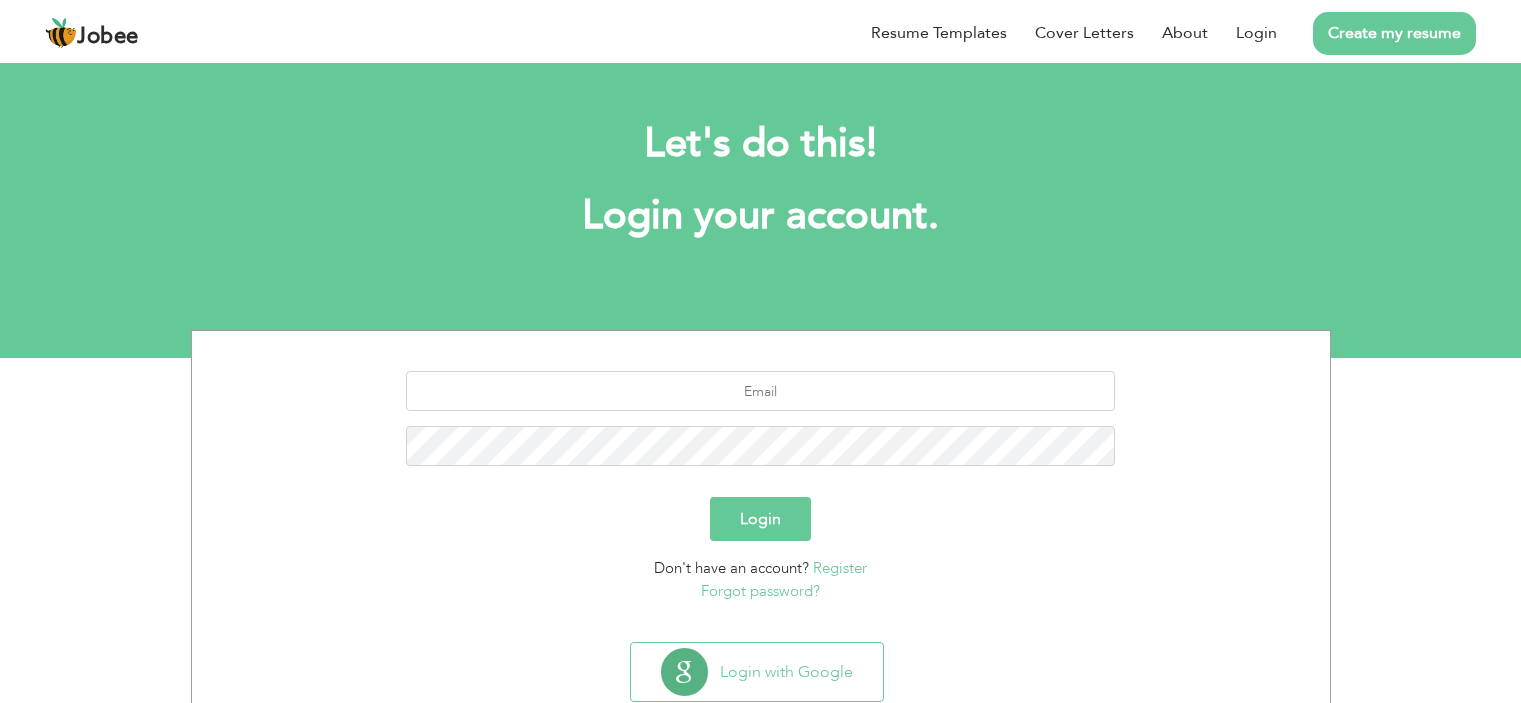 scroll, scrollTop: 0, scrollLeft: 0, axis: both 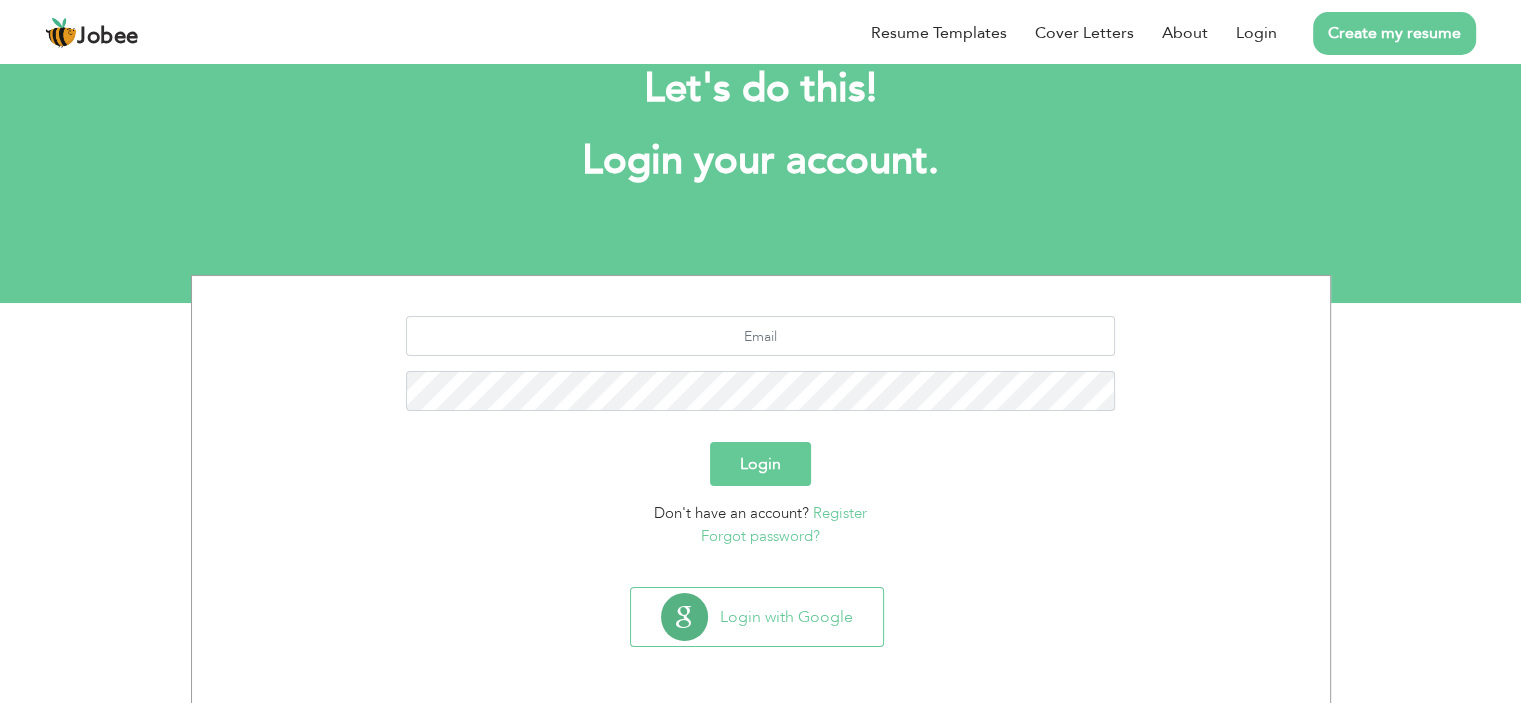 type on "[EMAIL_ADDRESS][DOMAIN_NAME]" 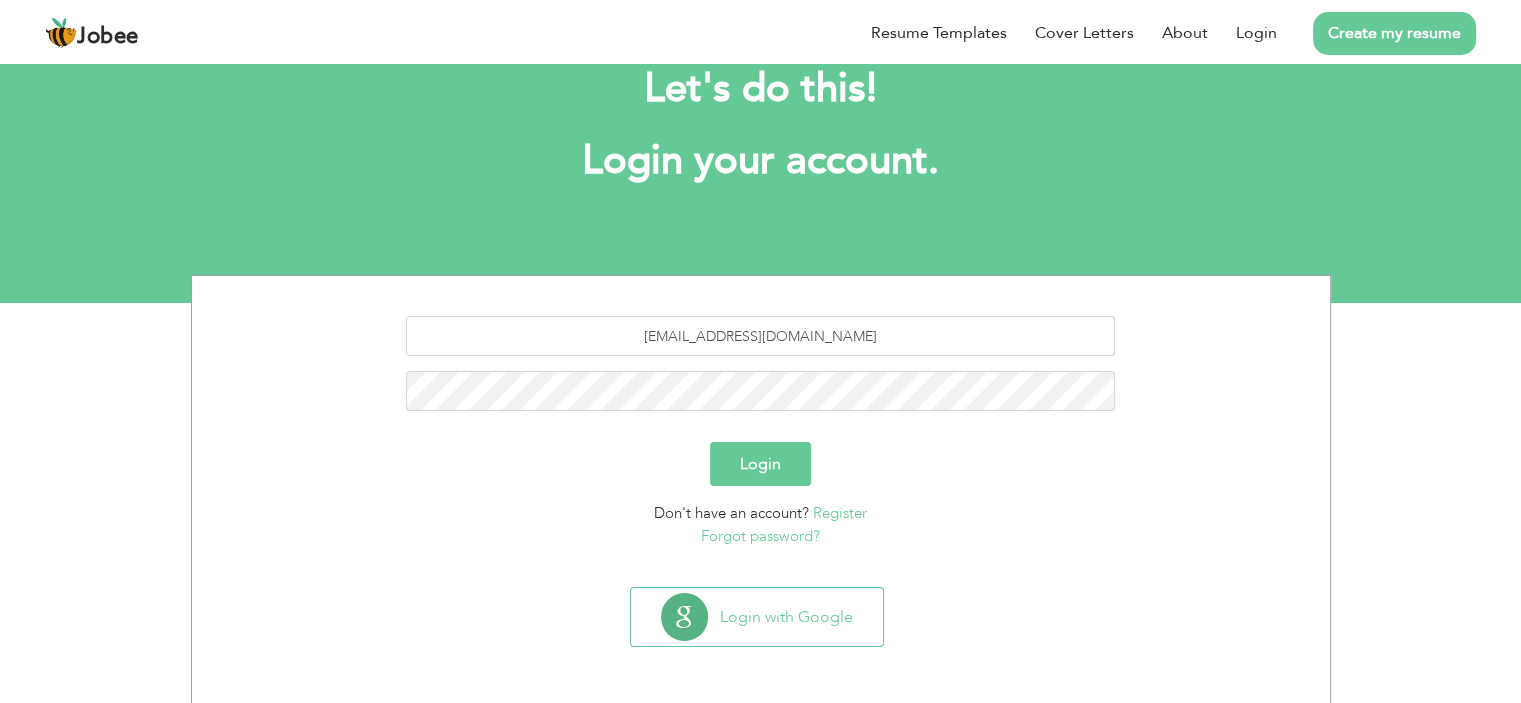 click on "Login" at bounding box center [760, 464] 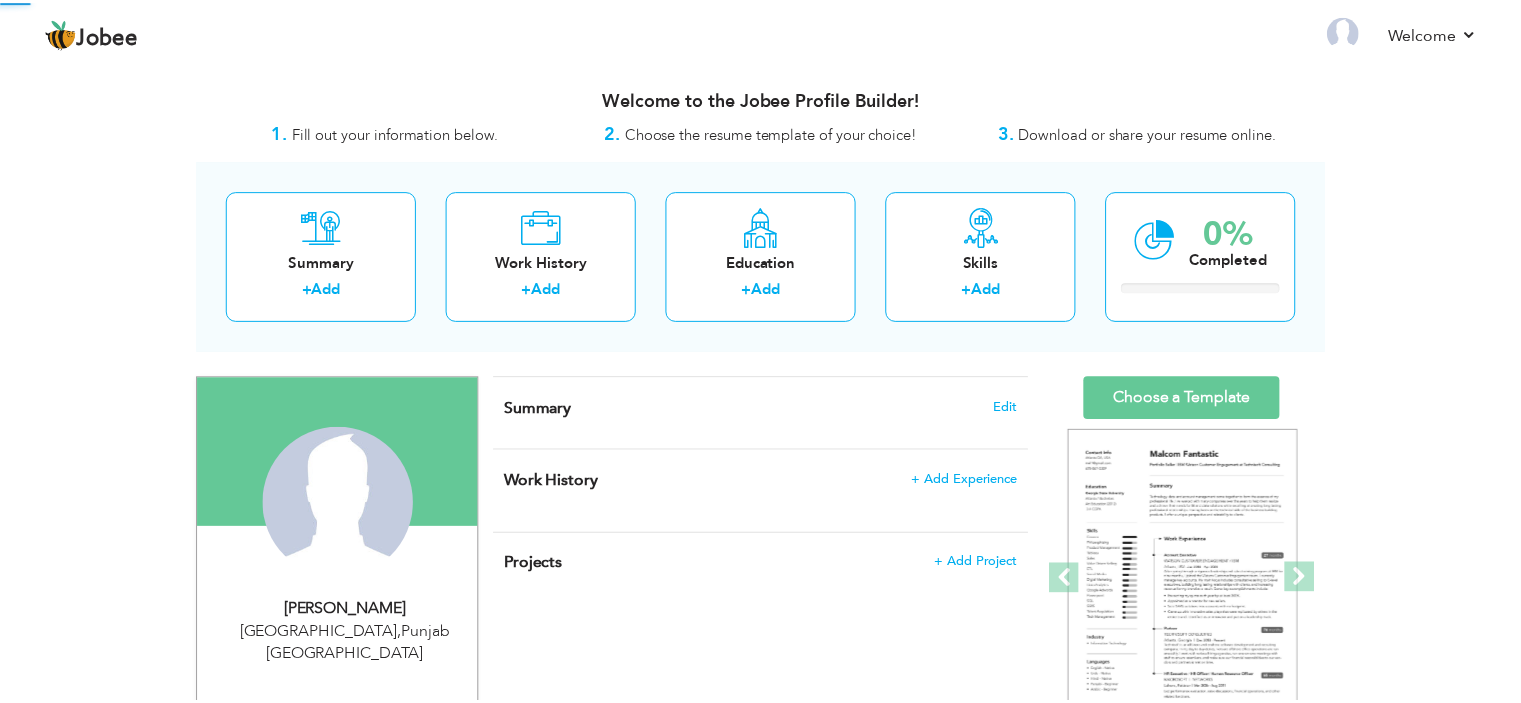 scroll, scrollTop: 0, scrollLeft: 0, axis: both 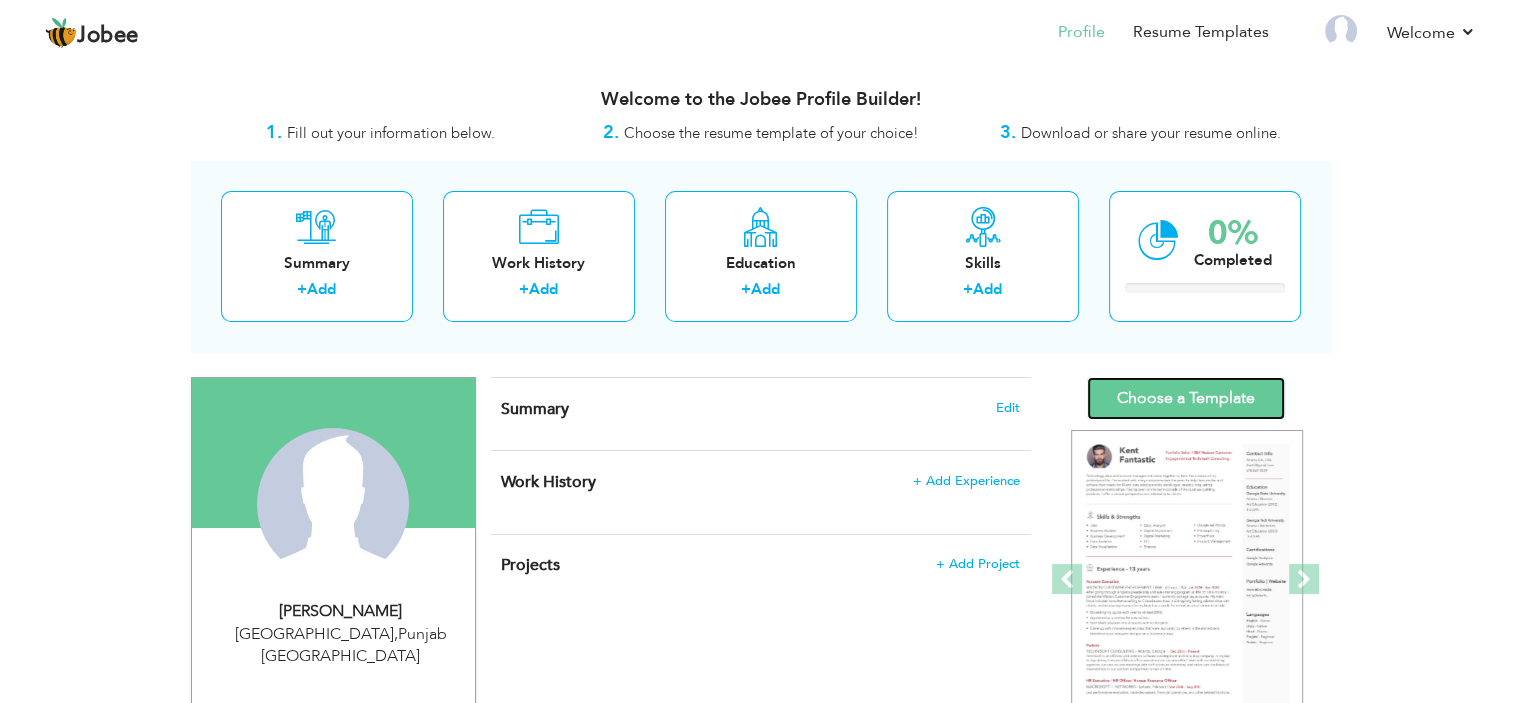 click on "Choose a Template" at bounding box center [1186, 398] 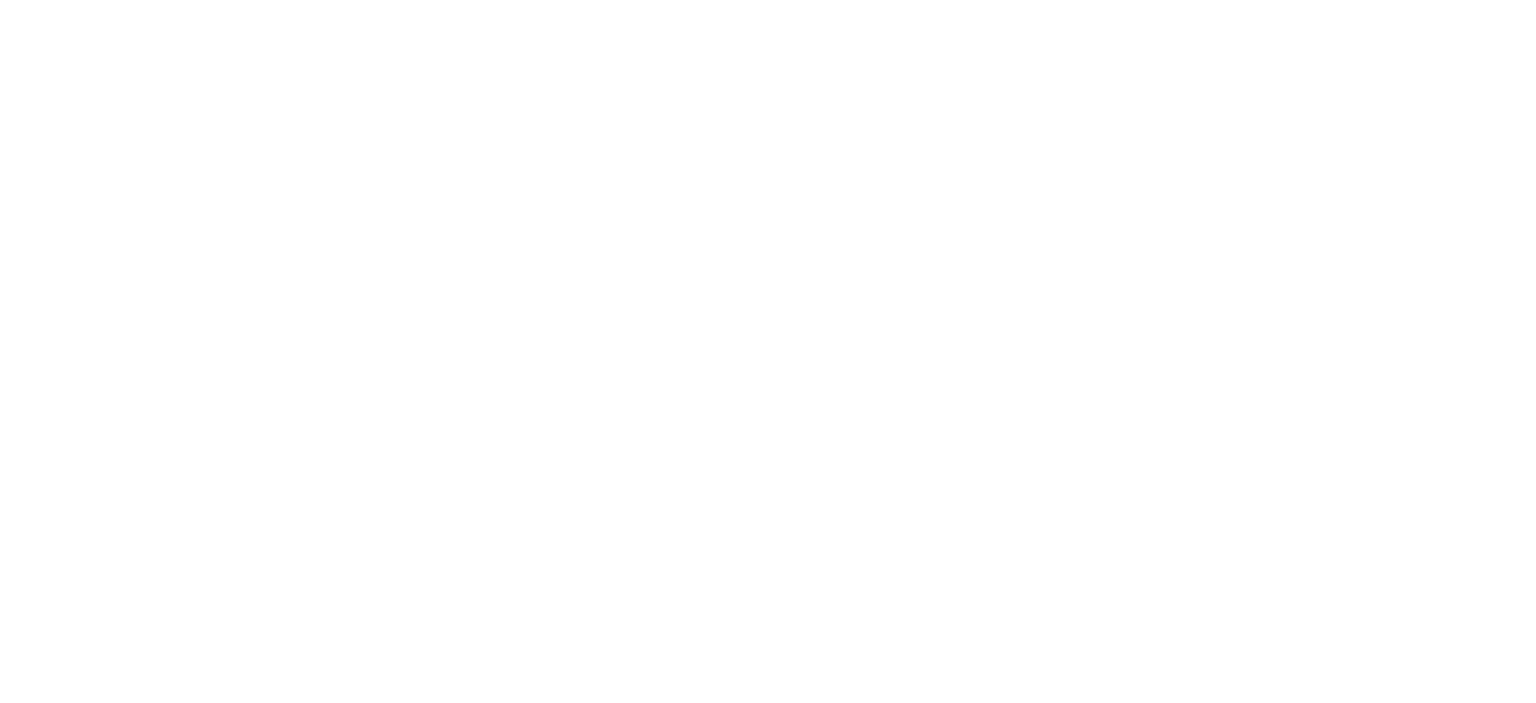 scroll, scrollTop: 0, scrollLeft: 0, axis: both 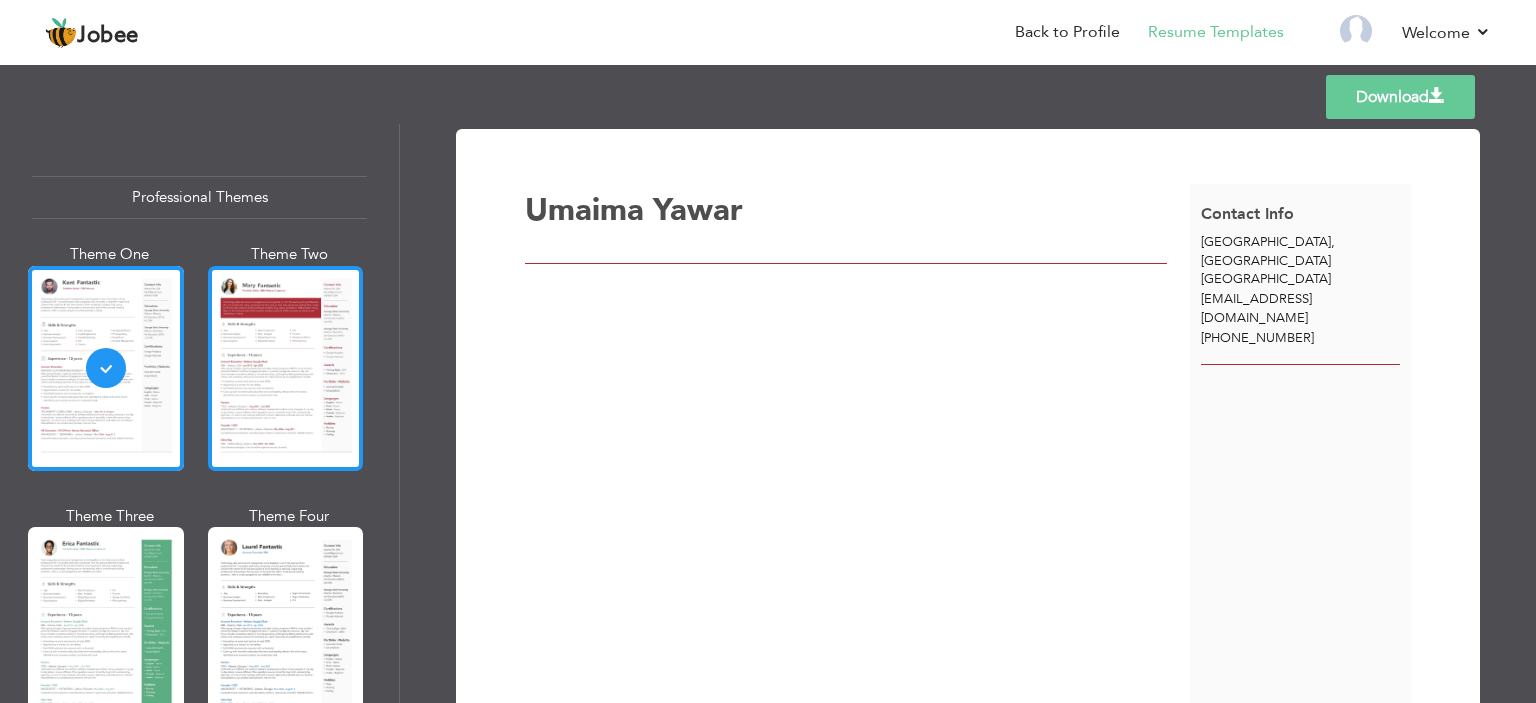 click at bounding box center [286, 368] 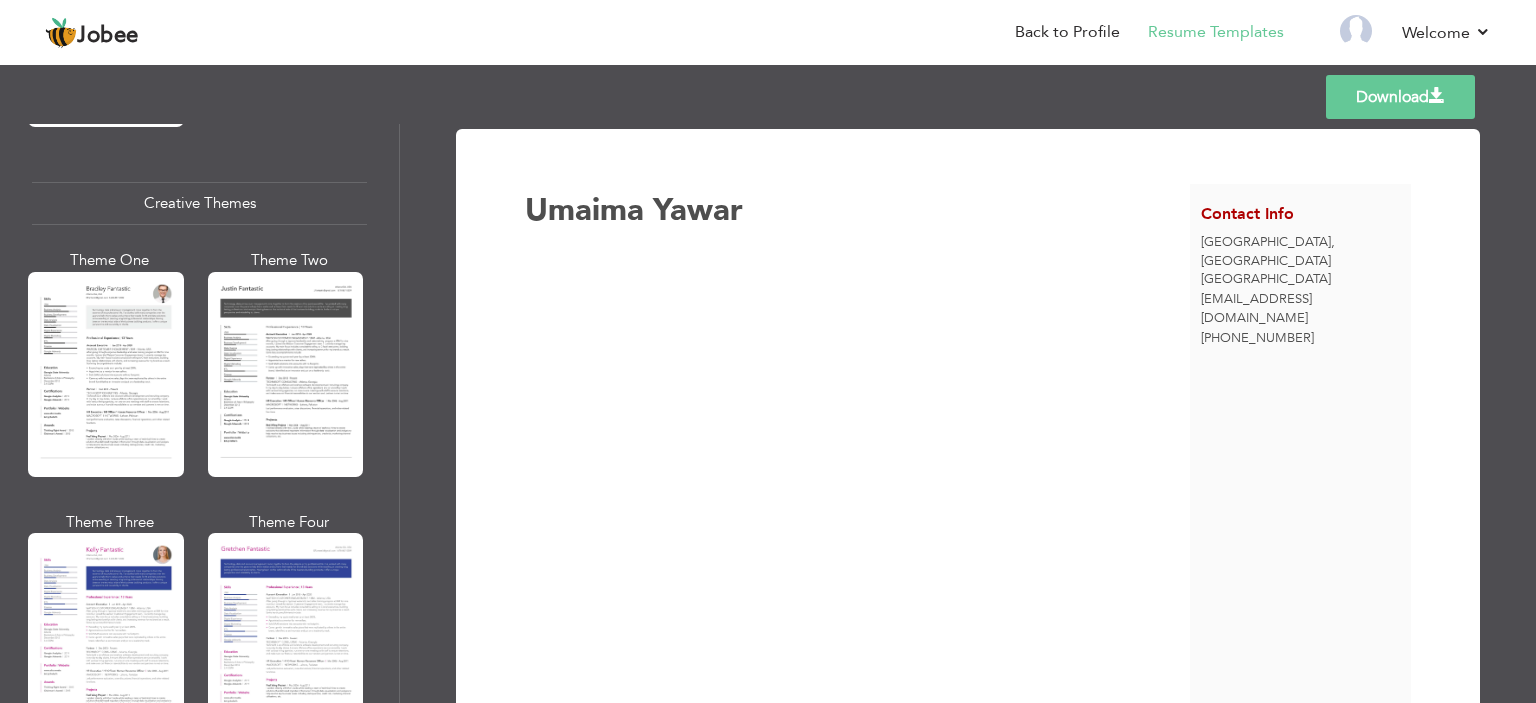 scroll, scrollTop: 2566, scrollLeft: 0, axis: vertical 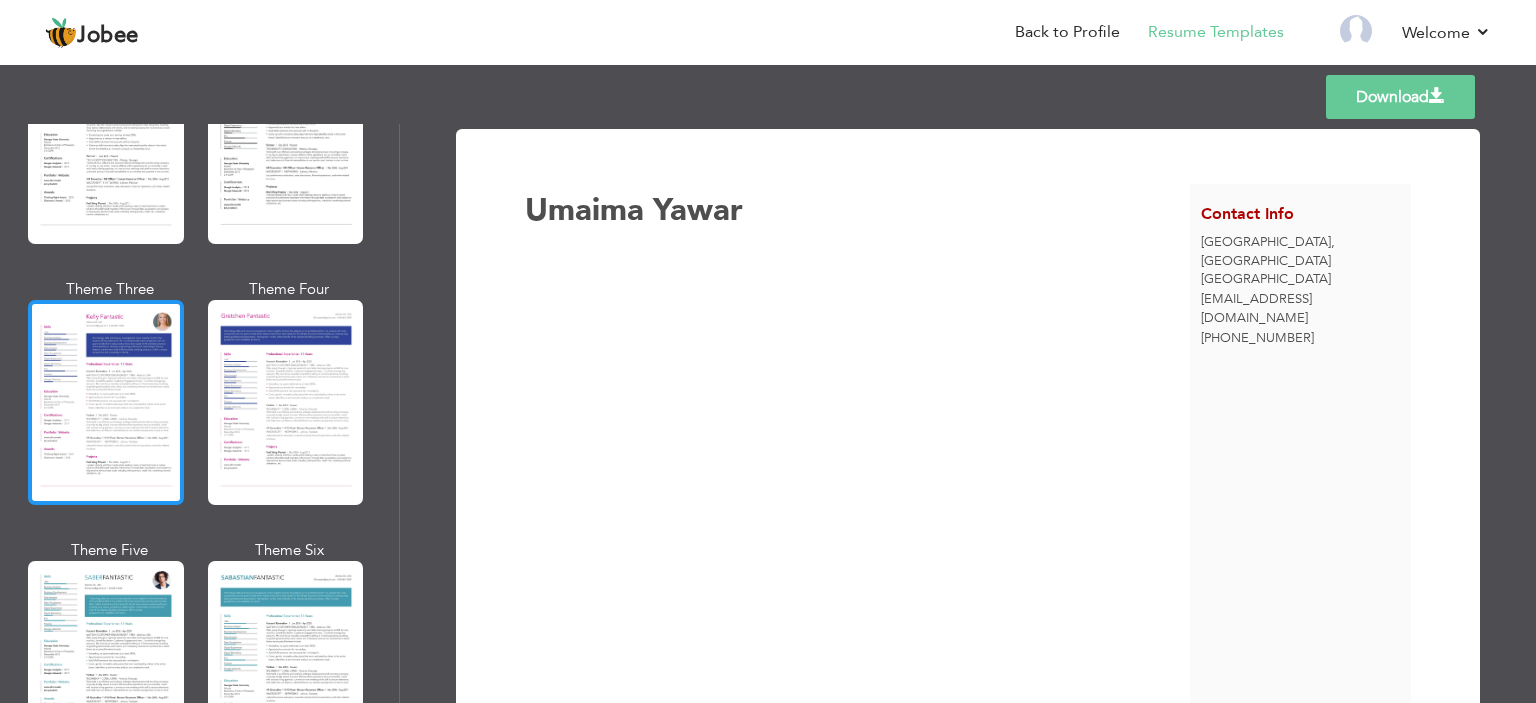 click at bounding box center (106, 402) 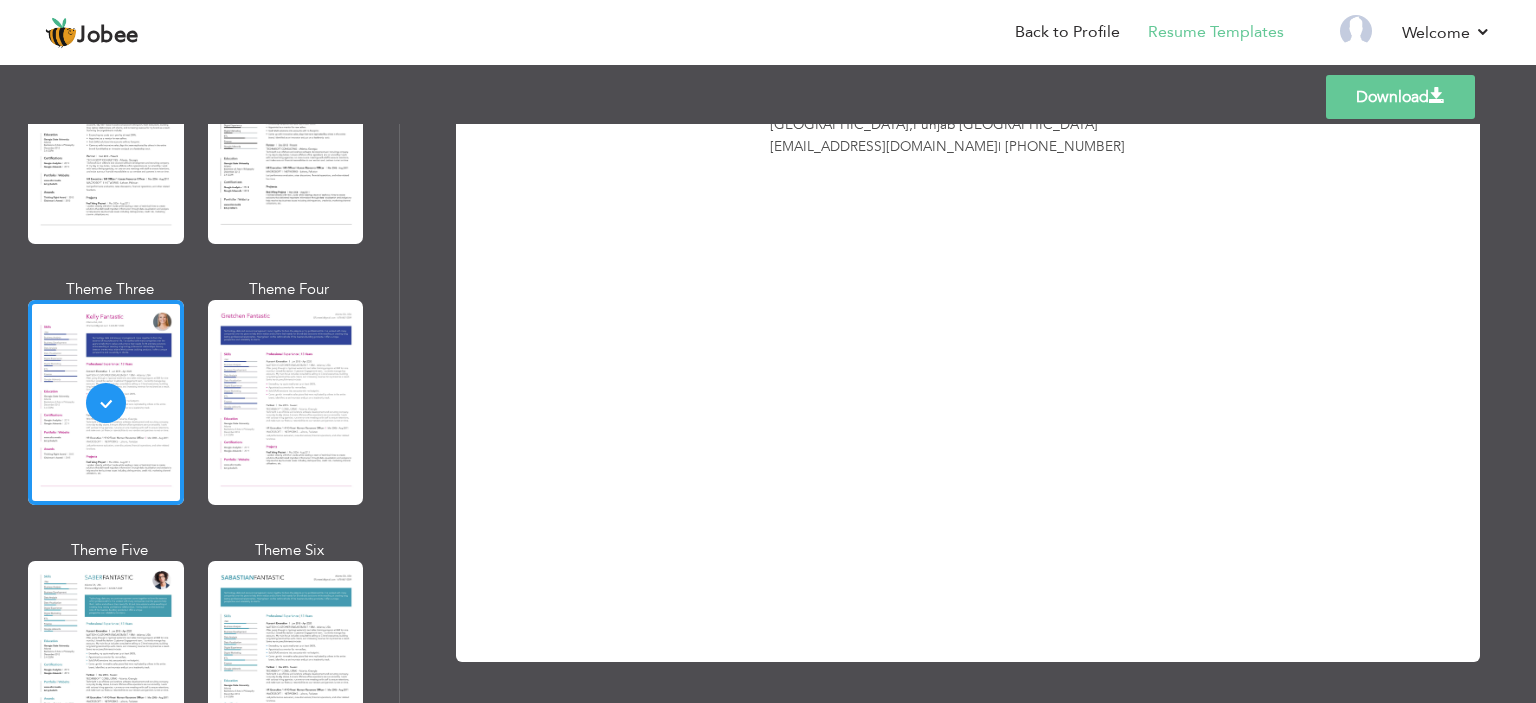 scroll, scrollTop: 0, scrollLeft: 0, axis: both 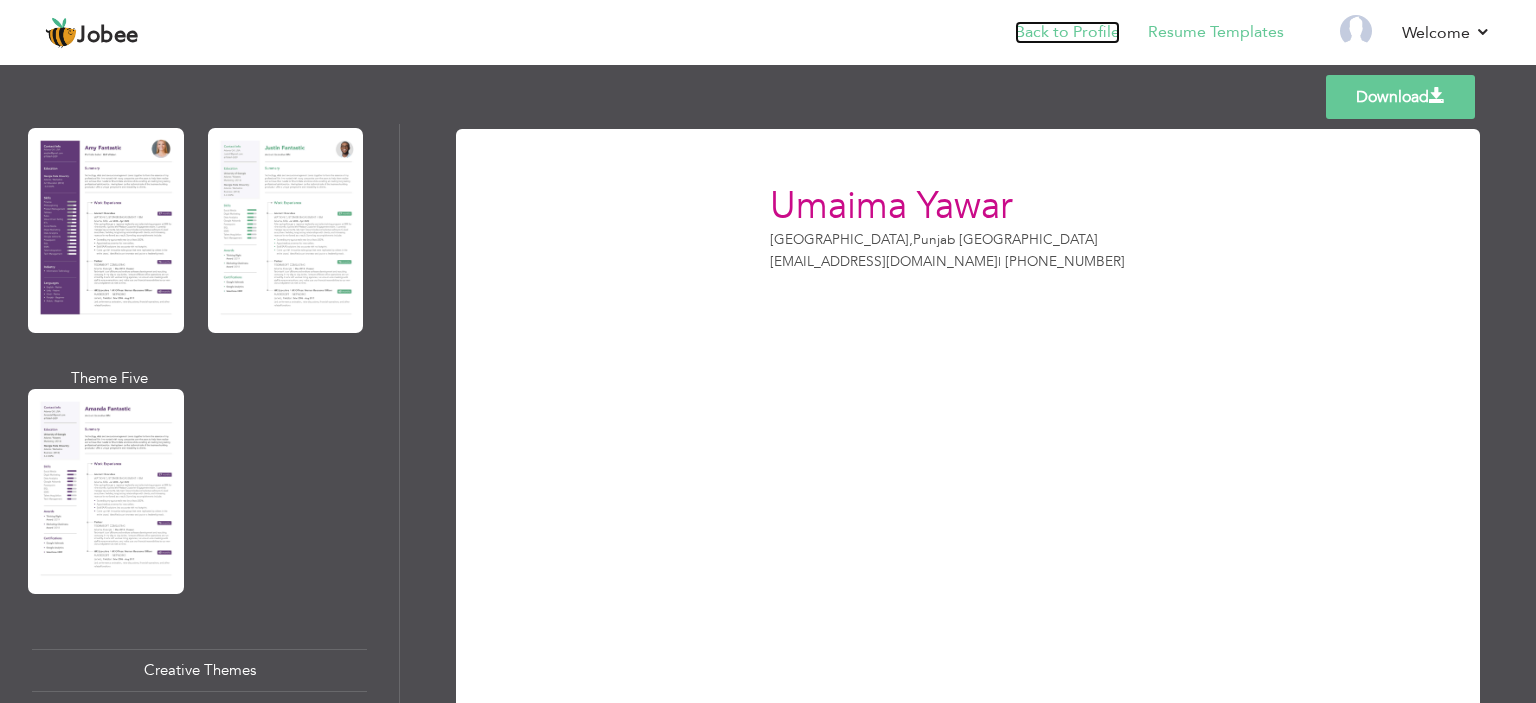 click on "Back to Profile" at bounding box center [1067, 32] 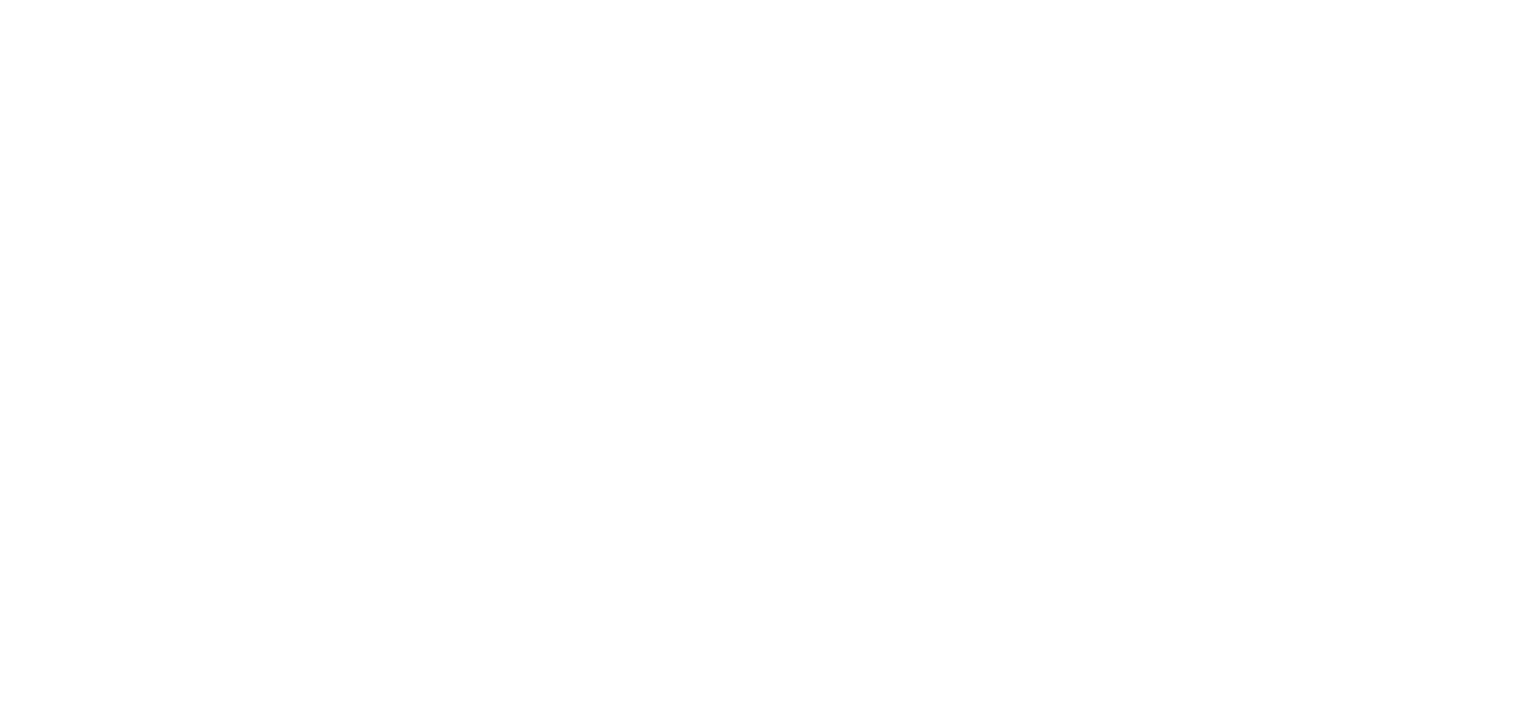 scroll, scrollTop: 0, scrollLeft: 0, axis: both 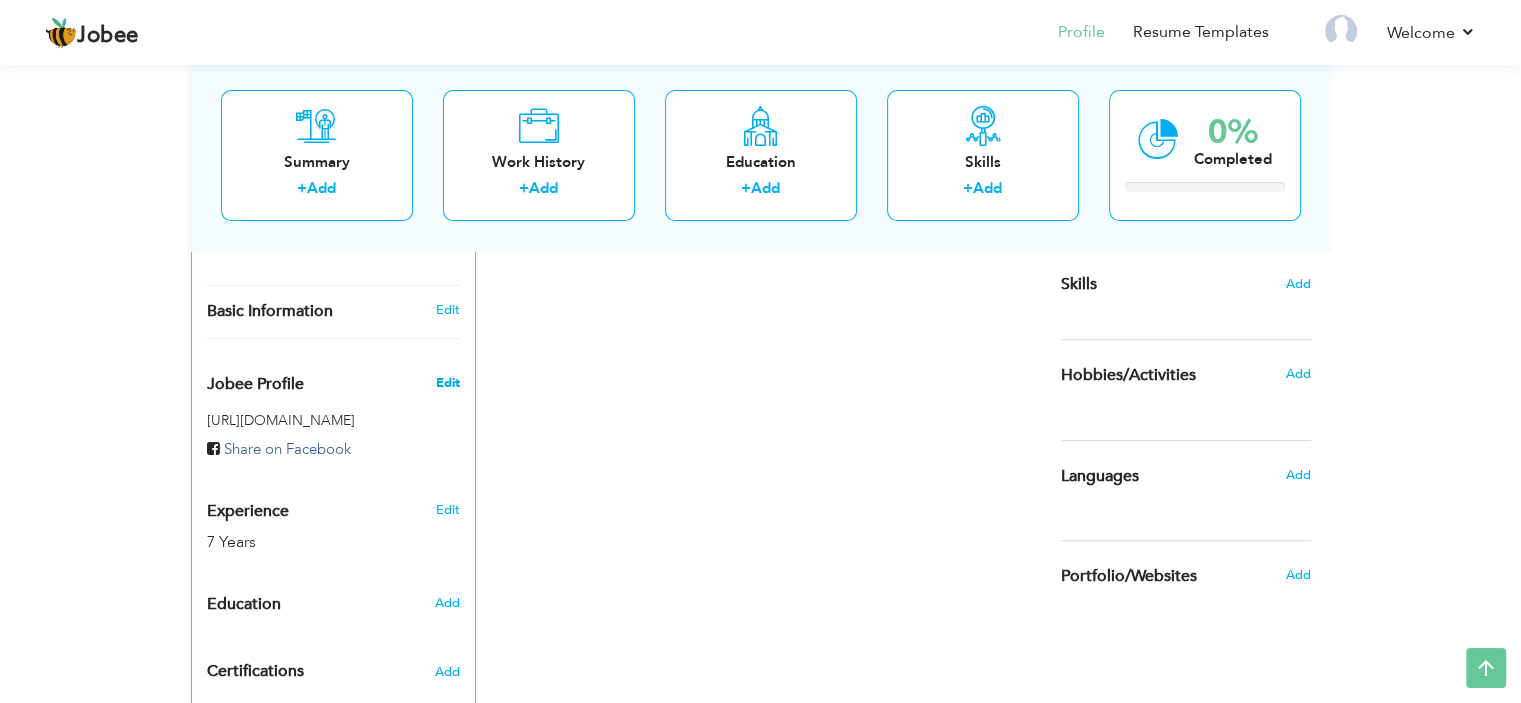 click on "Edit" at bounding box center (447, 383) 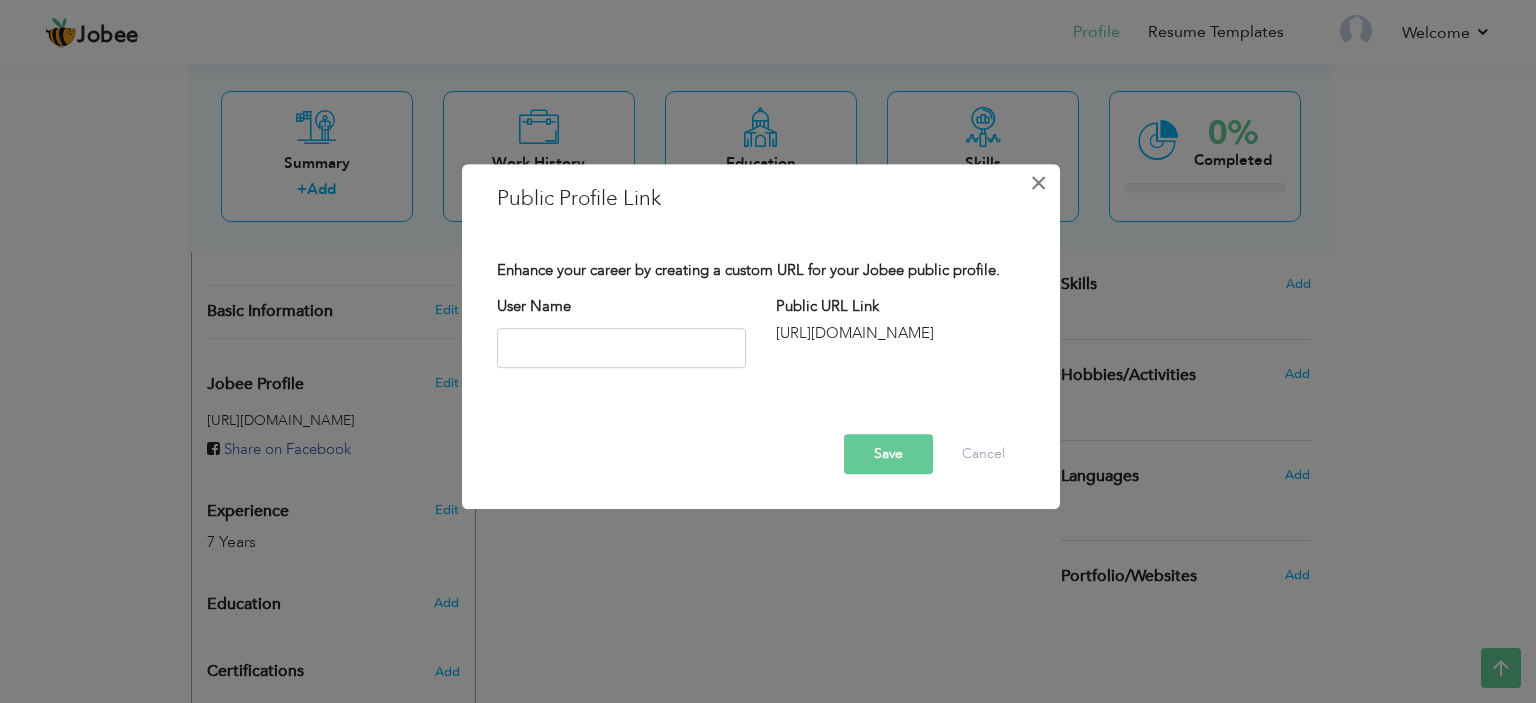 click on "×" at bounding box center (1038, 183) 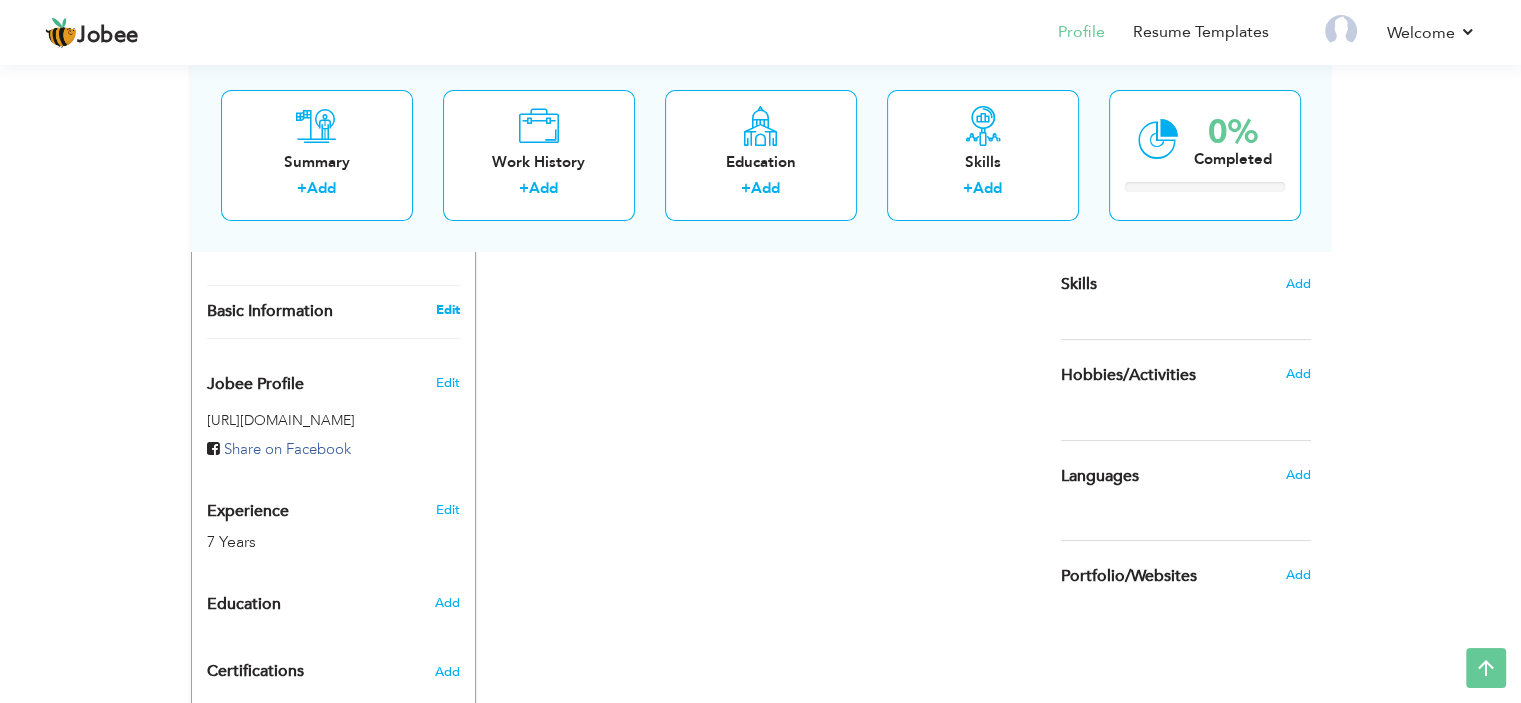 click on "Edit" at bounding box center (447, 310) 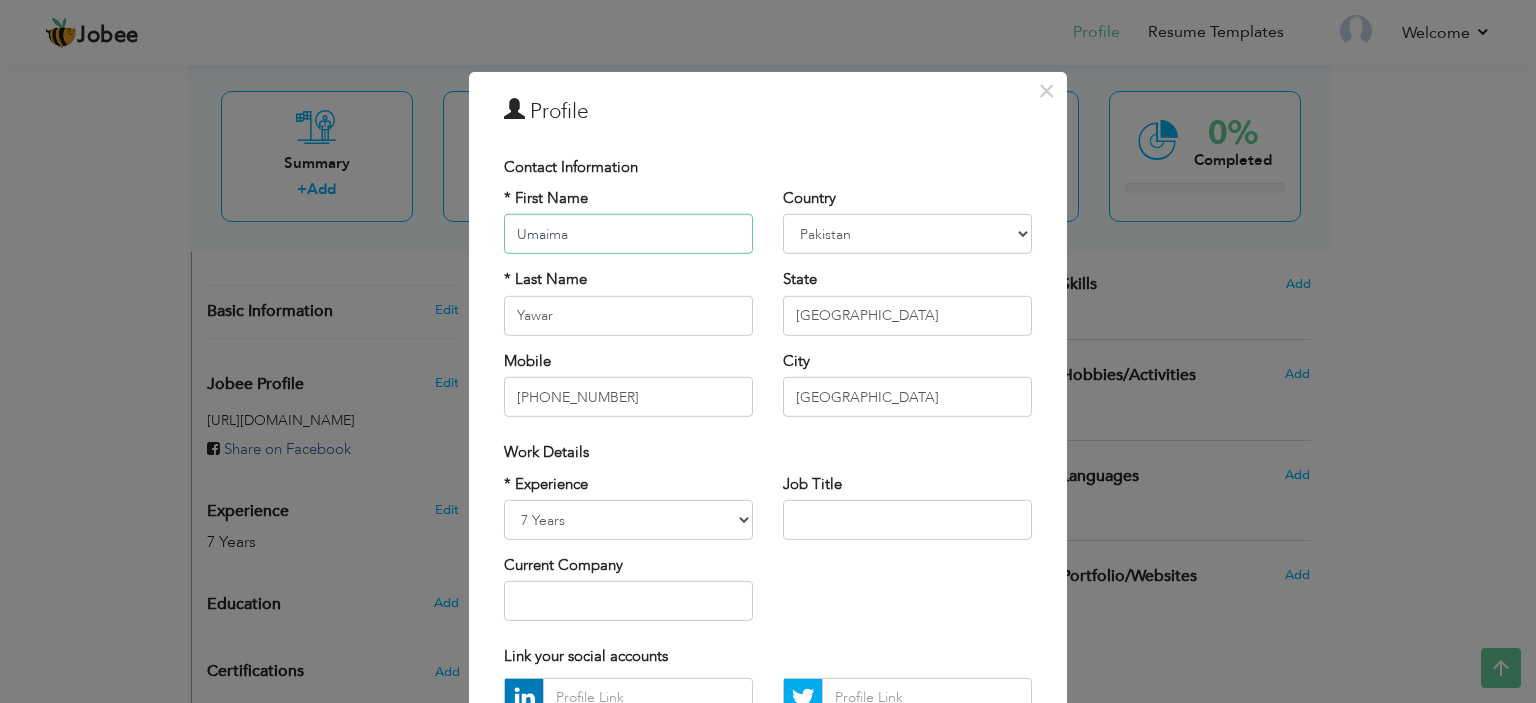 scroll, scrollTop: 205, scrollLeft: 0, axis: vertical 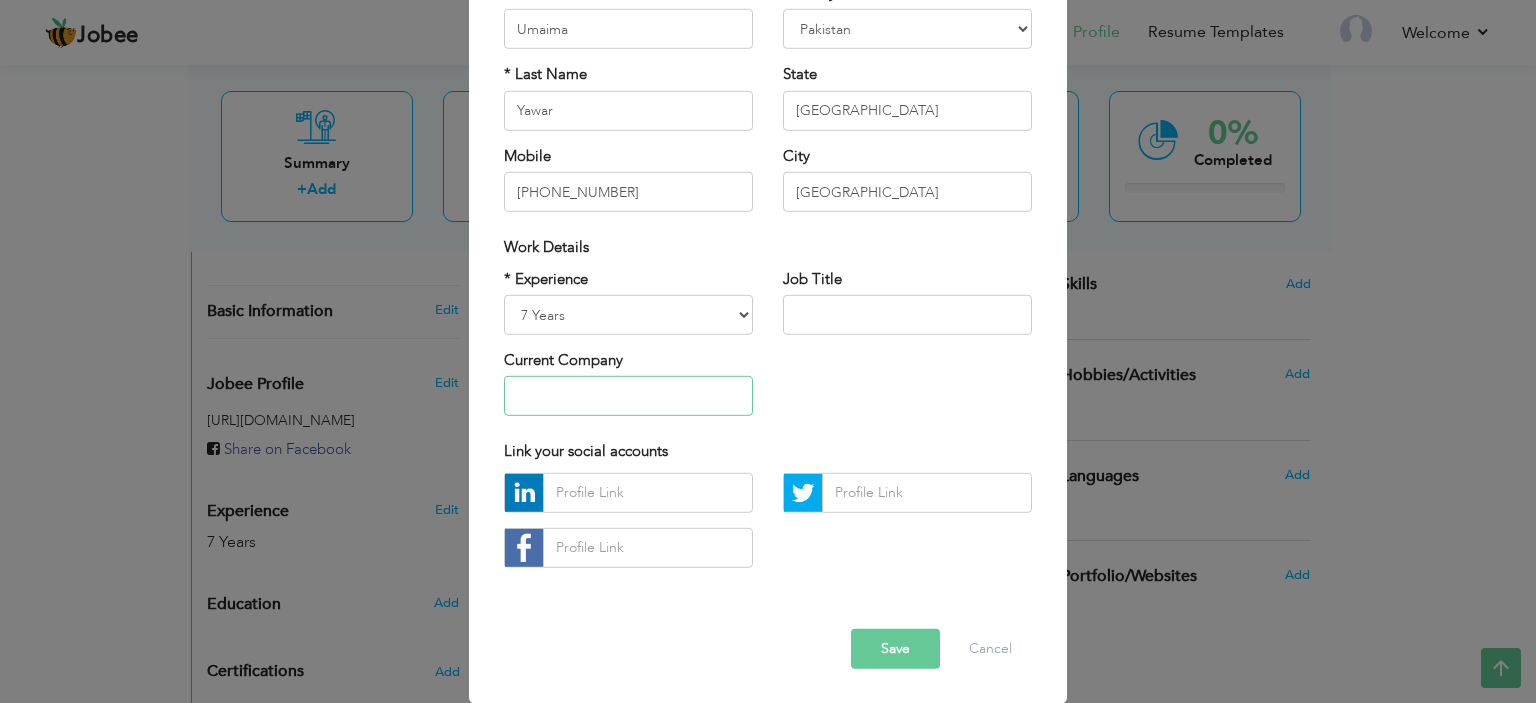 click at bounding box center [628, 396] 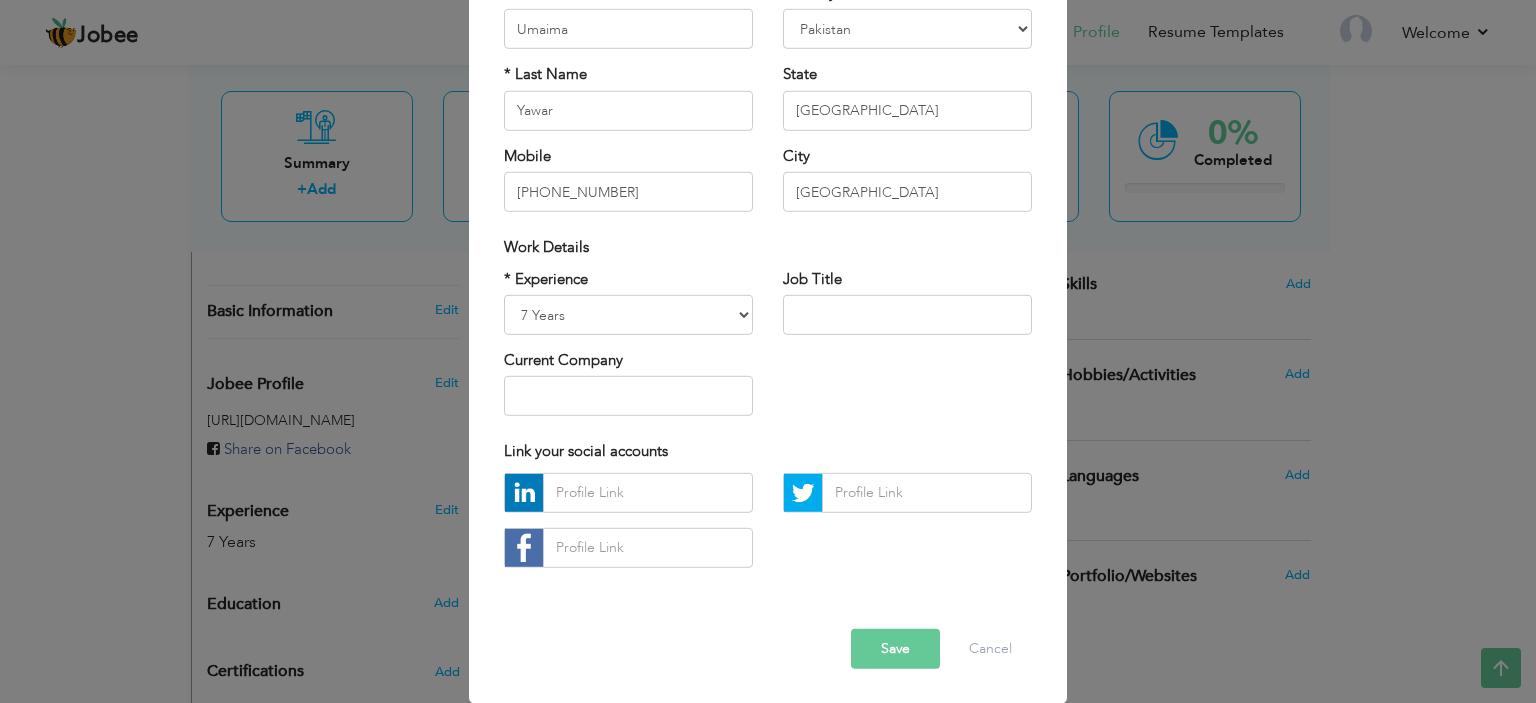 click on "* Experience
Entry Level Less than 1 Year 1 Year 2 Years 3 Years 4 Years 5 Years 6 Years 7 Years 8 Years 9 Years 10 Years 11 Years 12 Years 13 Years 14 Years 15 Years 16 Years 17 Years 18 Years 19 Years 20 Years 21 Years 22 Years 23 Years 24 Years 25 Years 26 Years 27 Years 28 Years 29 Years 30 Years 31 Years 32 Years 33 Years 34 Years 35 Years More than 35 Years
Current Company
Job Title" at bounding box center (768, 349) 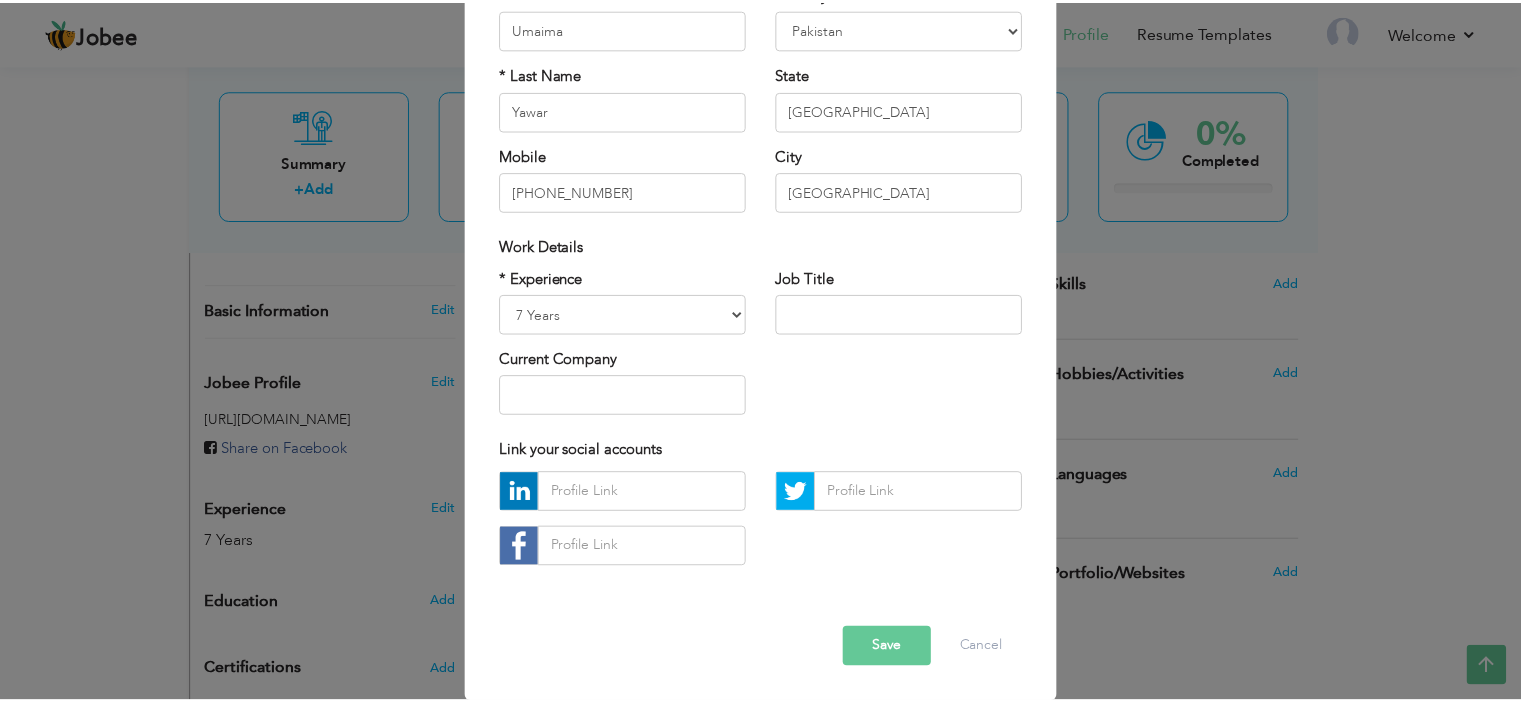 scroll, scrollTop: 0, scrollLeft: 0, axis: both 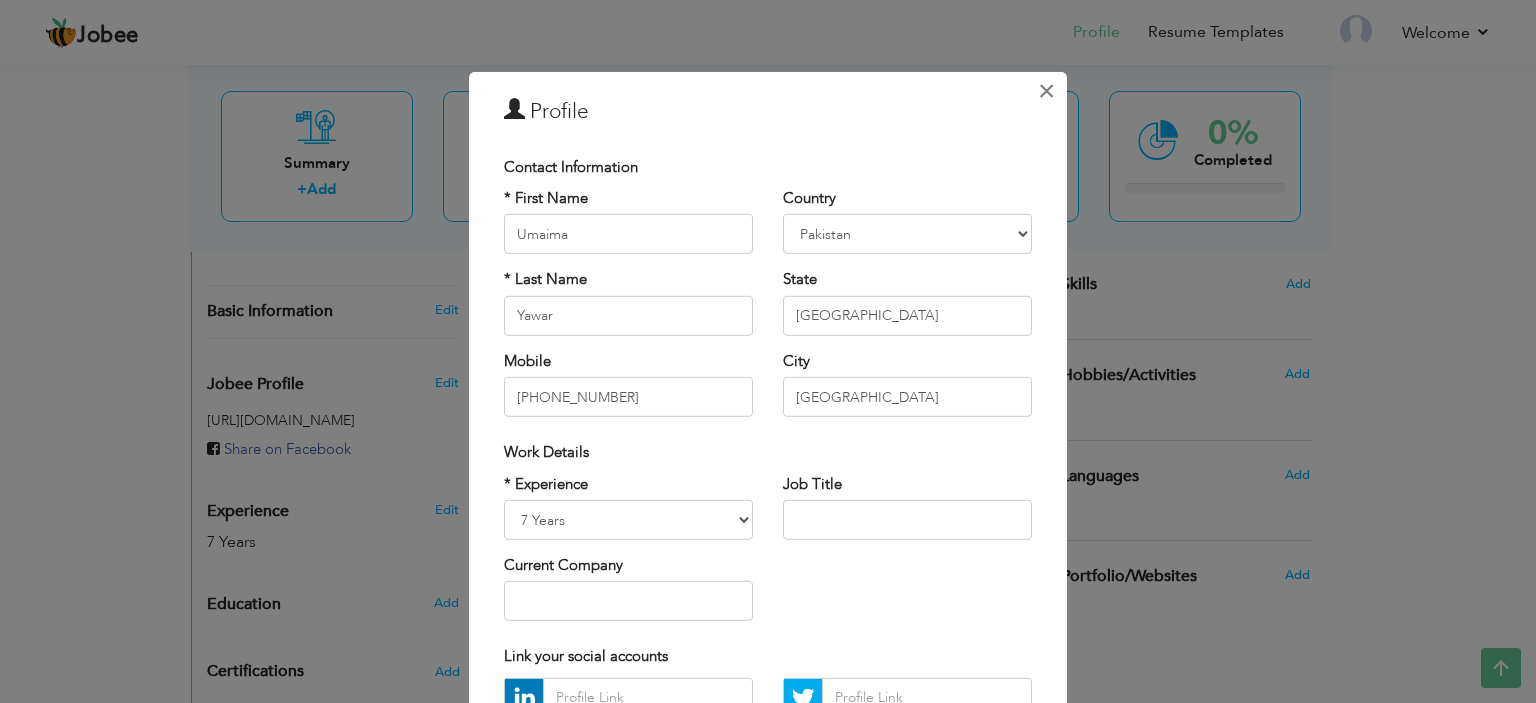 click on "×" at bounding box center [1046, 90] 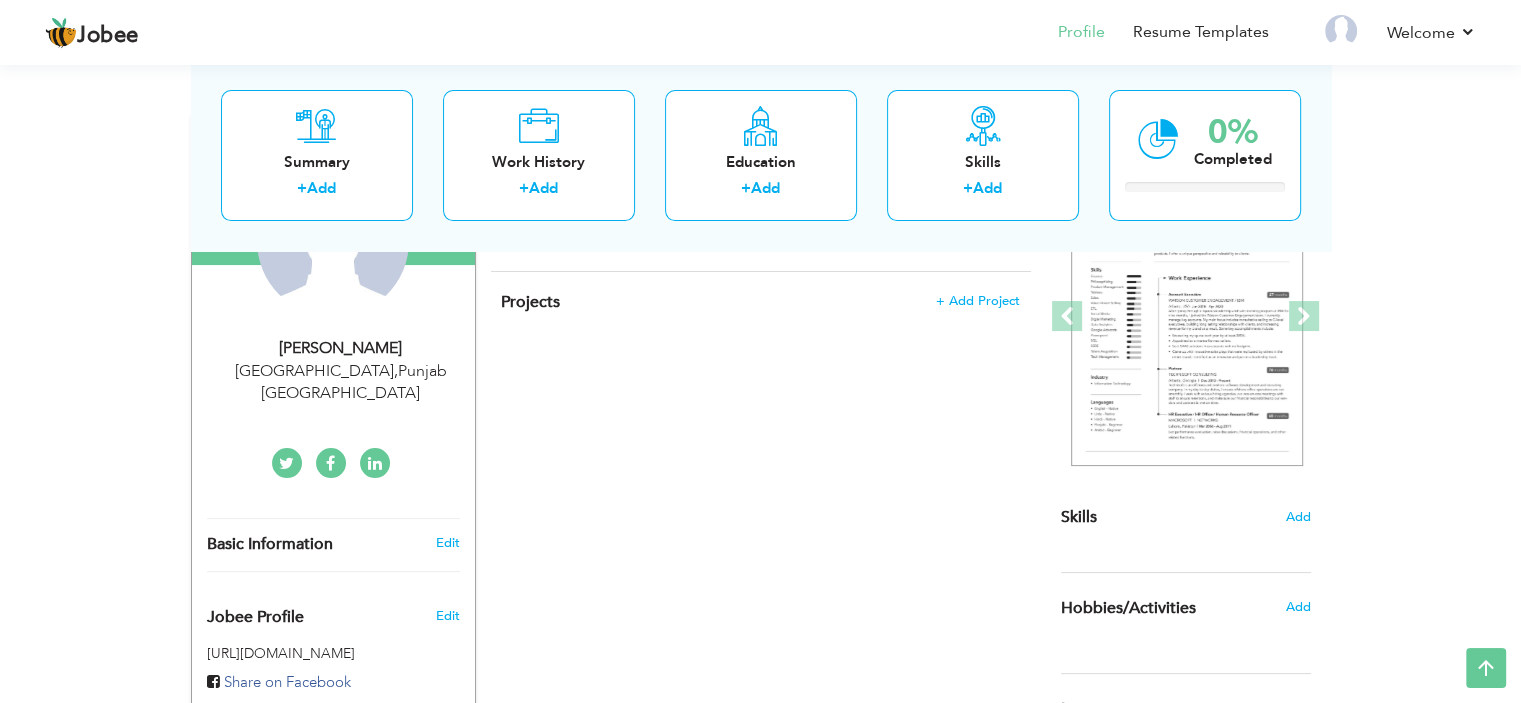 scroll, scrollTop: 29, scrollLeft: 0, axis: vertical 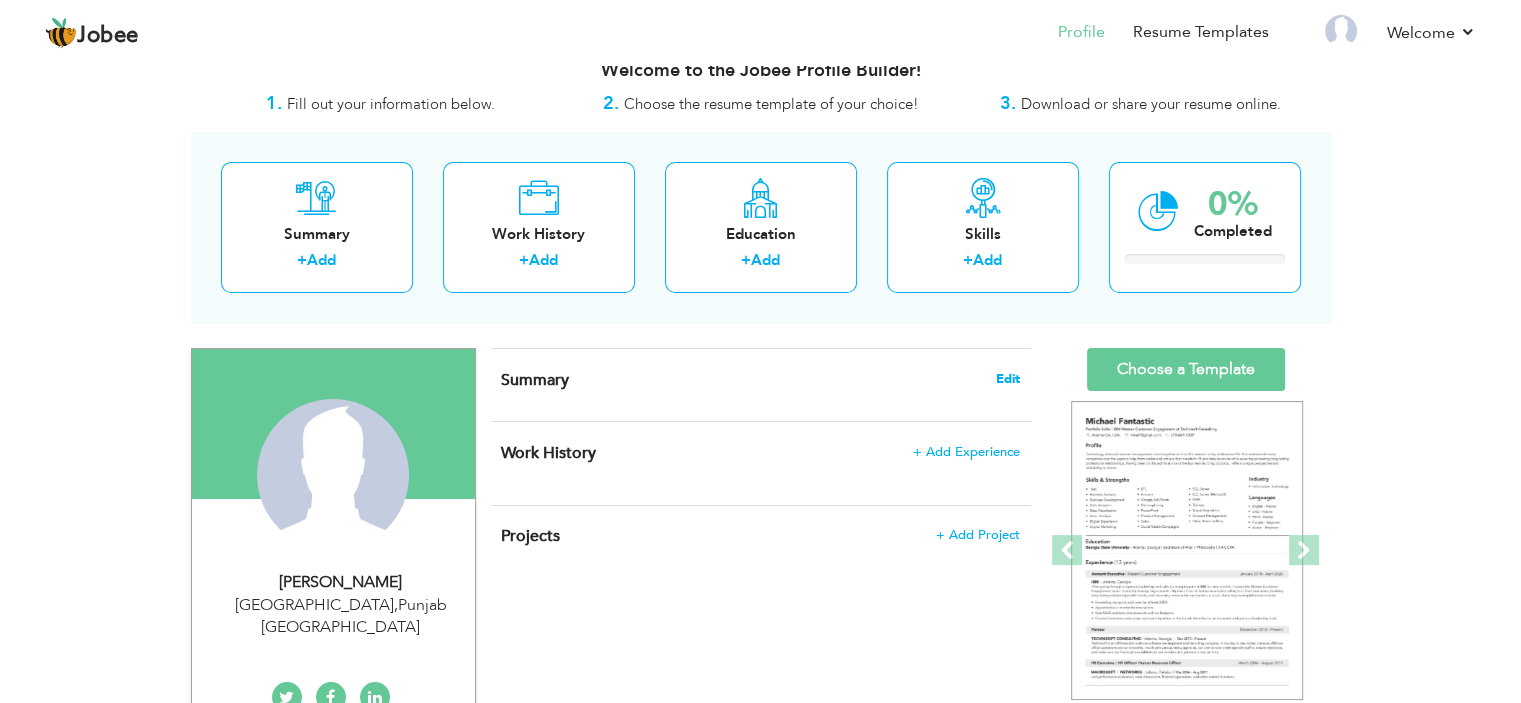 click on "Edit" at bounding box center (1008, 379) 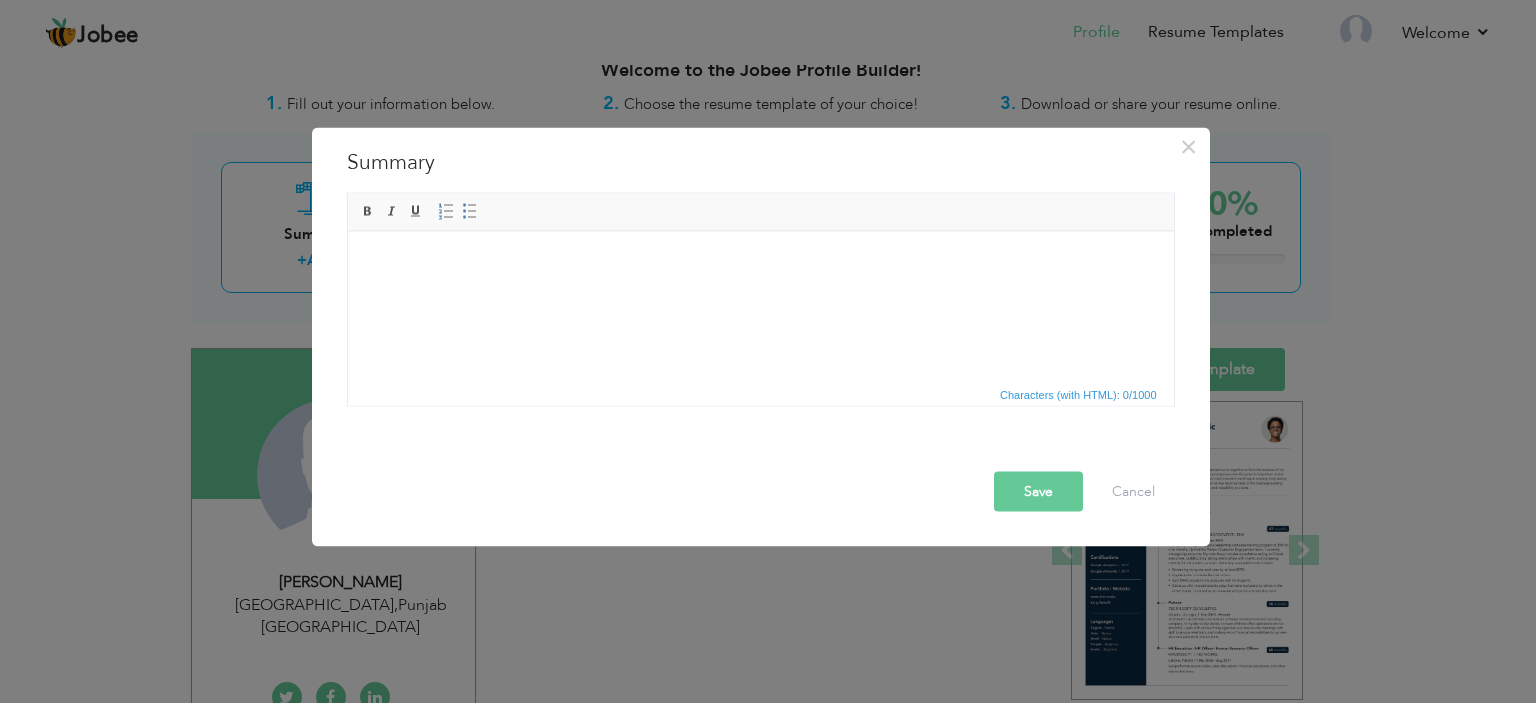drag, startPoint x: 430, startPoint y: 165, endPoint x: 360, endPoint y: 166, distance: 70.00714 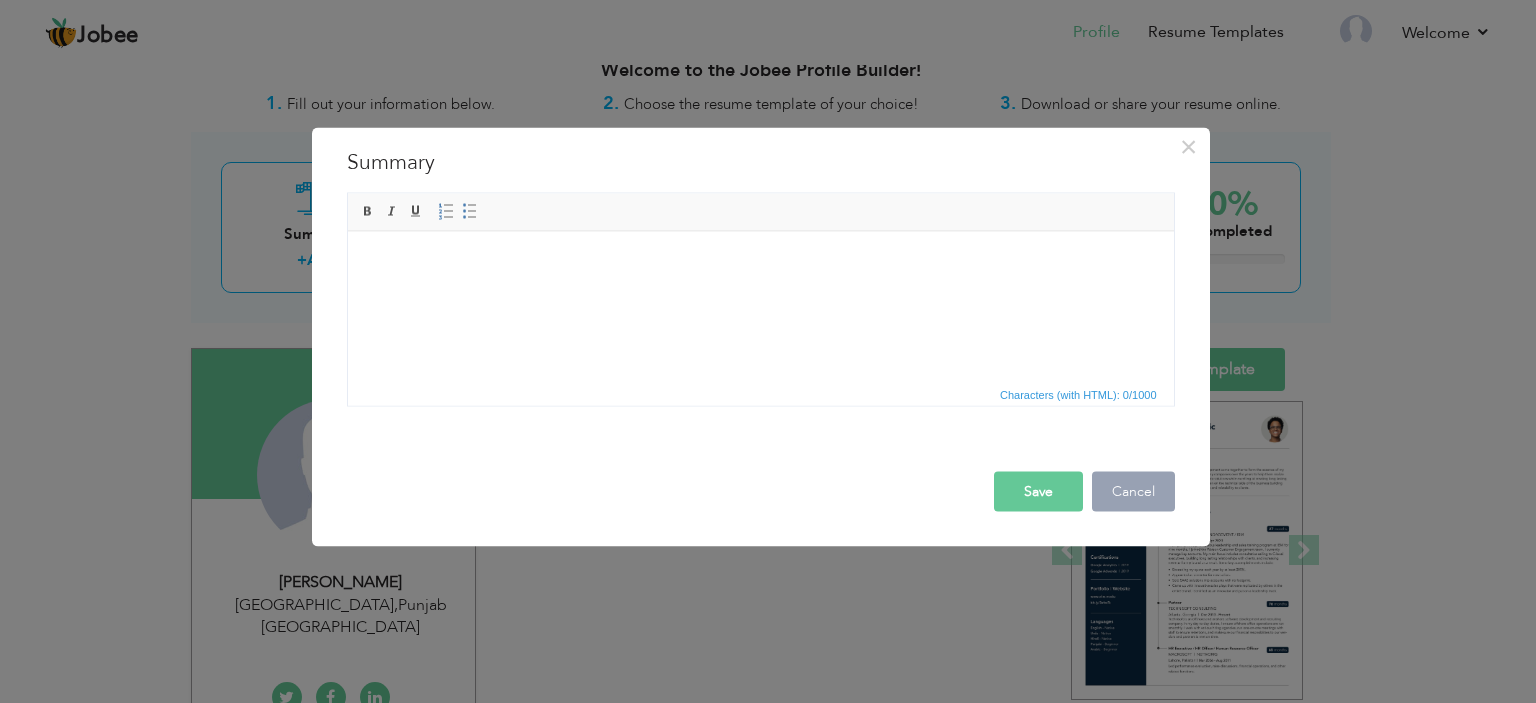 click on "Cancel" at bounding box center [1133, 491] 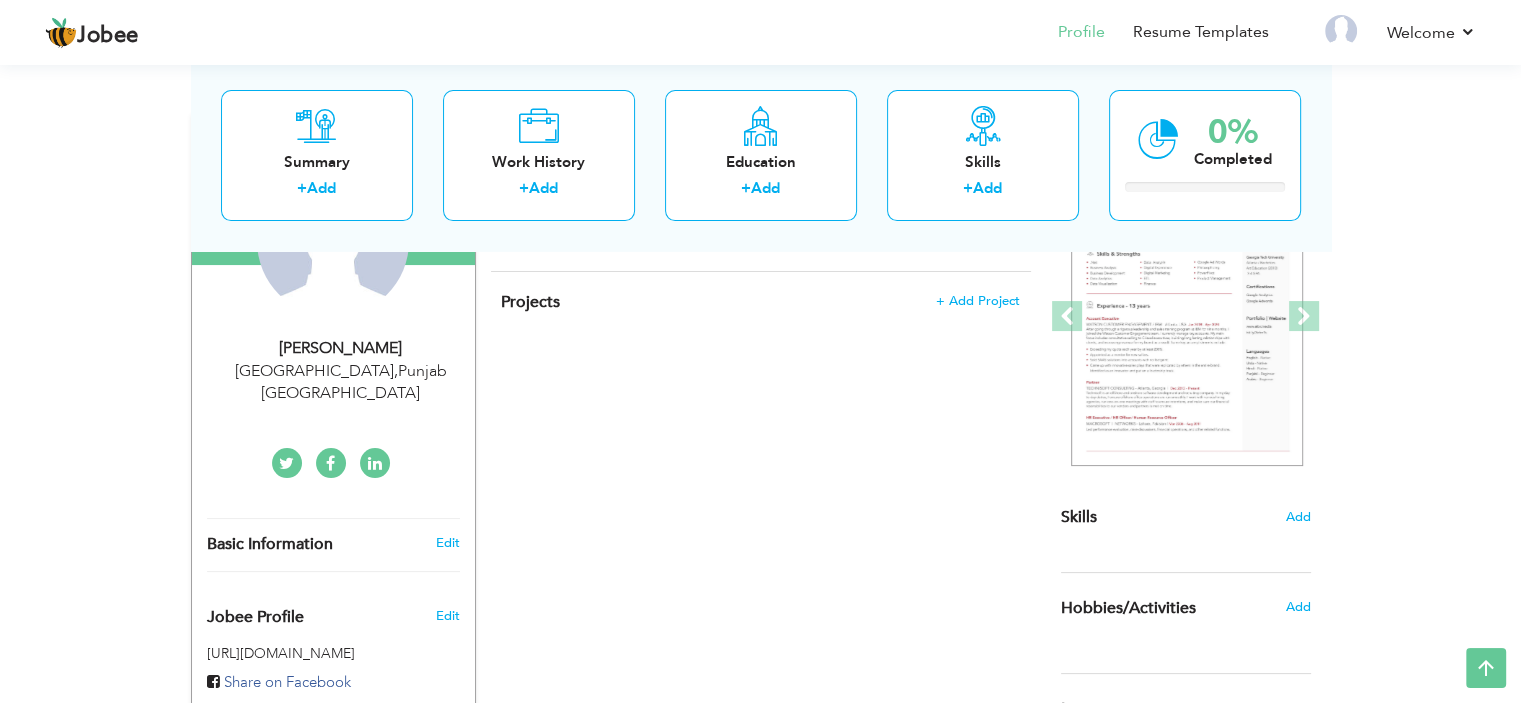 scroll, scrollTop: 29, scrollLeft: 0, axis: vertical 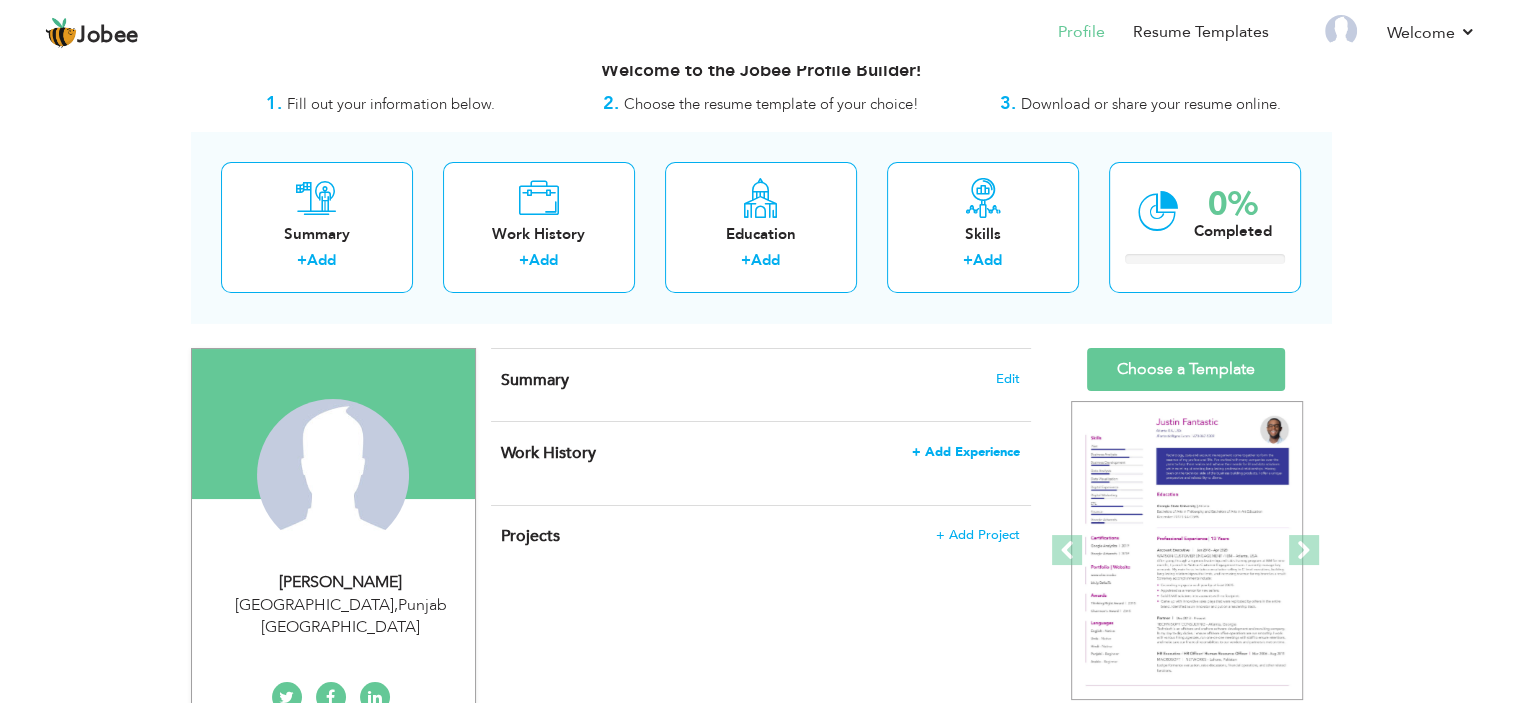 click on "+ Add Experience" at bounding box center [966, 452] 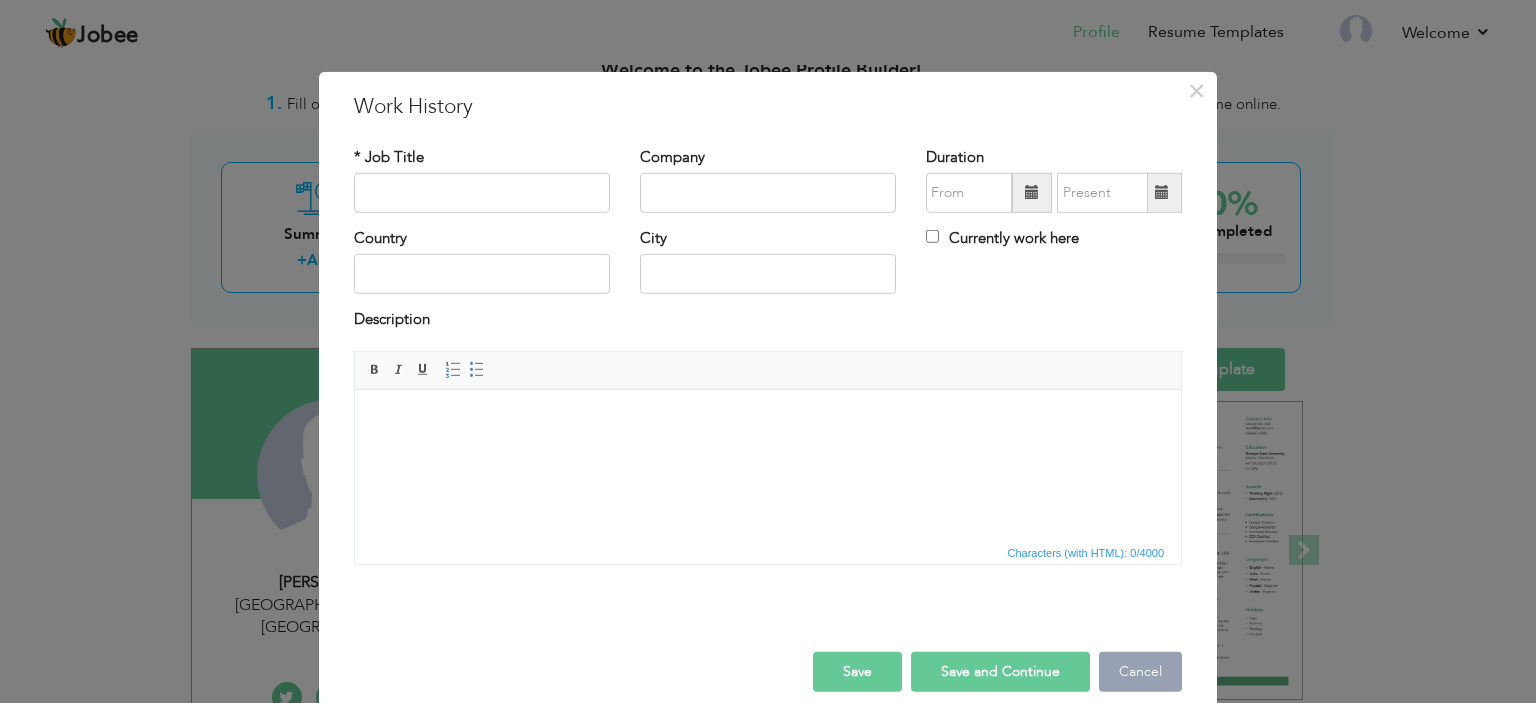 click on "Cancel" at bounding box center [1140, 672] 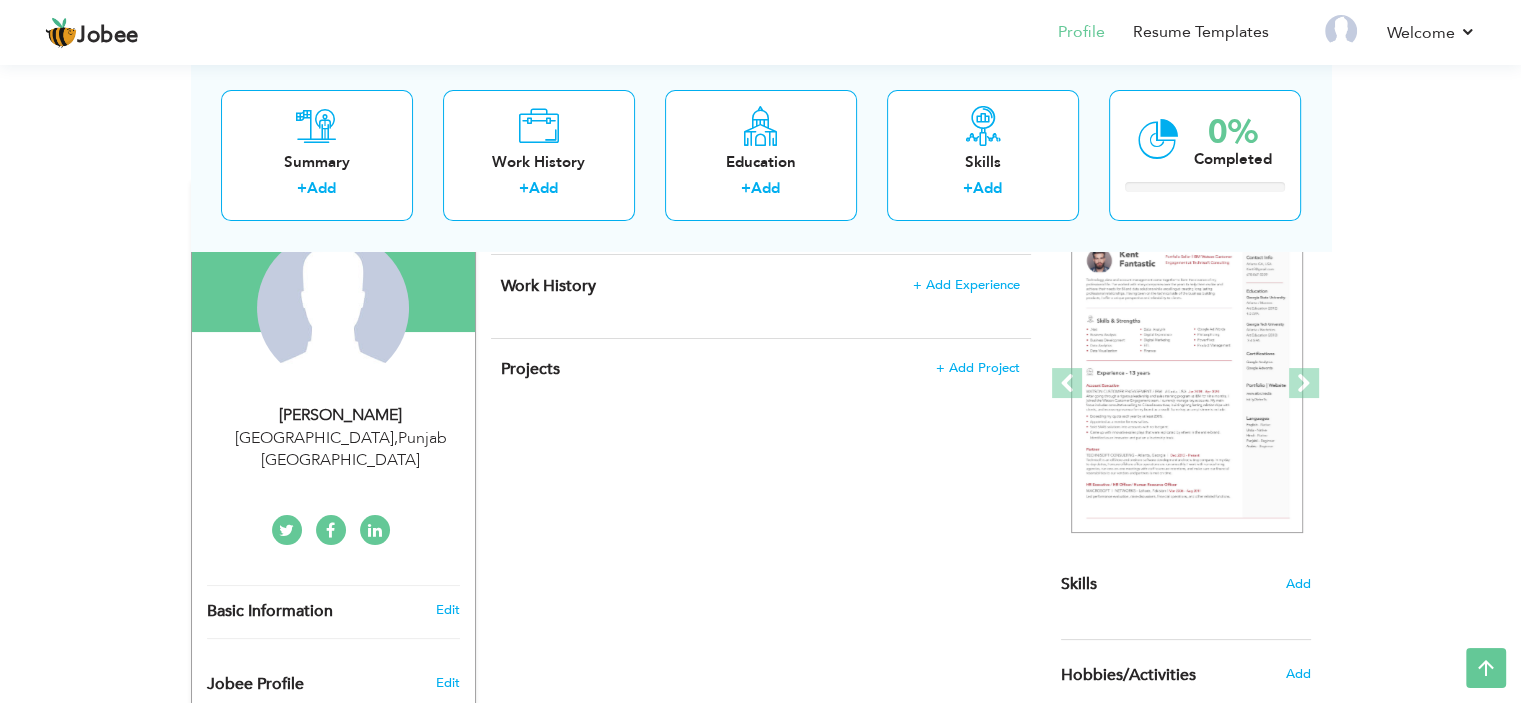 scroll, scrollTop: 0, scrollLeft: 0, axis: both 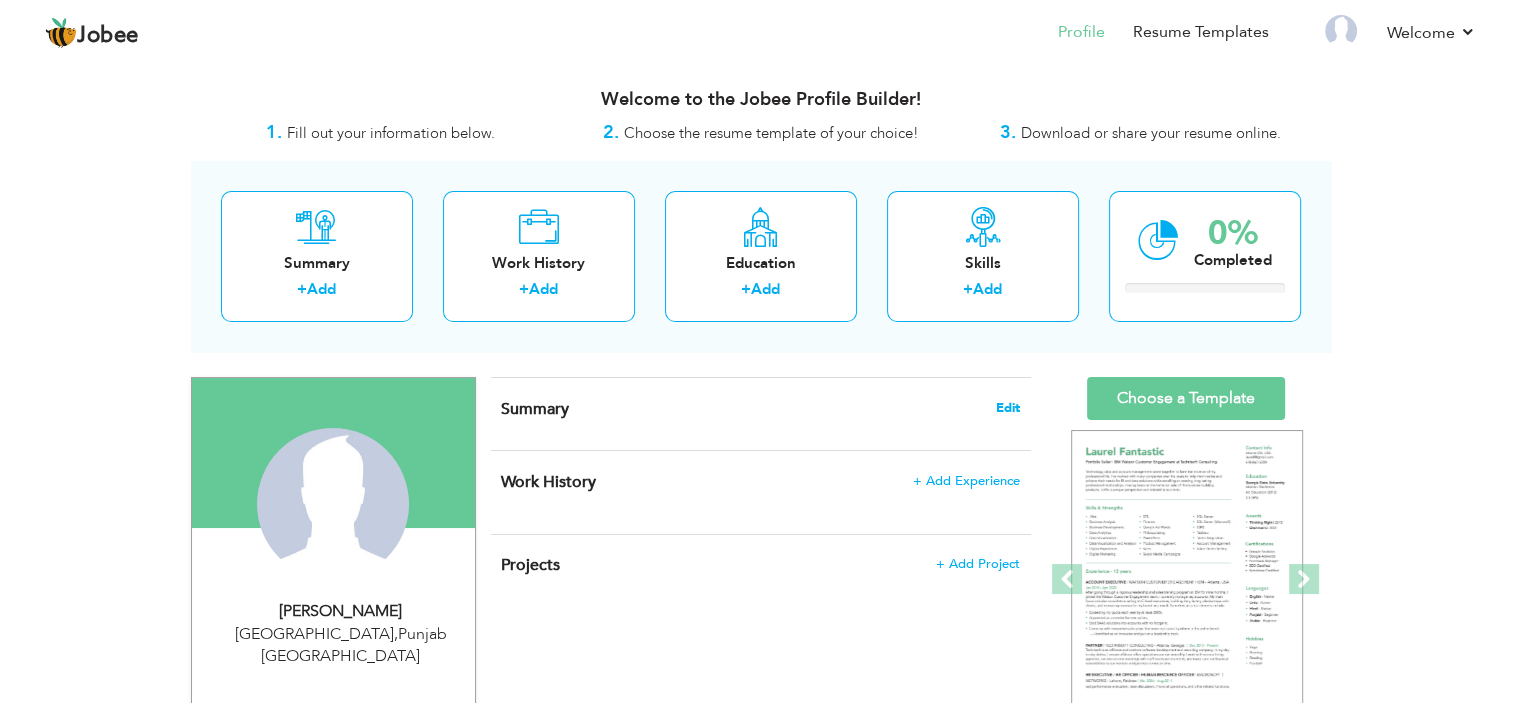 click on "Edit" at bounding box center [1008, 408] 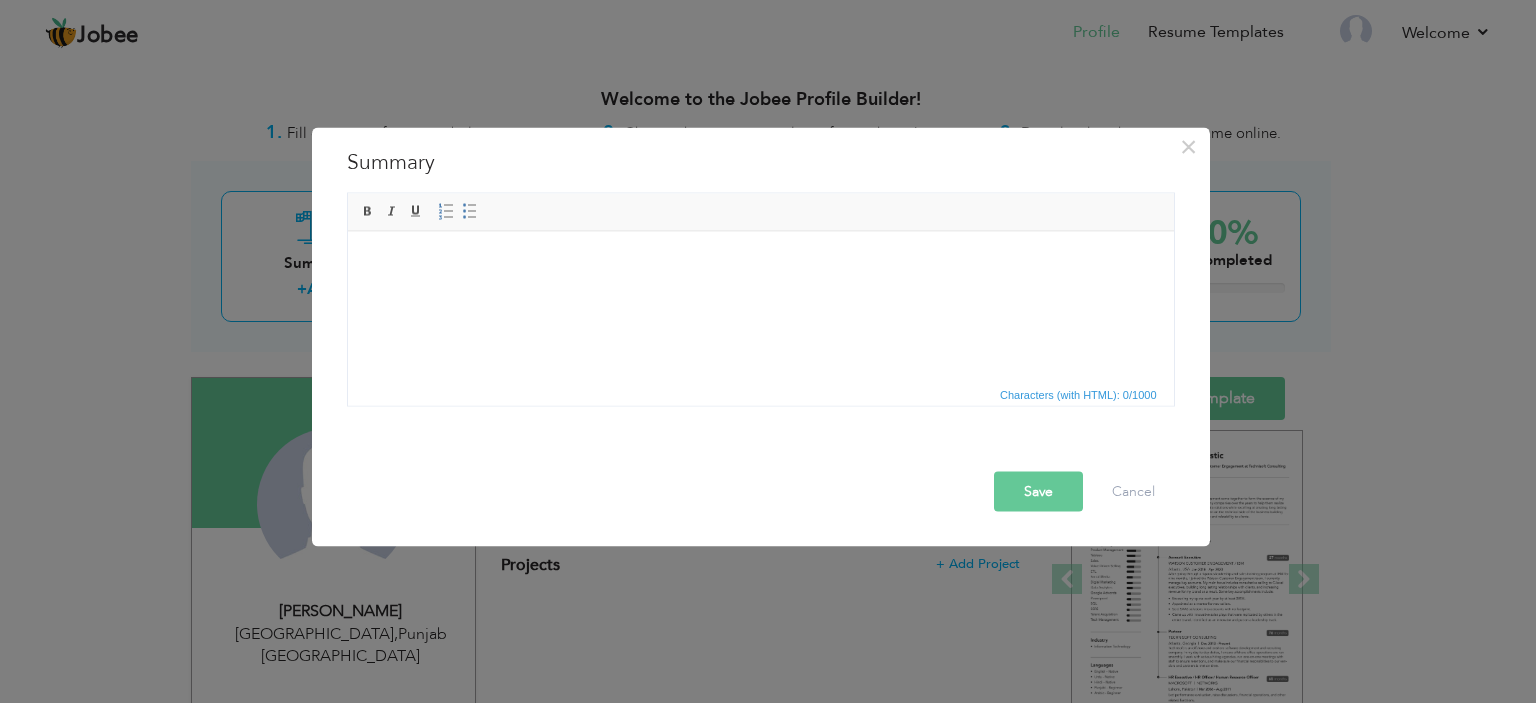 click on "Summary" at bounding box center [761, 162] 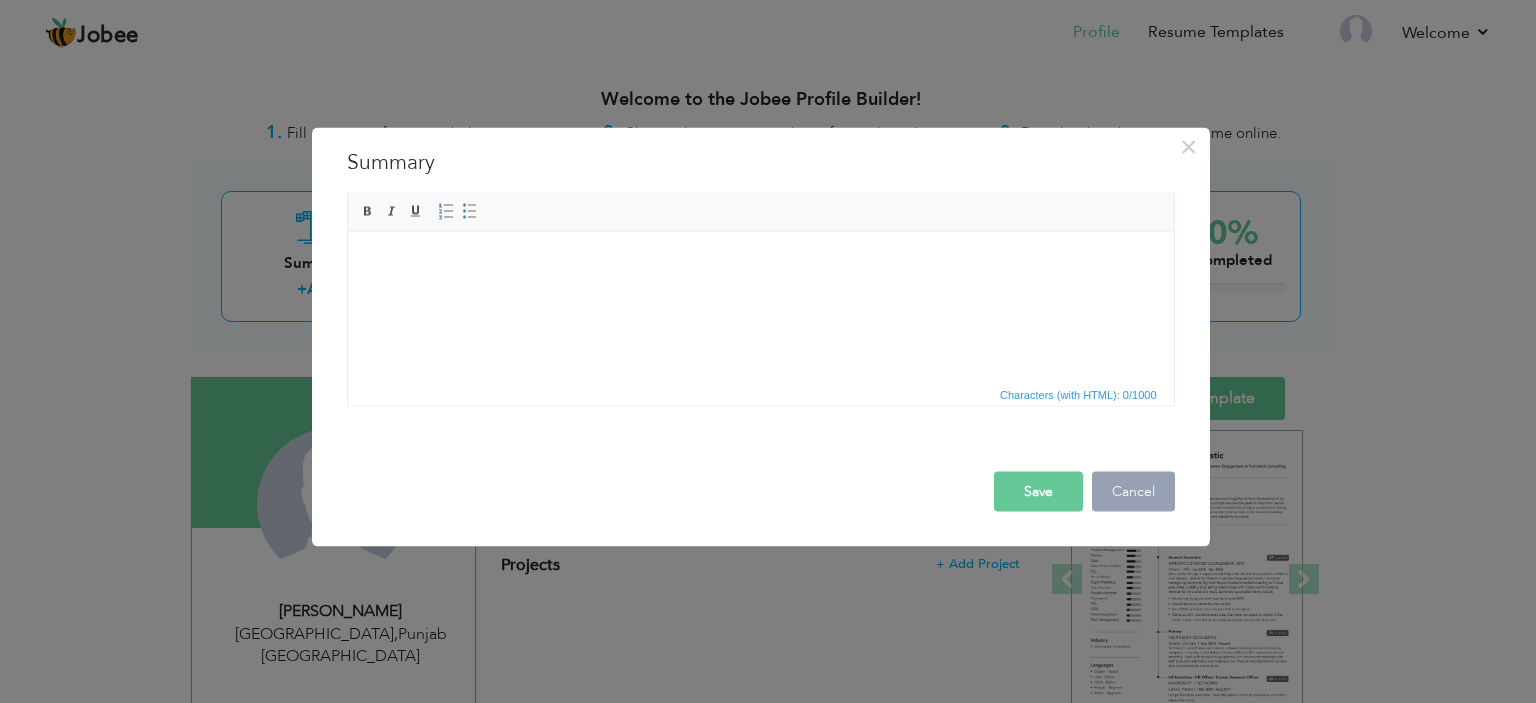 click on "Cancel" at bounding box center (1133, 491) 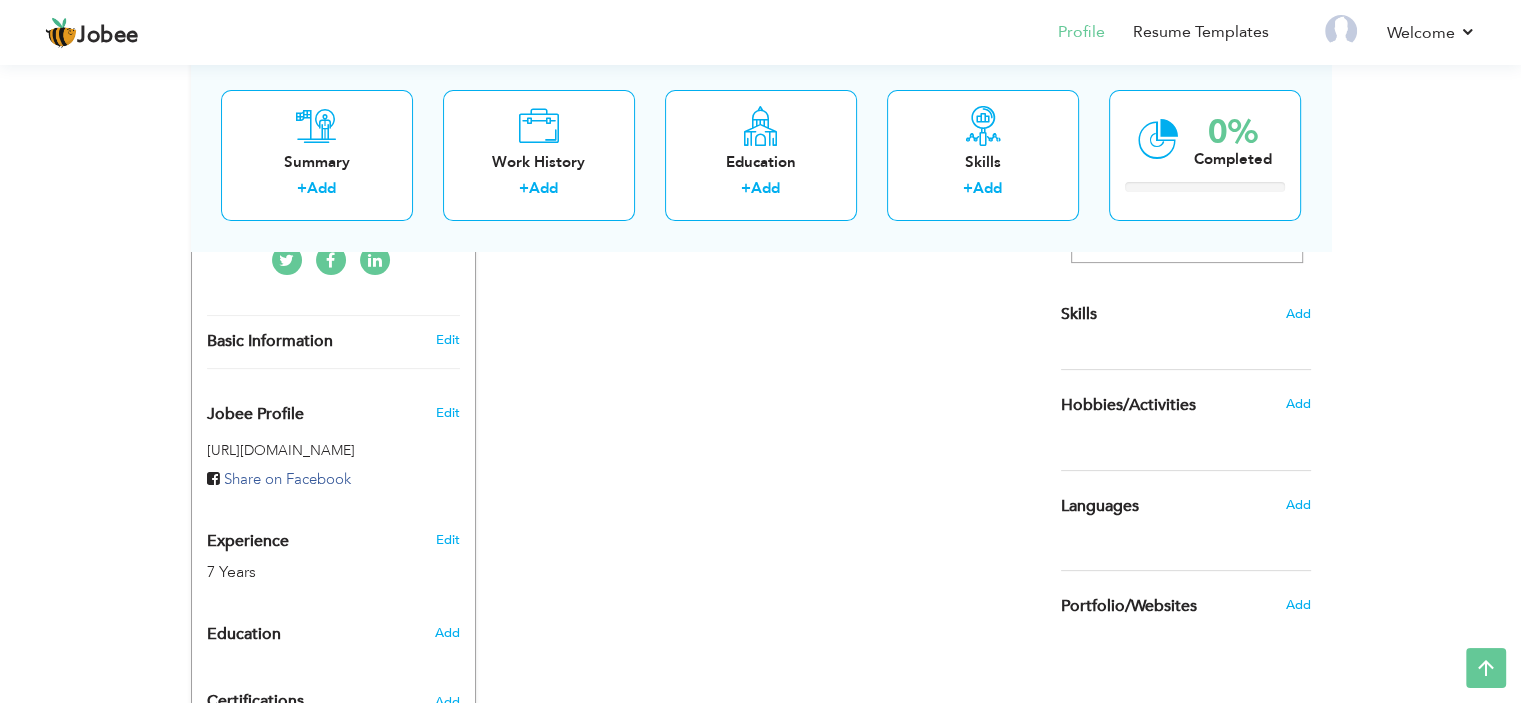 scroll, scrollTop: 663, scrollLeft: 0, axis: vertical 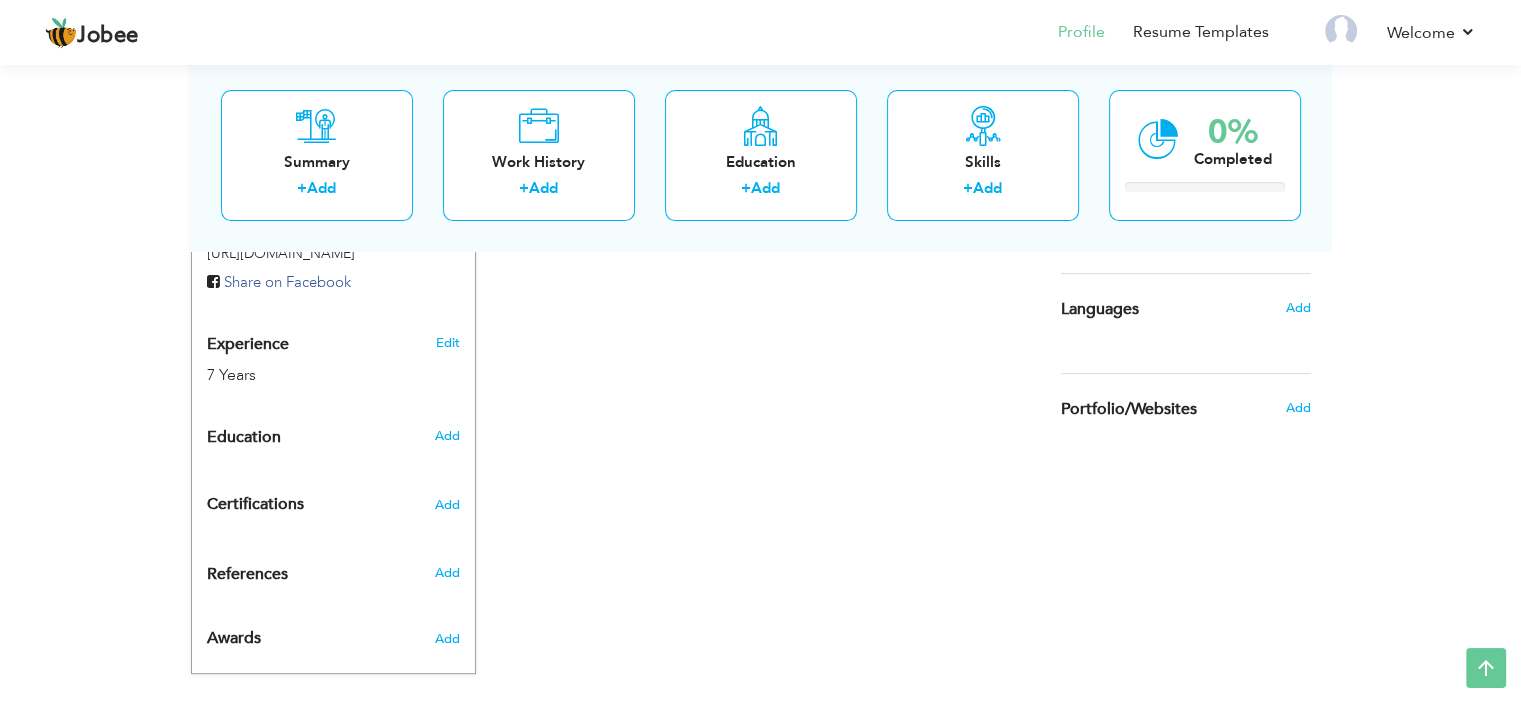 click on "Portfolio/Websites" at bounding box center (1162, 409) 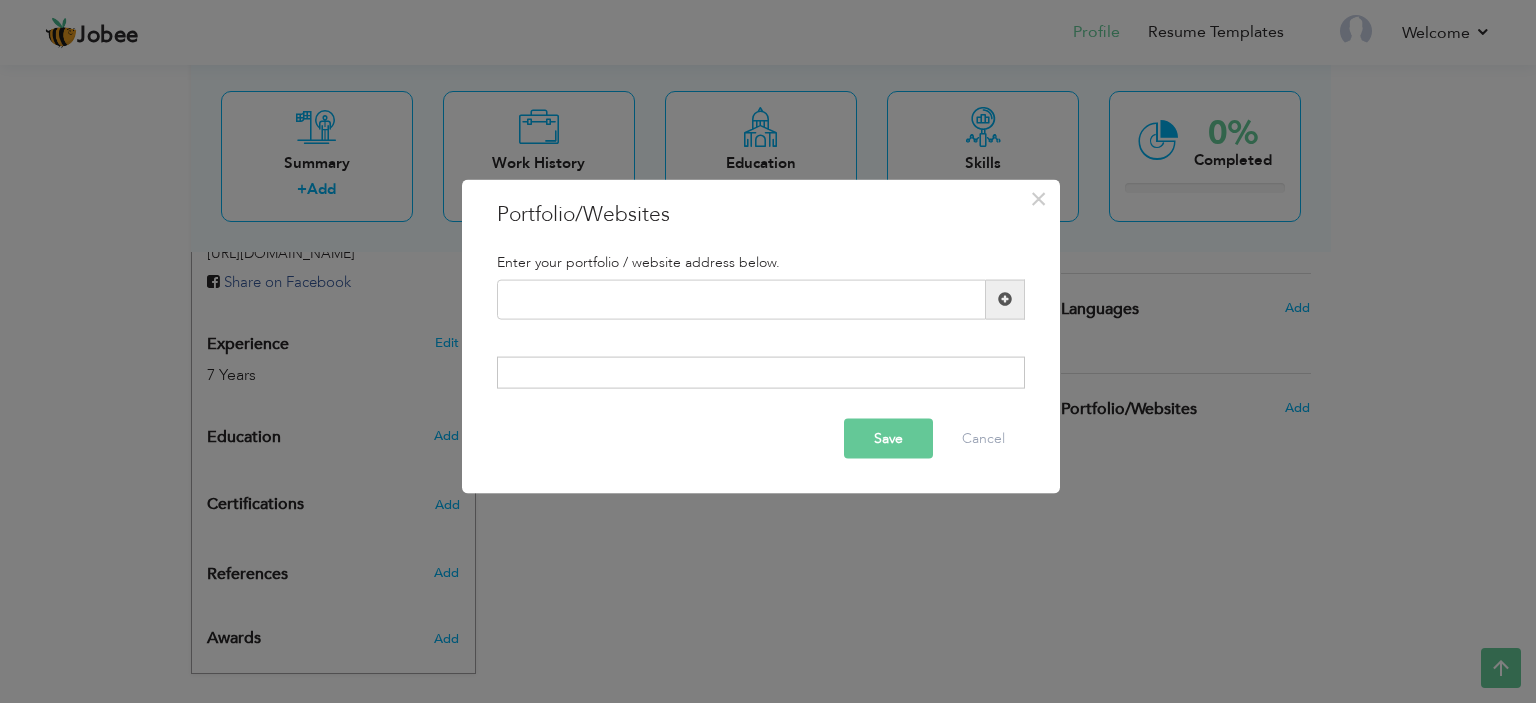 click at bounding box center [1005, 299] 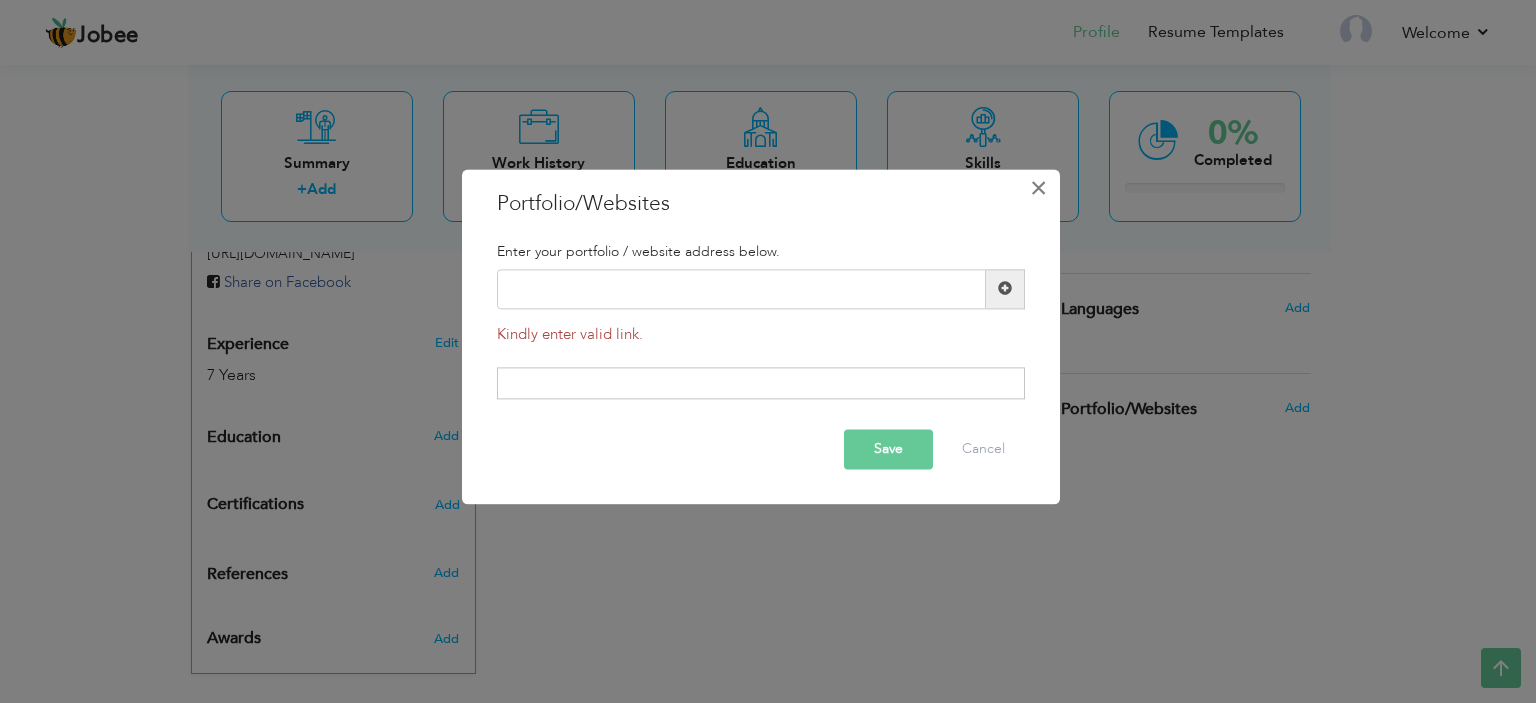 click on "×" at bounding box center [1038, 188] 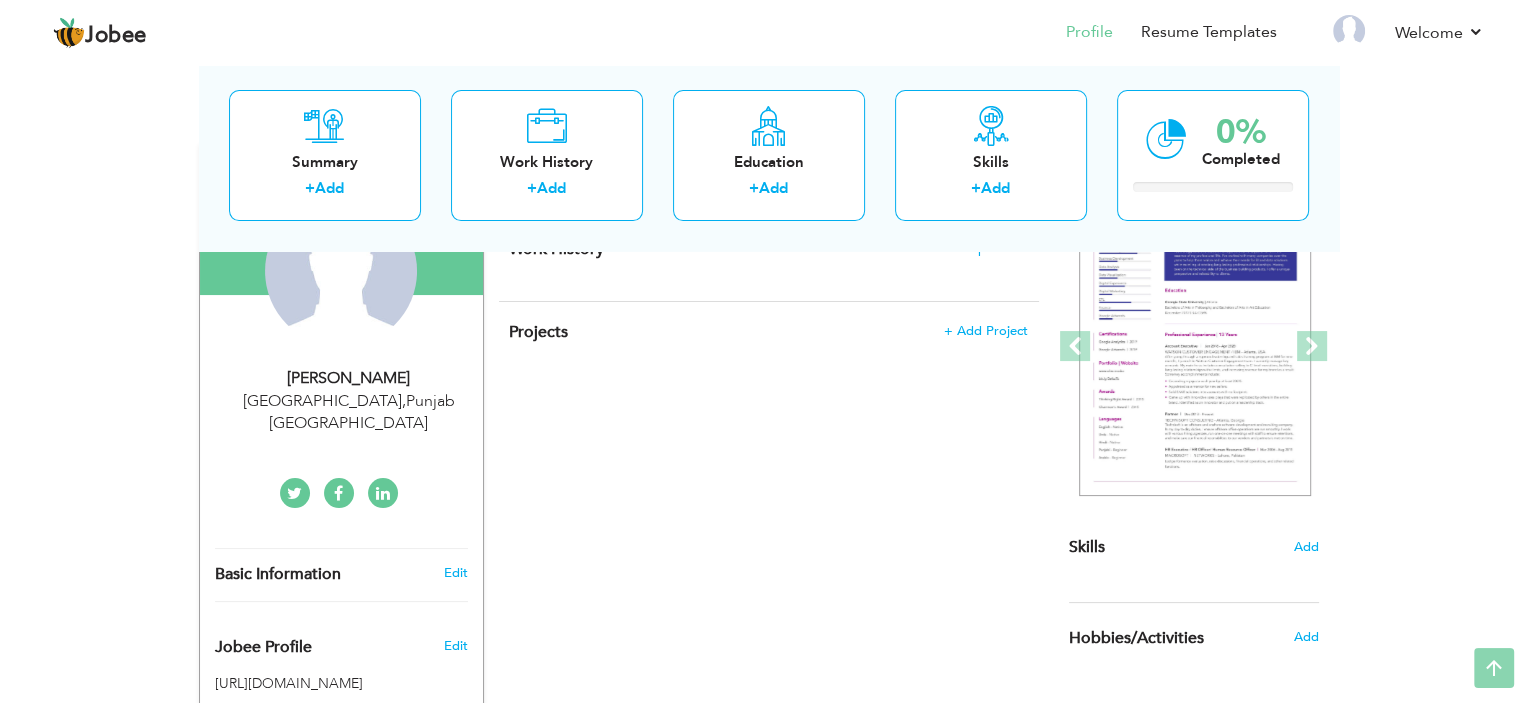 scroll, scrollTop: 0, scrollLeft: 0, axis: both 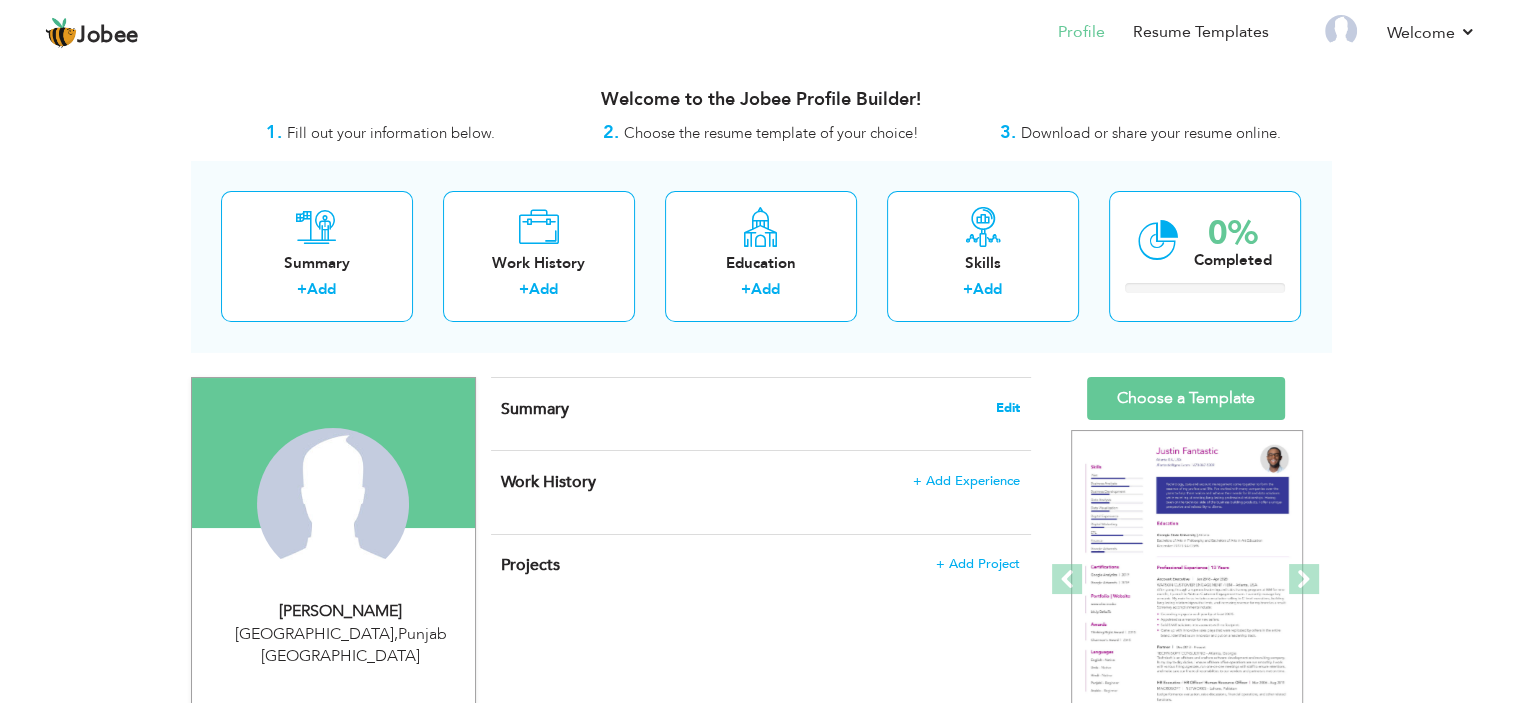 click on "Edit" at bounding box center (1008, 408) 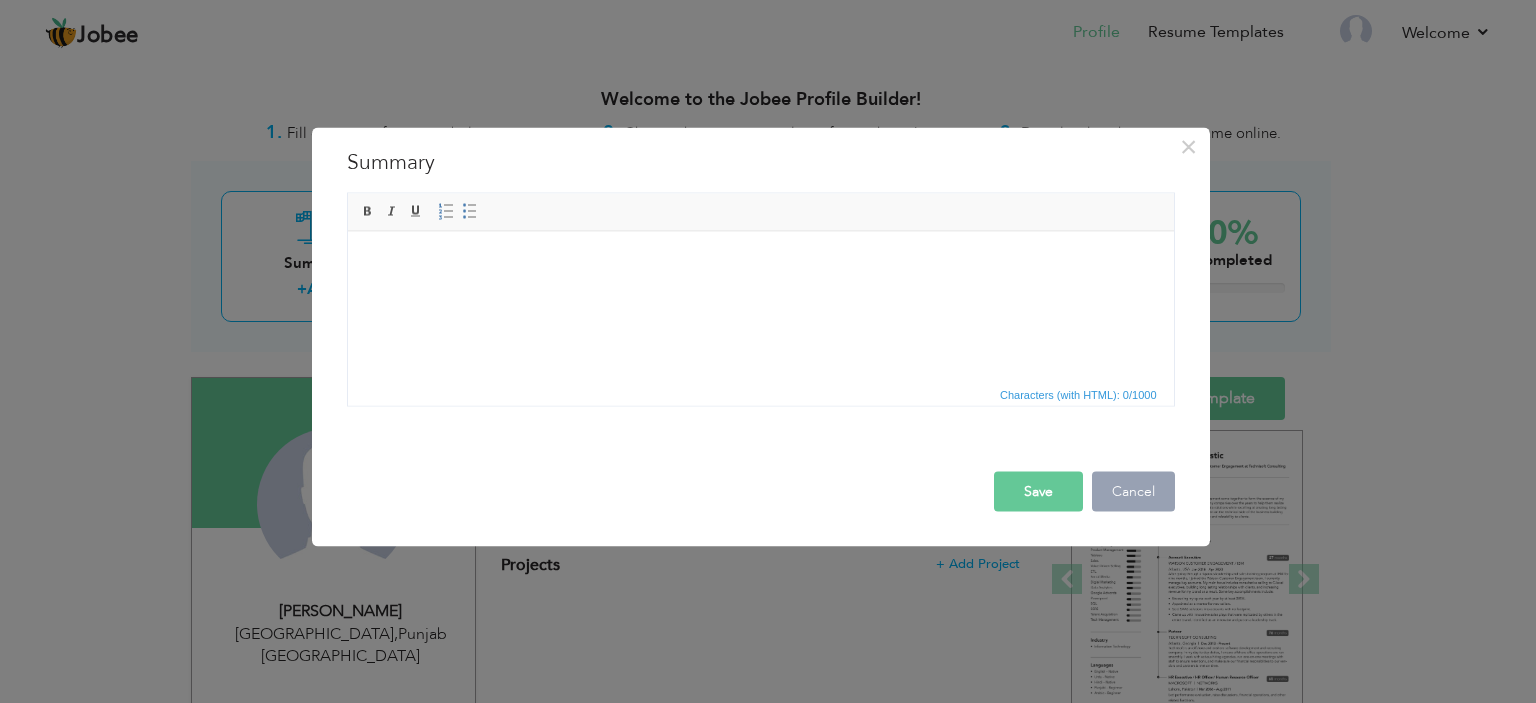 click on "Cancel" at bounding box center (1133, 491) 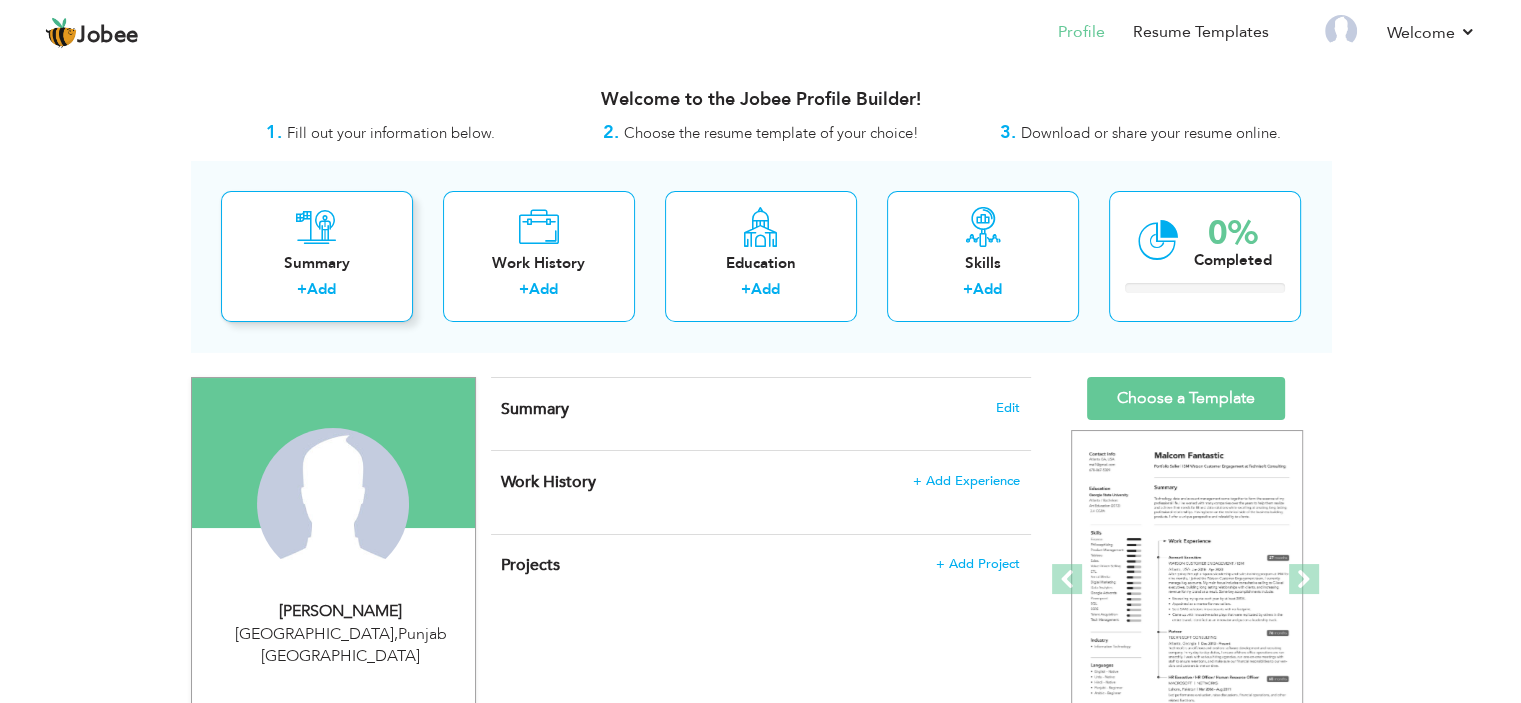 click on "+  Add" at bounding box center (317, 292) 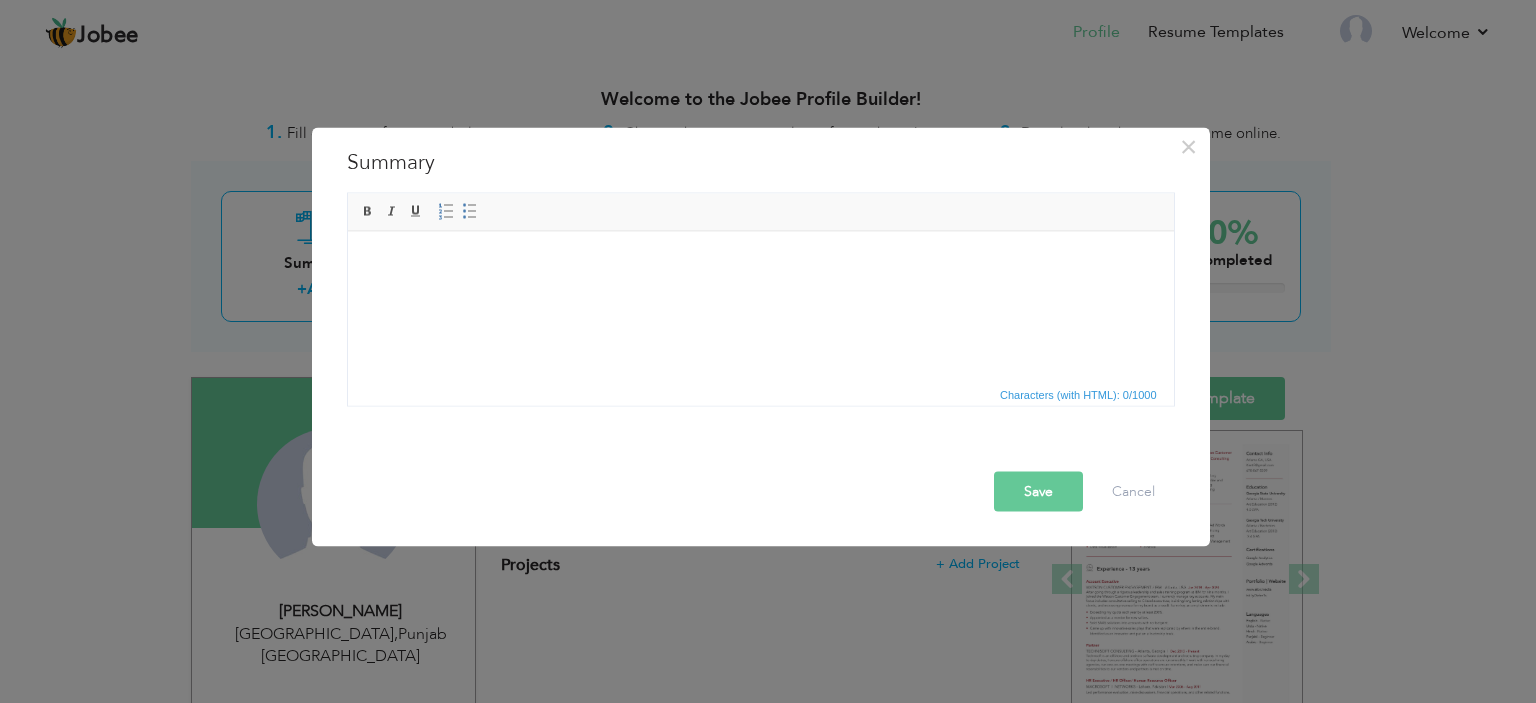 click at bounding box center [760, 261] 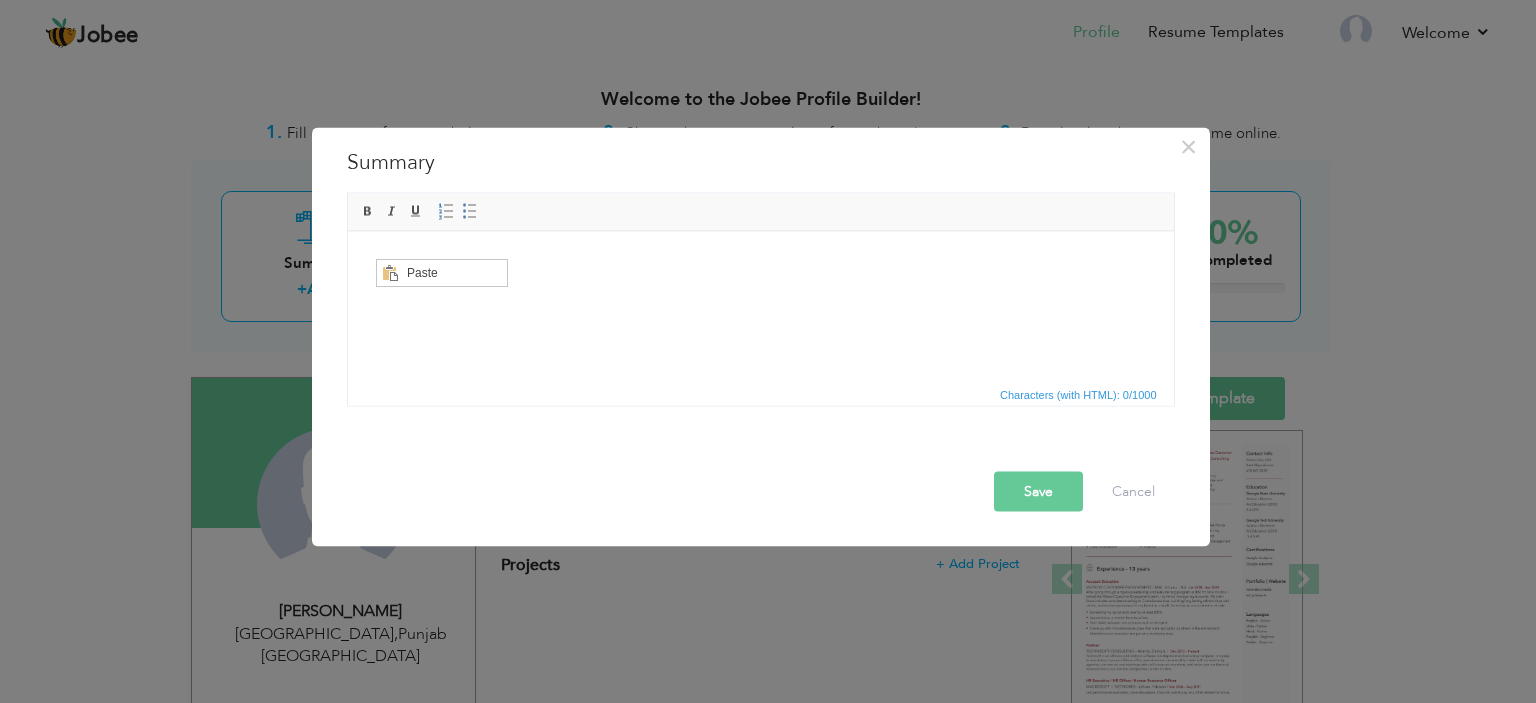 scroll, scrollTop: 0, scrollLeft: 0, axis: both 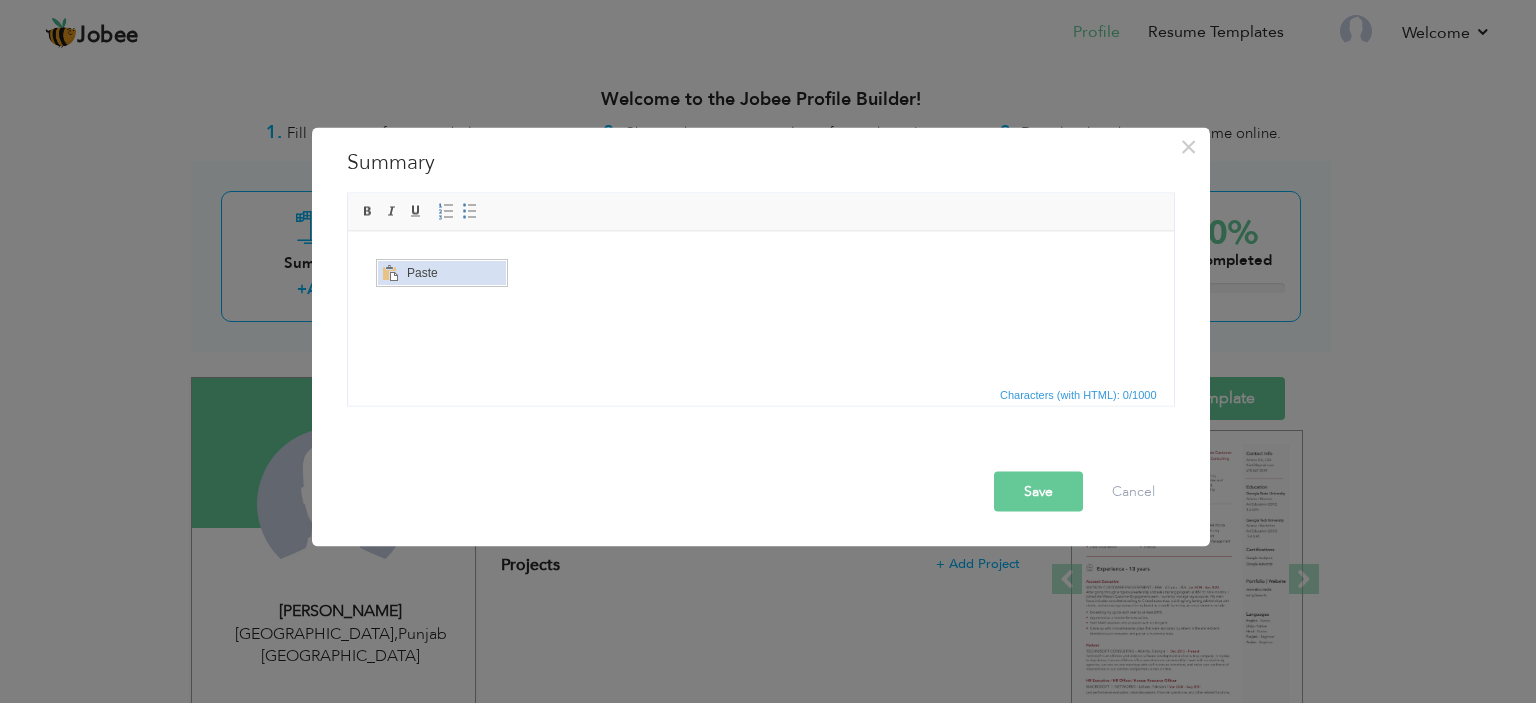 click on "Paste" at bounding box center [454, 272] 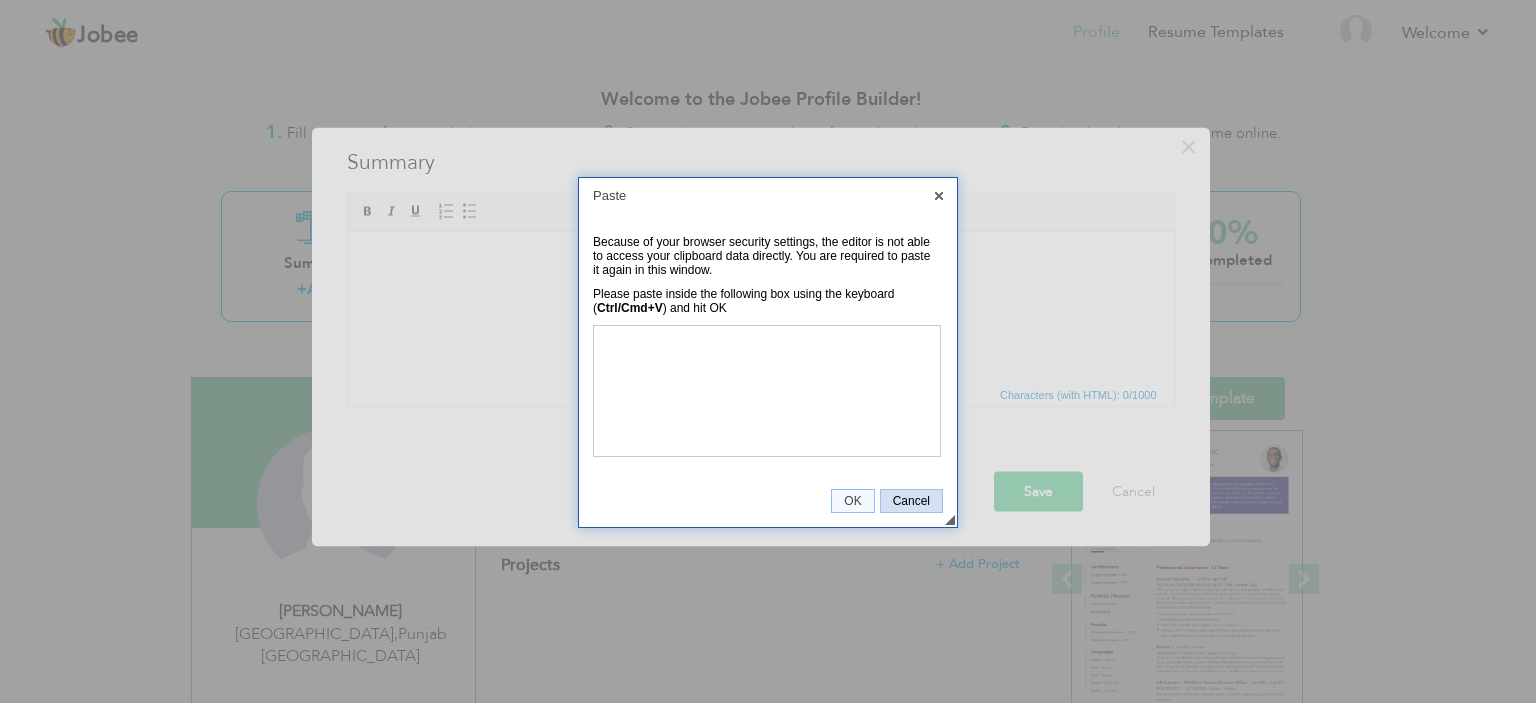click on "Cancel" at bounding box center [911, 501] 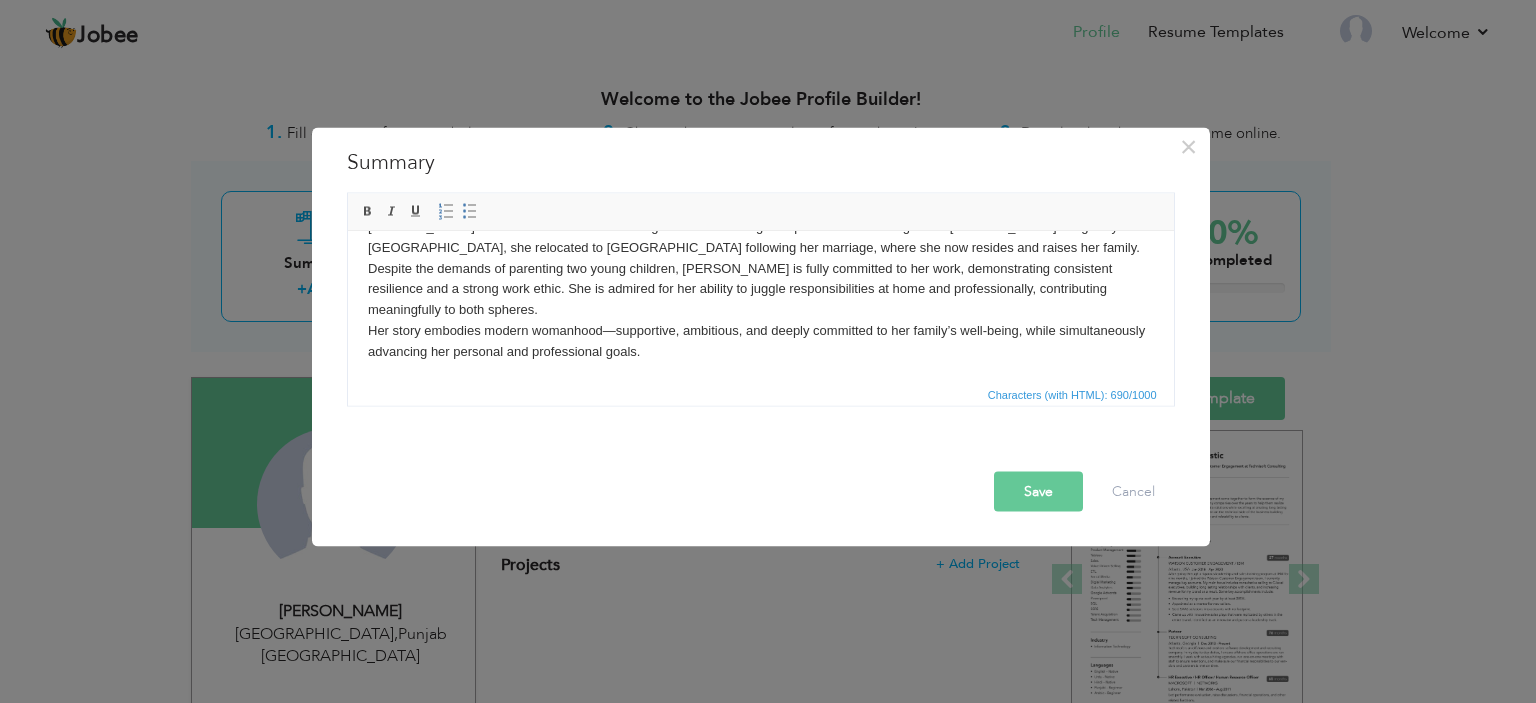scroll, scrollTop: 0, scrollLeft: 0, axis: both 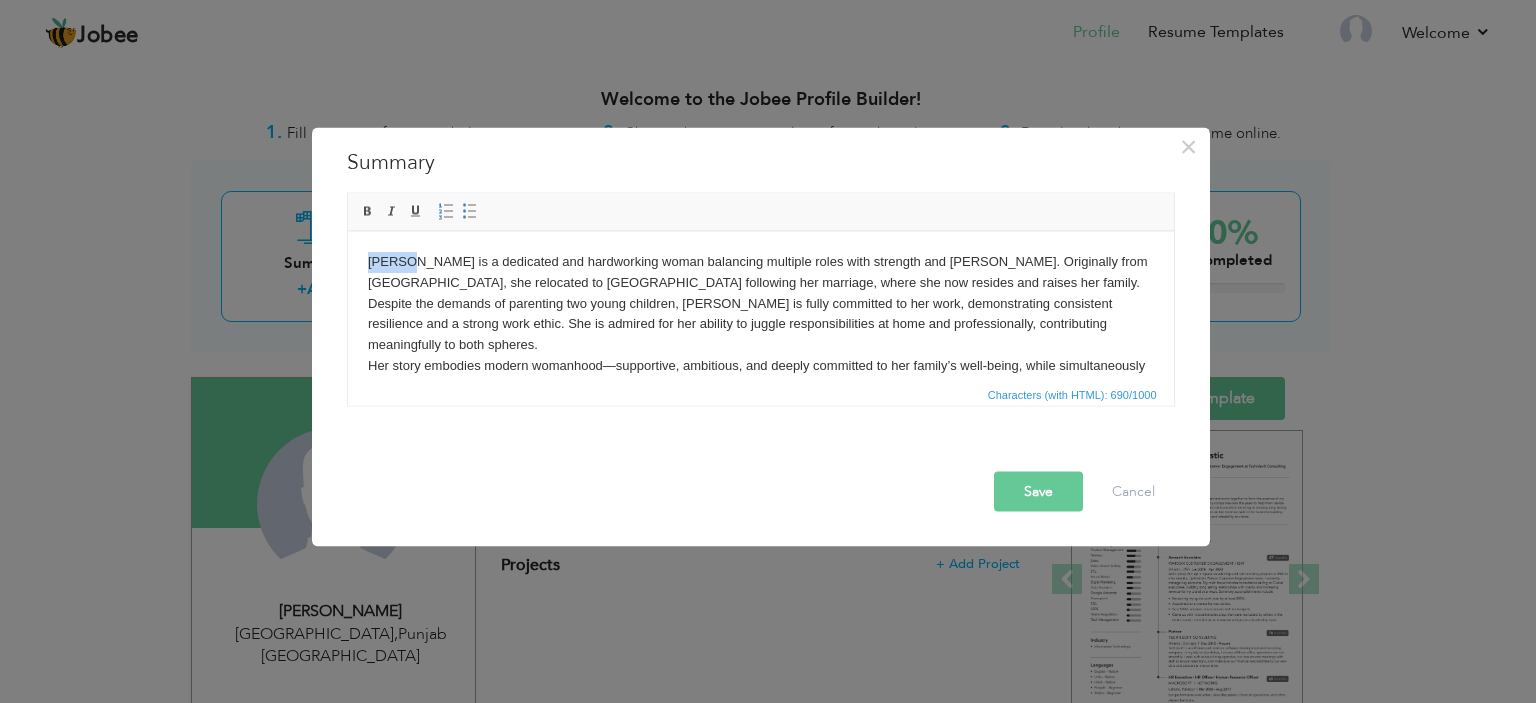 drag, startPoint x: 414, startPoint y: 263, endPoint x: 355, endPoint y: 265, distance: 59.03389 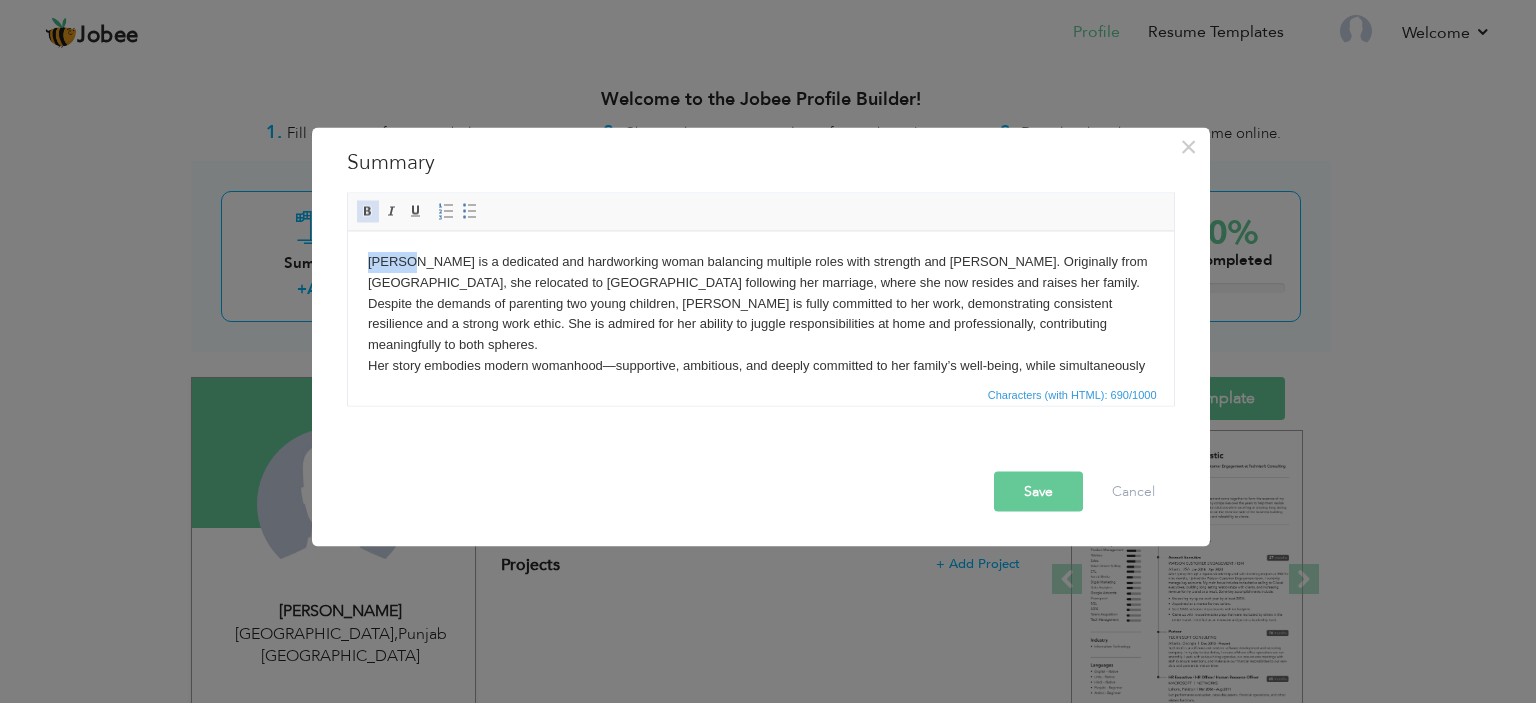 click at bounding box center (368, 211) 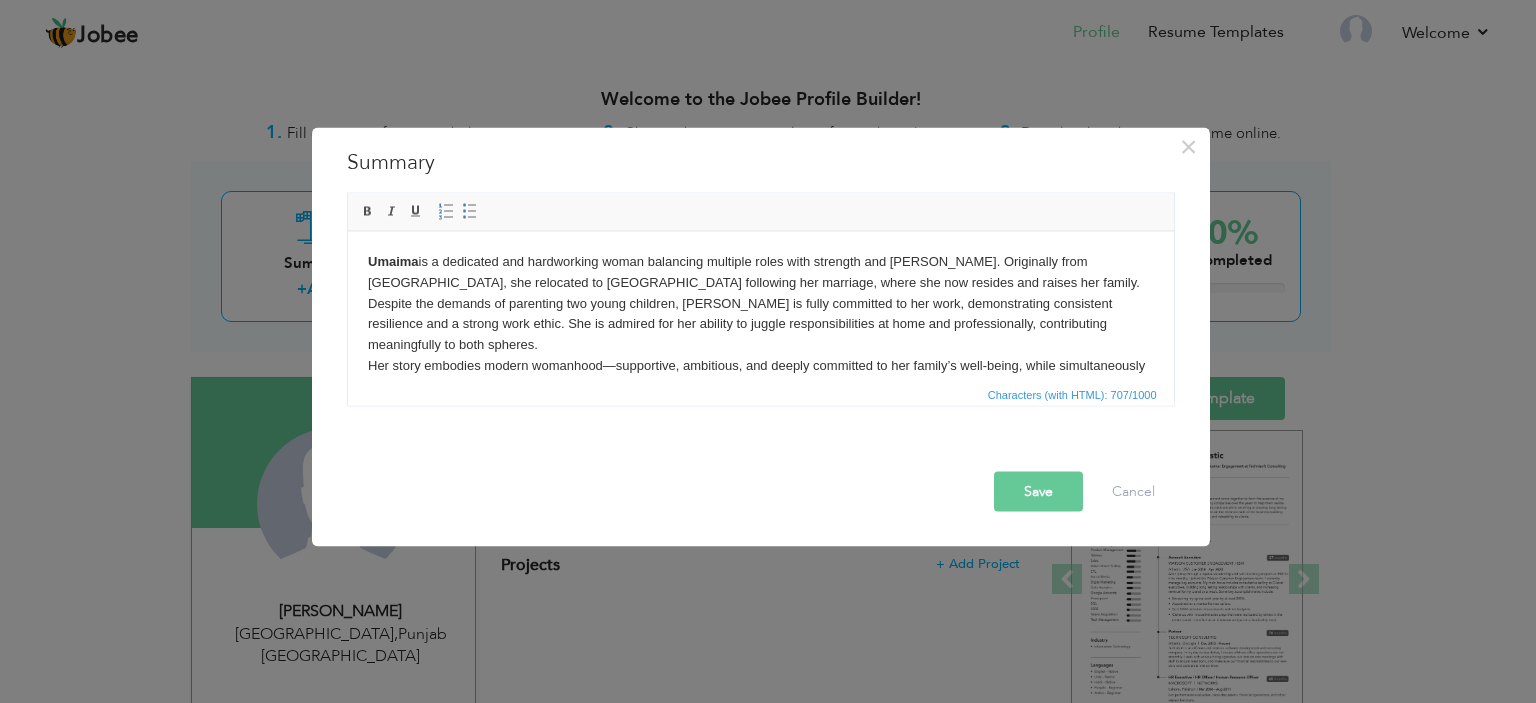 click on "Umaima  is a dedicated and hardworking woman balancing multiple roles with strength and grace. Originally from Multan, she relocated to Lahore following her marriage, where she now resides and raises her family. Despite the demands of parenting two young children, Umaima is fully committed to her work, demonstrating consistent resilience and a strong work ethic. She is admired for her ability to juggle responsibilities at home and professionally, contributing meaningfully to both spheres. Her story embodies modern womanhood—supportive, ambitious, and deeply committed to her family’s well-being, while simultaneously advancing her personal and professional goals." at bounding box center [760, 324] 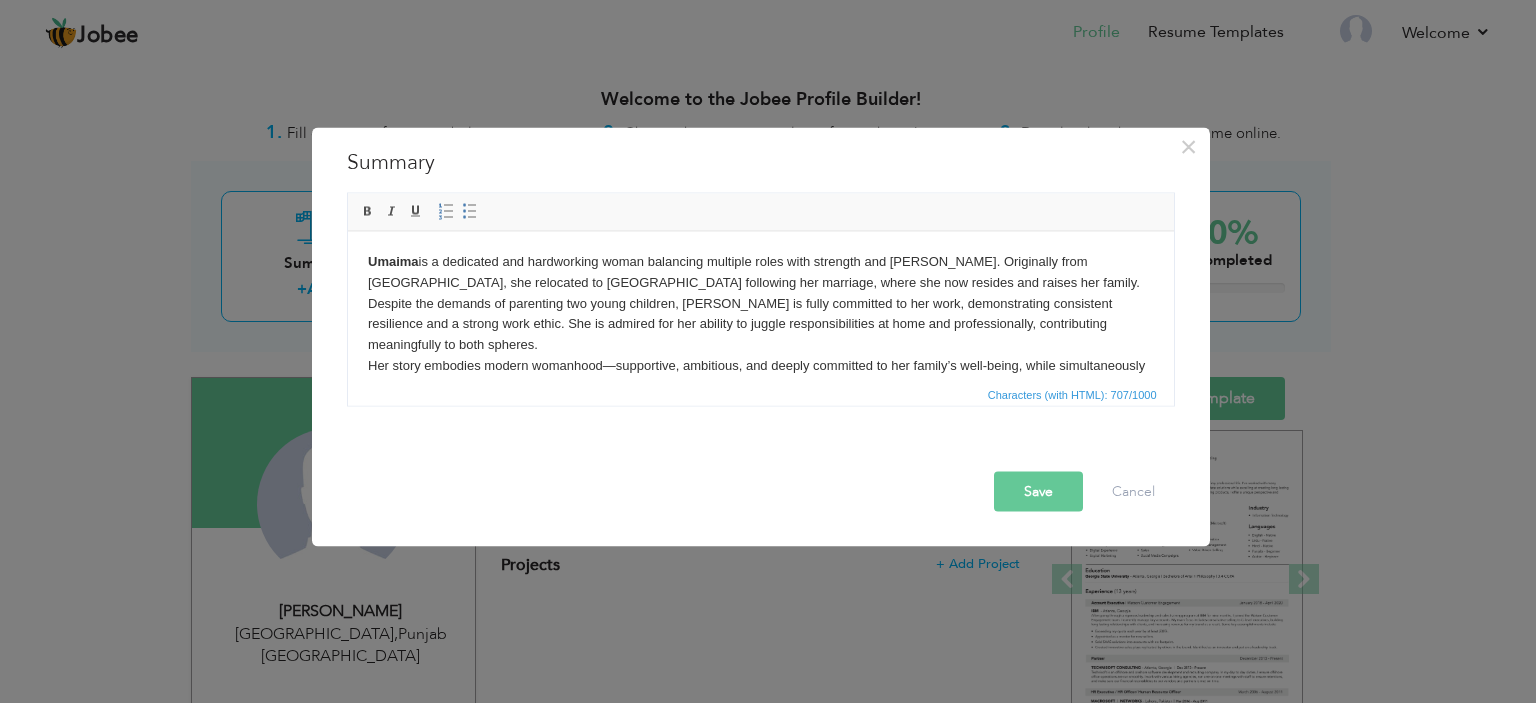 click on "Umaima  is a dedicated and hardworking woman balancing multiple roles with strength and grace. Originally from Multan, she relocated to Lahore following her marriage, where she now resides and raises her family. Despite the demands of parenting two young children, Umaima is fully committed to her work, demonstrating consistent resilience and a strong work ethic. She is admired for her ability to juggle responsibilities at home and professionally, contributing meaningfully to both spheres. Her story embodies modern womanhood—supportive, ambitious, and deeply committed to her family’s well-being, while simultaneously advancing her personal and professional goals." at bounding box center (760, 324) 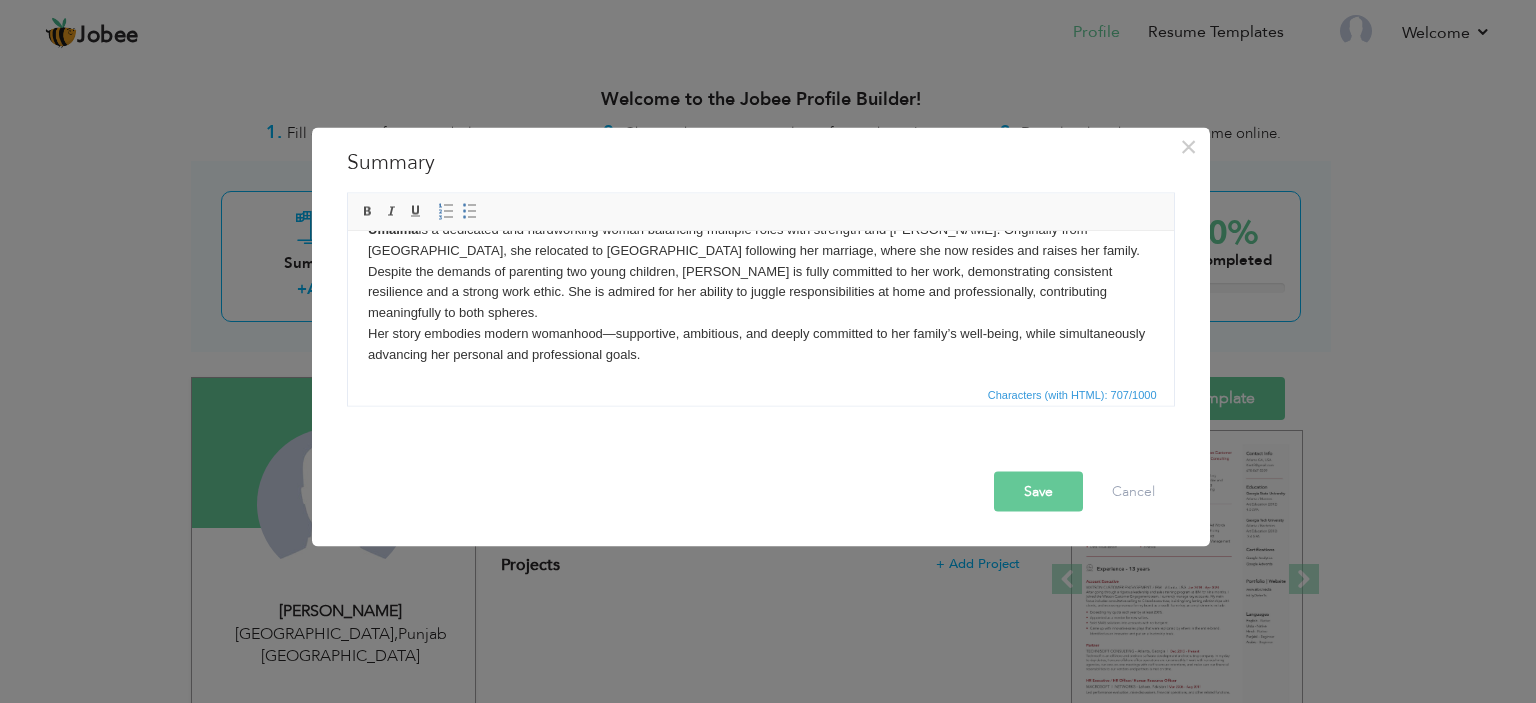 scroll, scrollTop: 35, scrollLeft: 0, axis: vertical 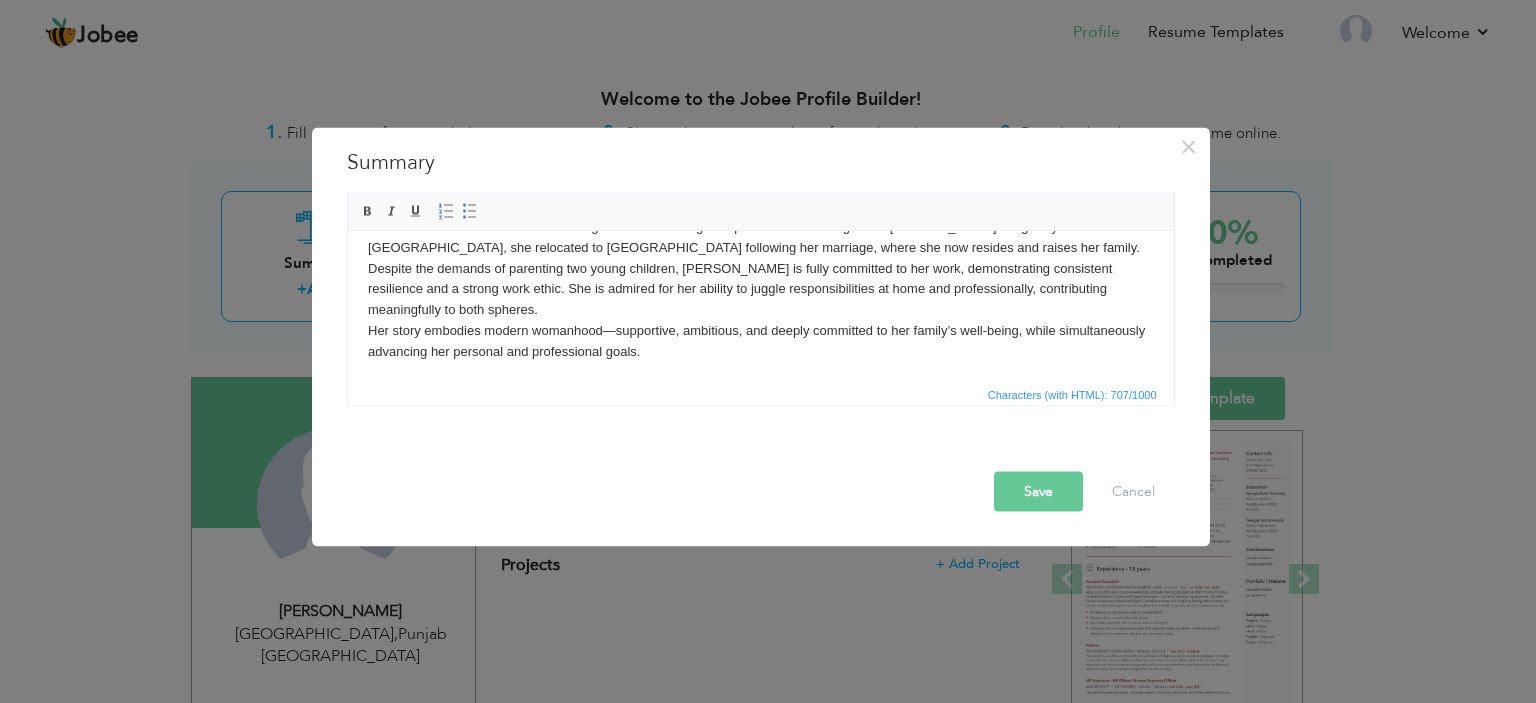 click on "Save" at bounding box center [1038, 491] 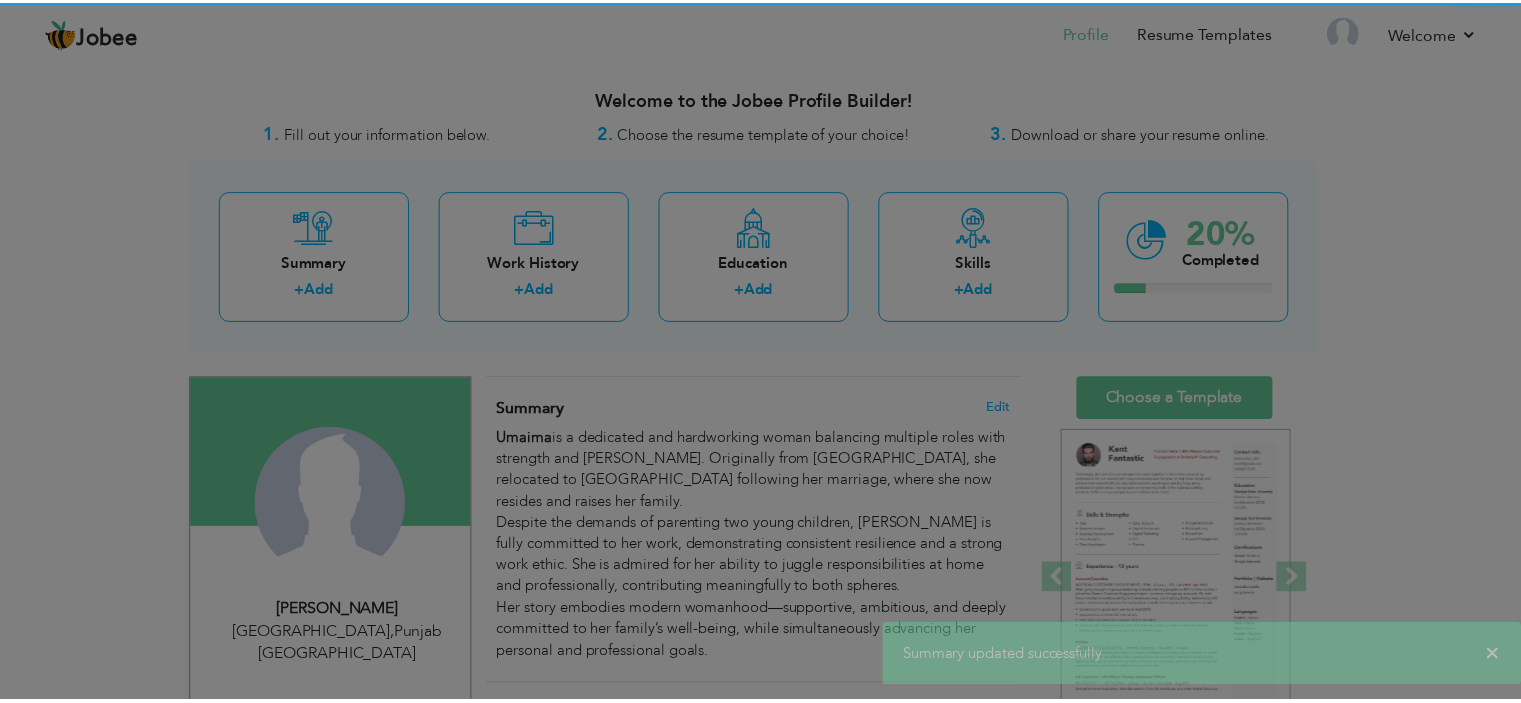 scroll, scrollTop: 0, scrollLeft: 0, axis: both 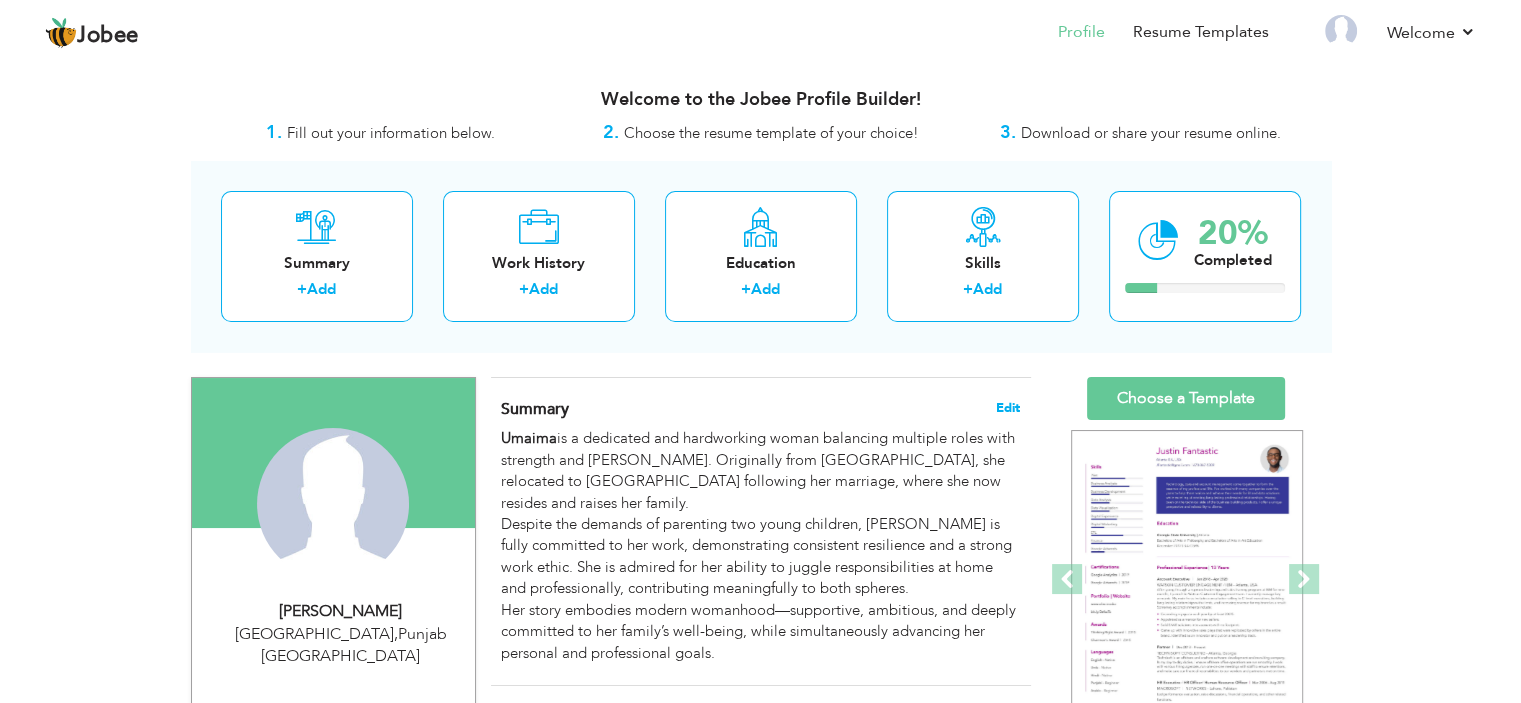 click on "Edit" at bounding box center (1008, 408) 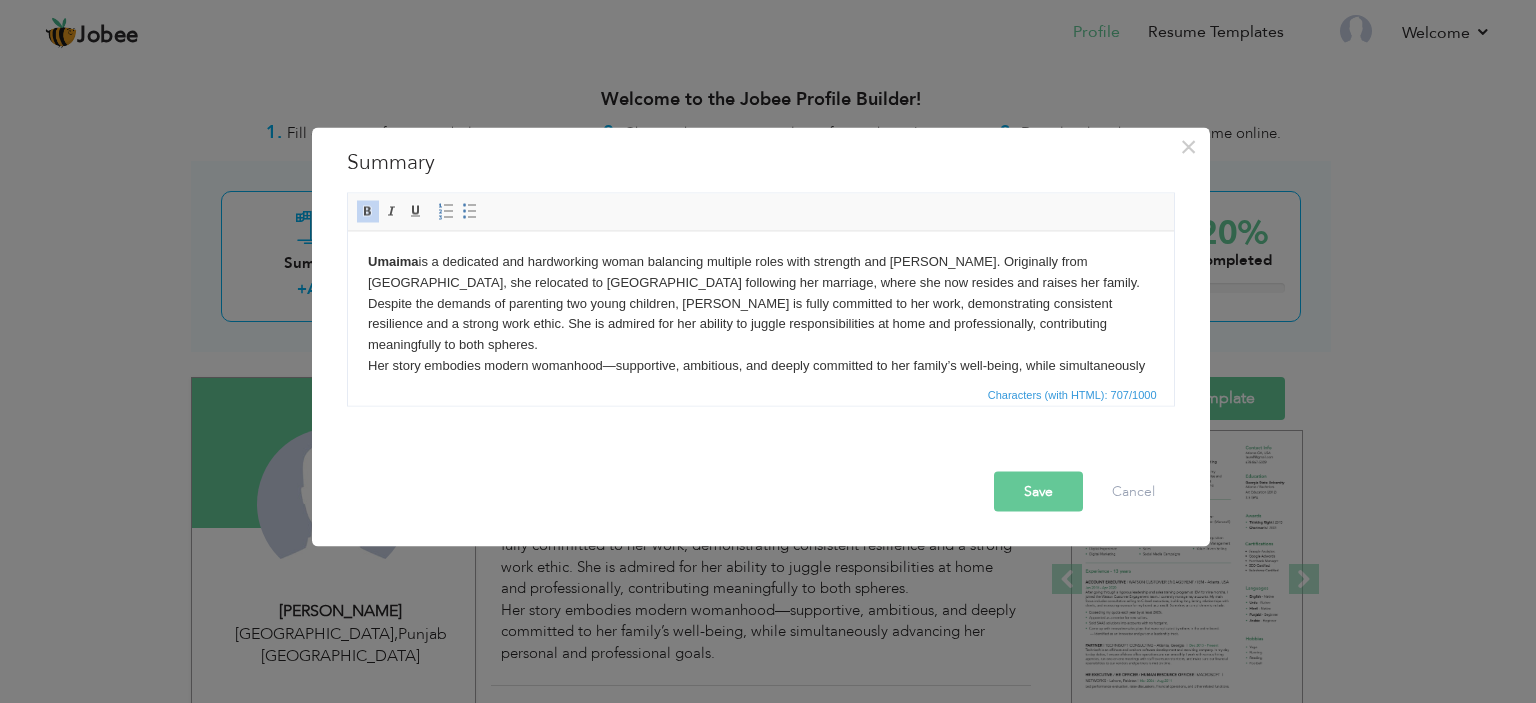 click on "Umaima  is a dedicated and hardworking woman balancing multiple roles with strength and grace. Originally from Multan, she relocated to Lahore following her marriage, where she now resides and raises her family. Despite the demands of parenting two young children, Umaima is fully committed to her work, demonstrating consistent resilience and a strong work ethic. She is admired for her ability to juggle responsibilities at home and professionally, contributing meaningfully to both spheres. Her story embodies modern womanhood—supportive, ambitious, and deeply committed to her family’s well-being, while simultaneously advancing her personal and professional goals." at bounding box center (760, 324) 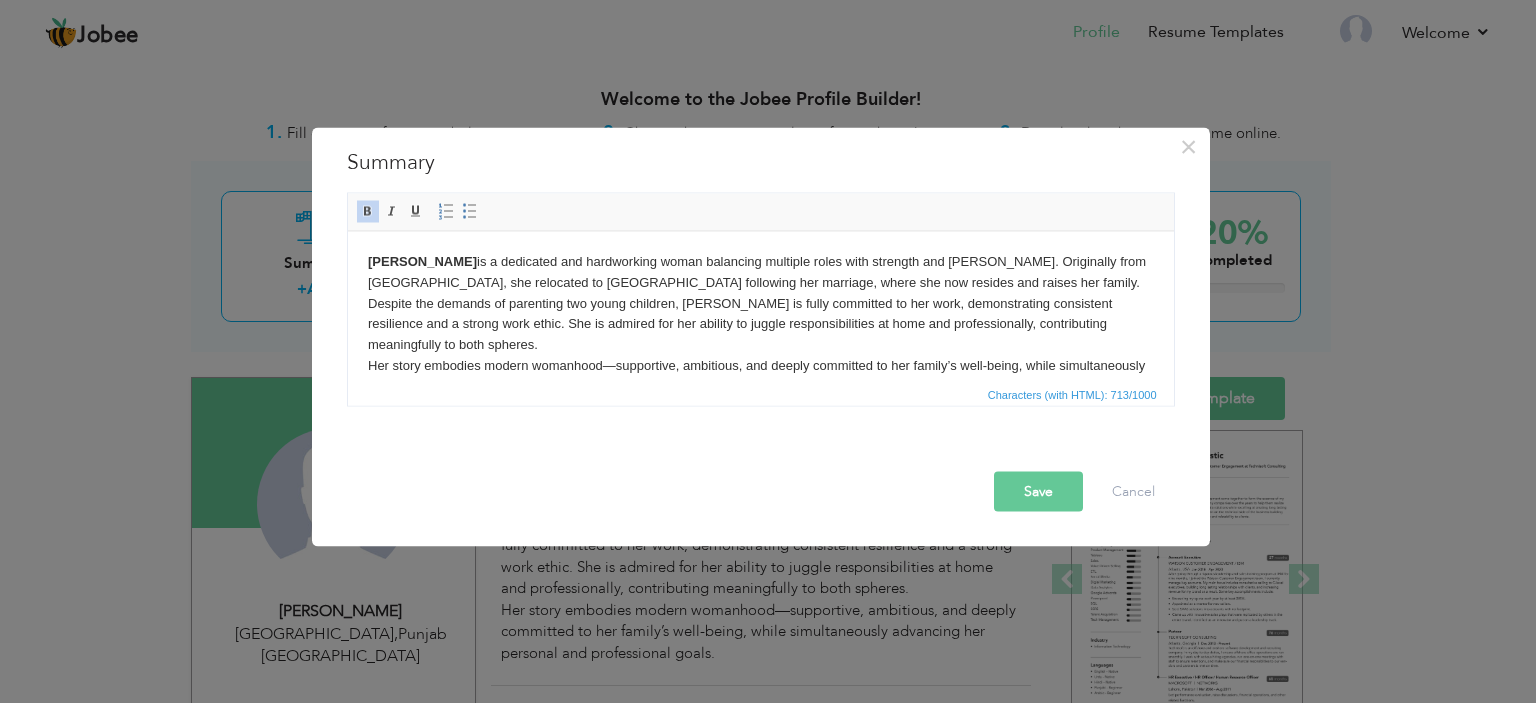 click on "Save" at bounding box center [1038, 491] 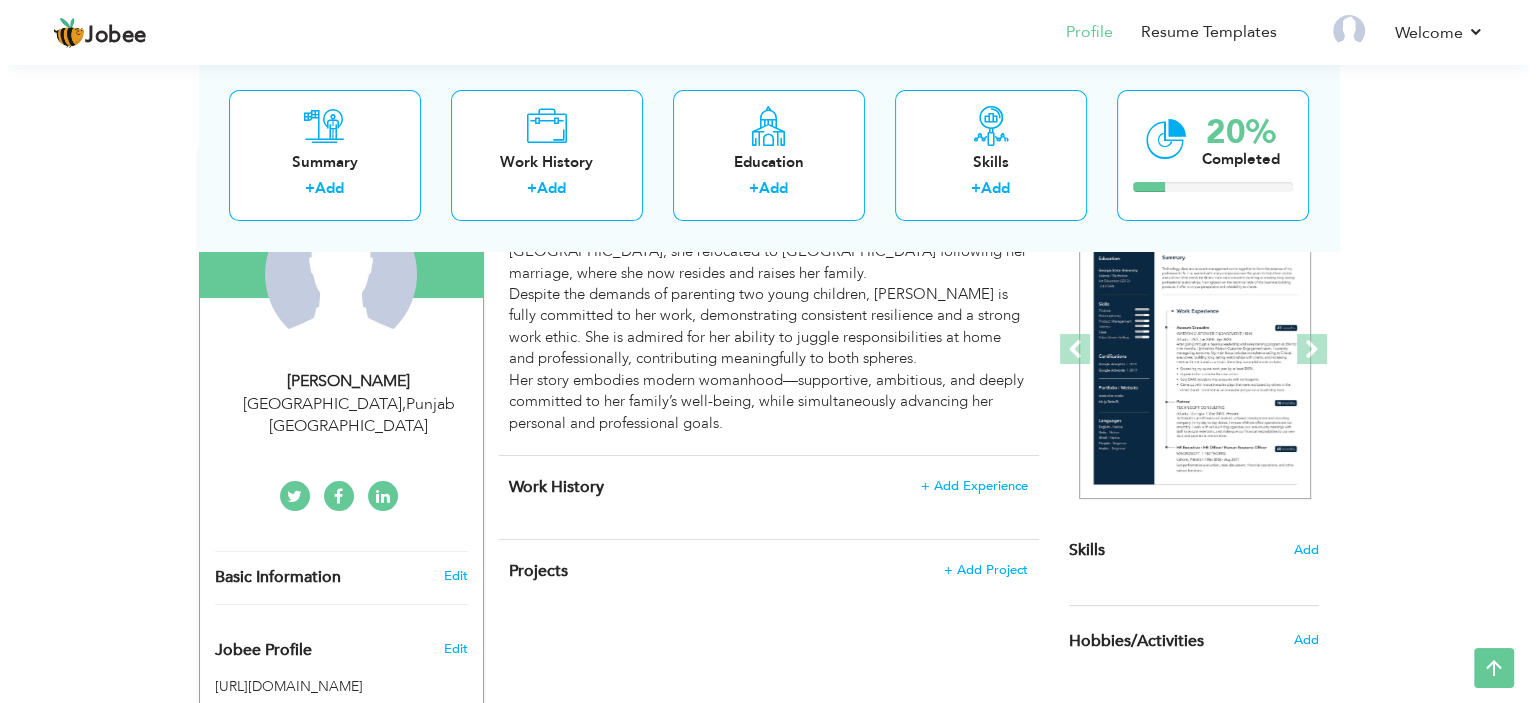 scroll, scrollTop: 268, scrollLeft: 0, axis: vertical 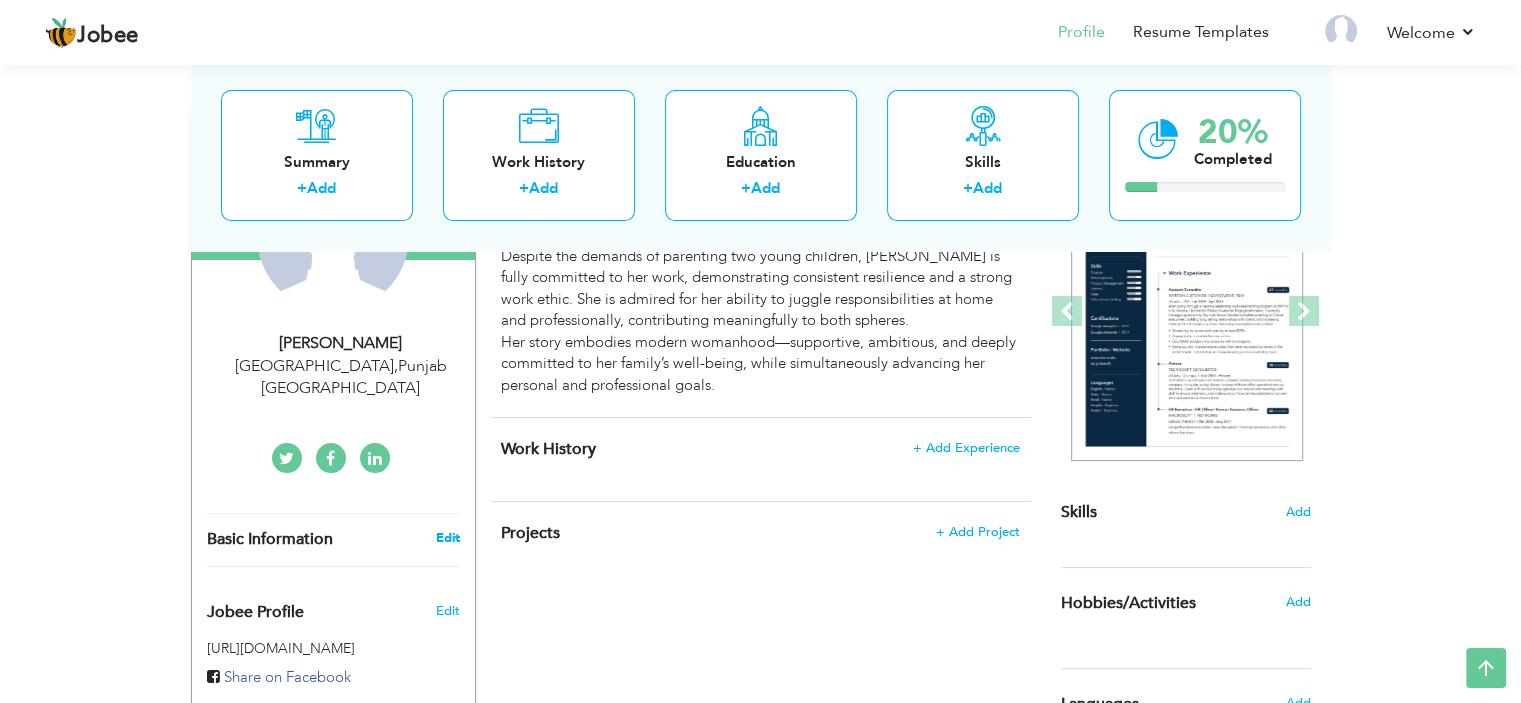 click on "Edit" at bounding box center (447, 538) 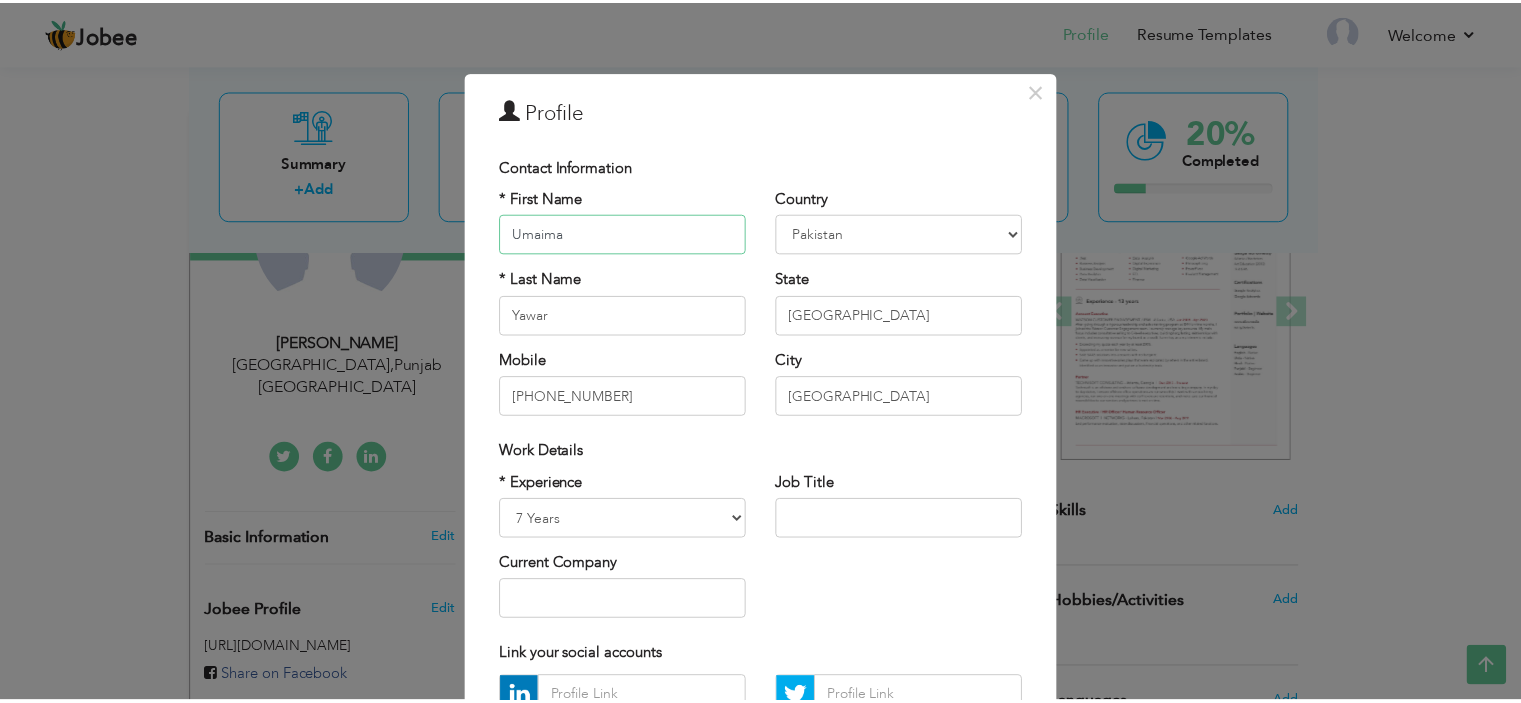 scroll, scrollTop: 205, scrollLeft: 0, axis: vertical 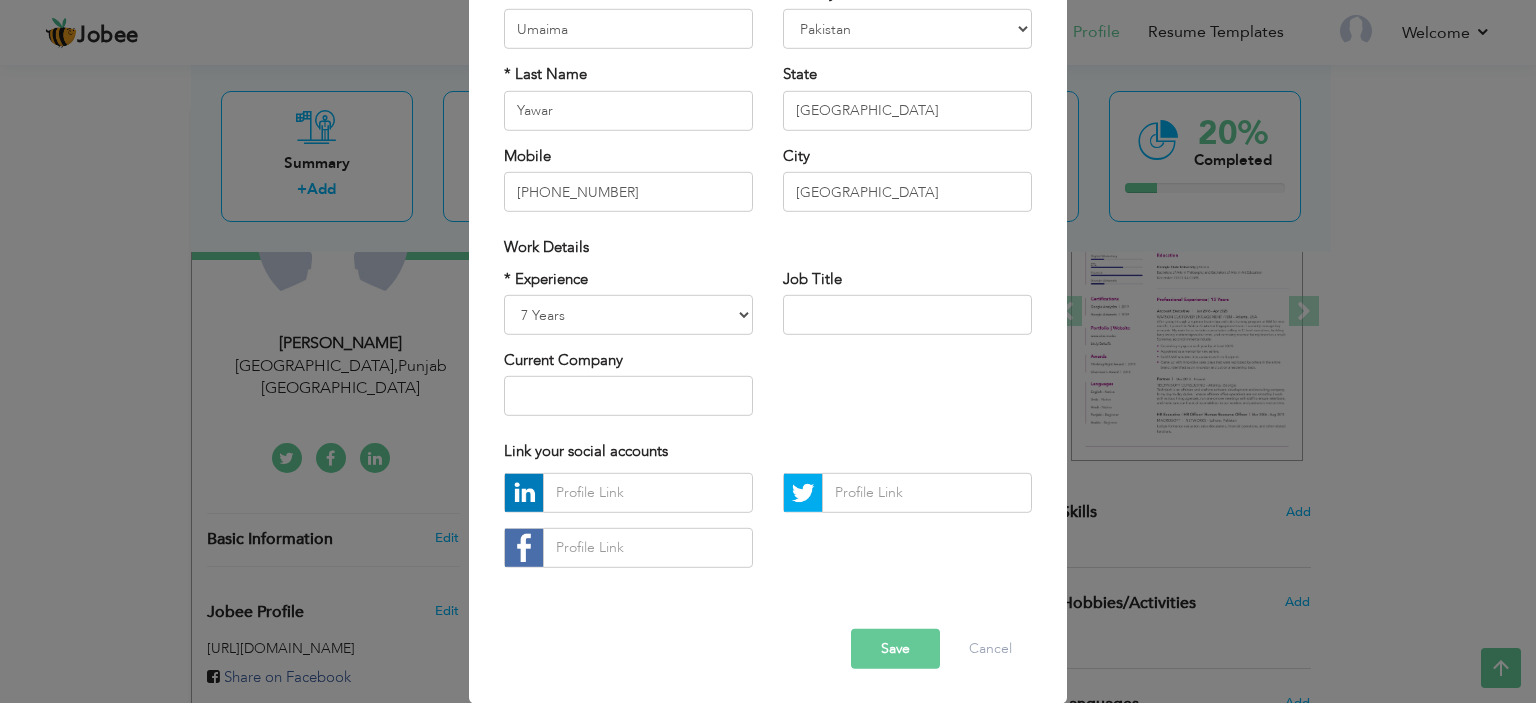 click on "Save" at bounding box center [895, 649] 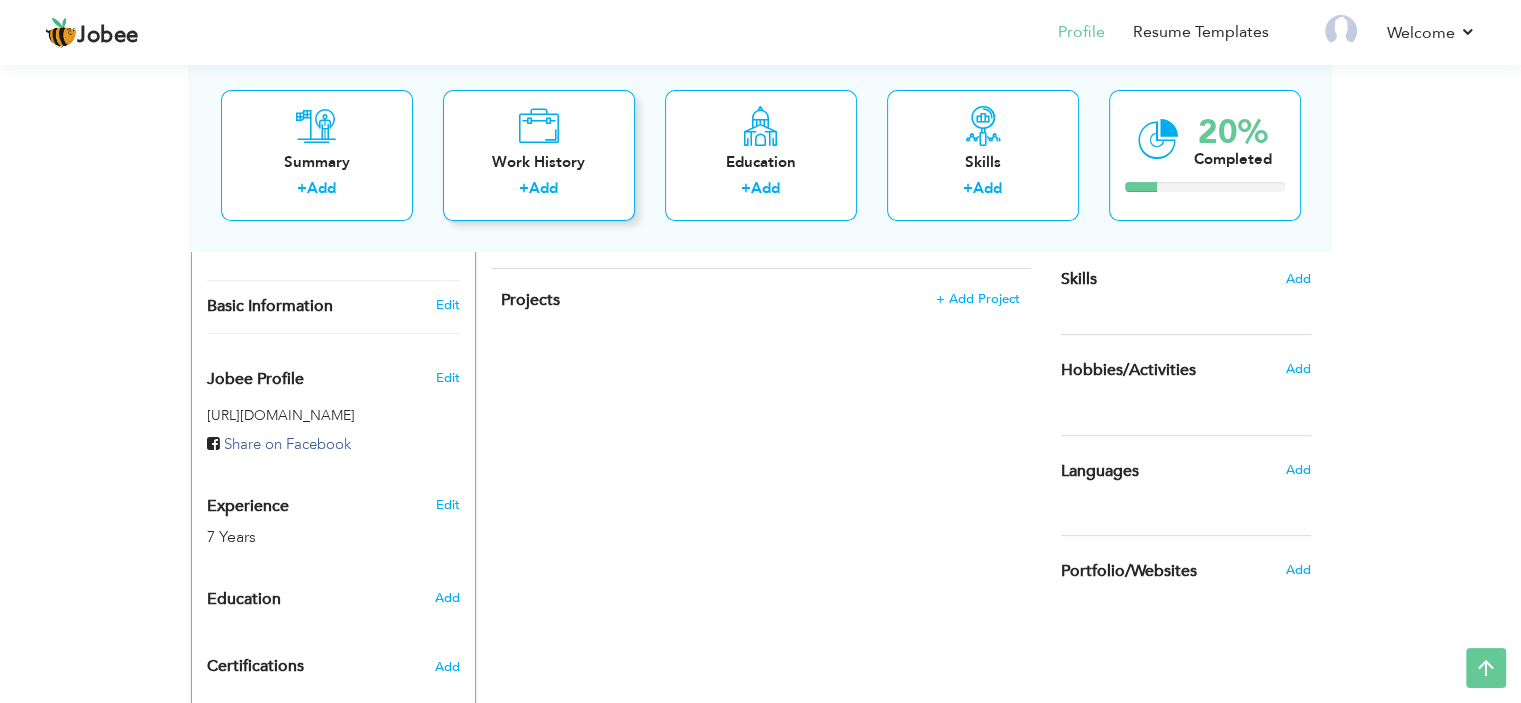 click on "Add" at bounding box center [543, 189] 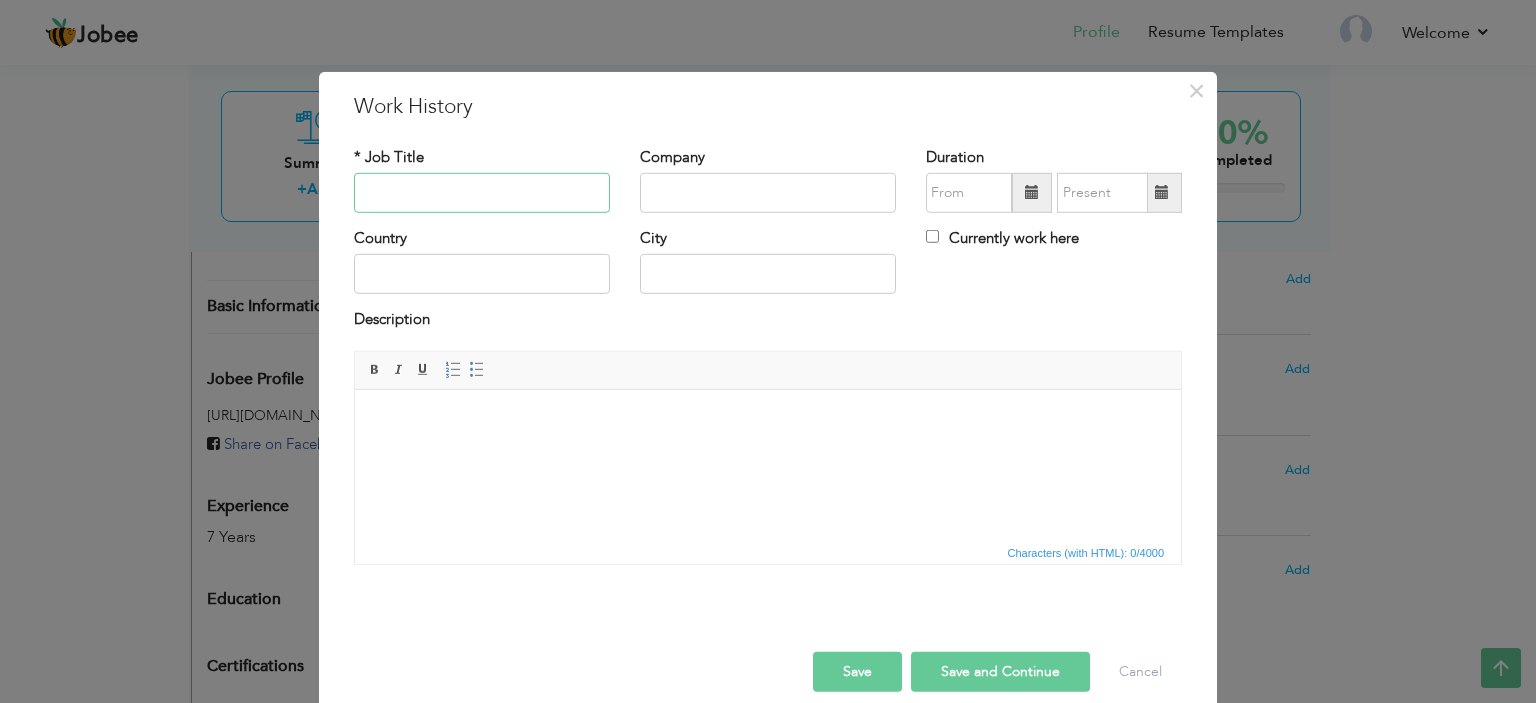 click at bounding box center (482, 193) 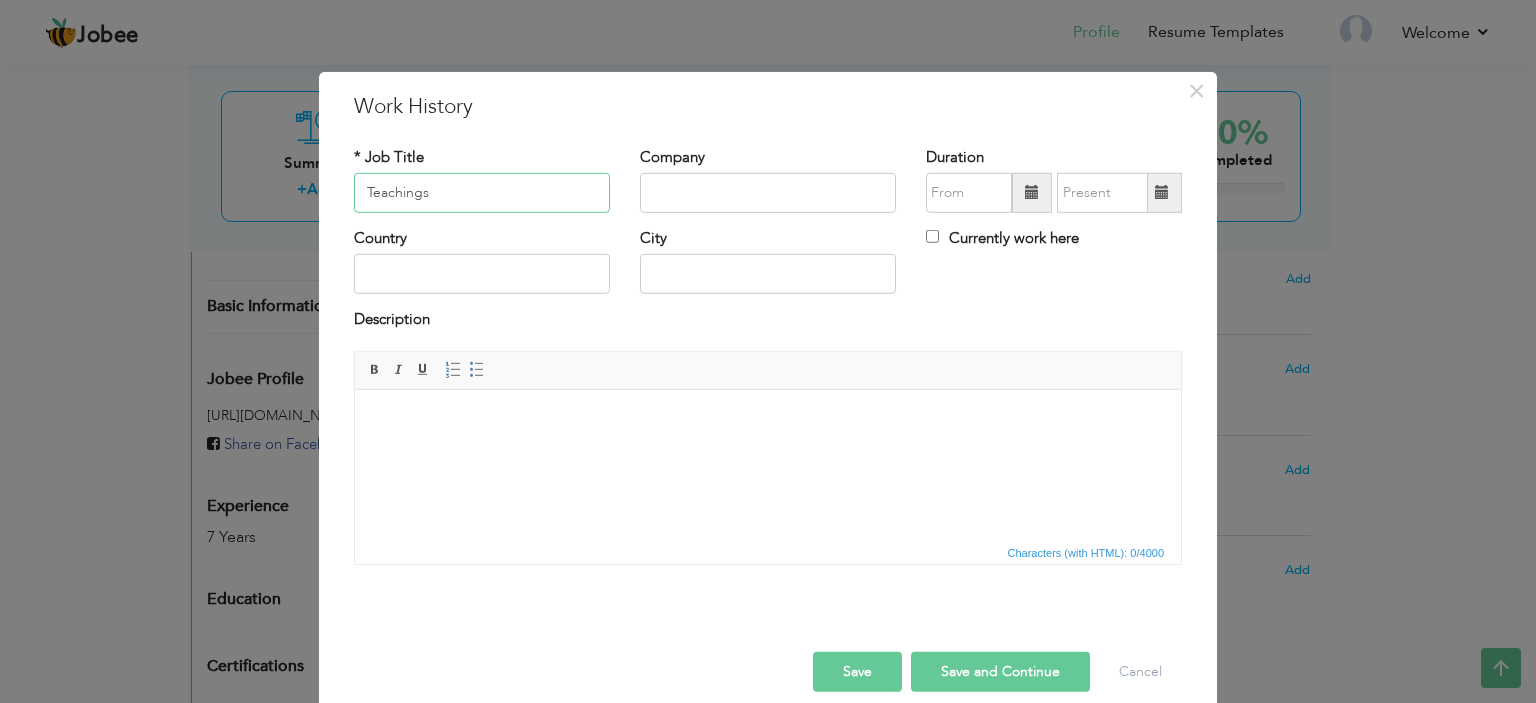 type on "Teachings" 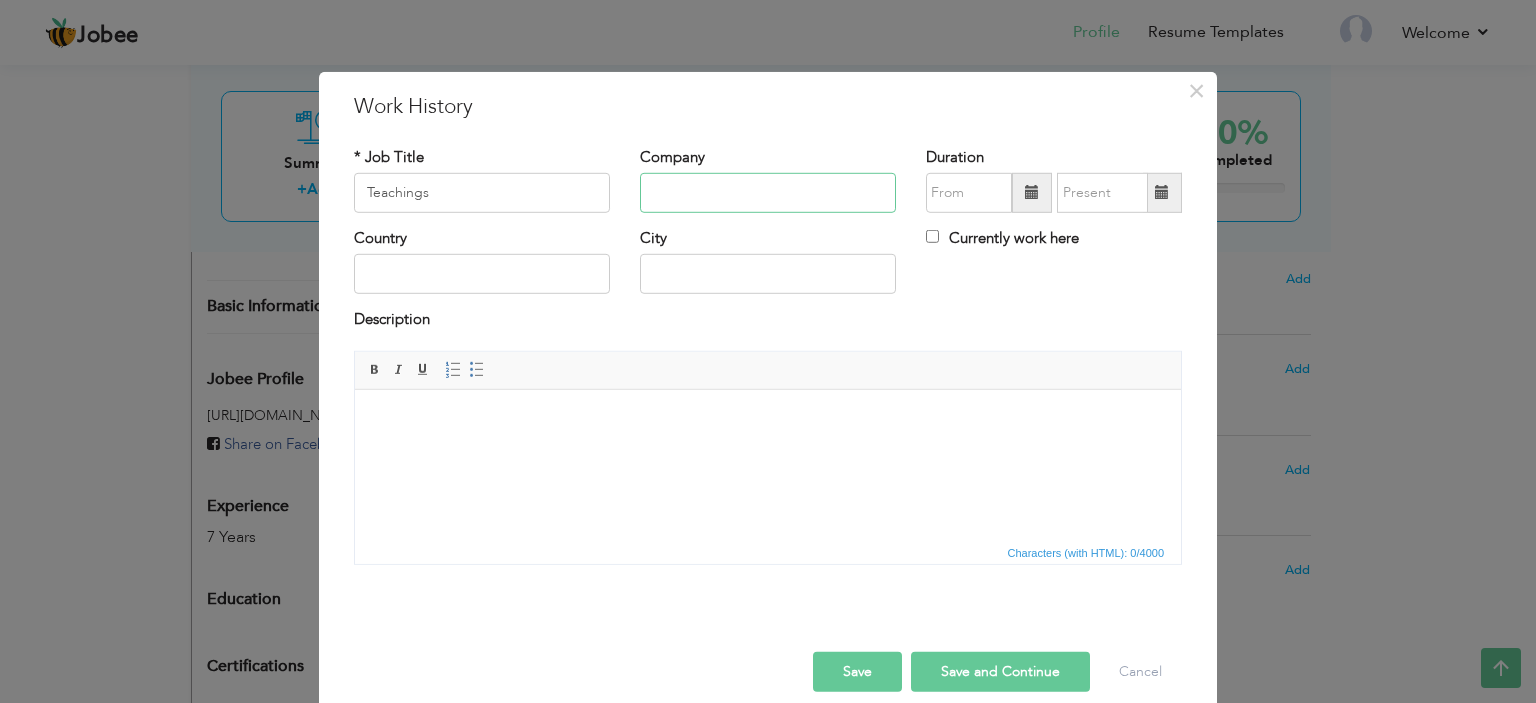click at bounding box center (768, 193) 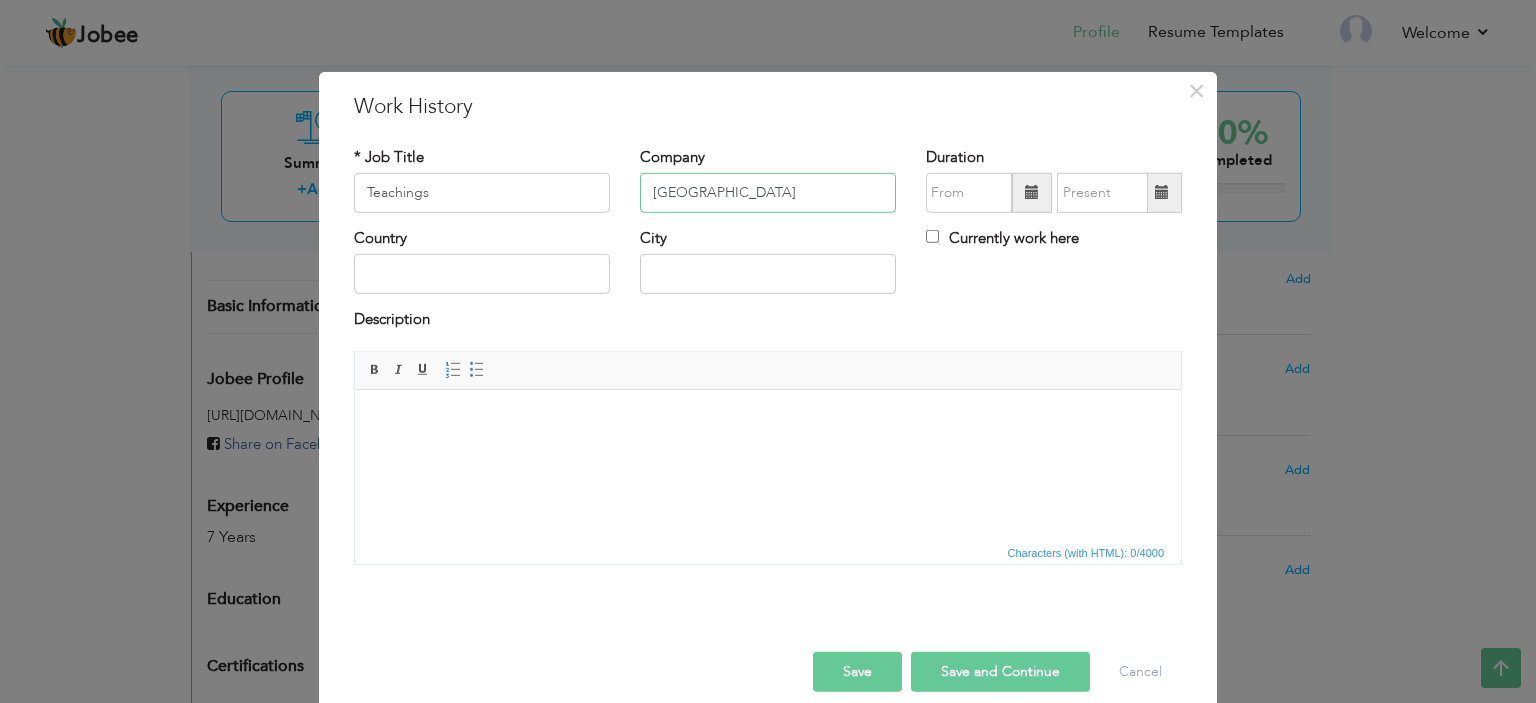 type on "[GEOGRAPHIC_DATA]" 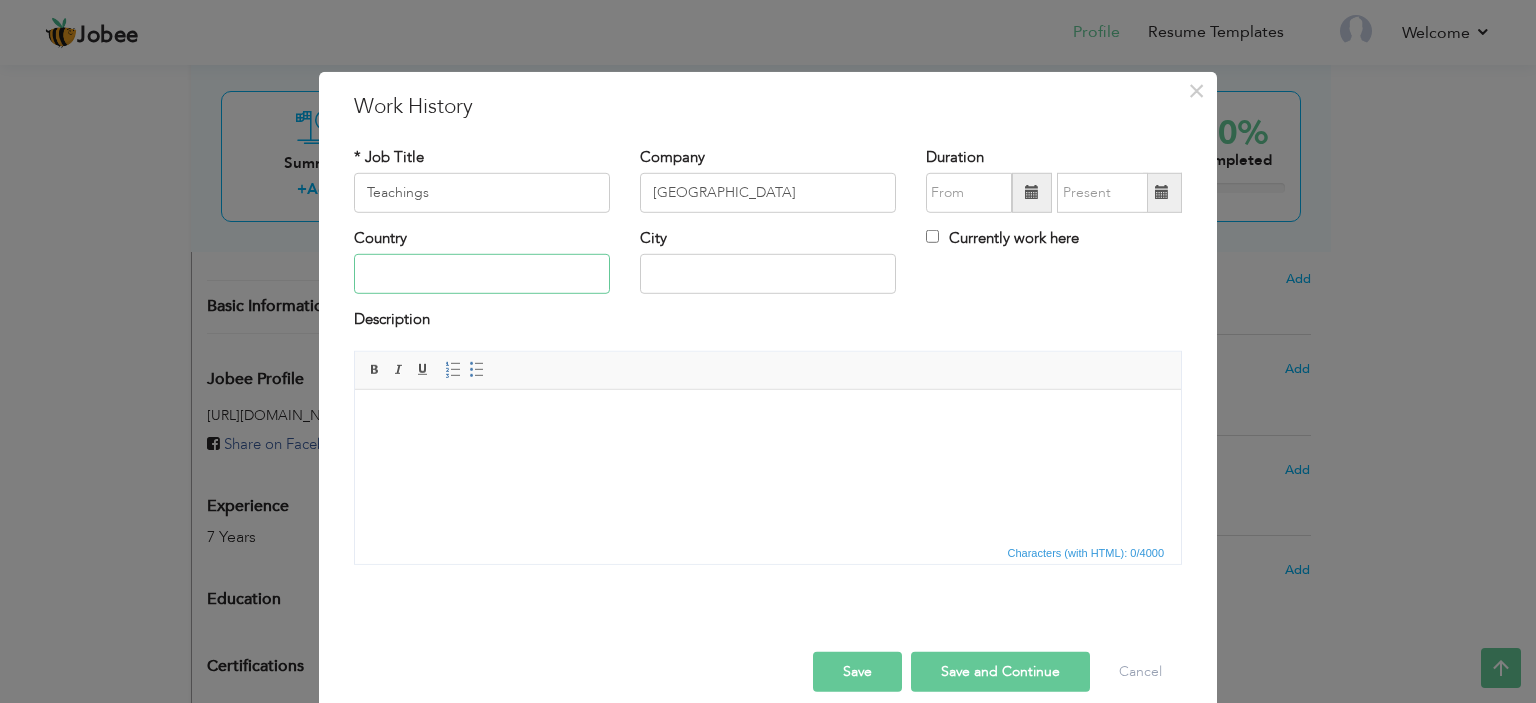click at bounding box center (482, 274) 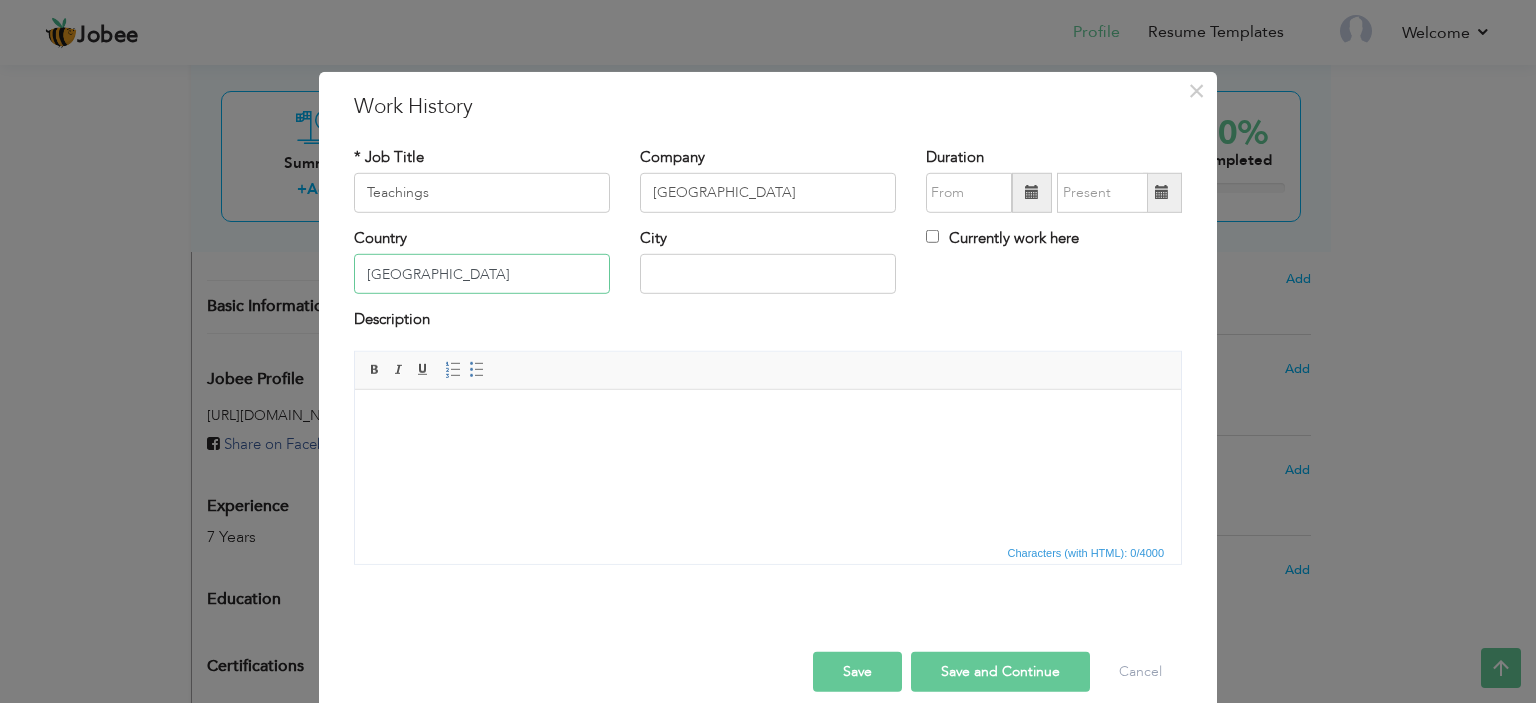 type on "[GEOGRAPHIC_DATA]" 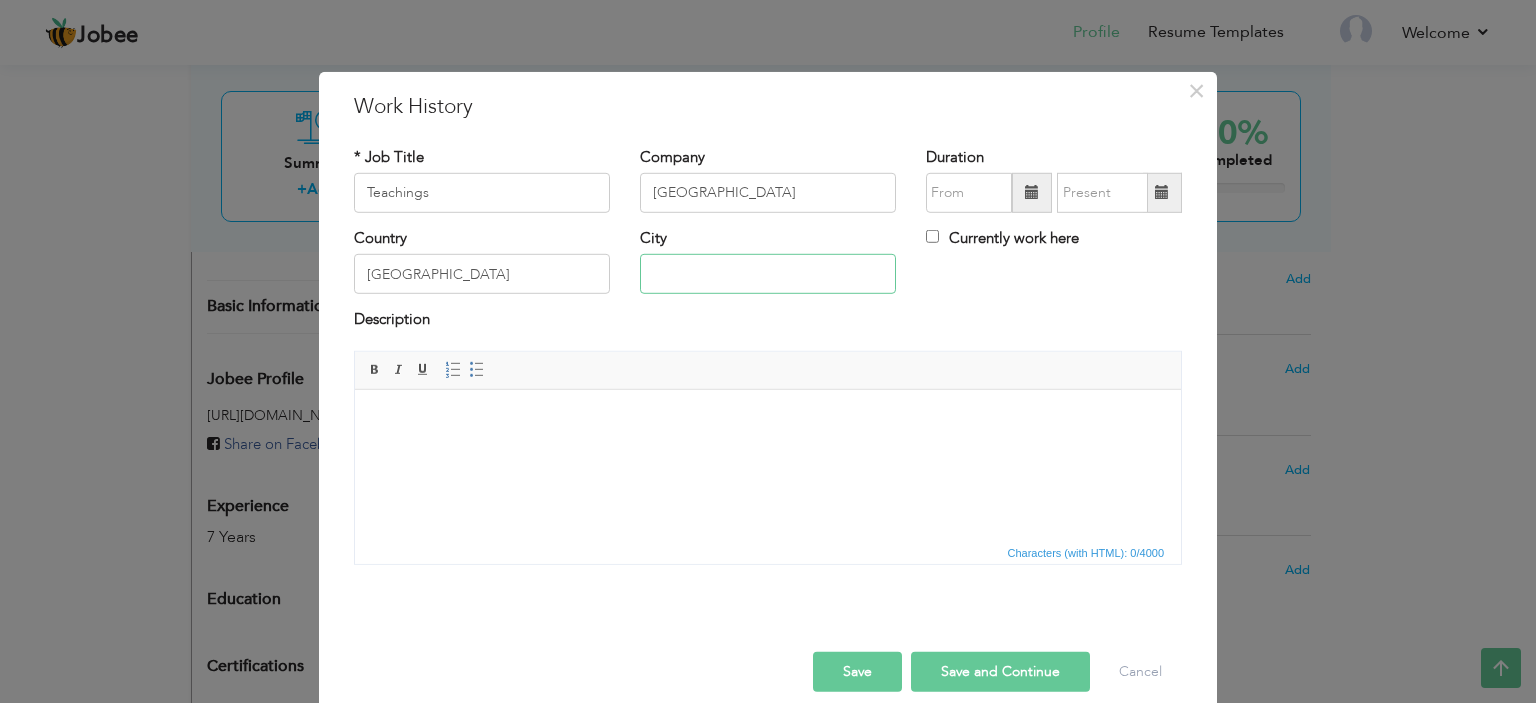 click at bounding box center (768, 274) 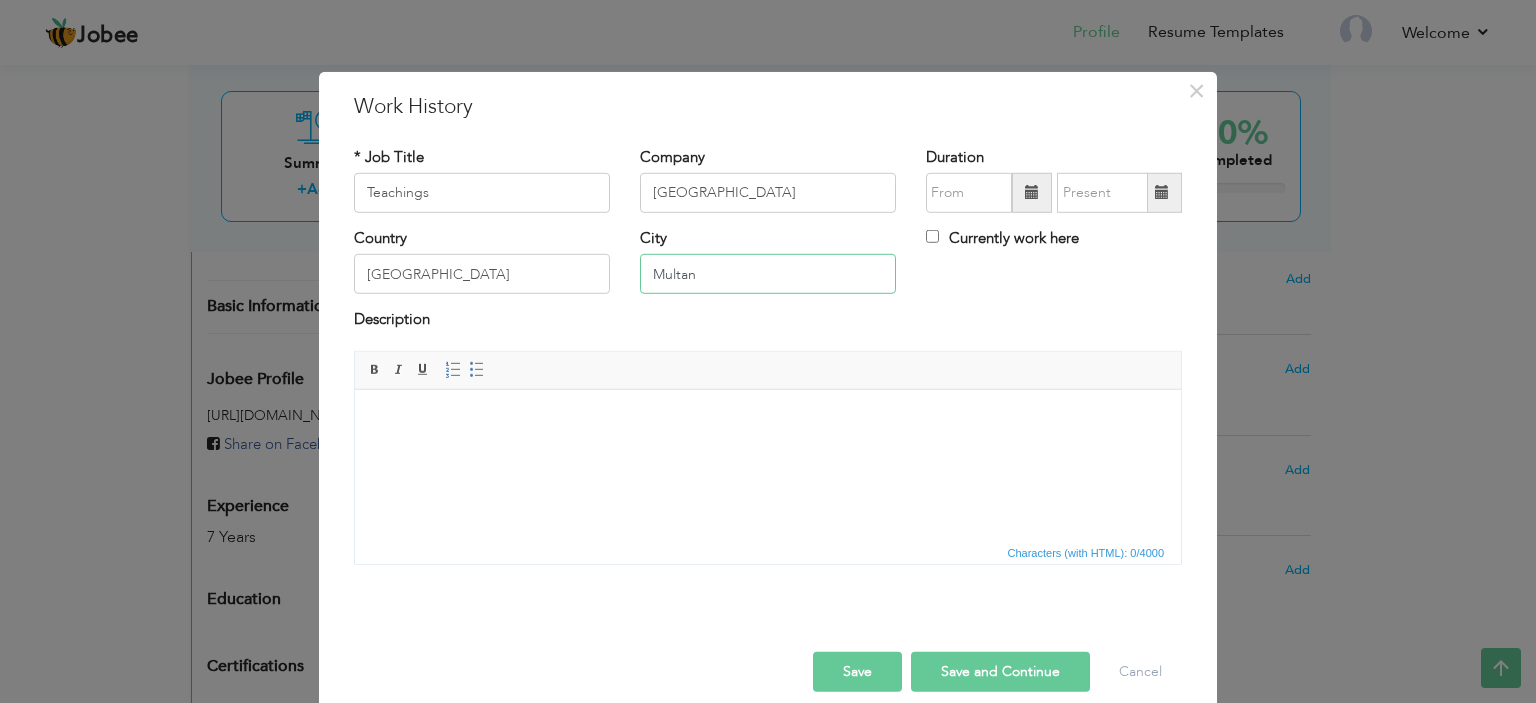 type on "Multan" 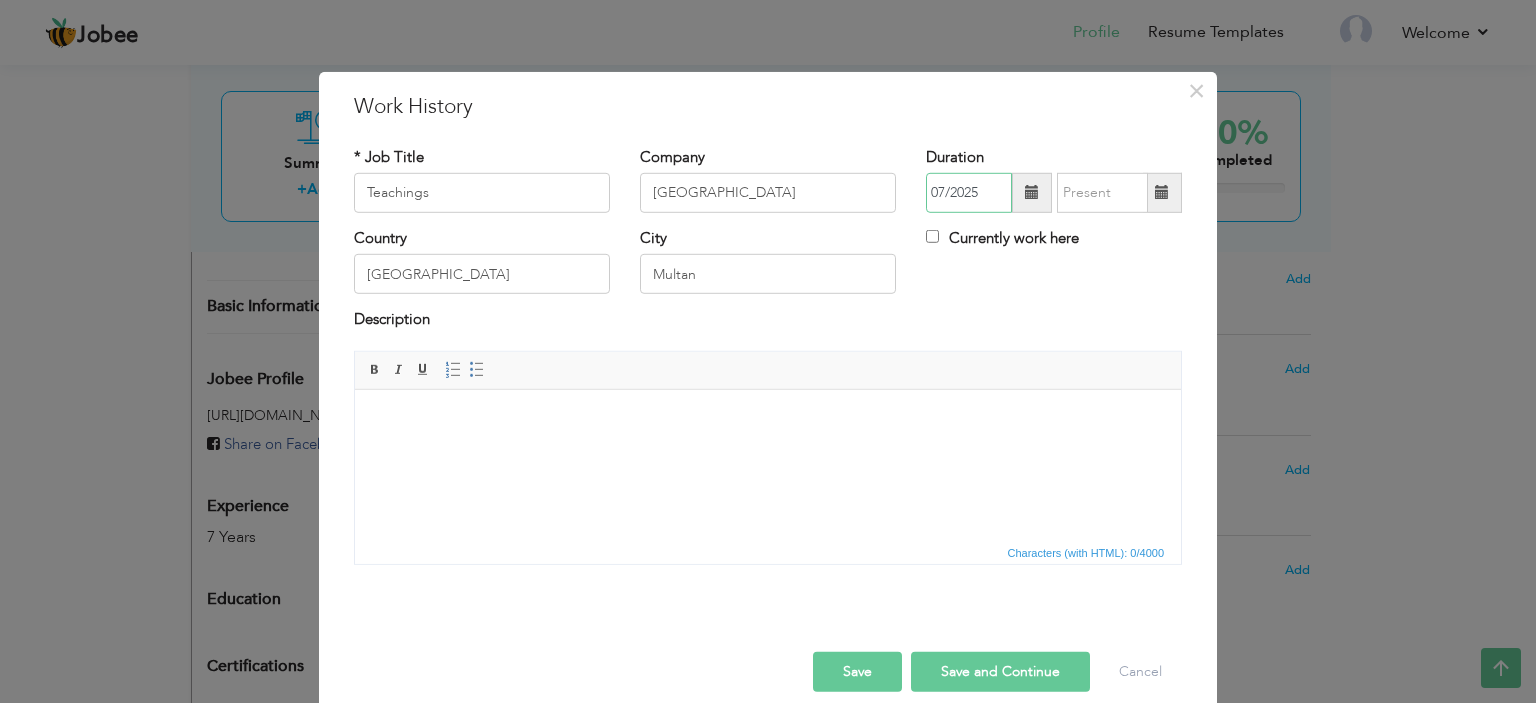click on "07/2025" at bounding box center (969, 193) 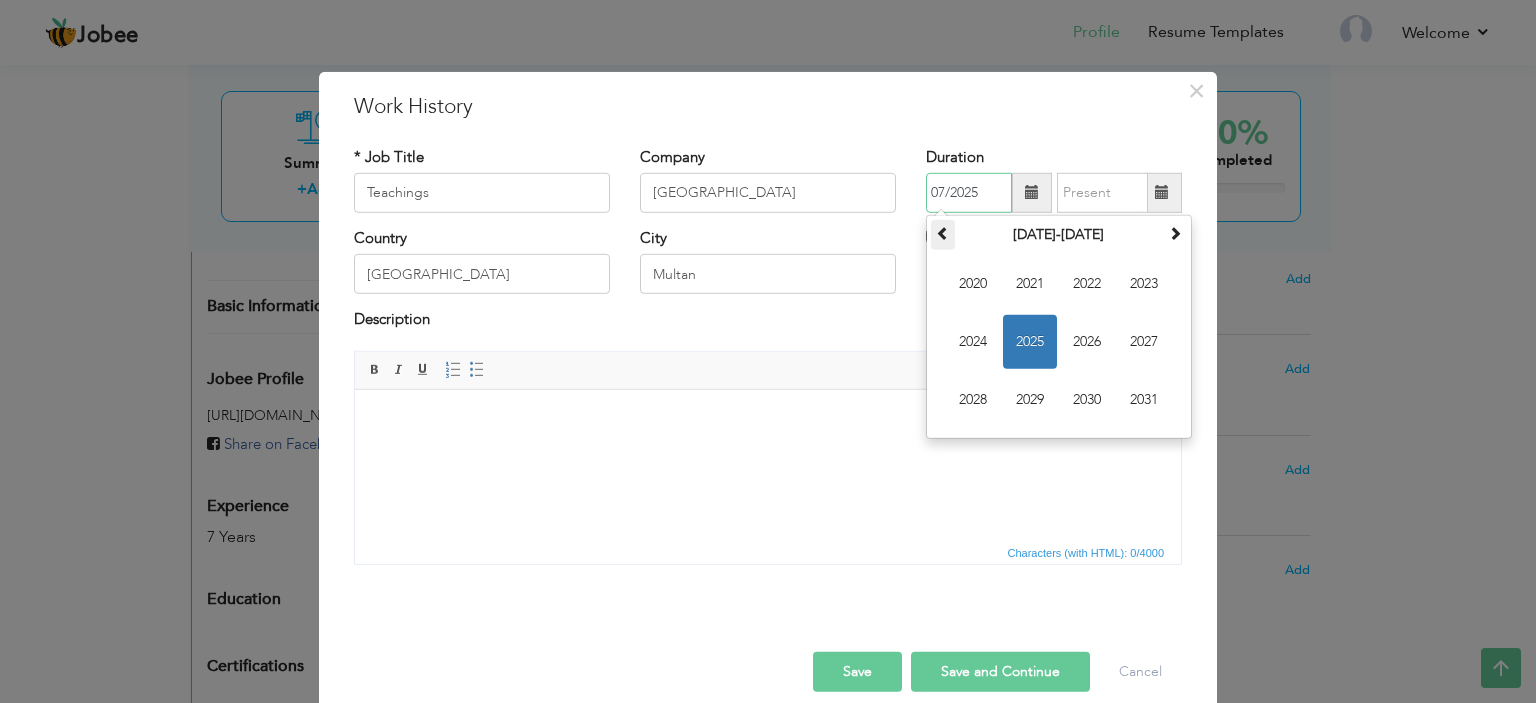 click at bounding box center [943, 233] 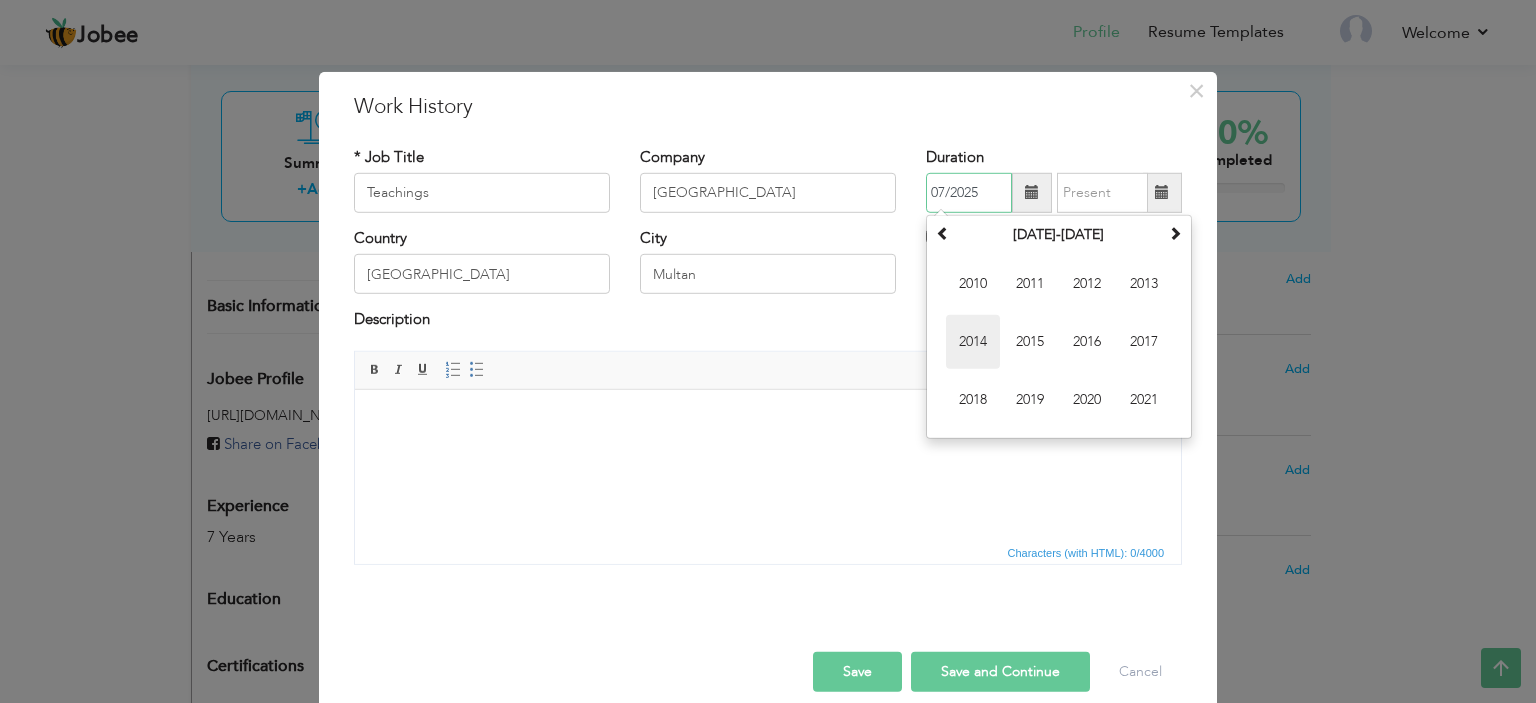 click on "2014" at bounding box center (973, 342) 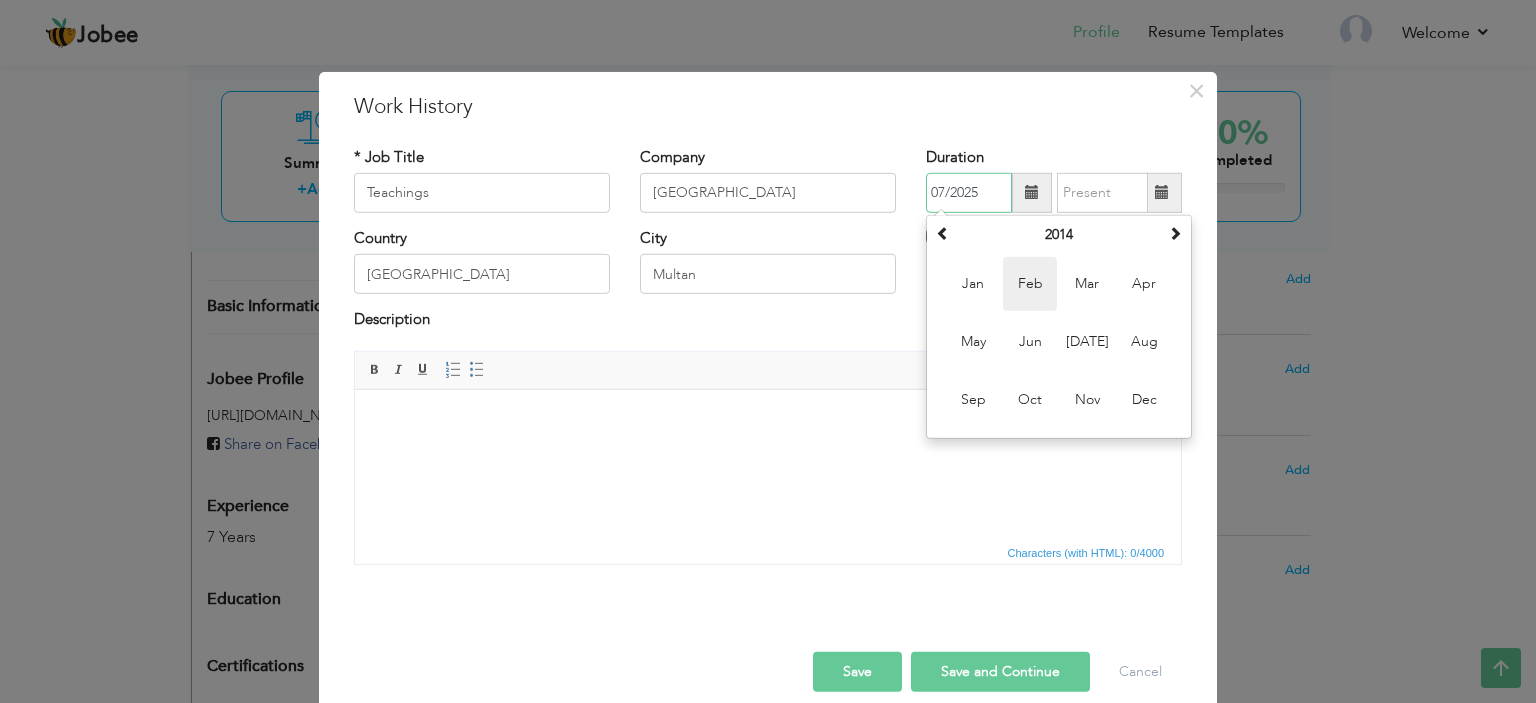 click on "Feb" at bounding box center [1030, 284] 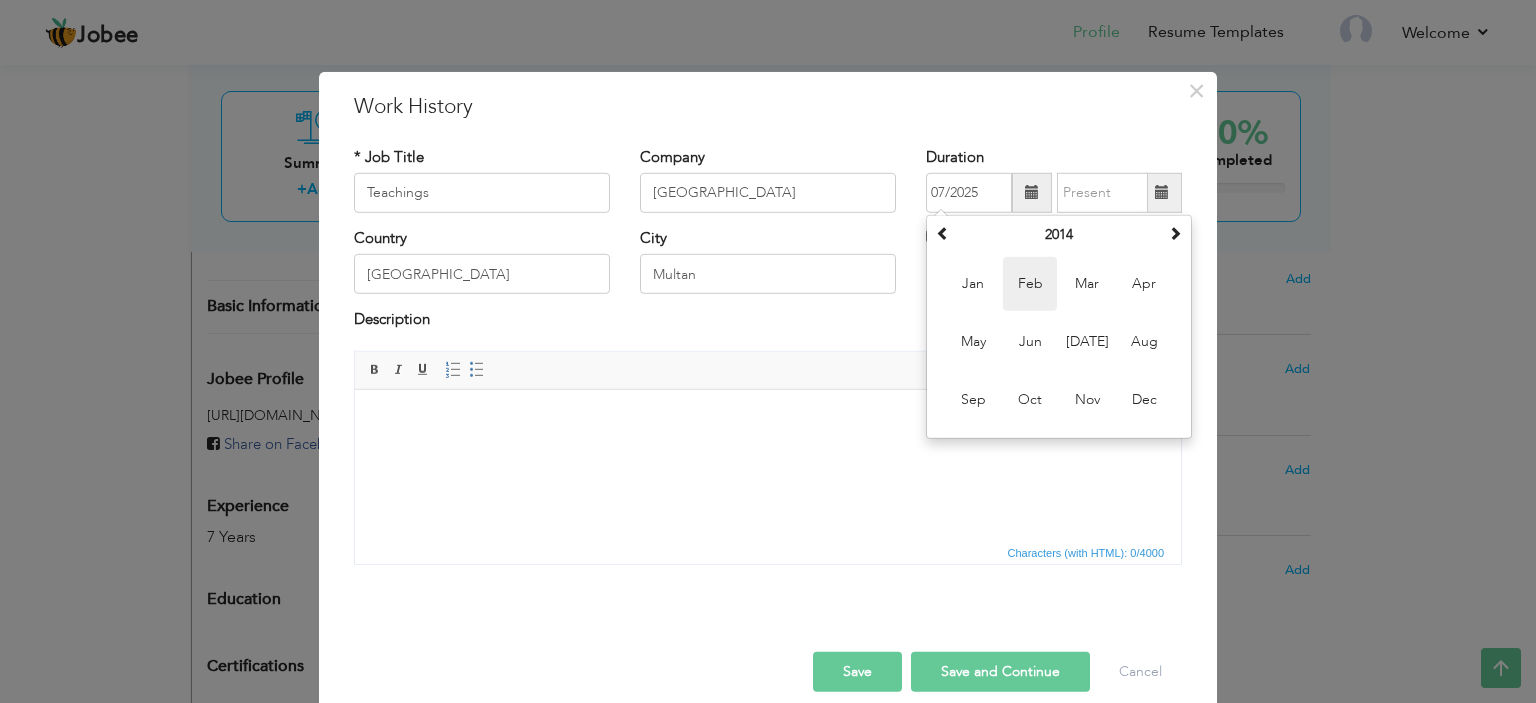 type on "02/2014" 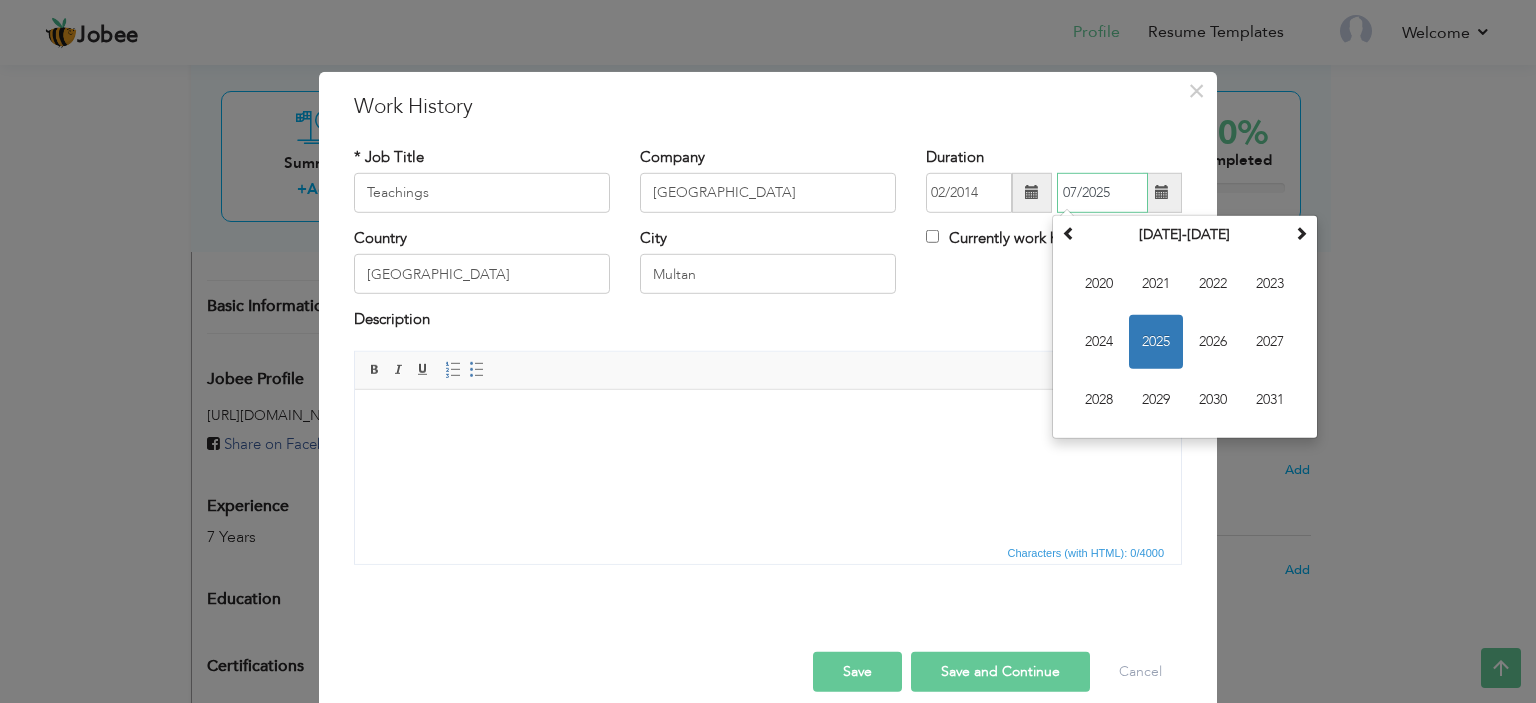 click on "07/2025" at bounding box center (1102, 193) 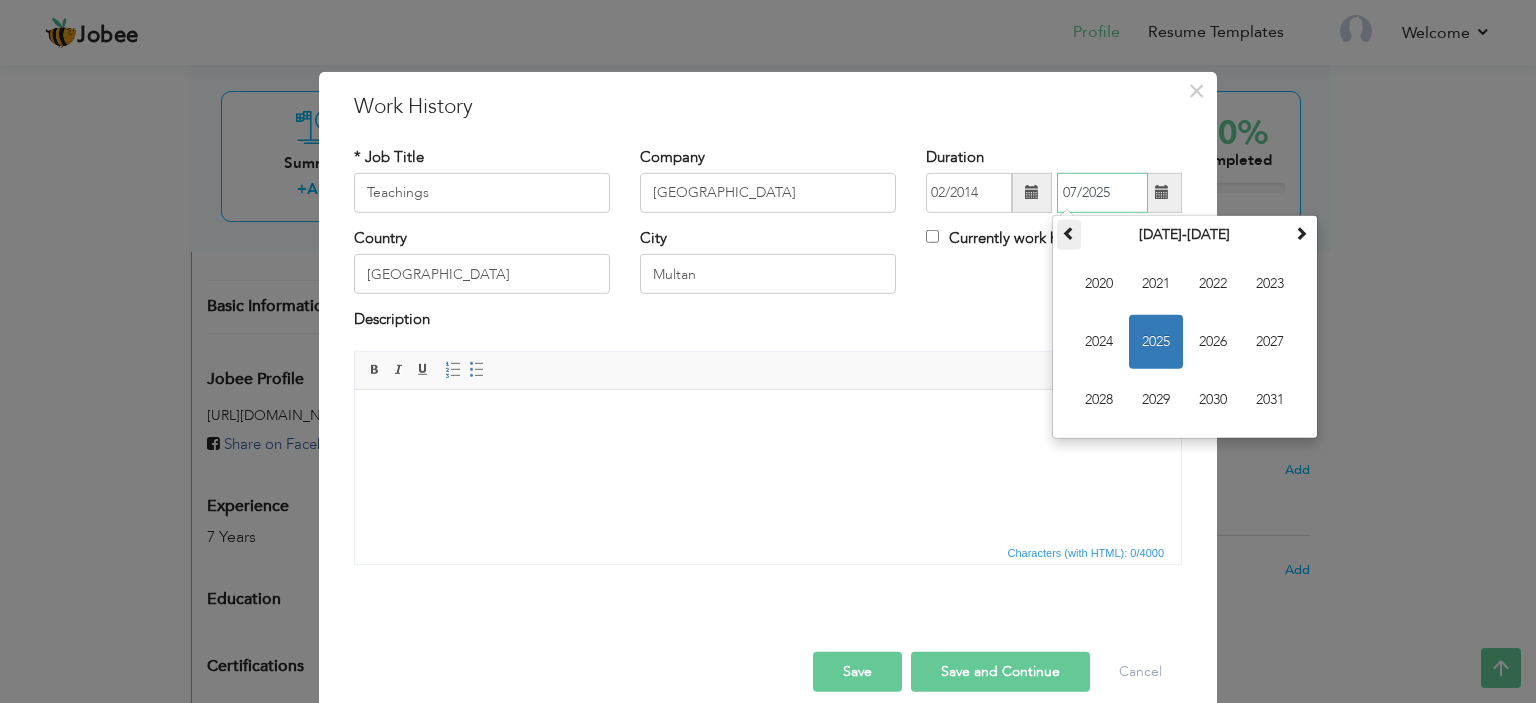 click at bounding box center [1069, 233] 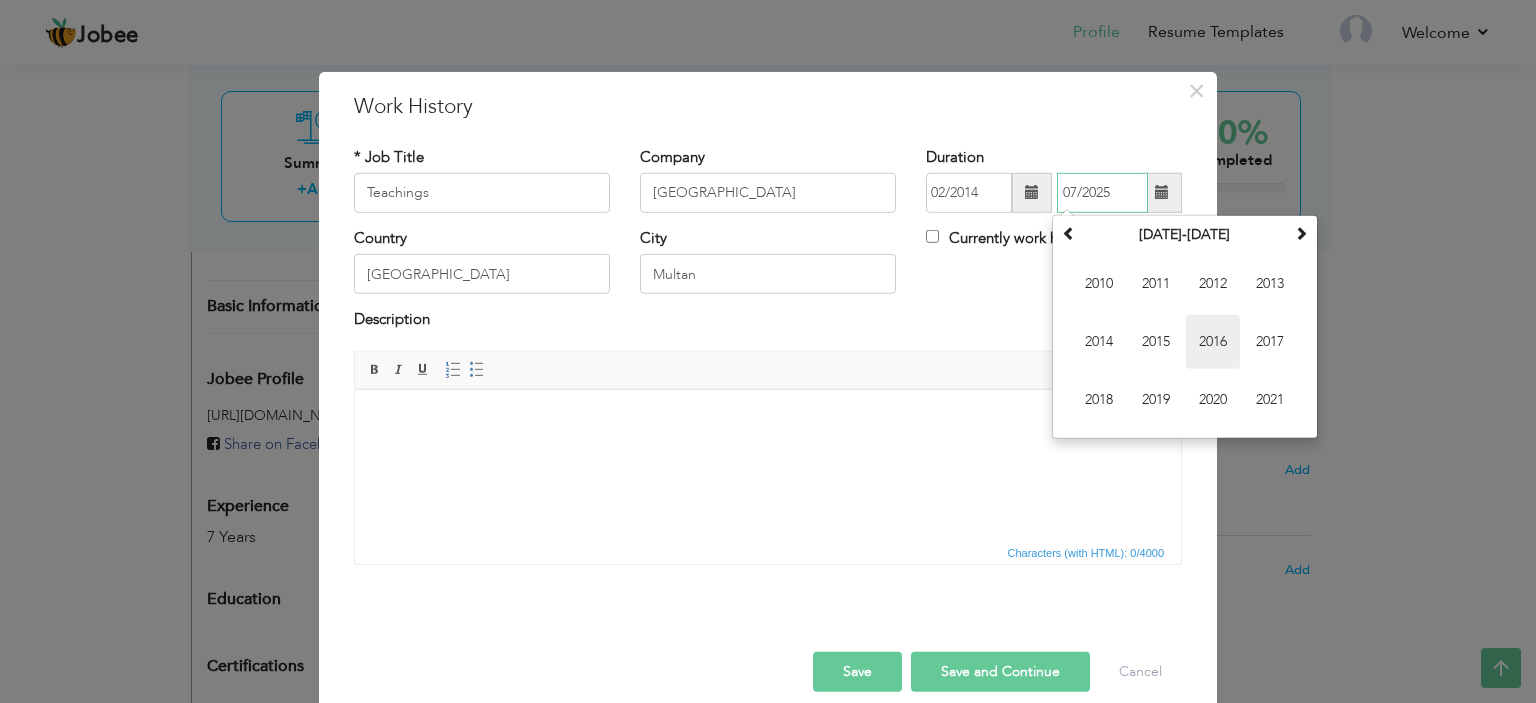 click on "2016" at bounding box center [1213, 342] 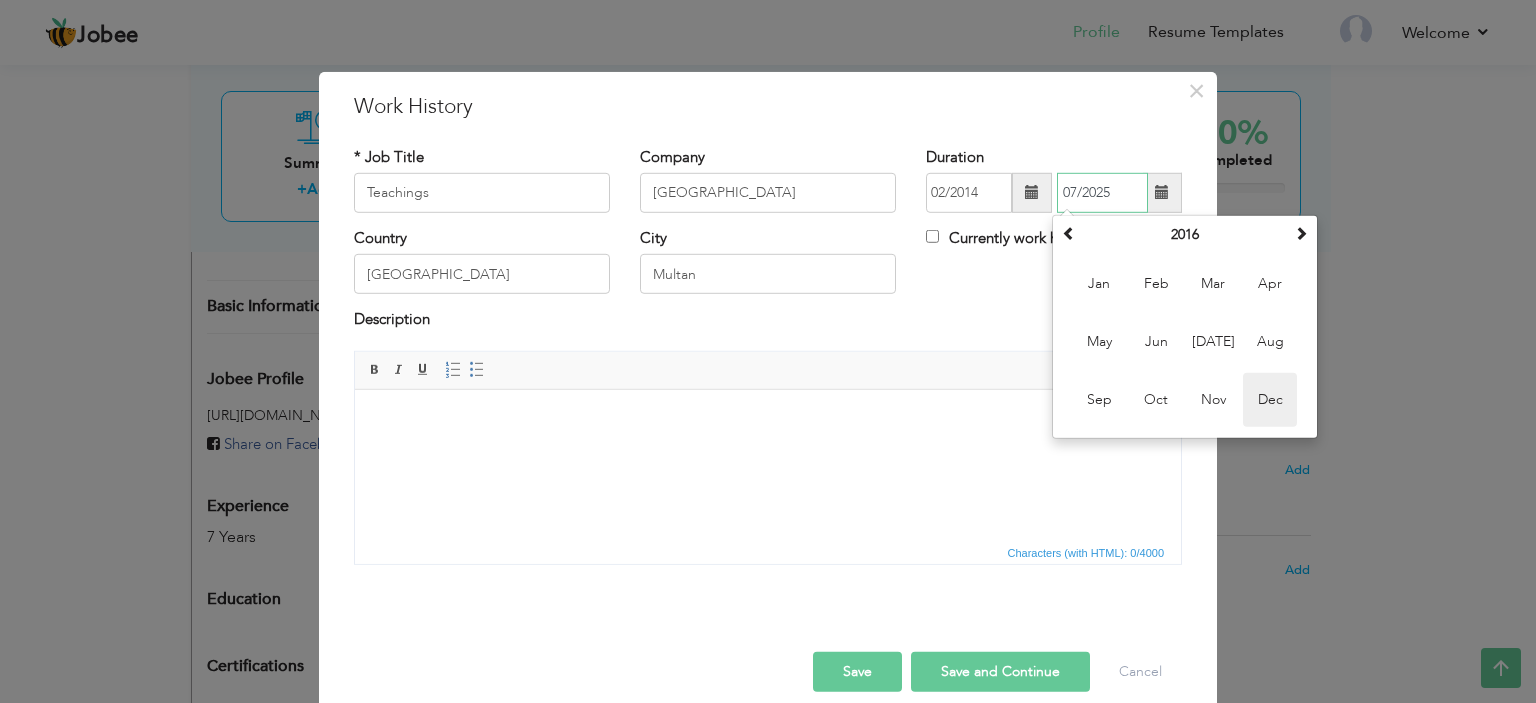 click on "Dec" at bounding box center [1270, 400] 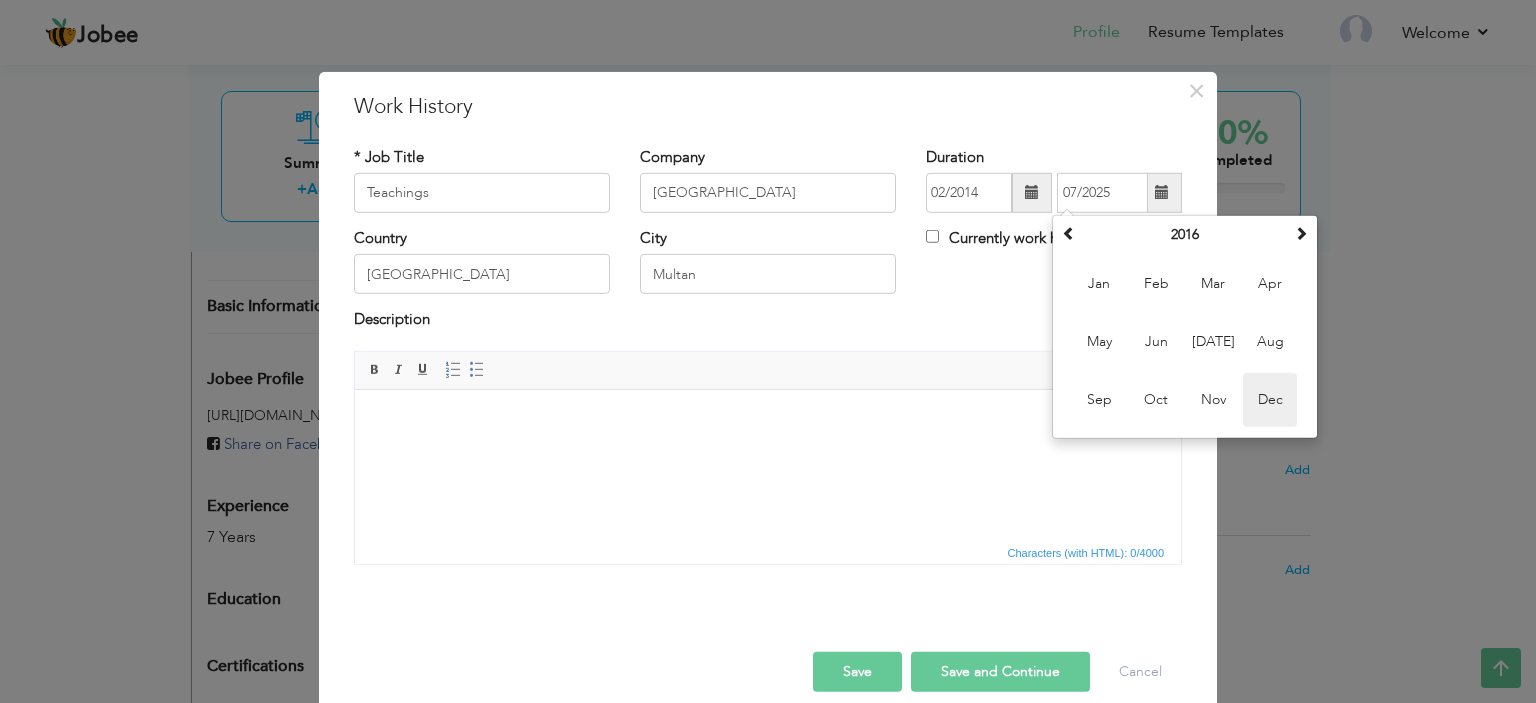 type on "12/2016" 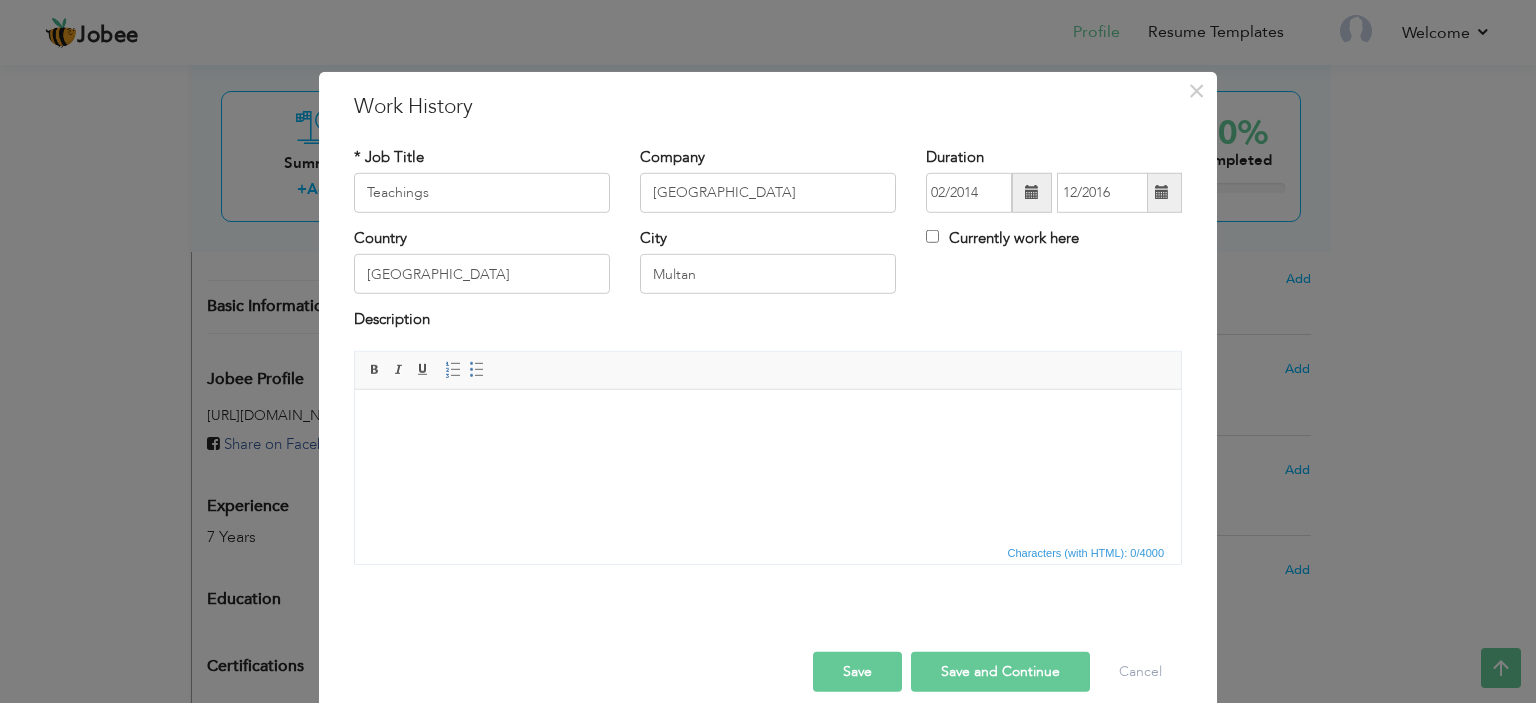 click on "Save and Continue" at bounding box center [1000, 672] 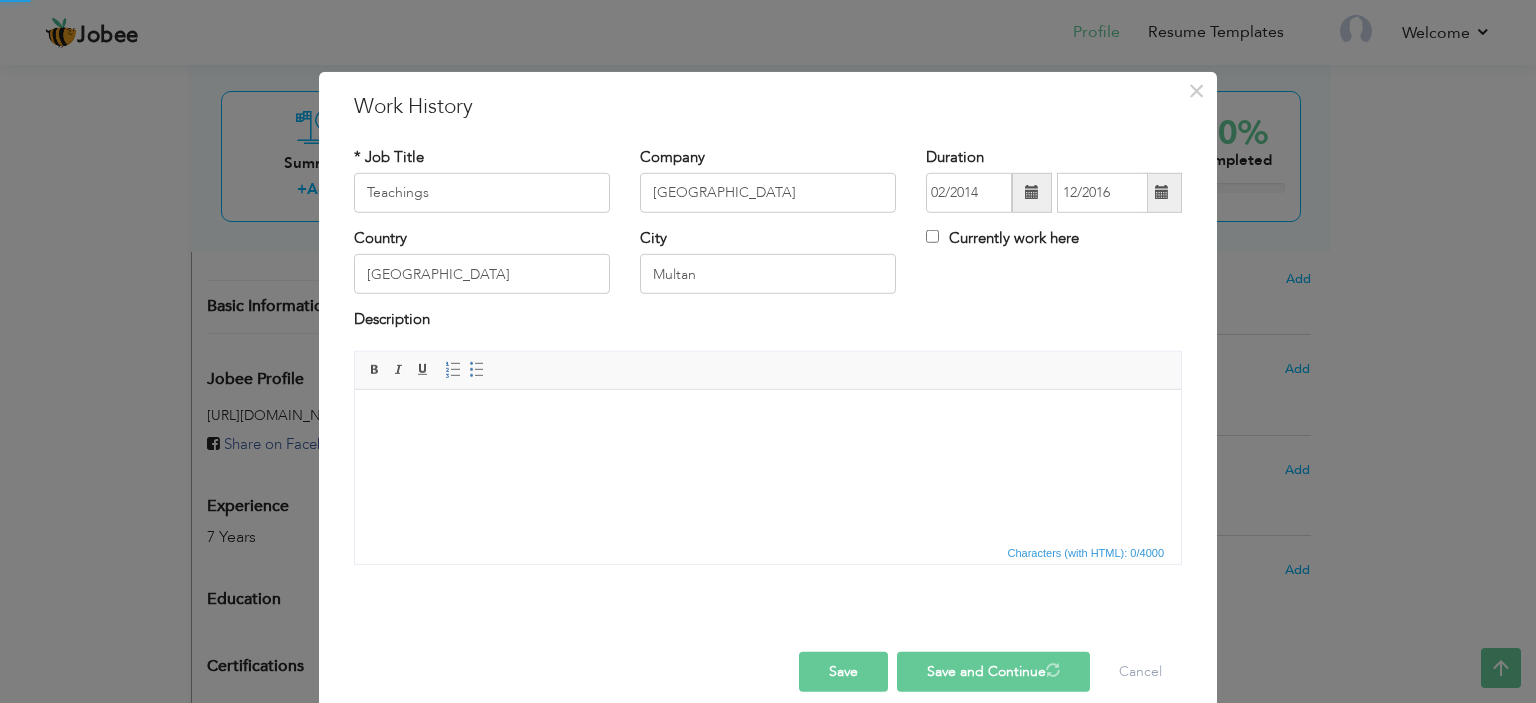 type 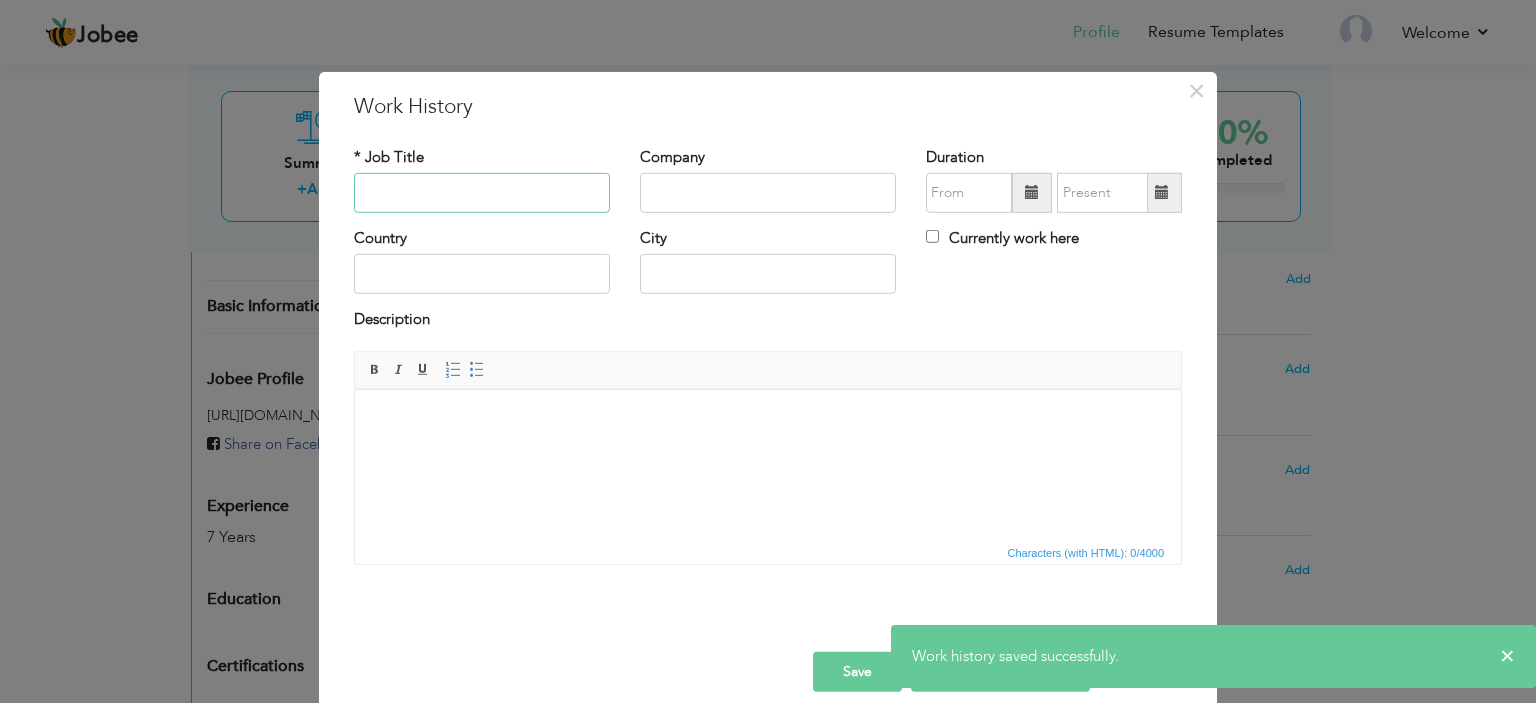 click at bounding box center [482, 193] 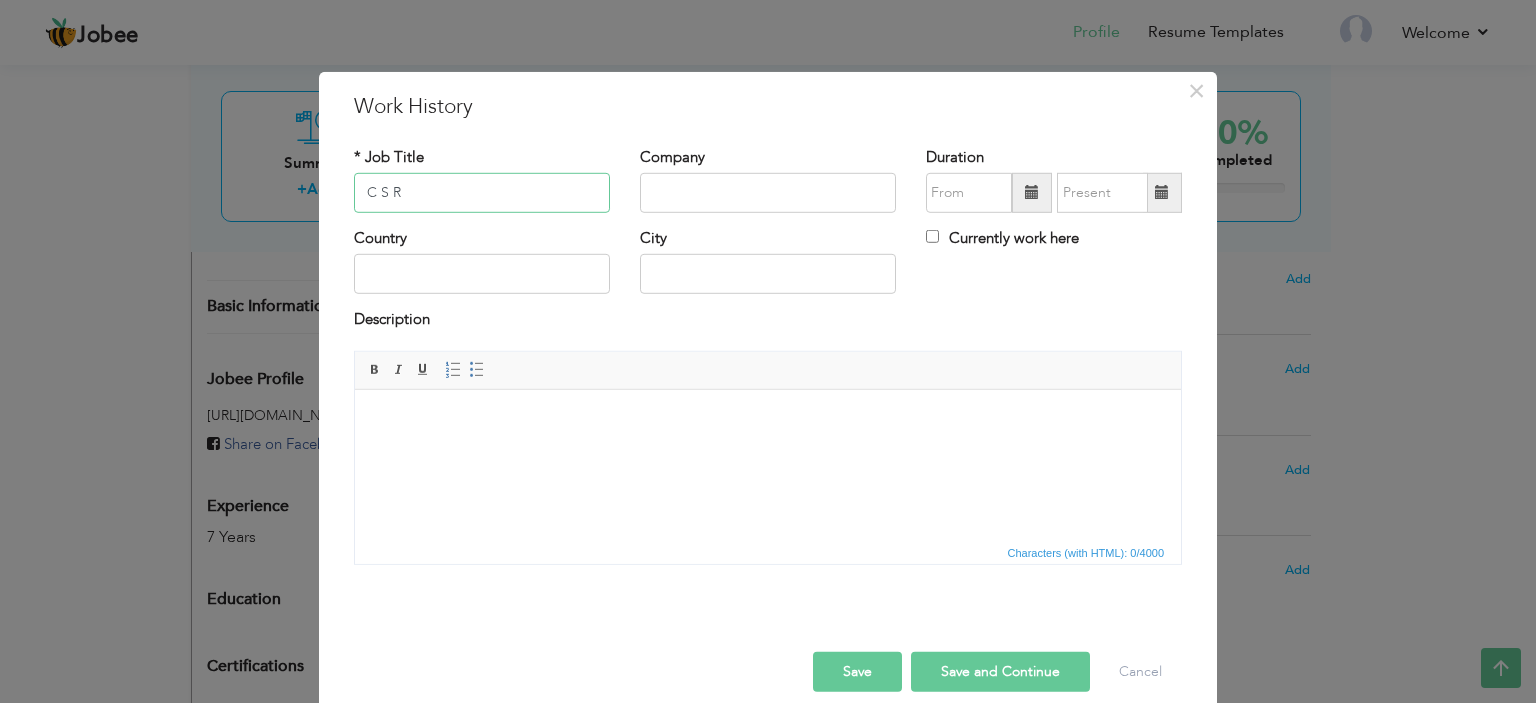 type on "C S R" 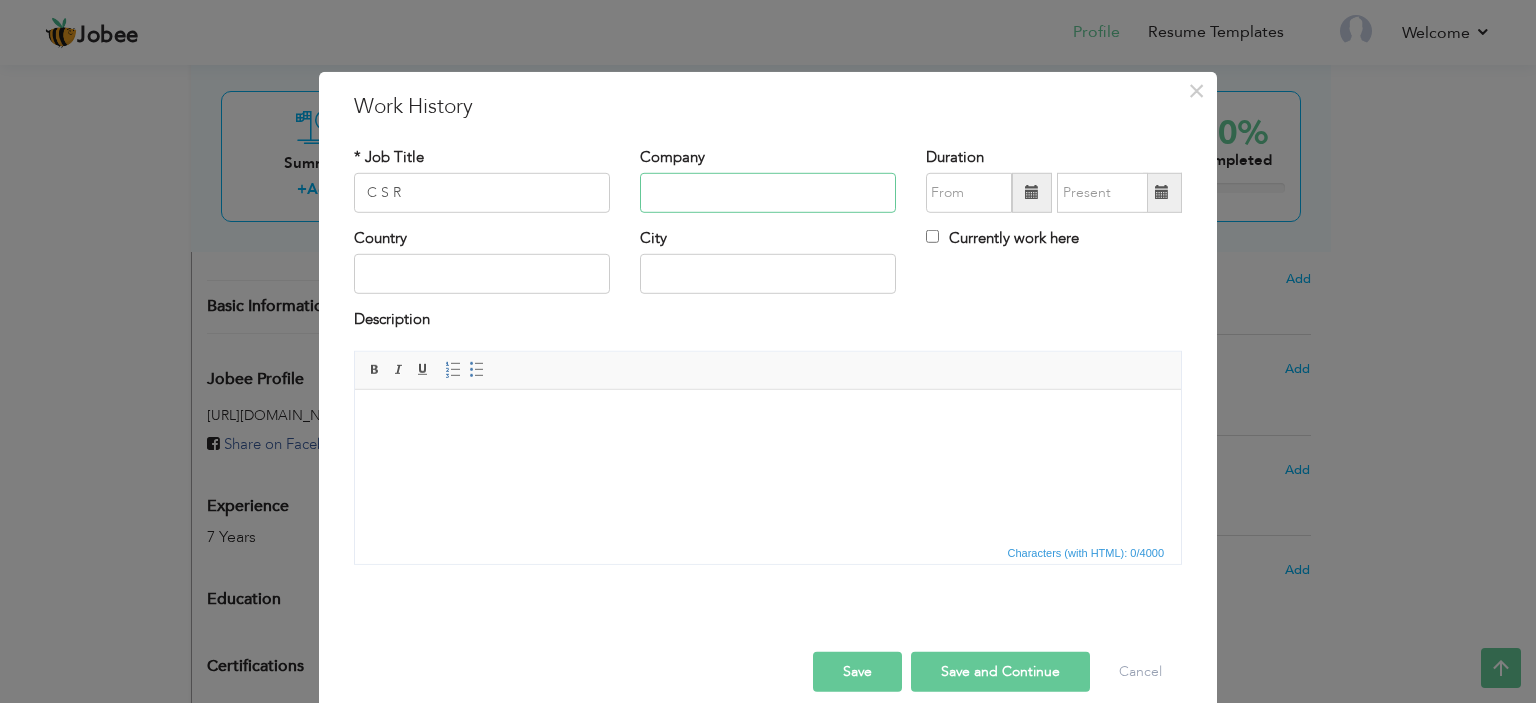 click at bounding box center (768, 193) 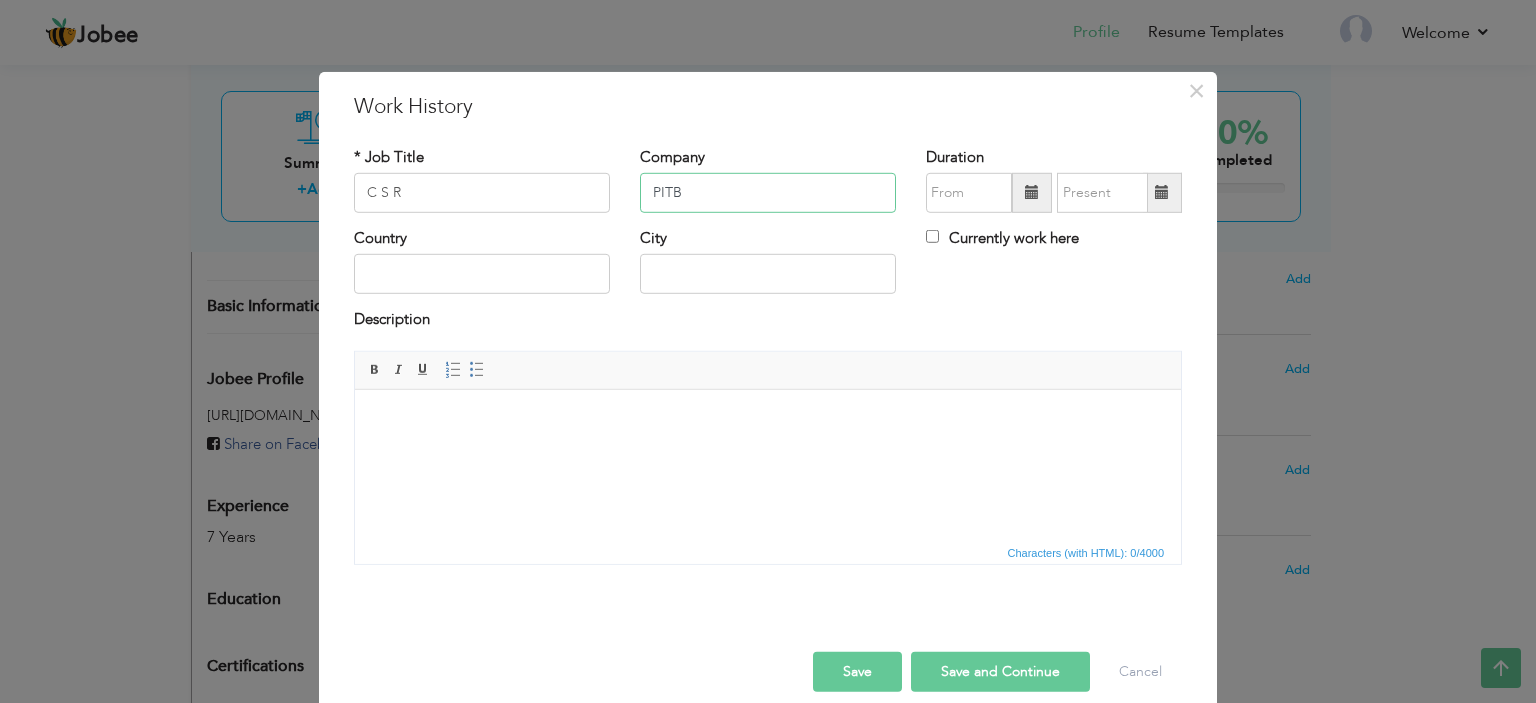 type on "PITB" 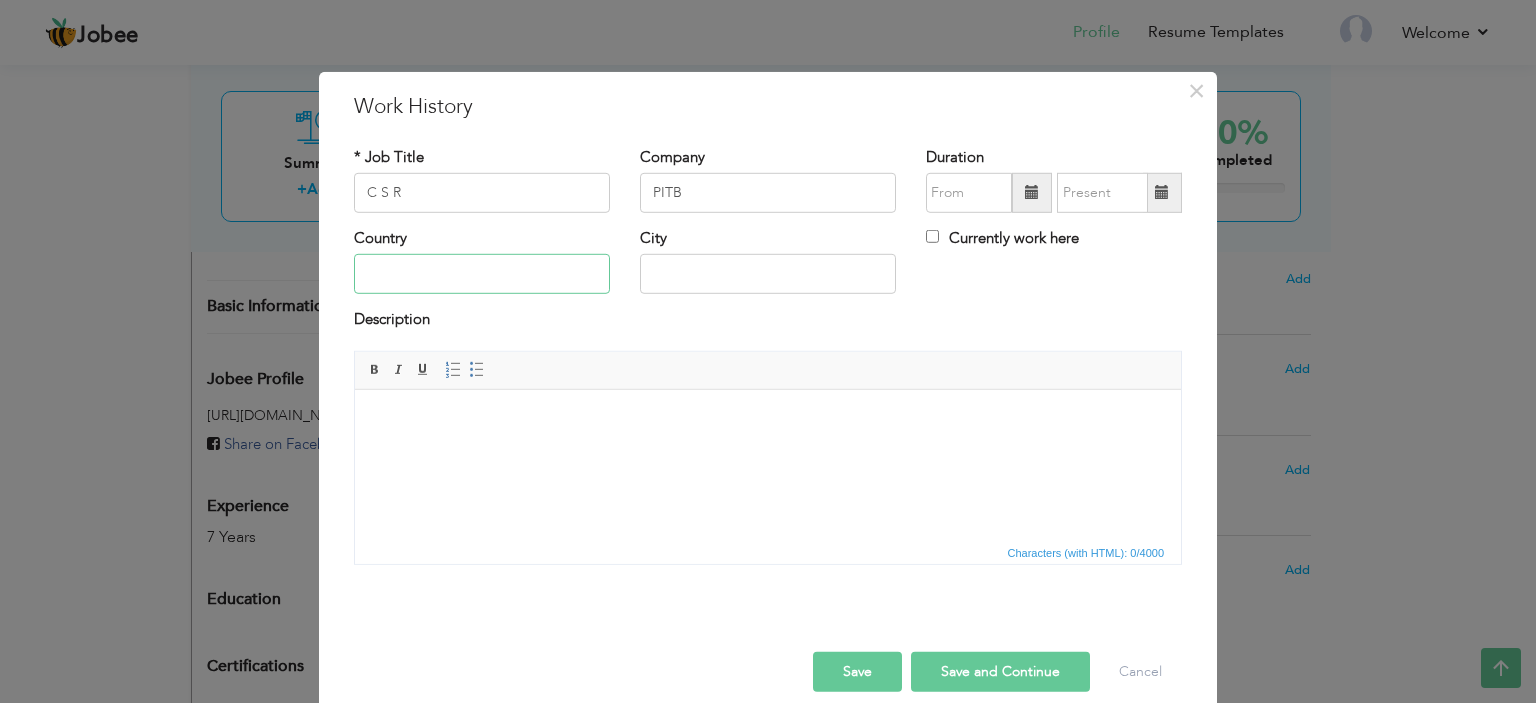 click at bounding box center [482, 274] 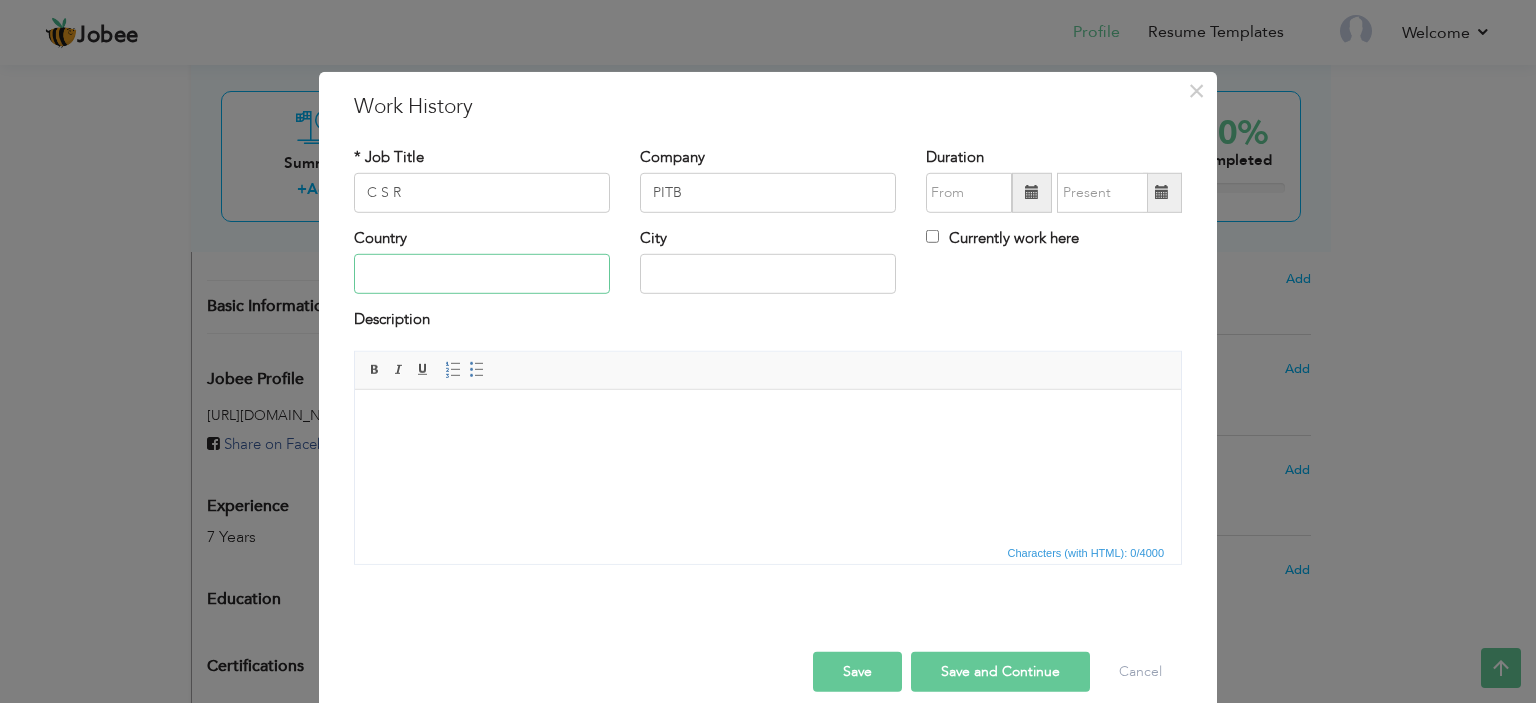 type on "p" 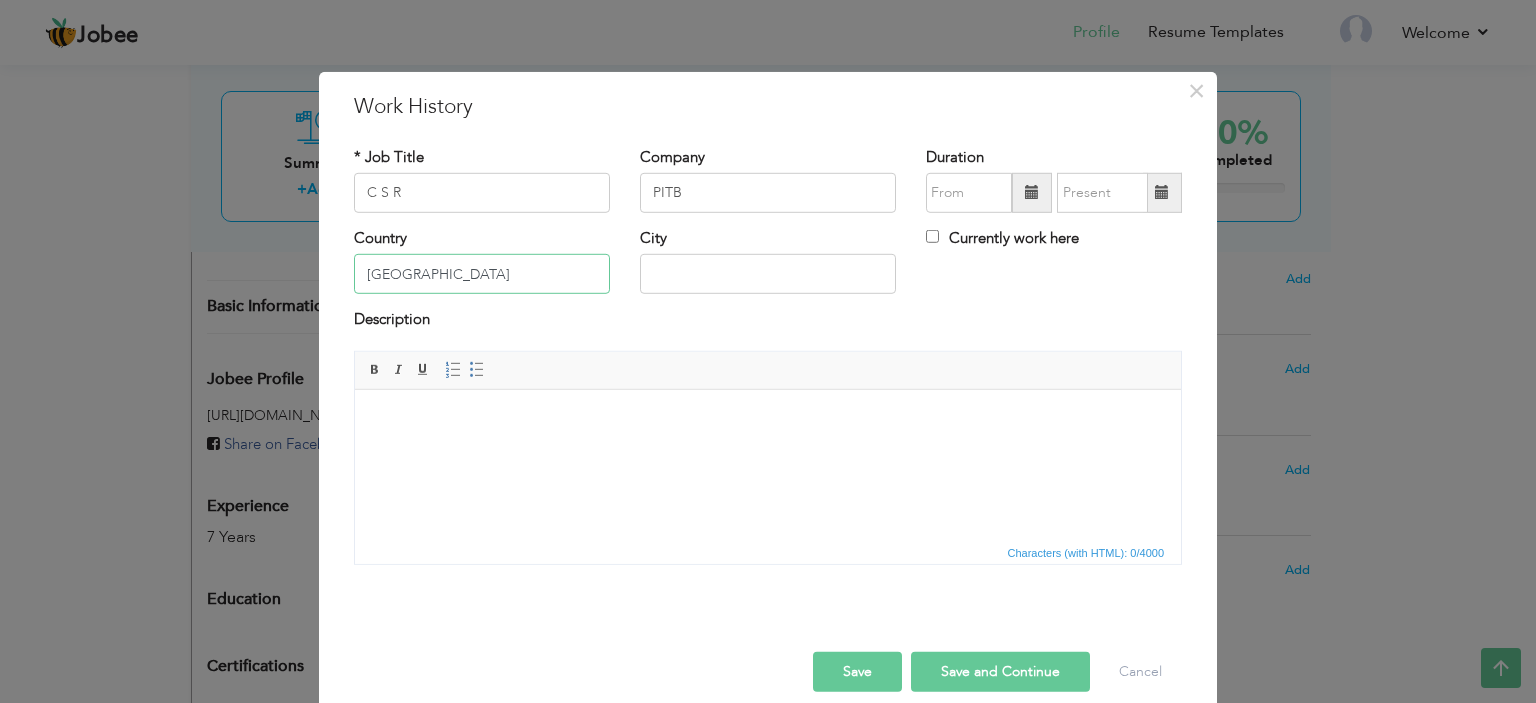 type on "[GEOGRAPHIC_DATA]" 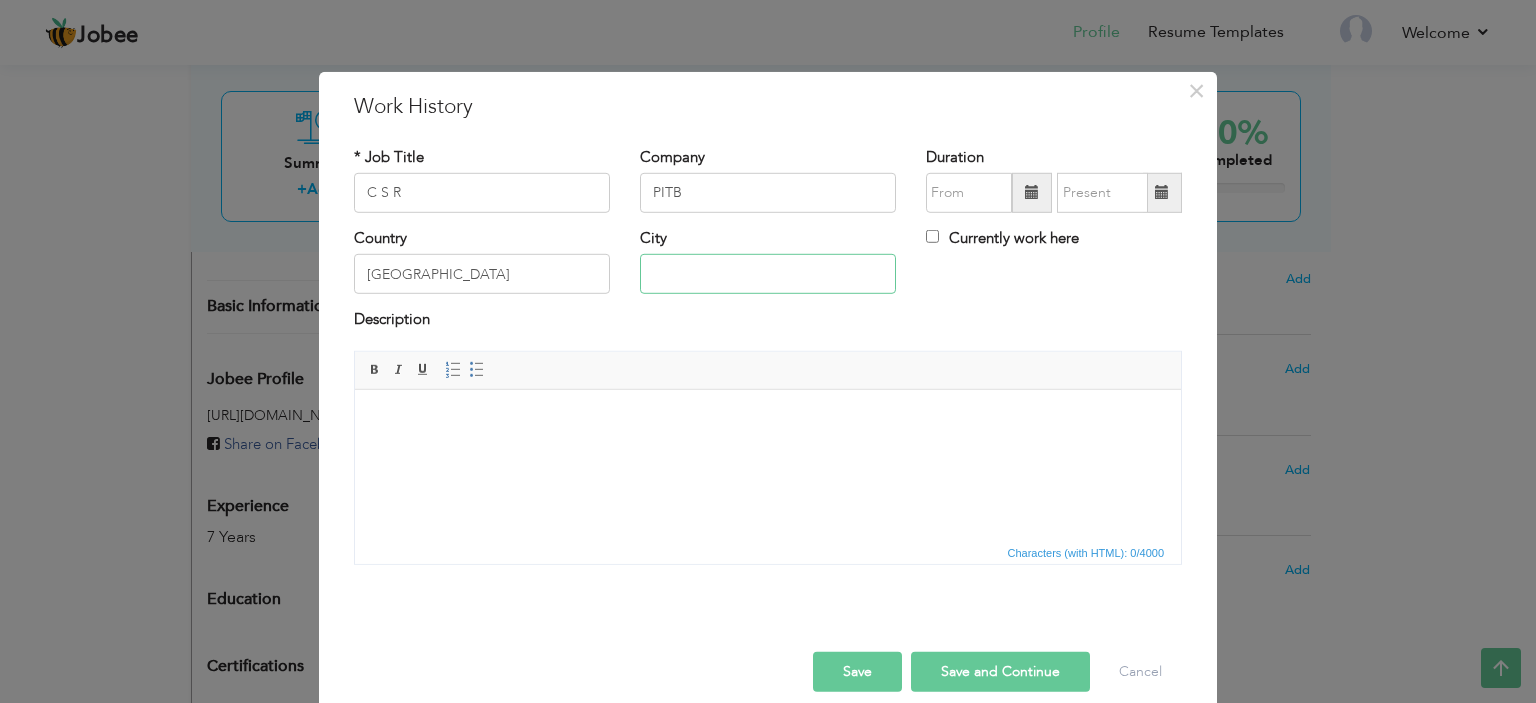 click at bounding box center (768, 274) 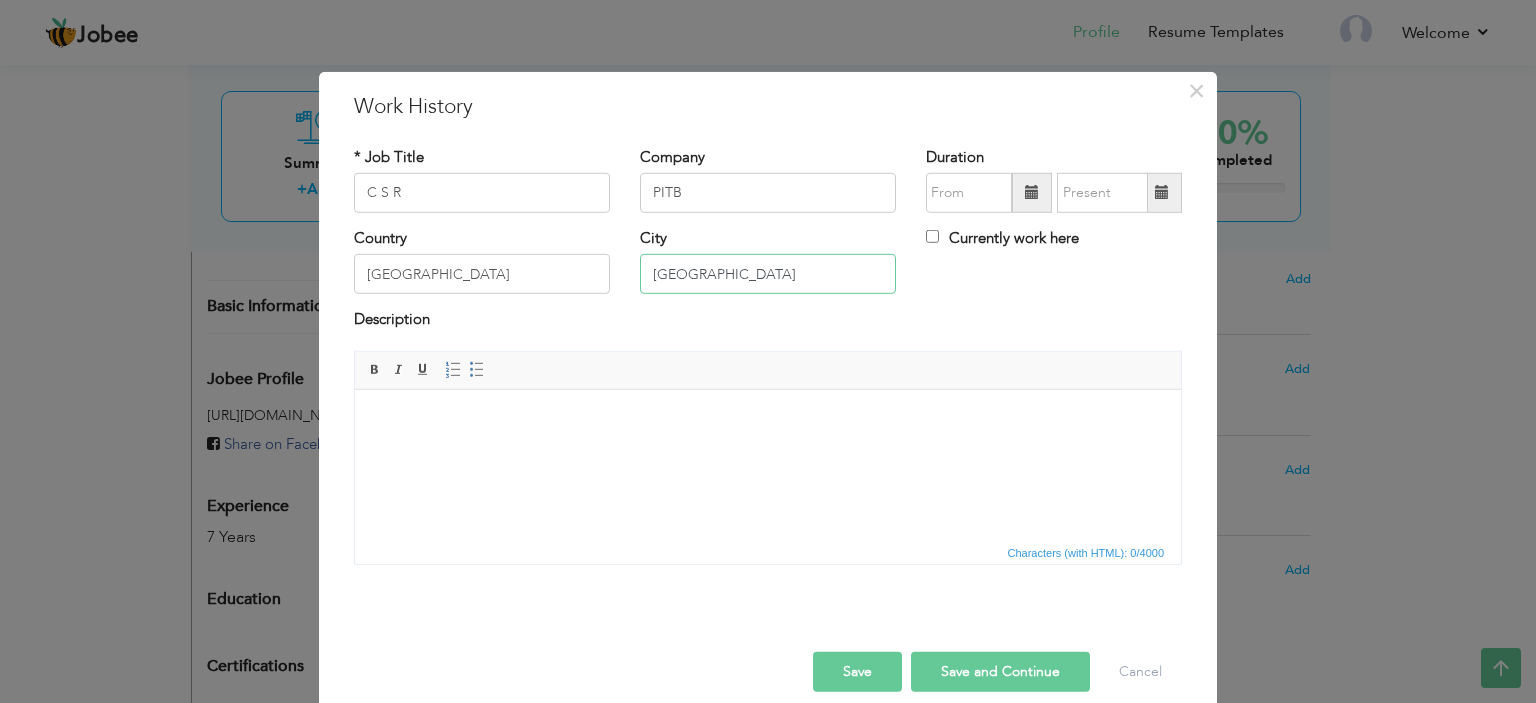 type on "[GEOGRAPHIC_DATA]" 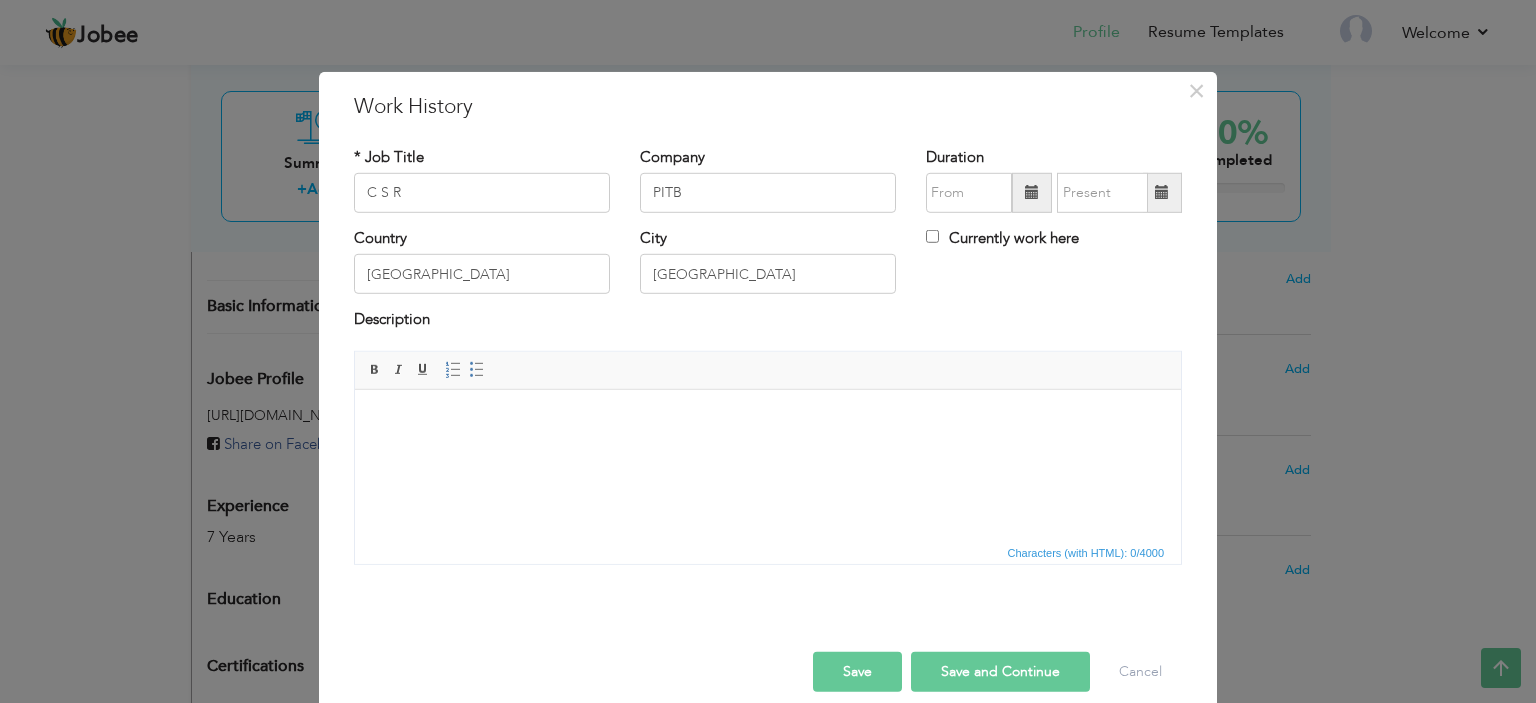 click at bounding box center [1032, 193] 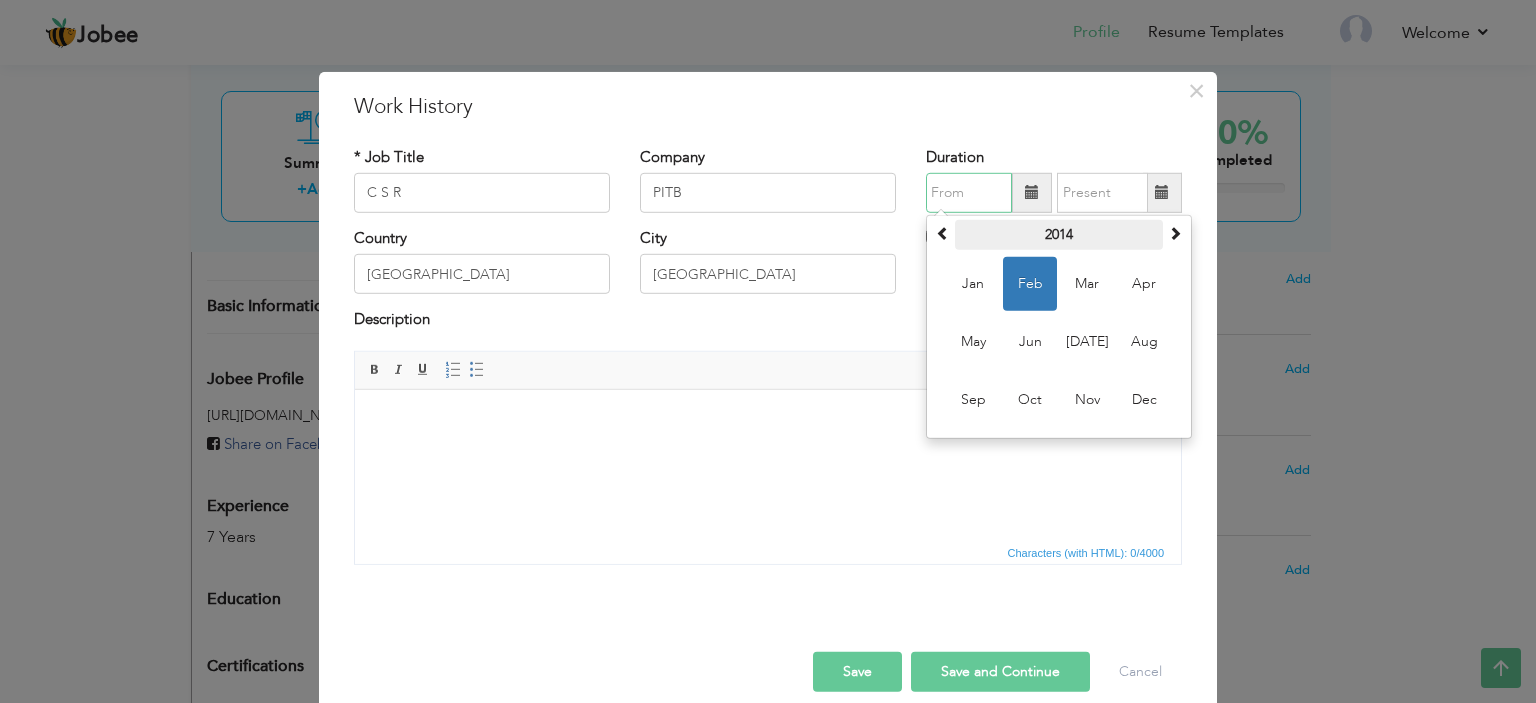 click on "2014" at bounding box center [1059, 235] 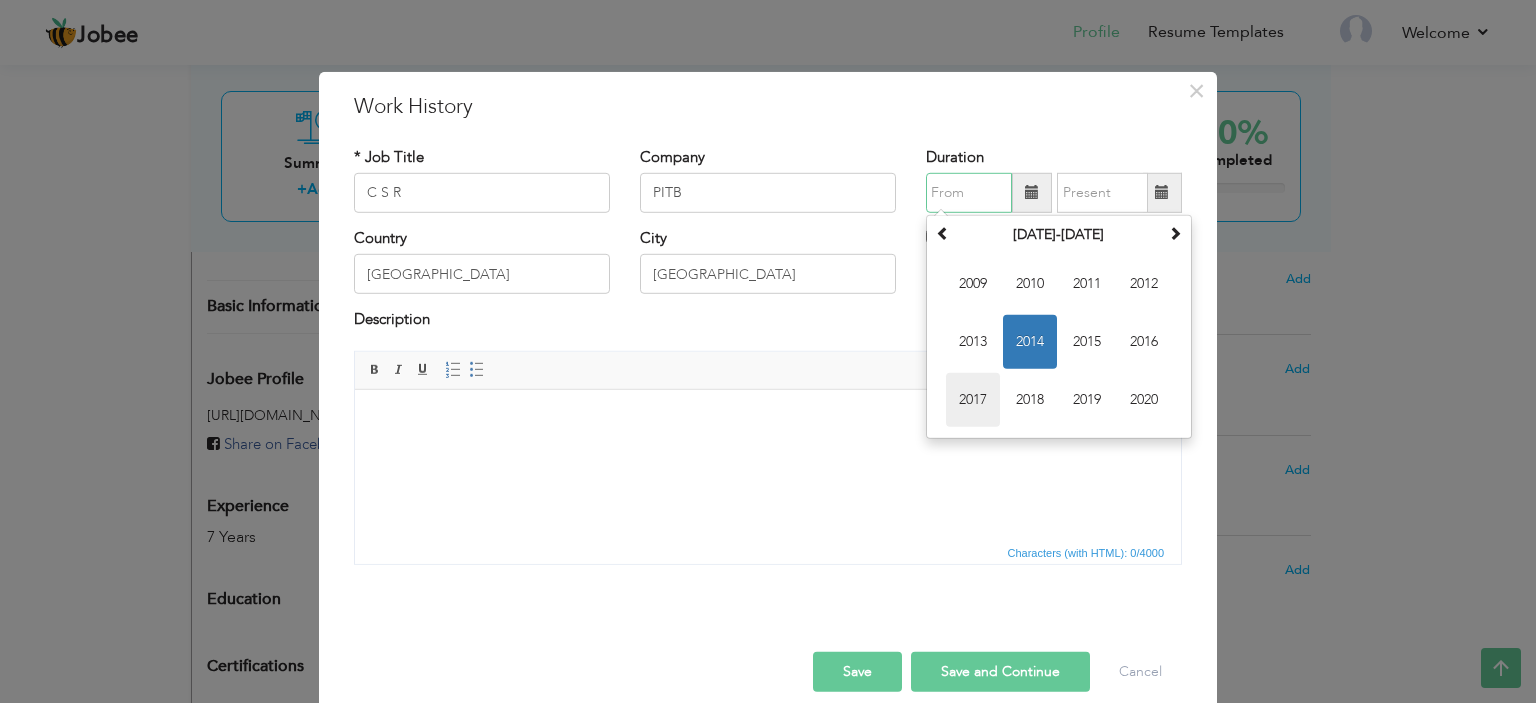 click on "2017" at bounding box center (973, 400) 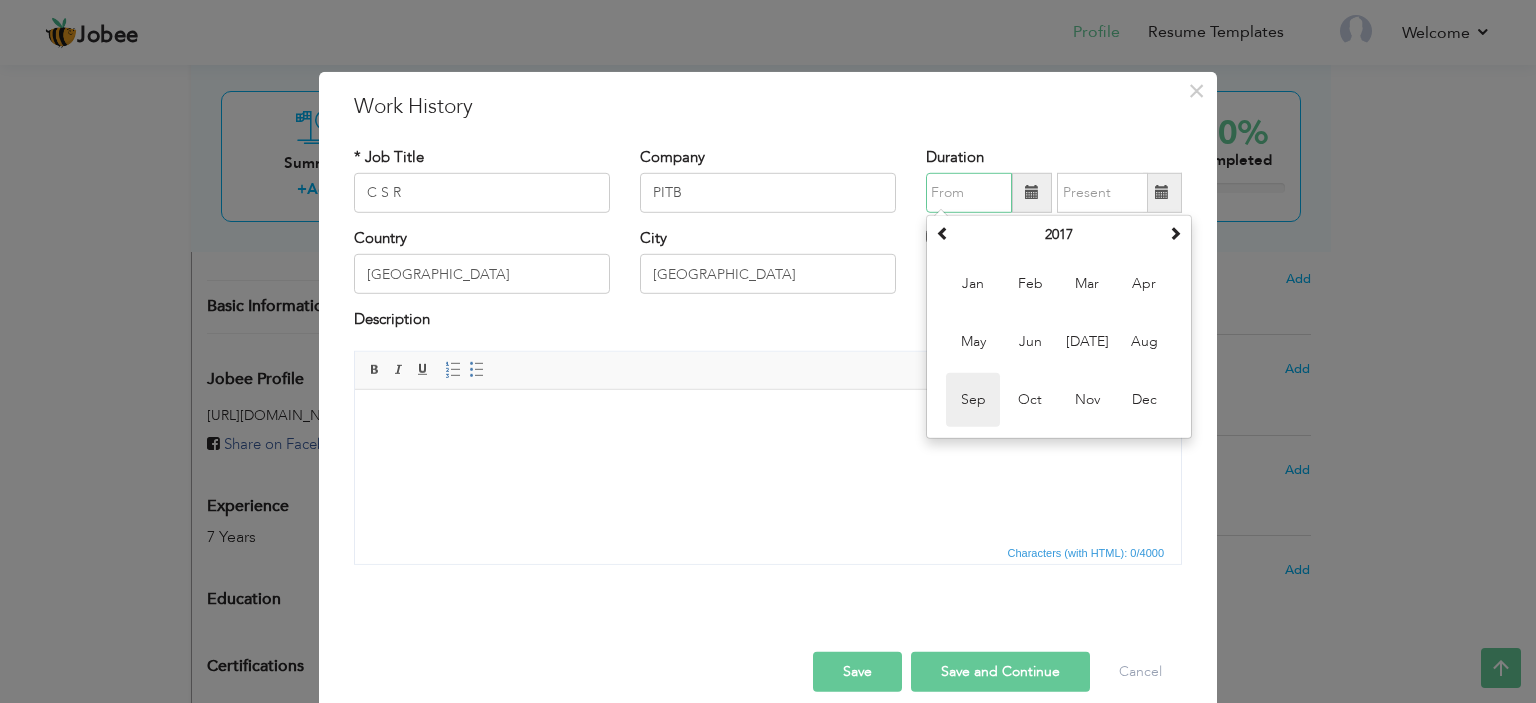 click on "Sep" at bounding box center (973, 400) 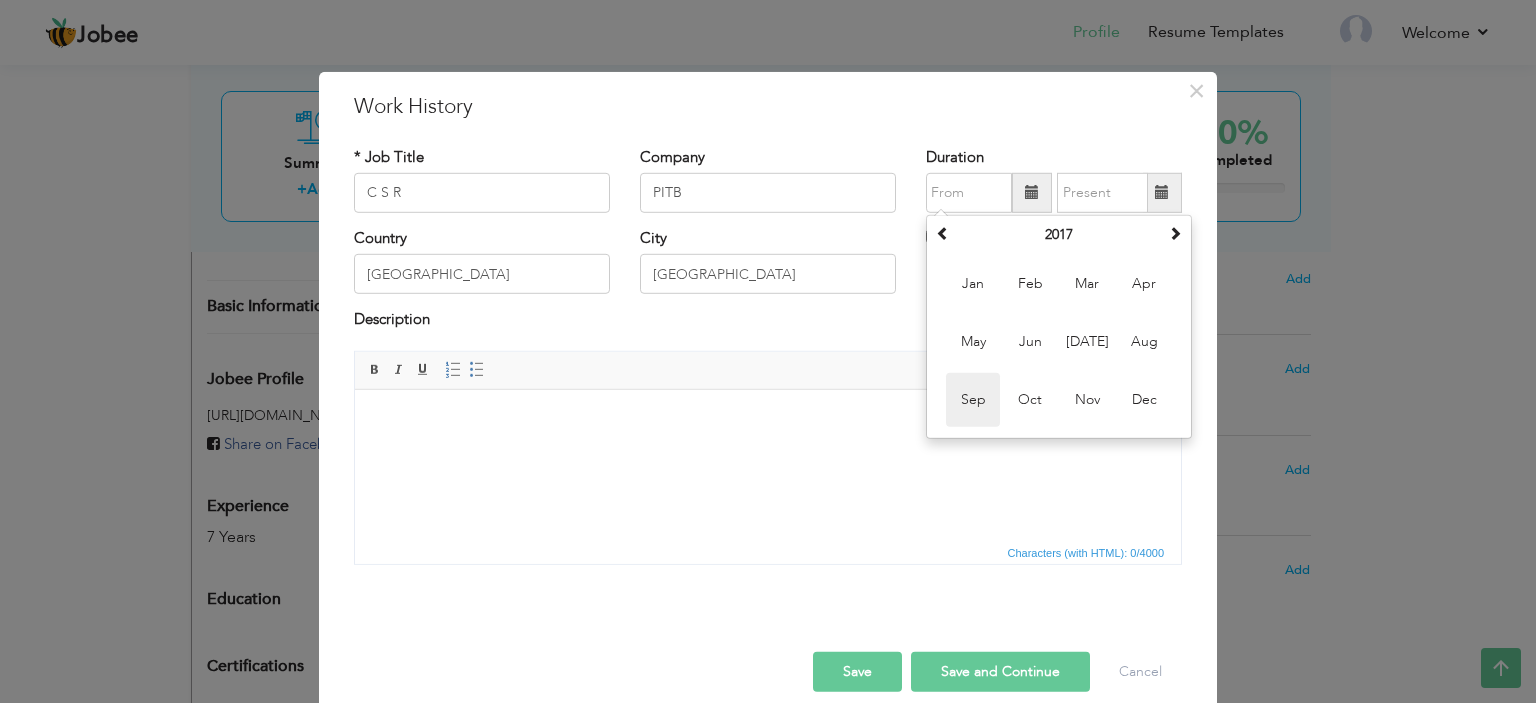type on "09/2017" 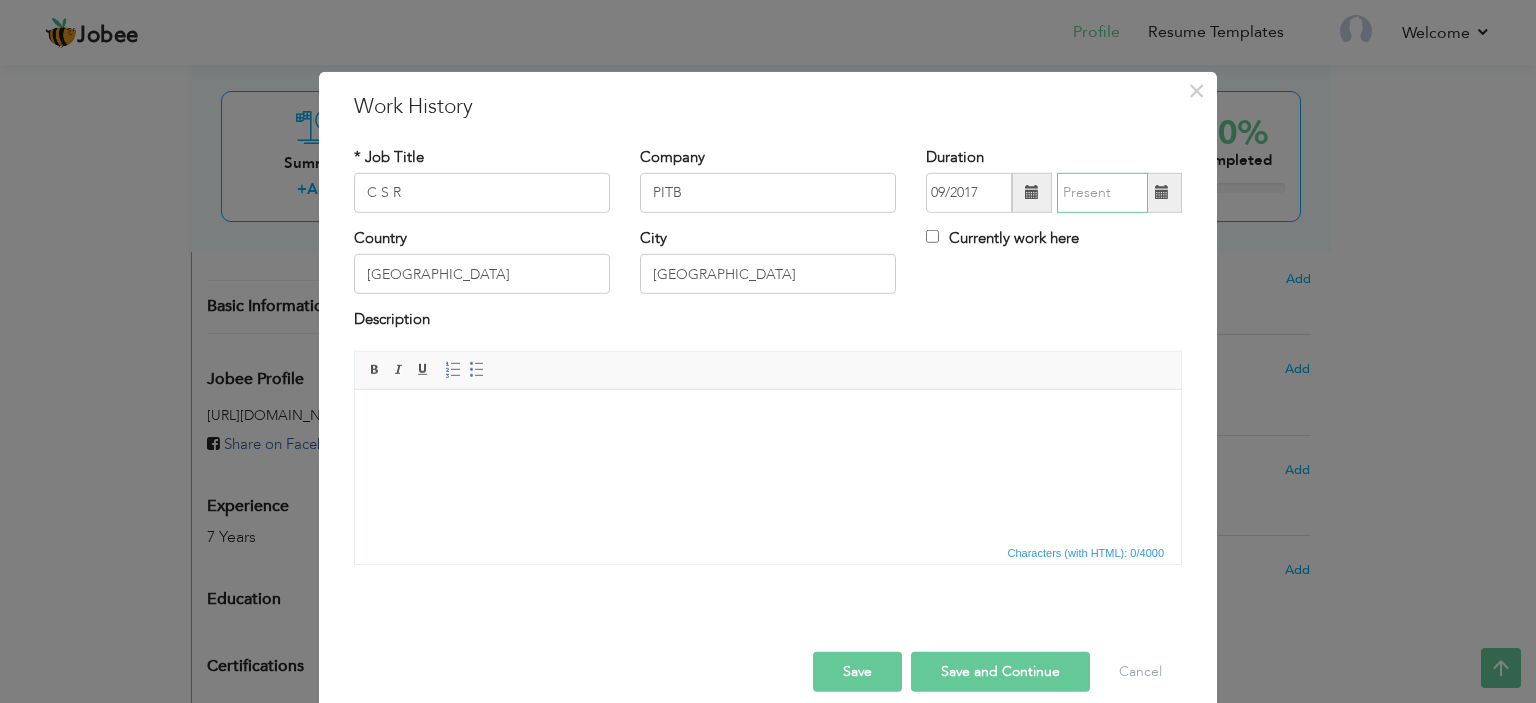 click at bounding box center (1102, 193) 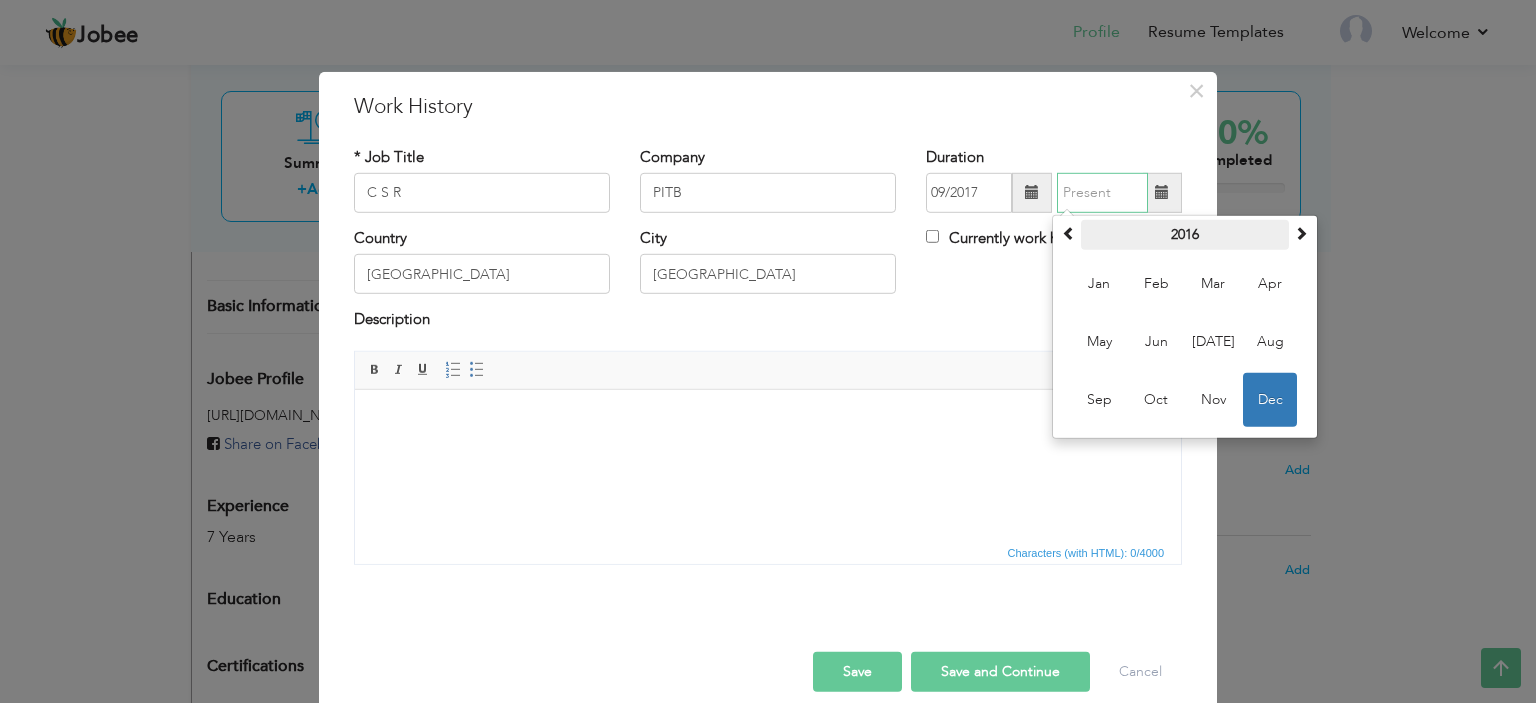 click on "2016" at bounding box center (1185, 235) 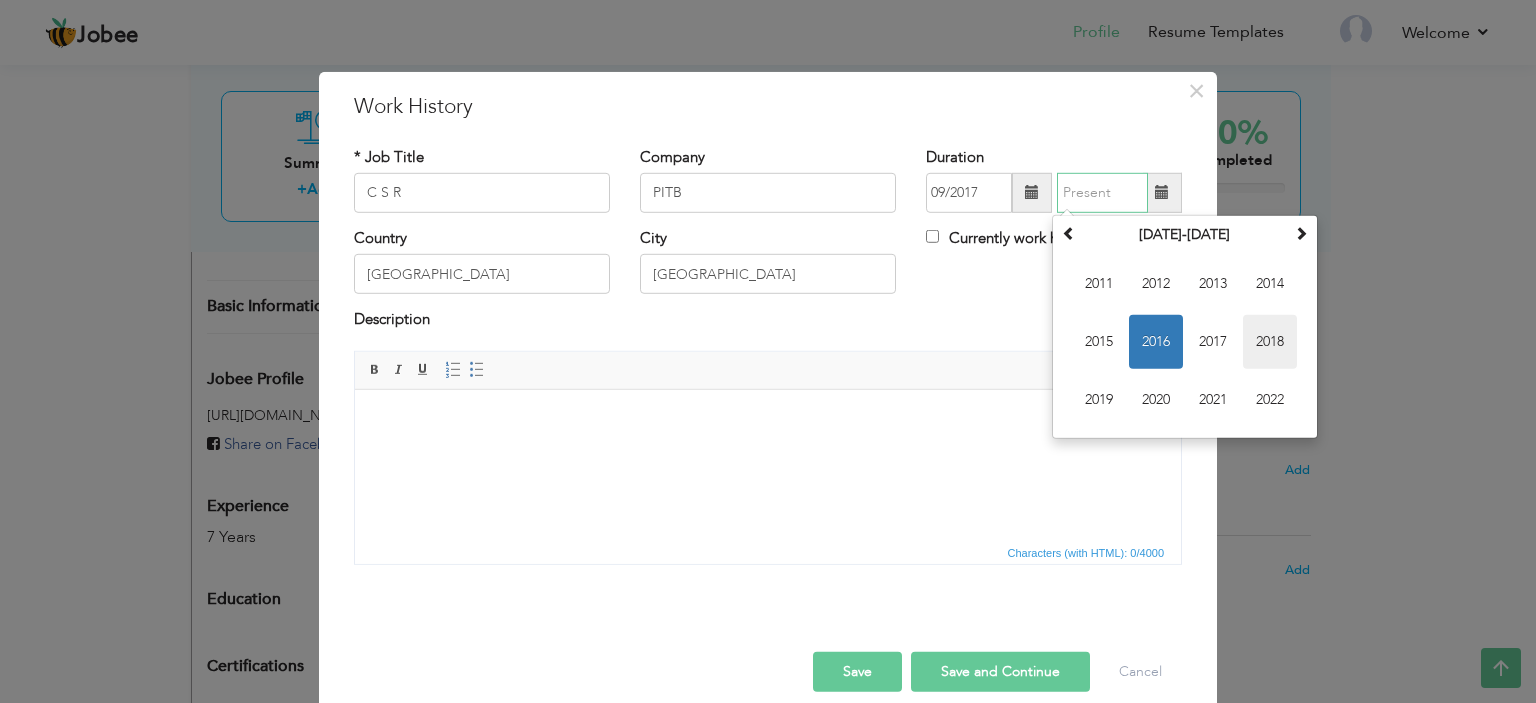 click on "2018" at bounding box center (1270, 342) 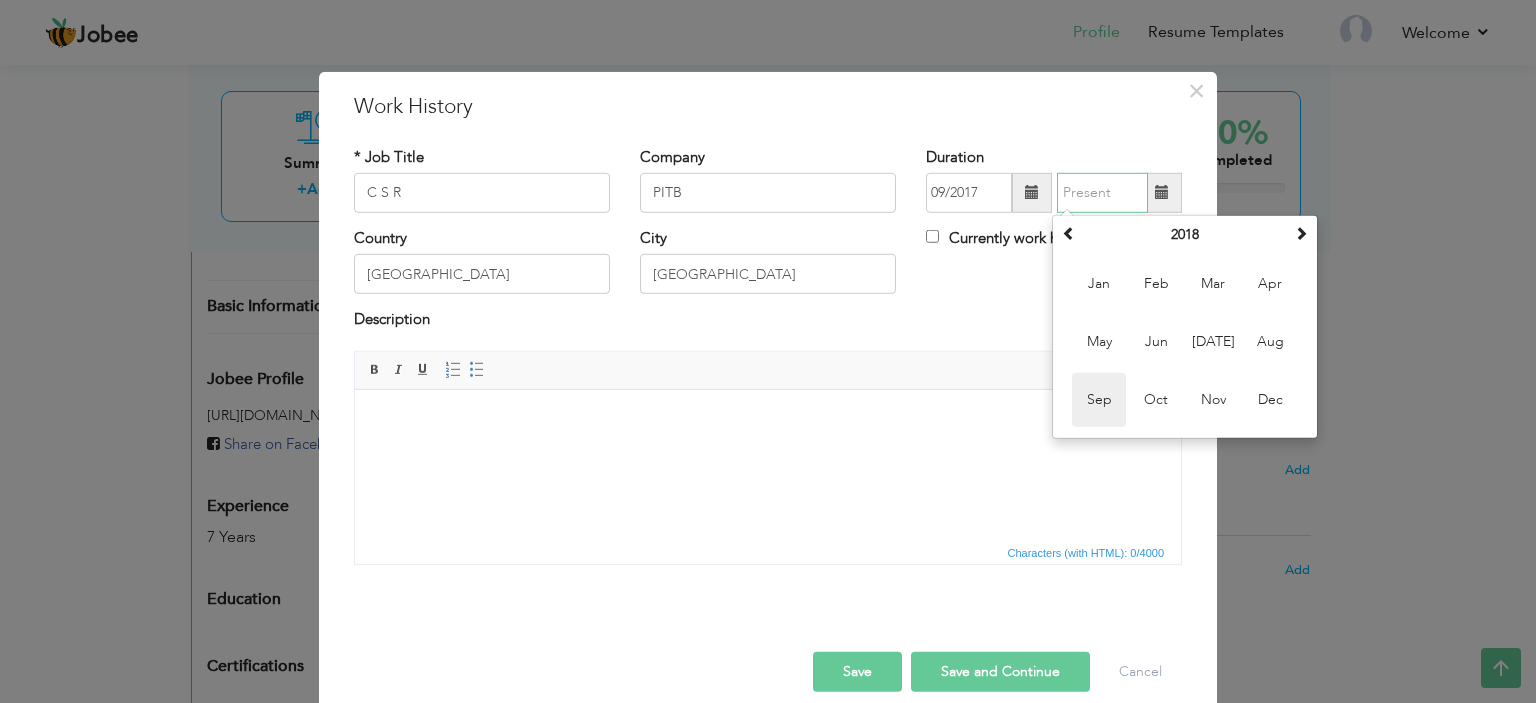 click on "Sep" at bounding box center (1099, 400) 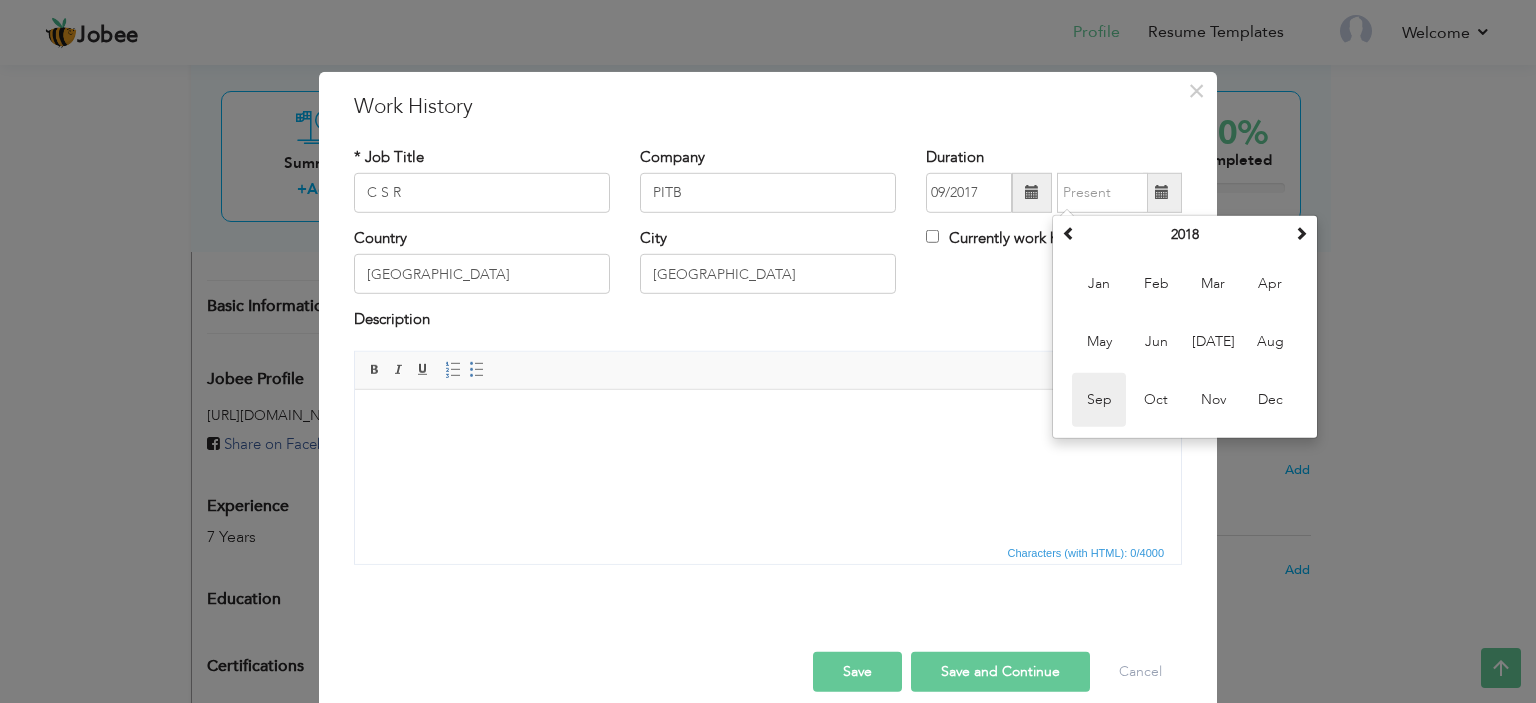 type on "09/2018" 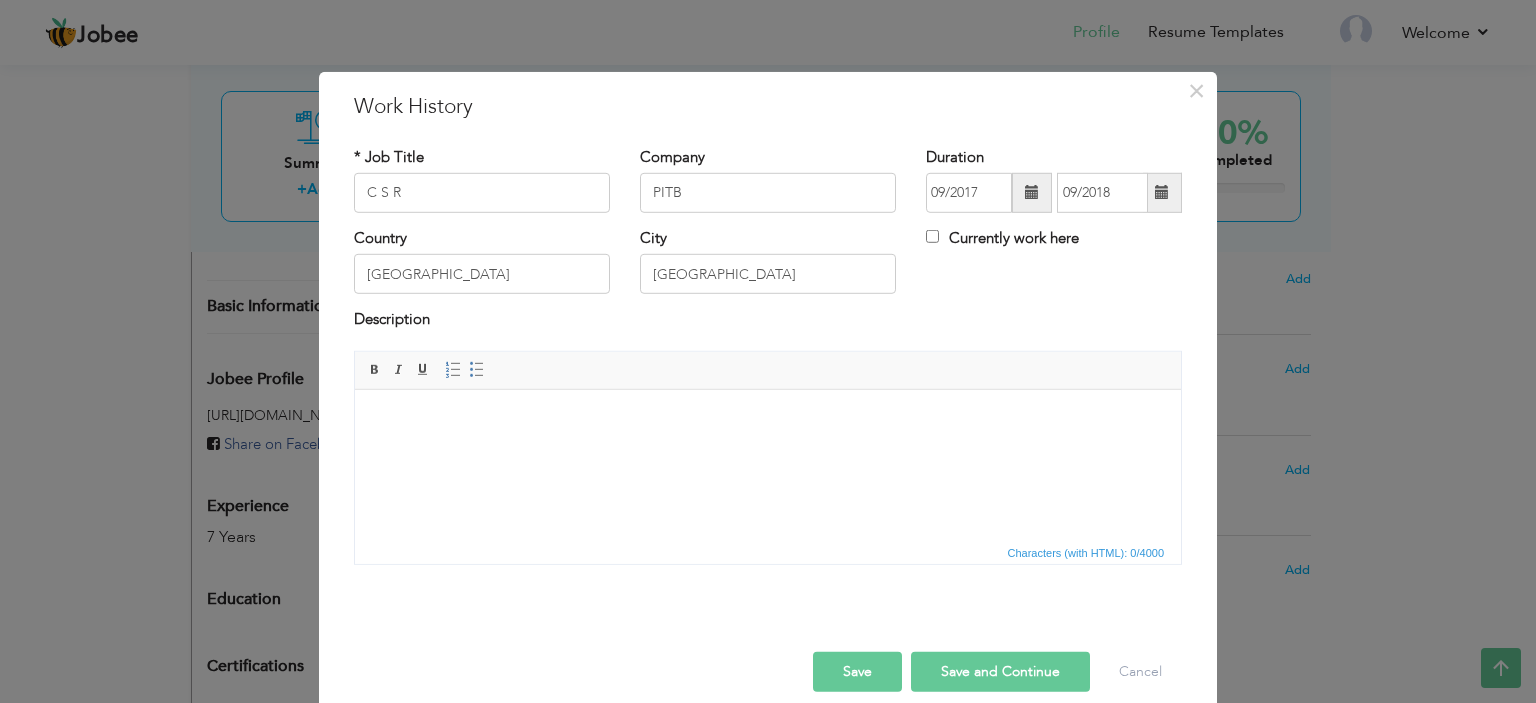 click on "Save and Continue" at bounding box center [1000, 672] 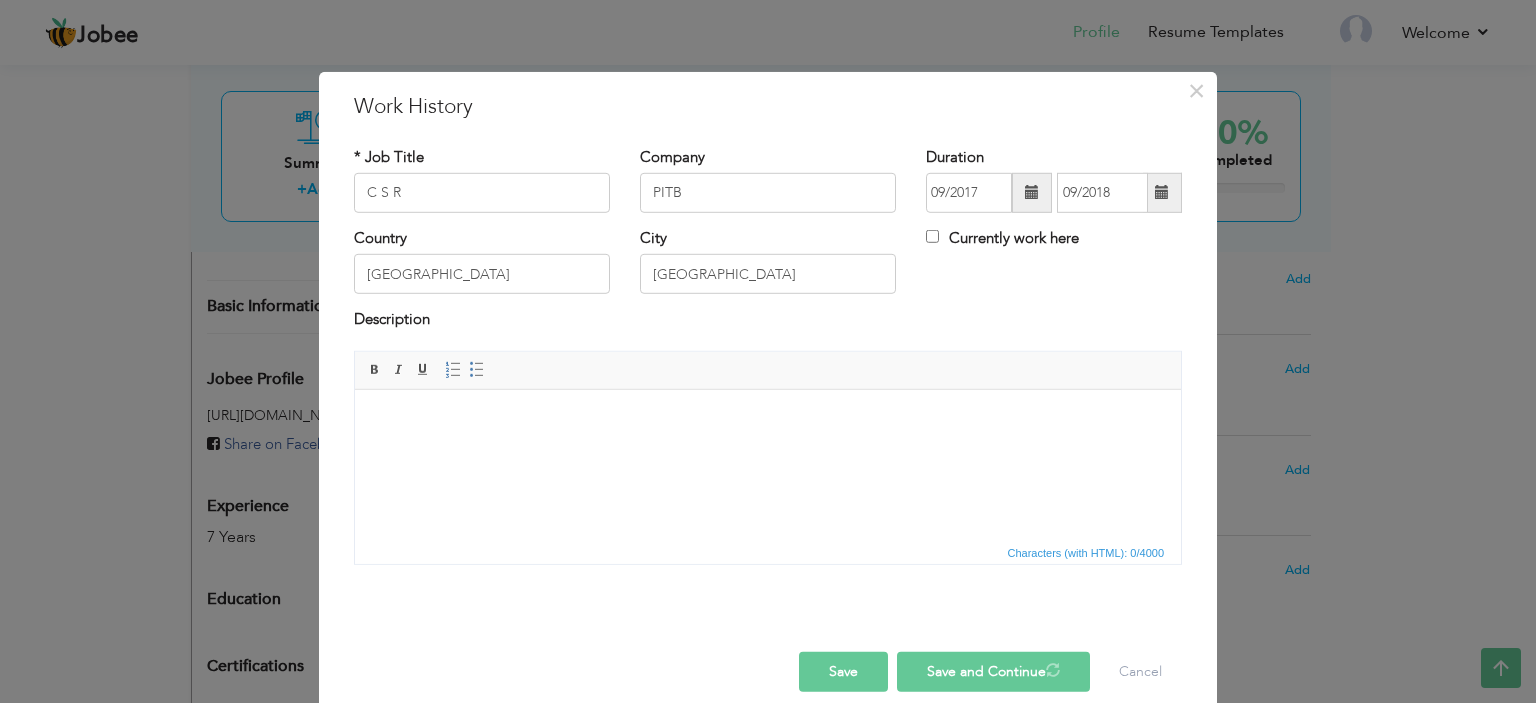 type 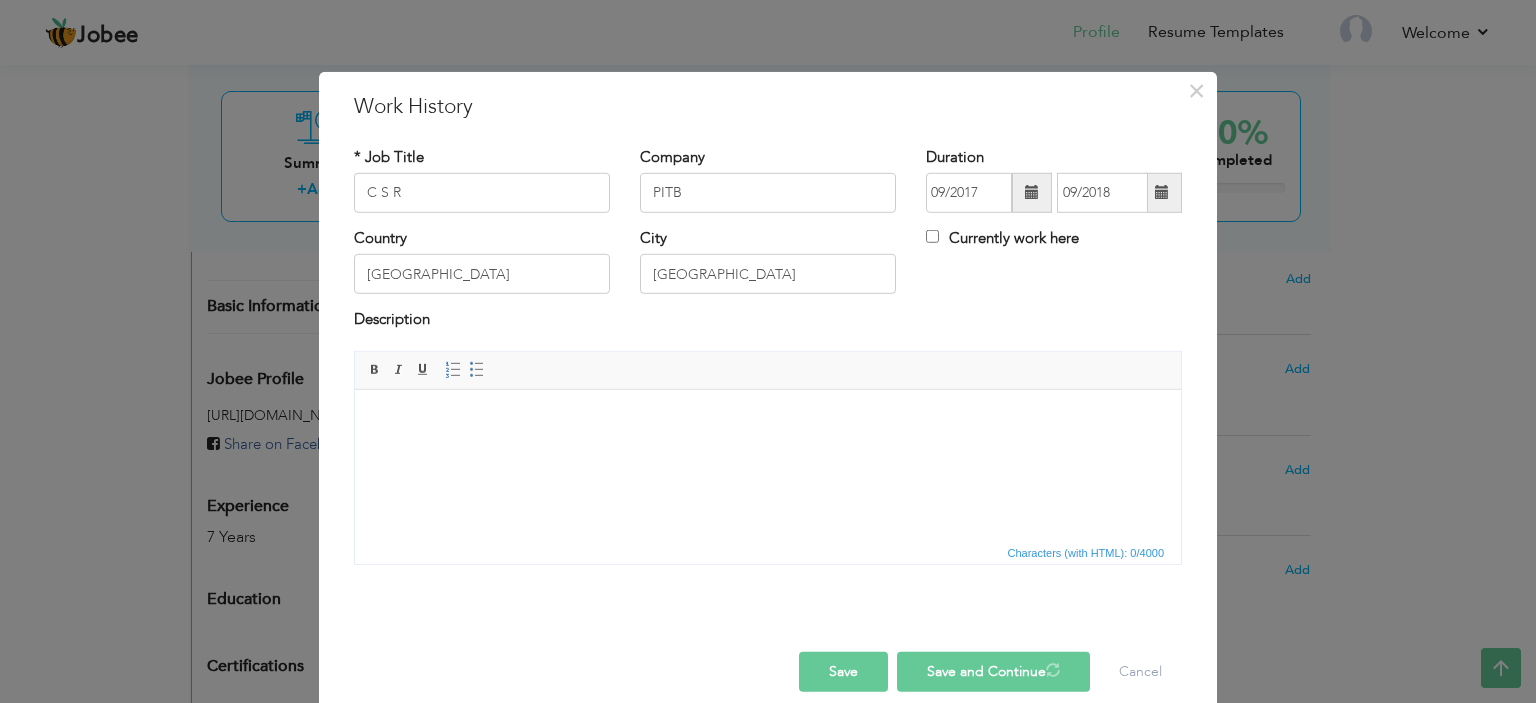 type 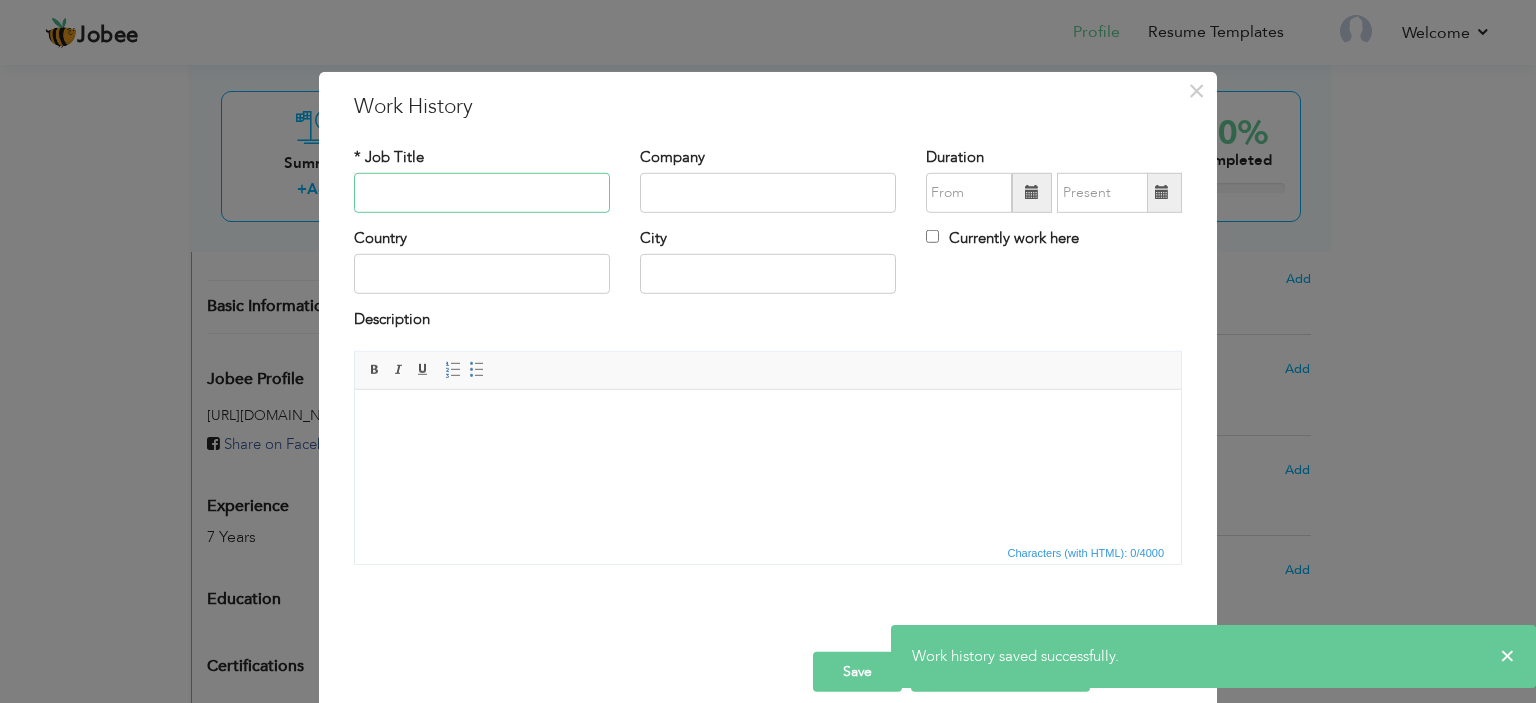 click at bounding box center (482, 193) 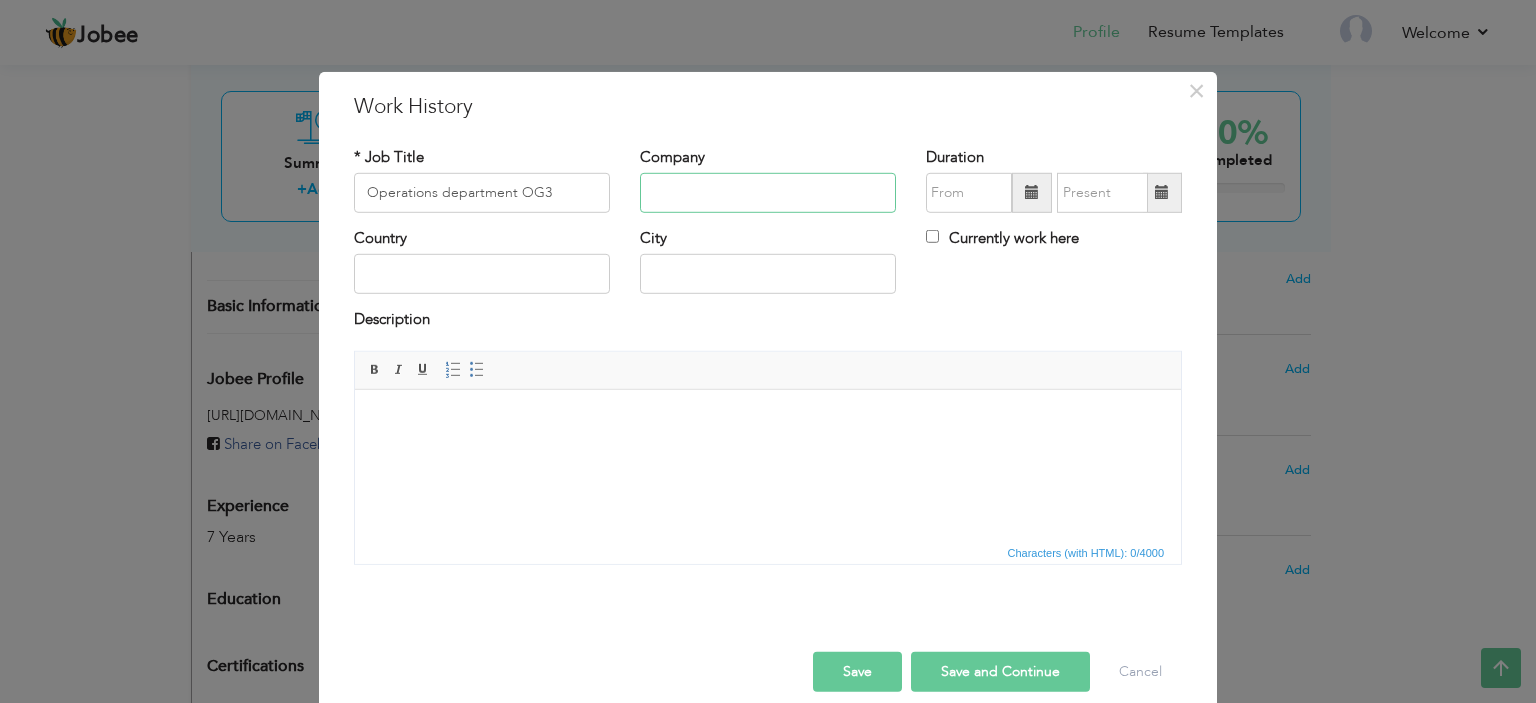 click at bounding box center (768, 193) 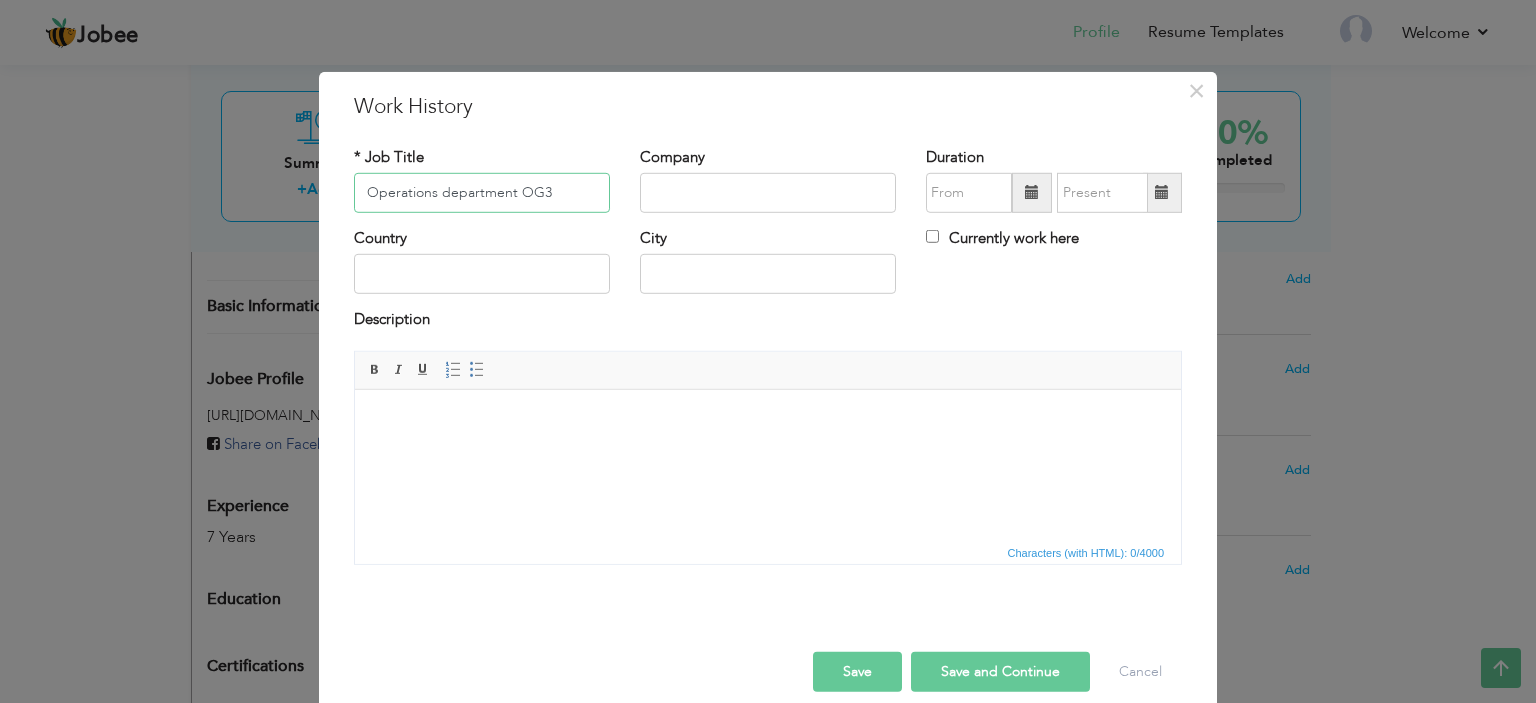 click on "Operations department OG3" at bounding box center (482, 193) 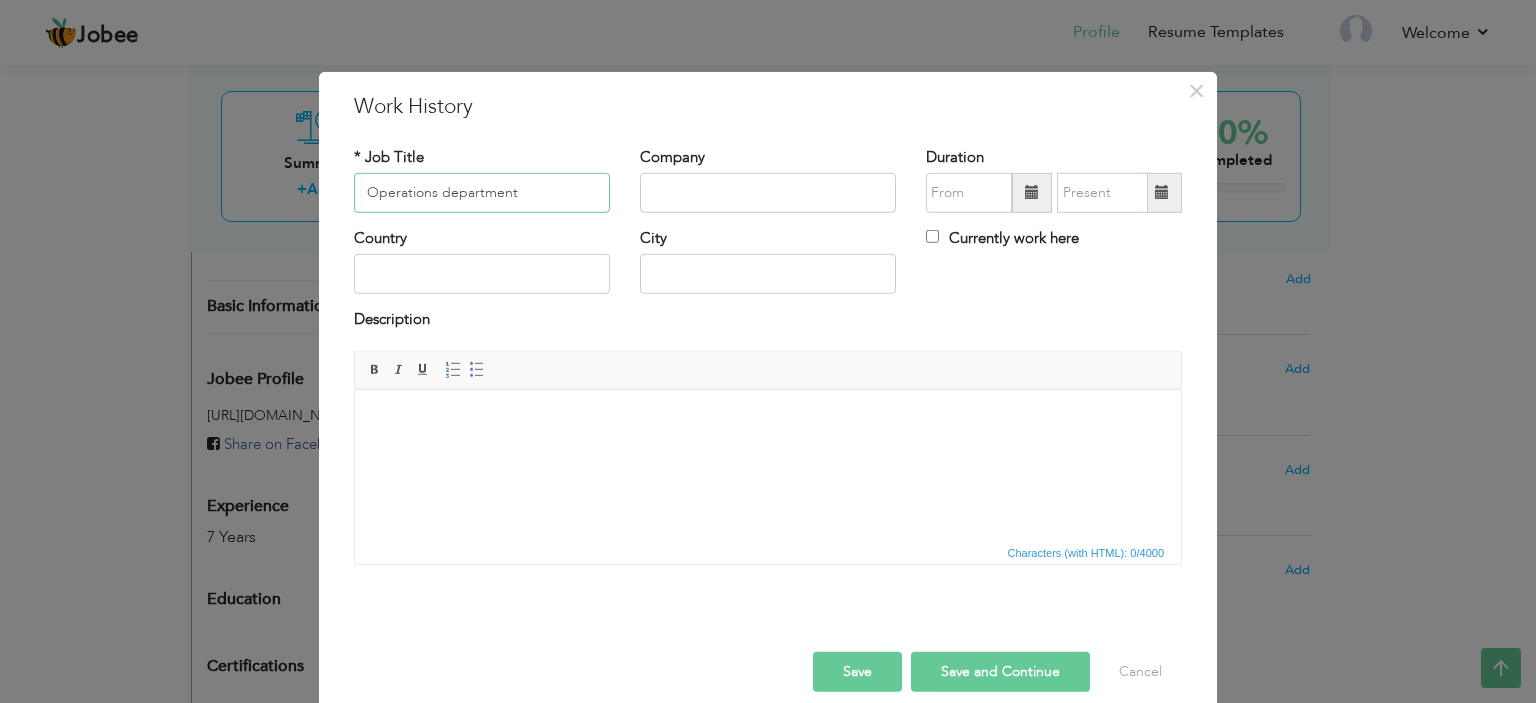 type on "Operations department" 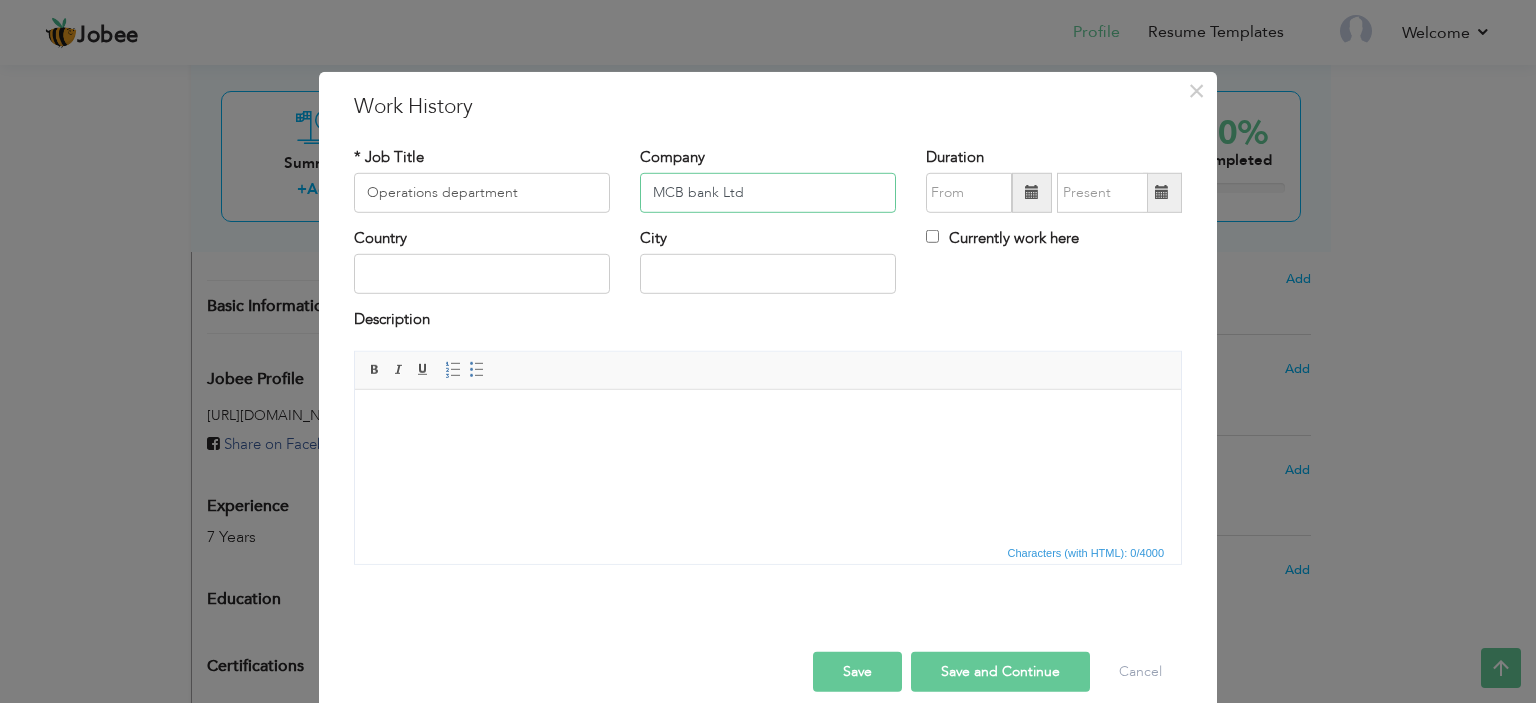 type on "MCB bank Ltd" 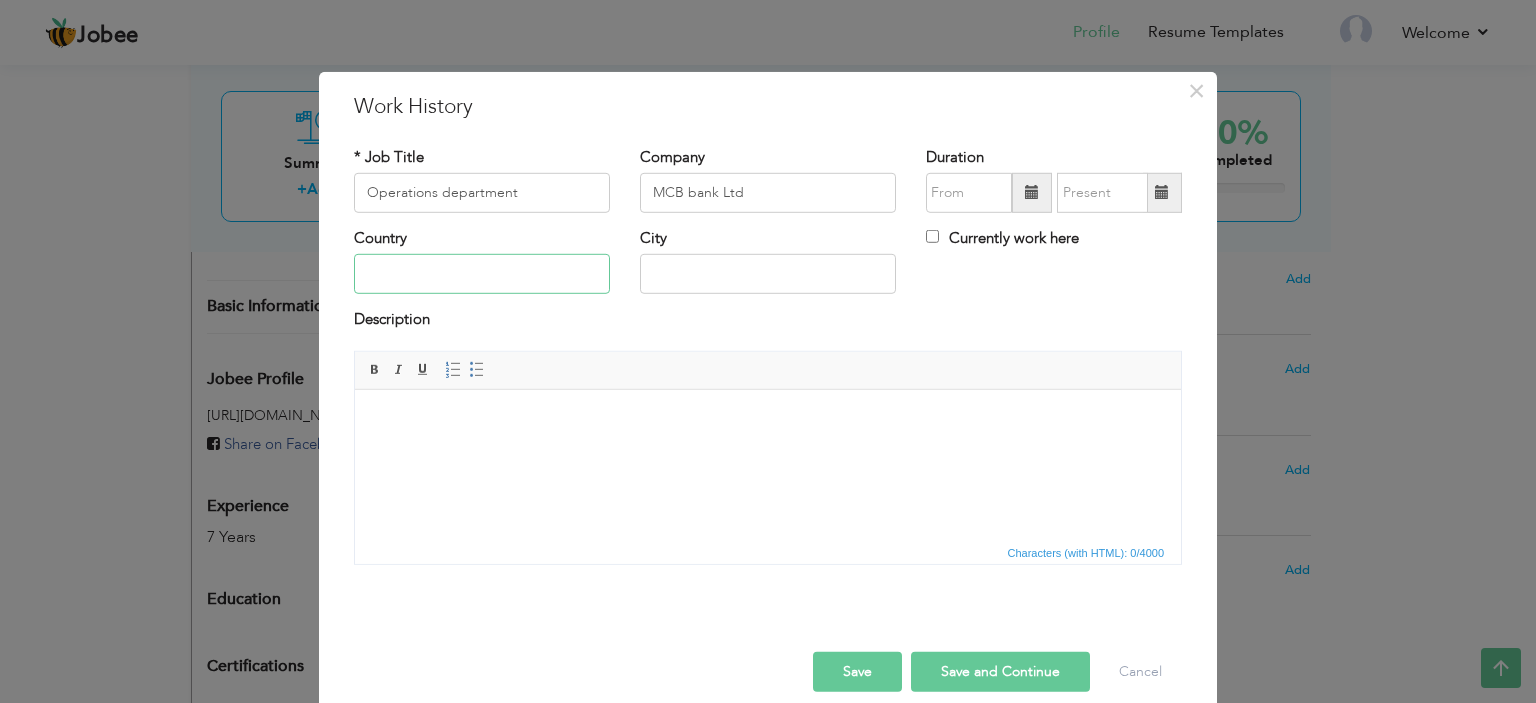 click at bounding box center [482, 274] 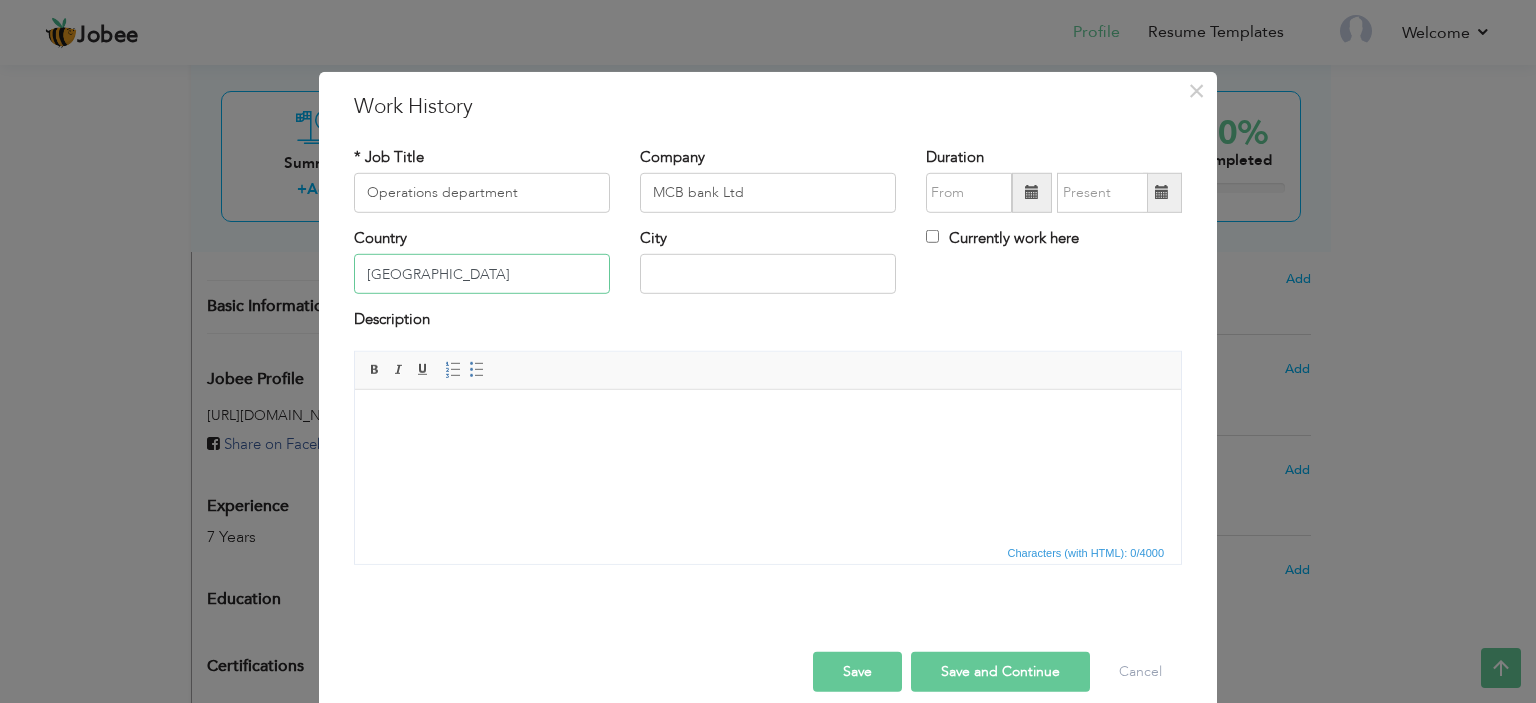 type on "[GEOGRAPHIC_DATA]" 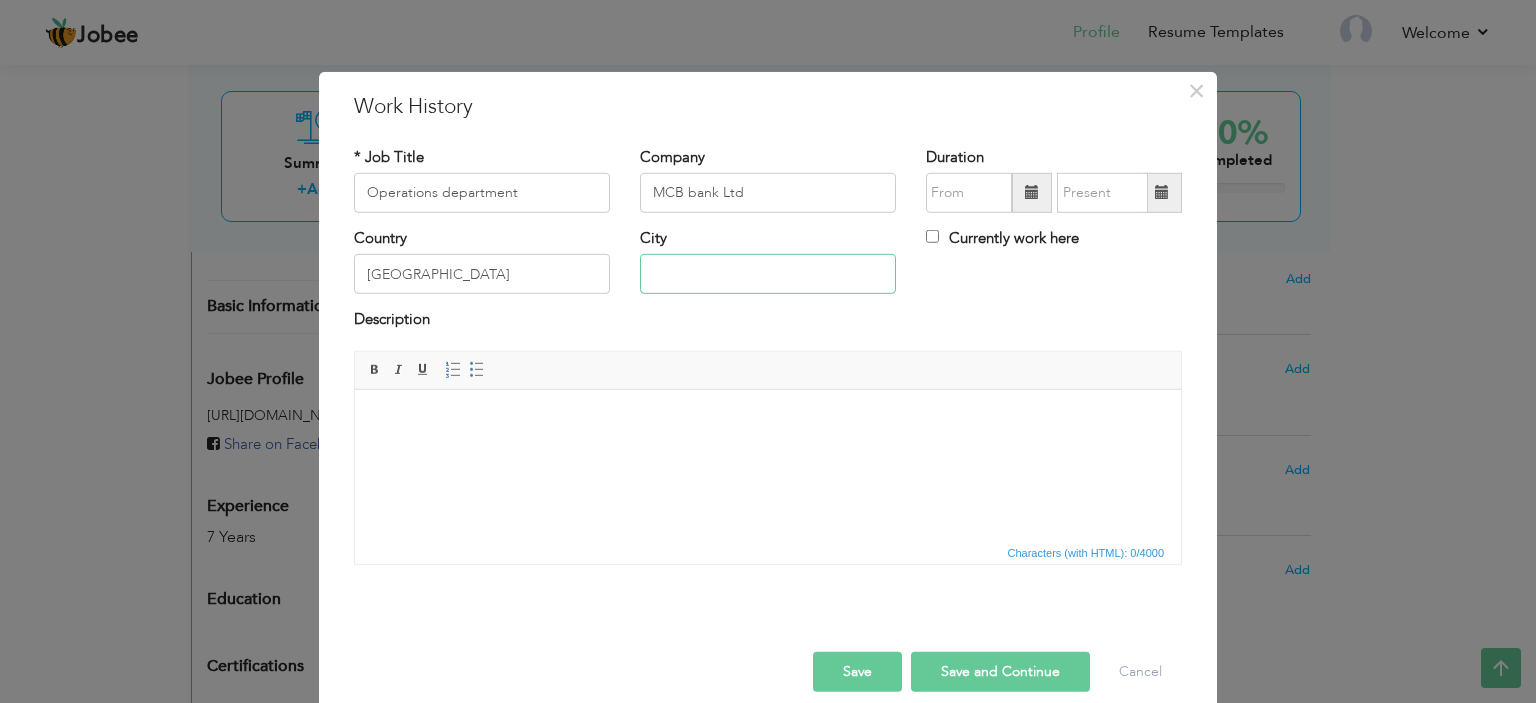 click at bounding box center [768, 274] 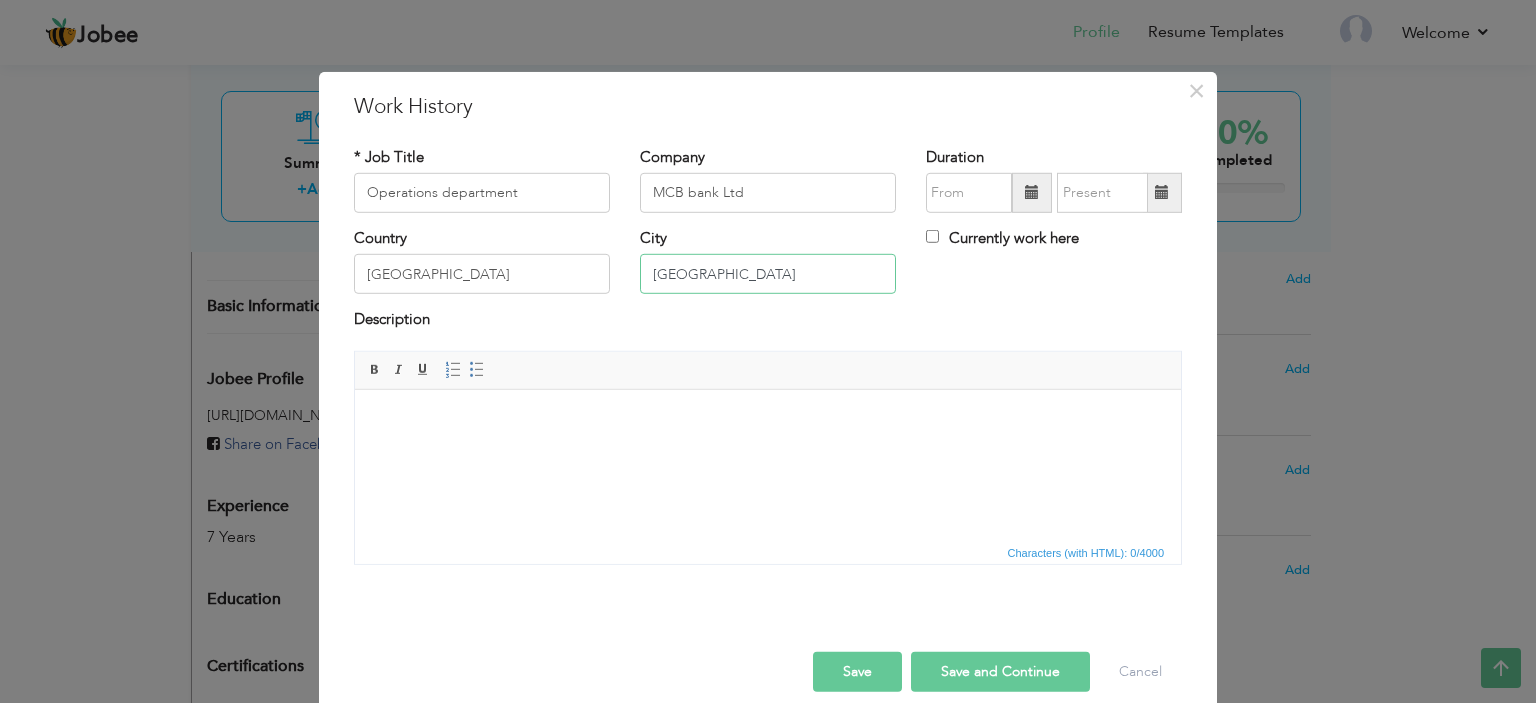 type on "[GEOGRAPHIC_DATA]" 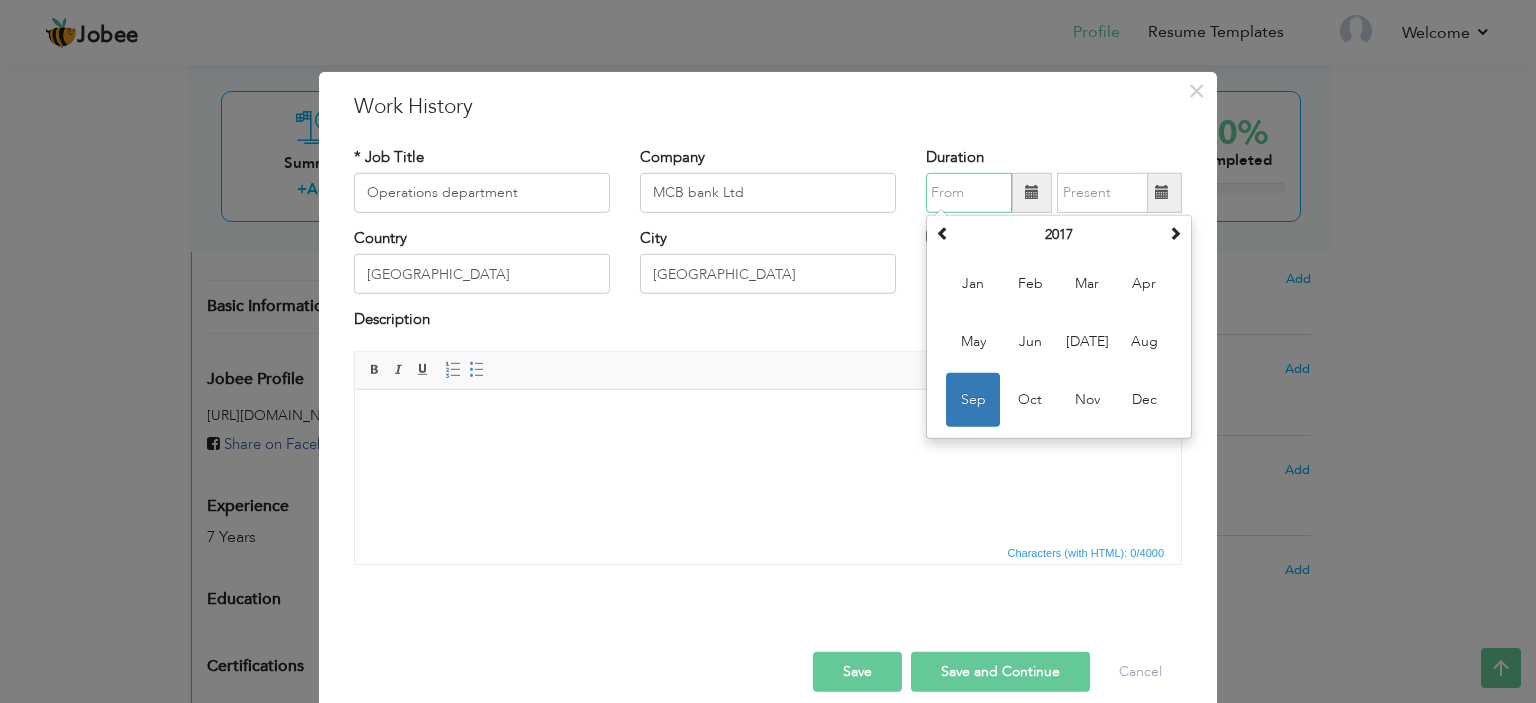 click at bounding box center (969, 193) 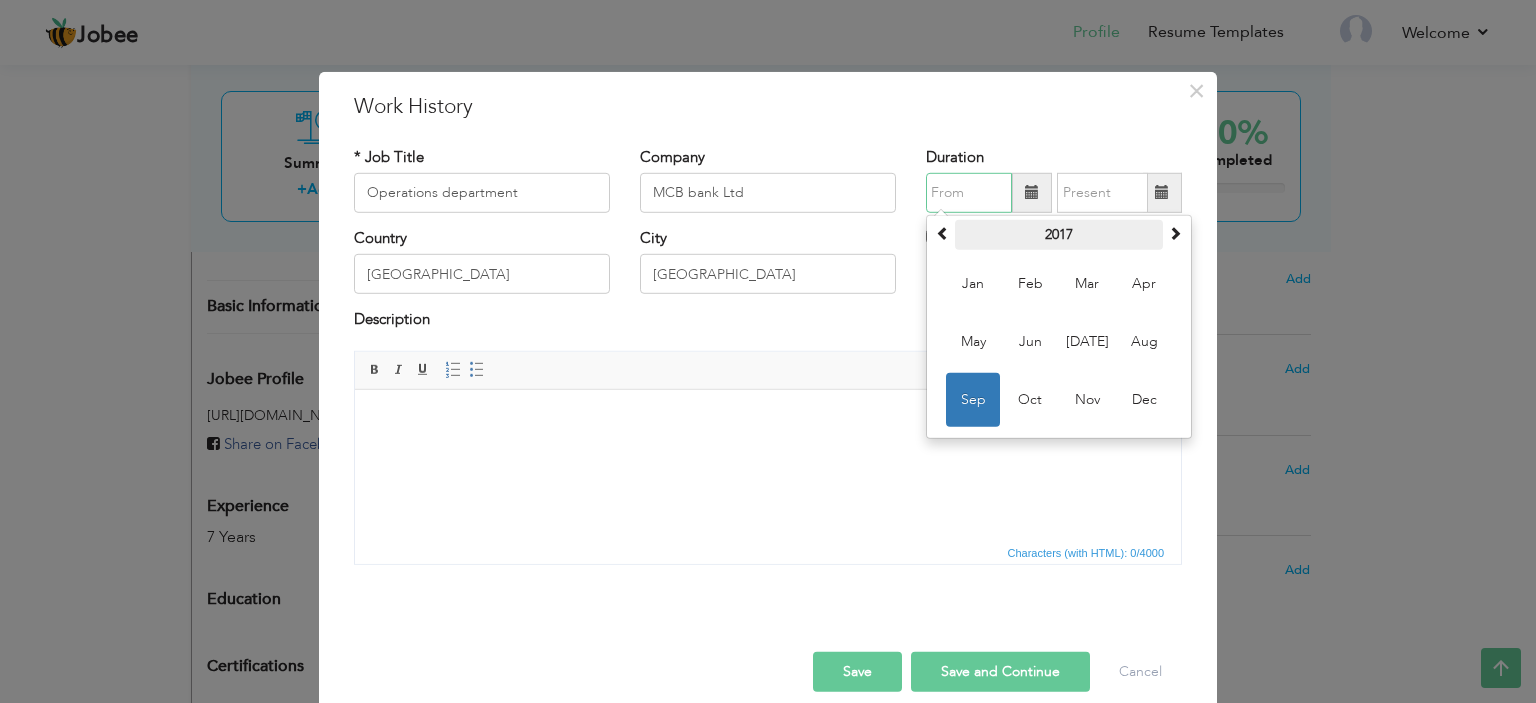 click on "2017" at bounding box center [1059, 235] 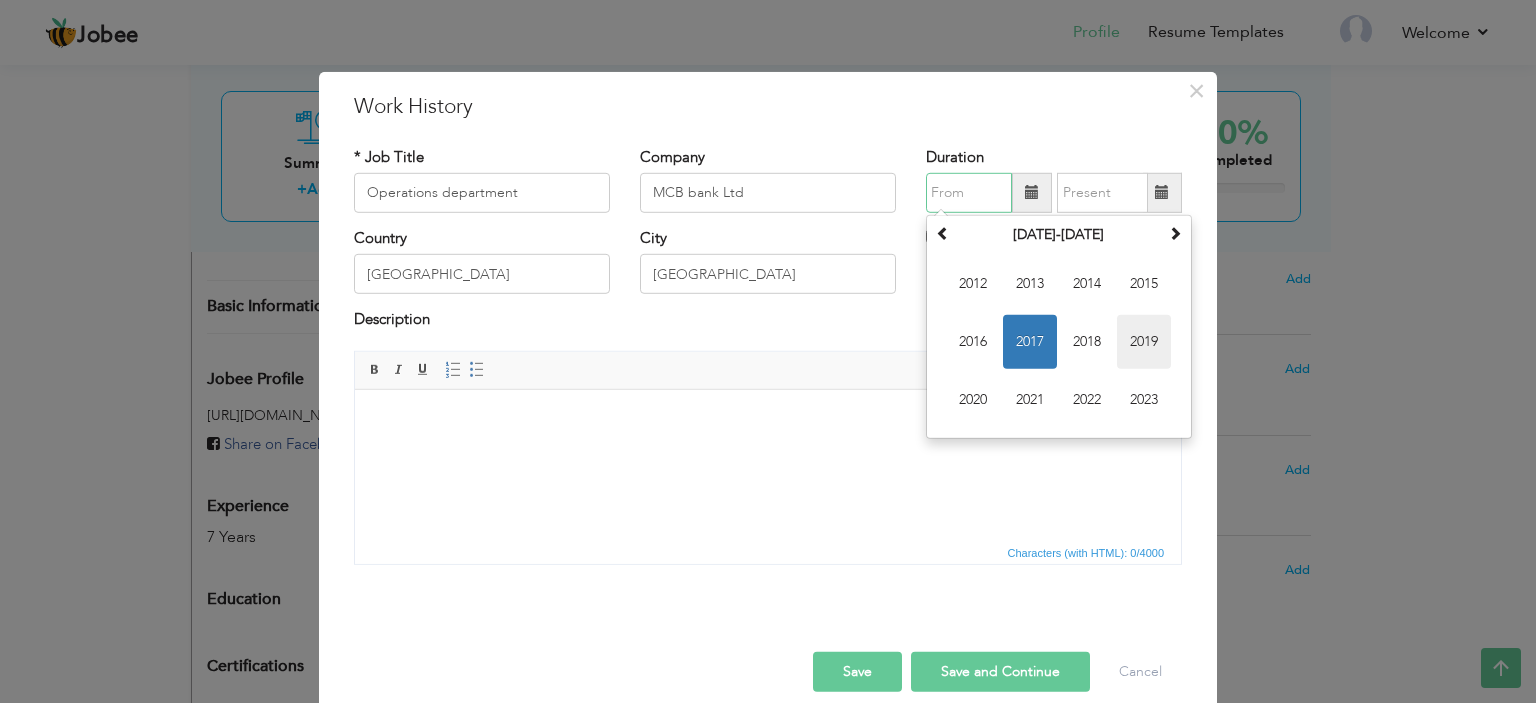 click on "2019" at bounding box center (1144, 342) 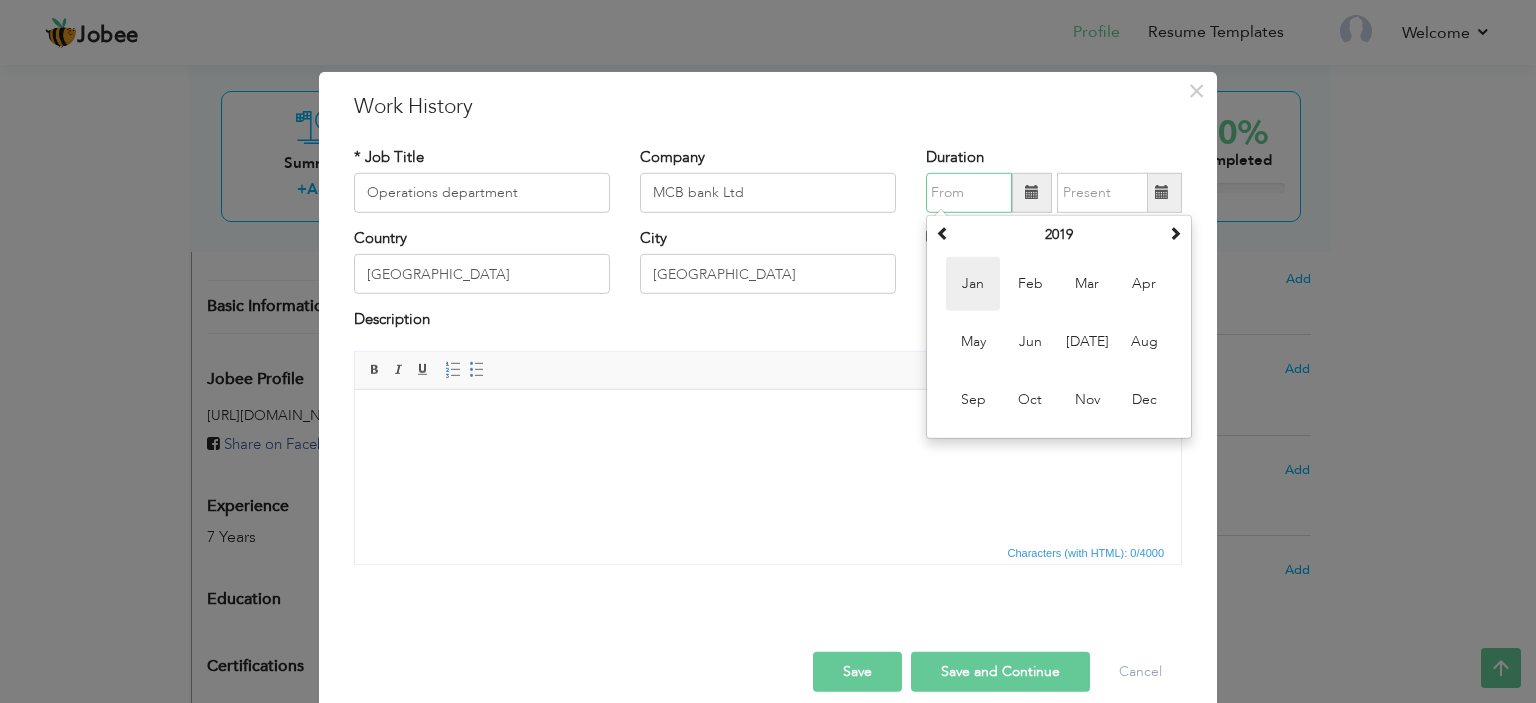 click on "Jan" at bounding box center [973, 284] 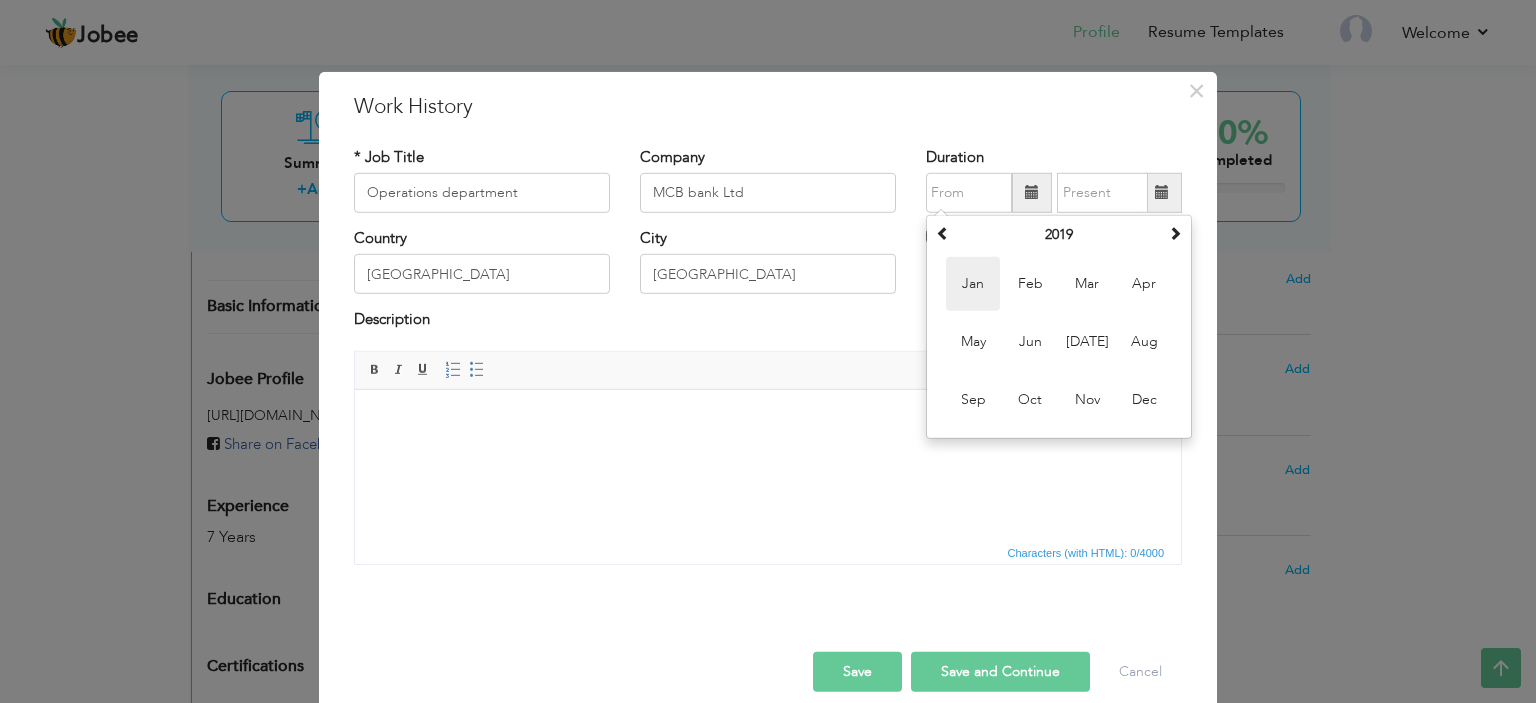 type on "01/2019" 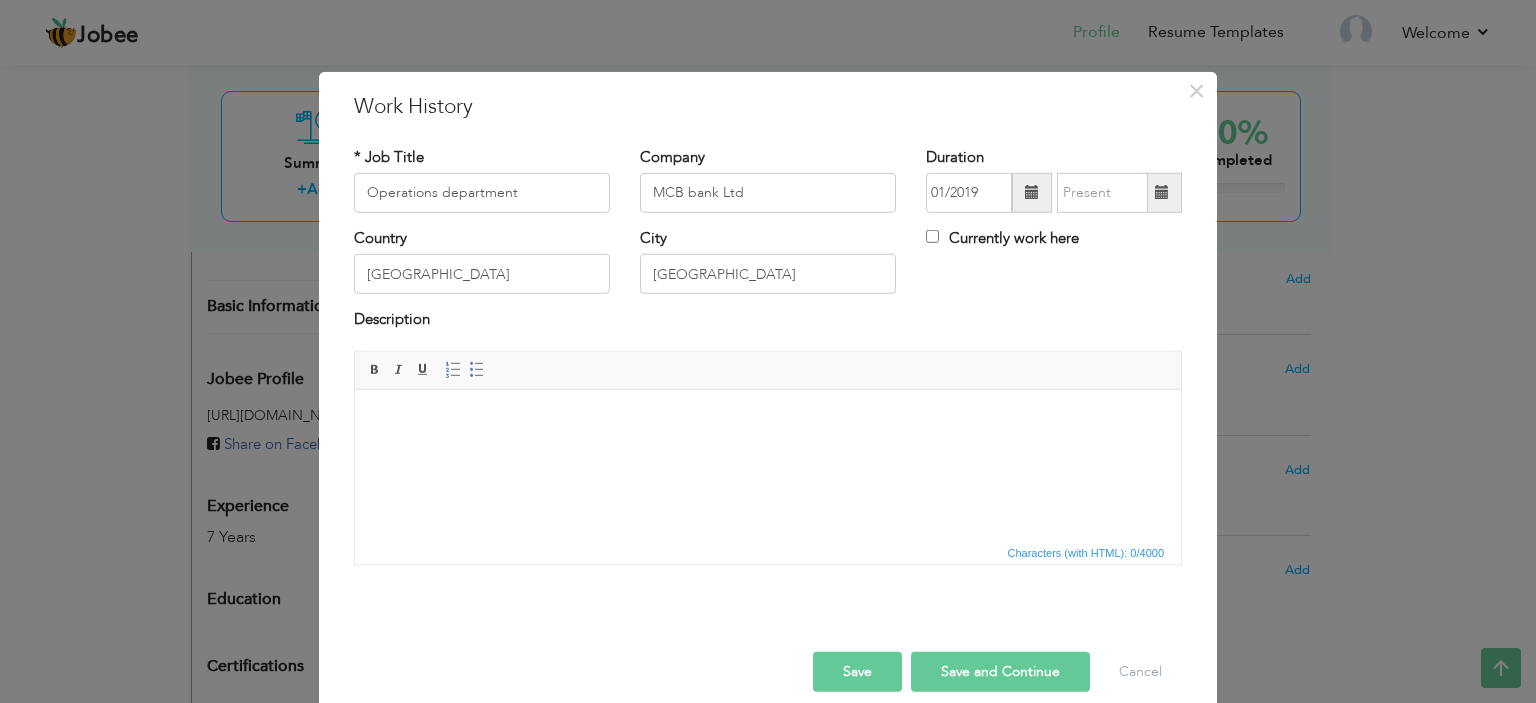 click at bounding box center [1162, 193] 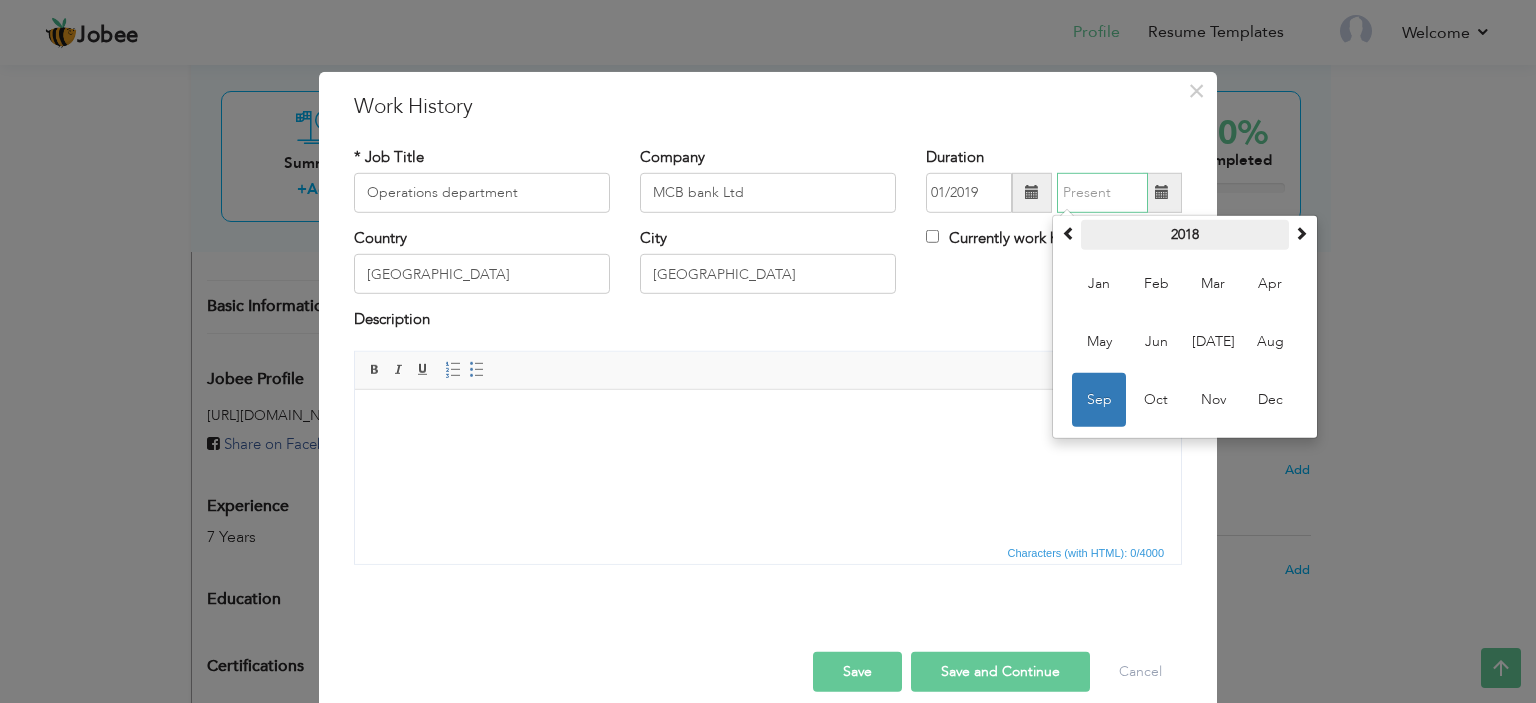 click on "2018" at bounding box center (1185, 235) 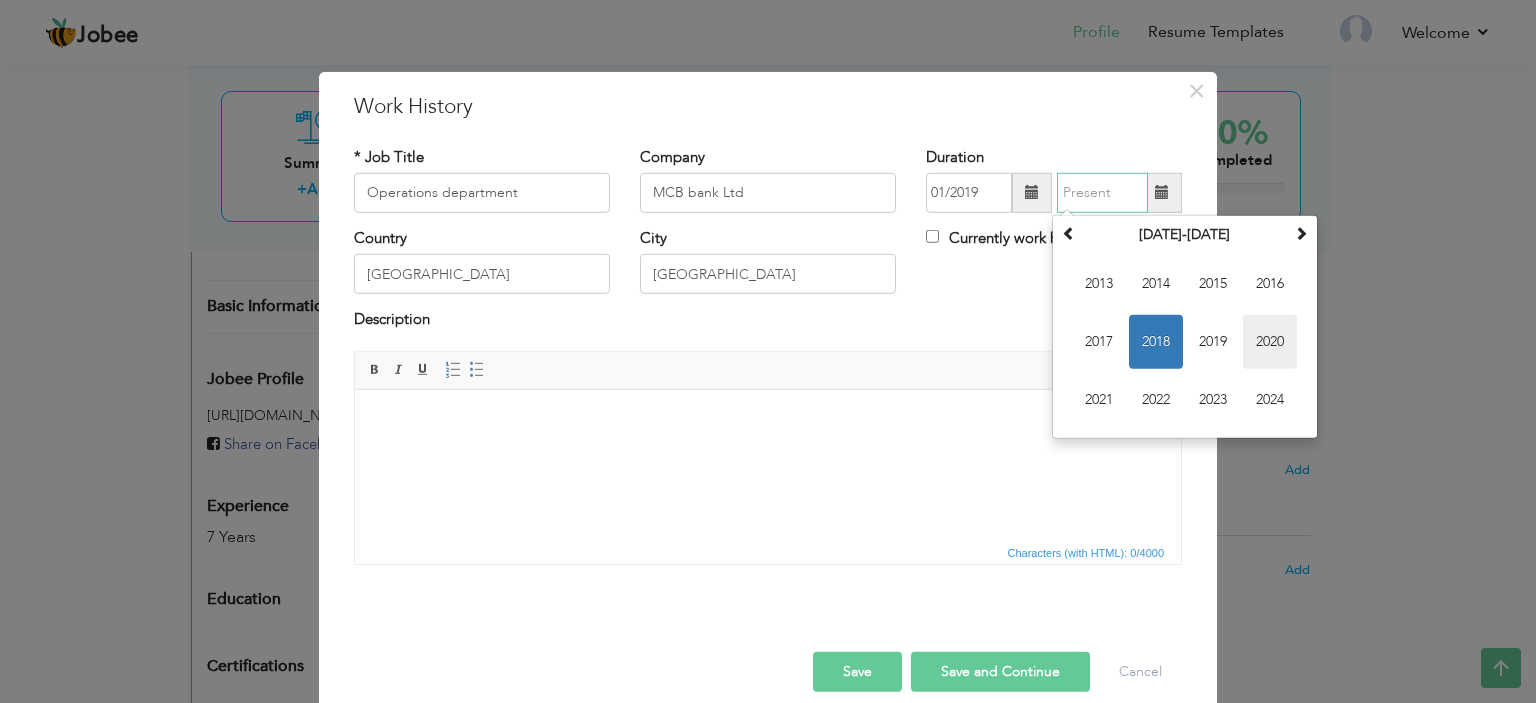 click on "2020" at bounding box center (1270, 342) 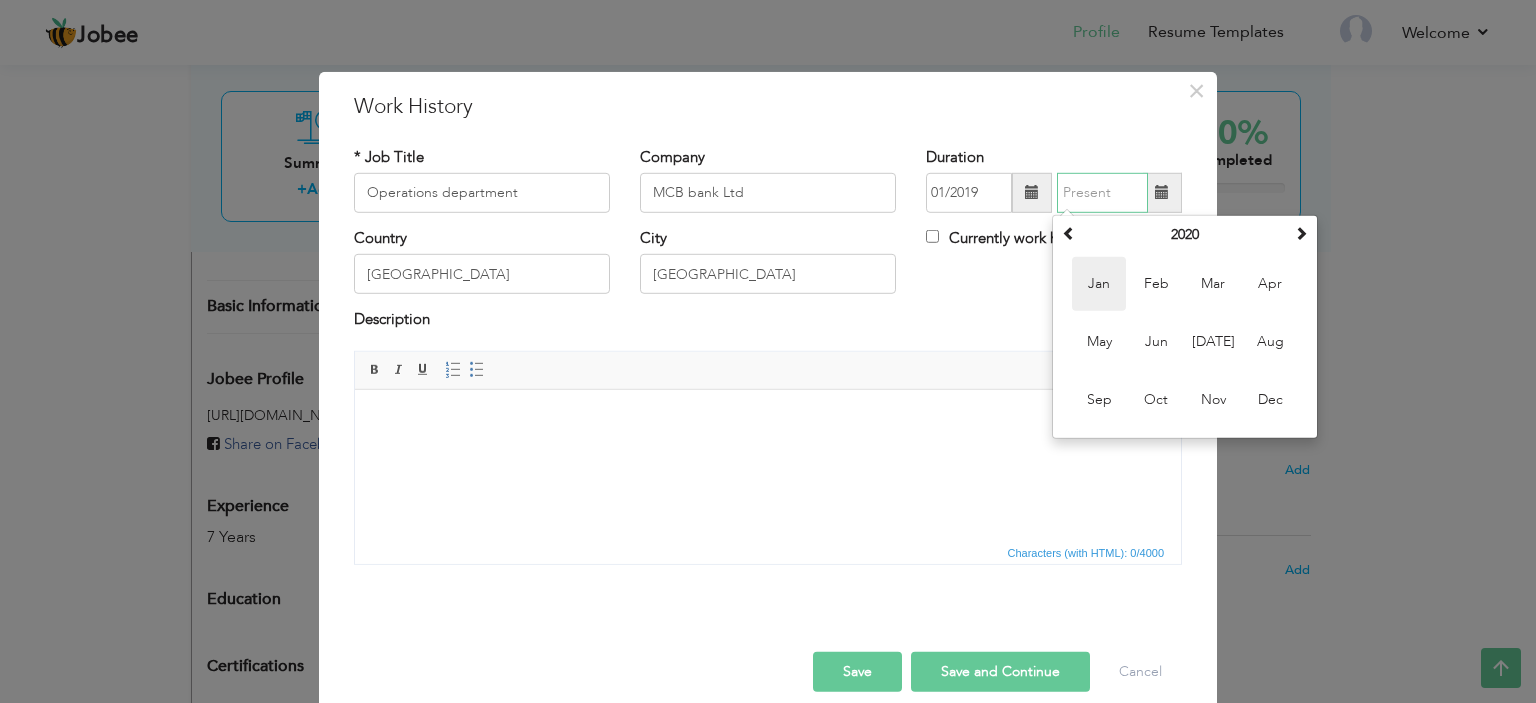 click on "Jan" at bounding box center [1099, 284] 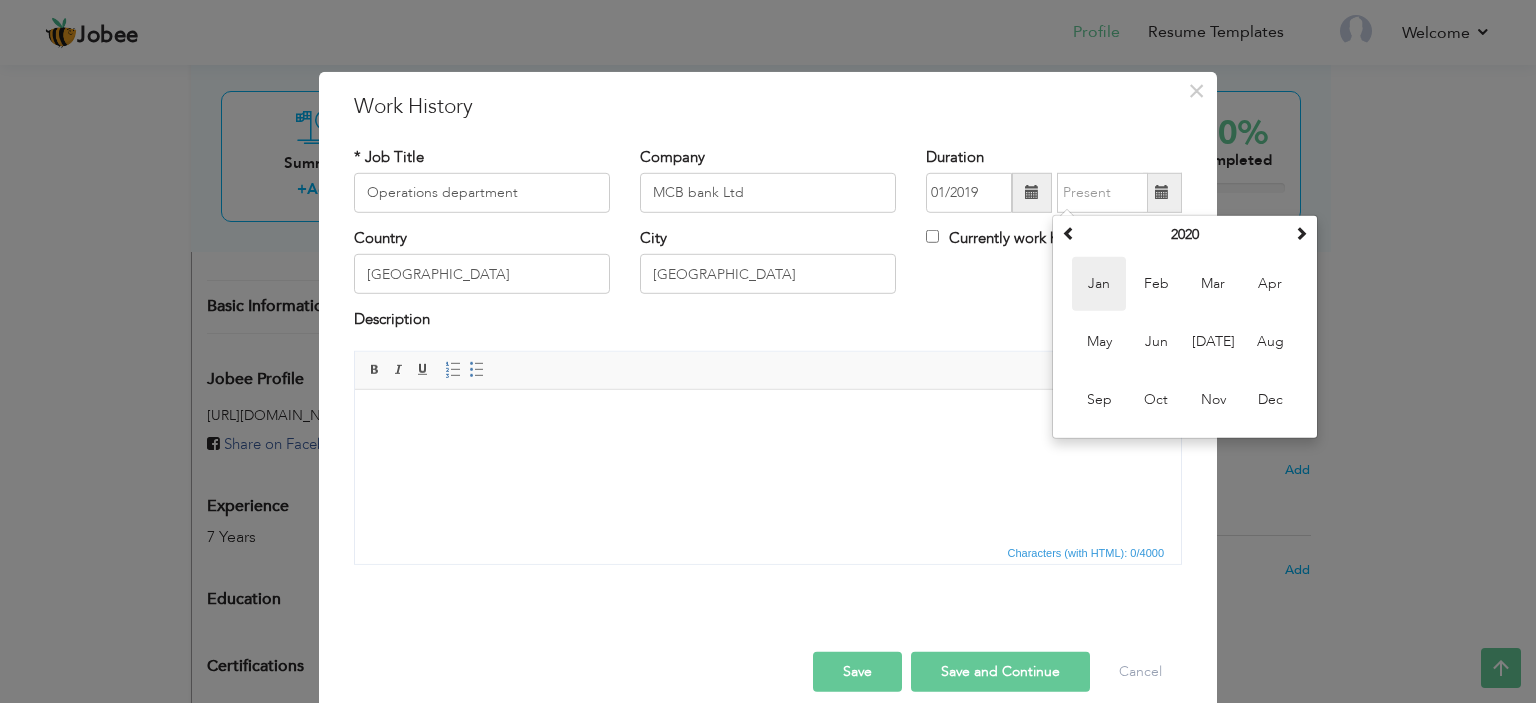 type on "01/2020" 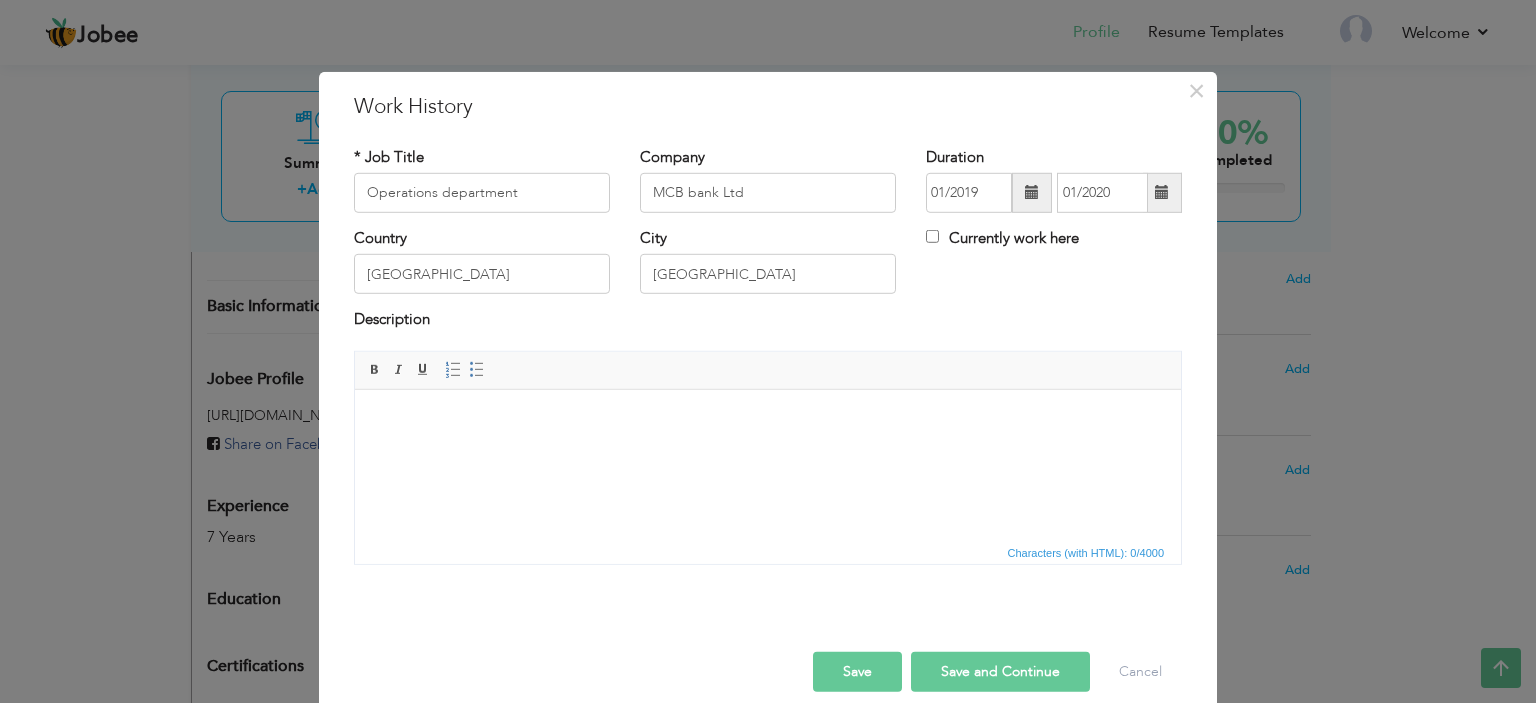 click on "Save" at bounding box center [857, 672] 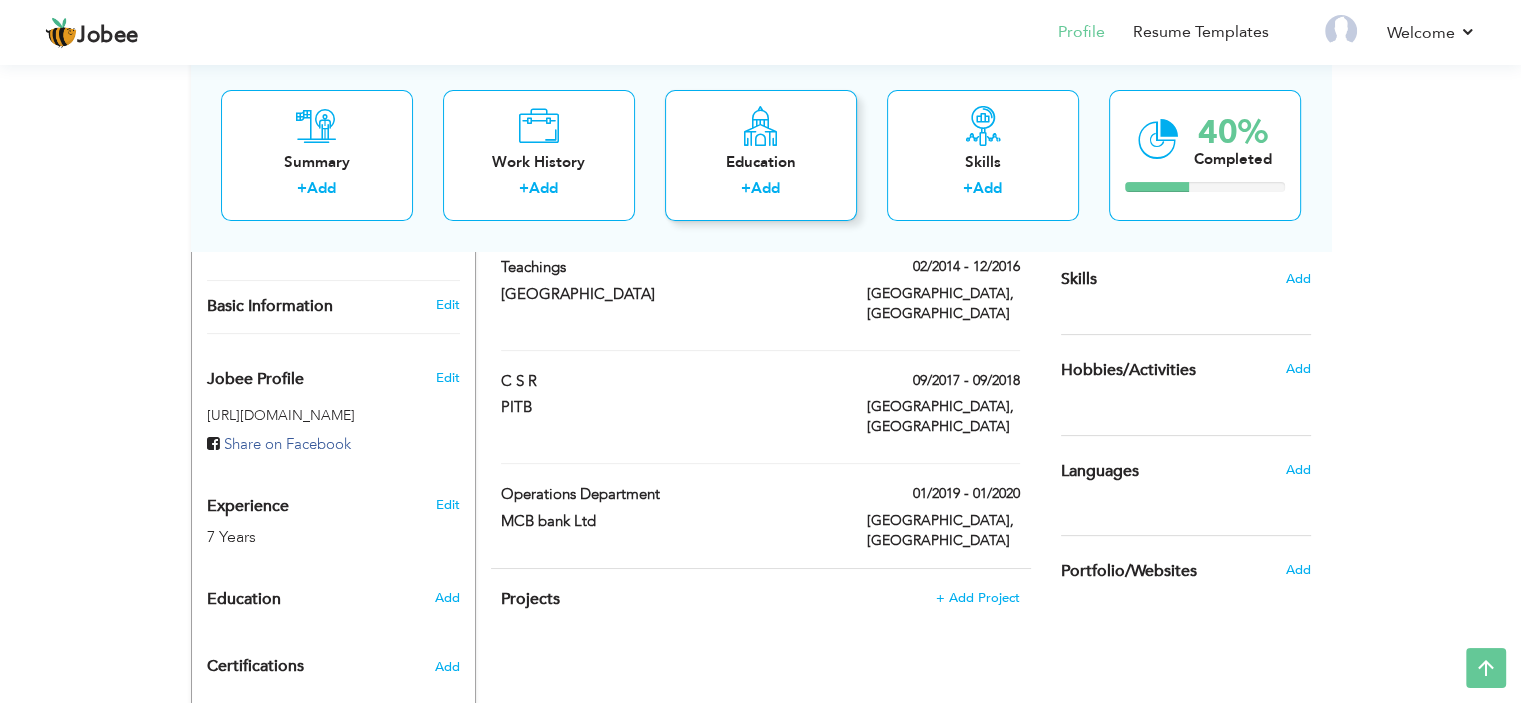 click on "Add" at bounding box center (765, 189) 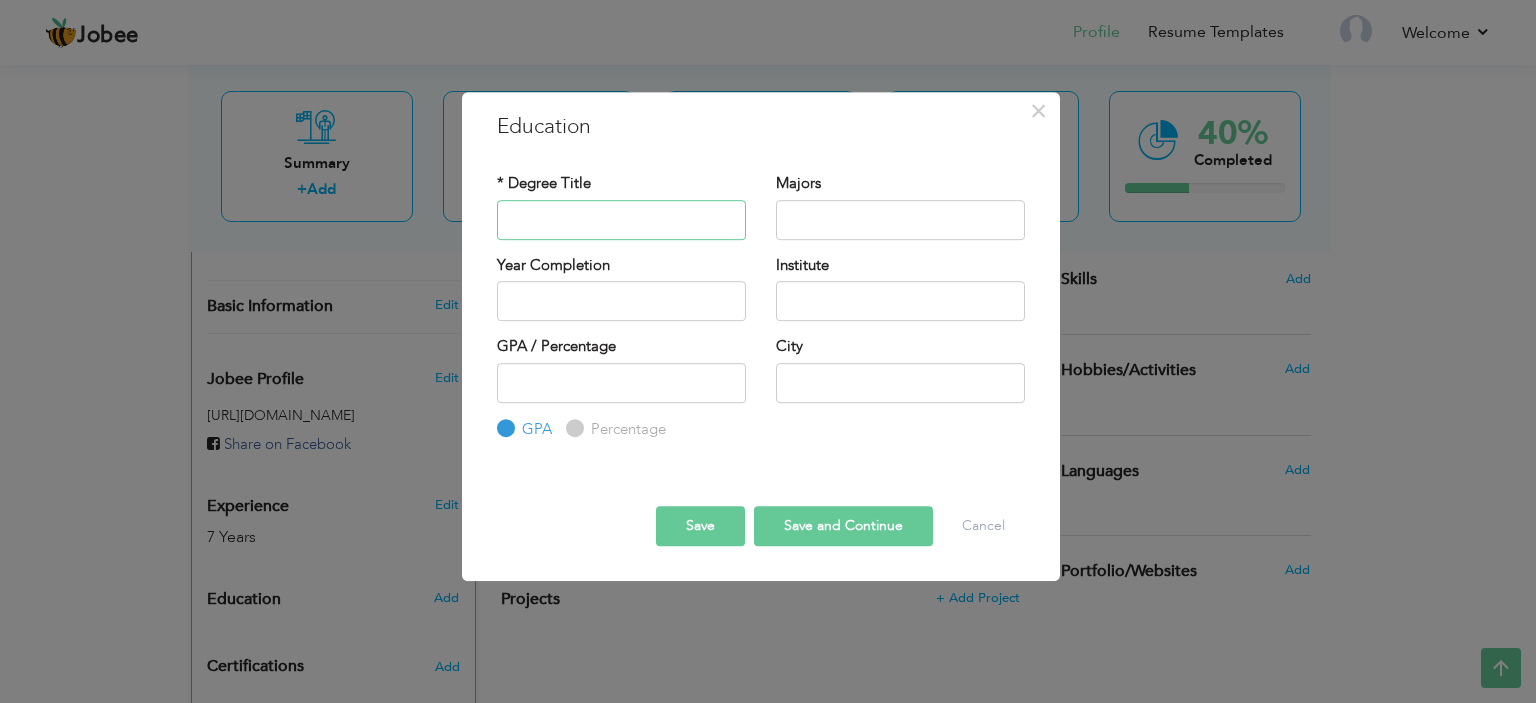 click at bounding box center [621, 220] 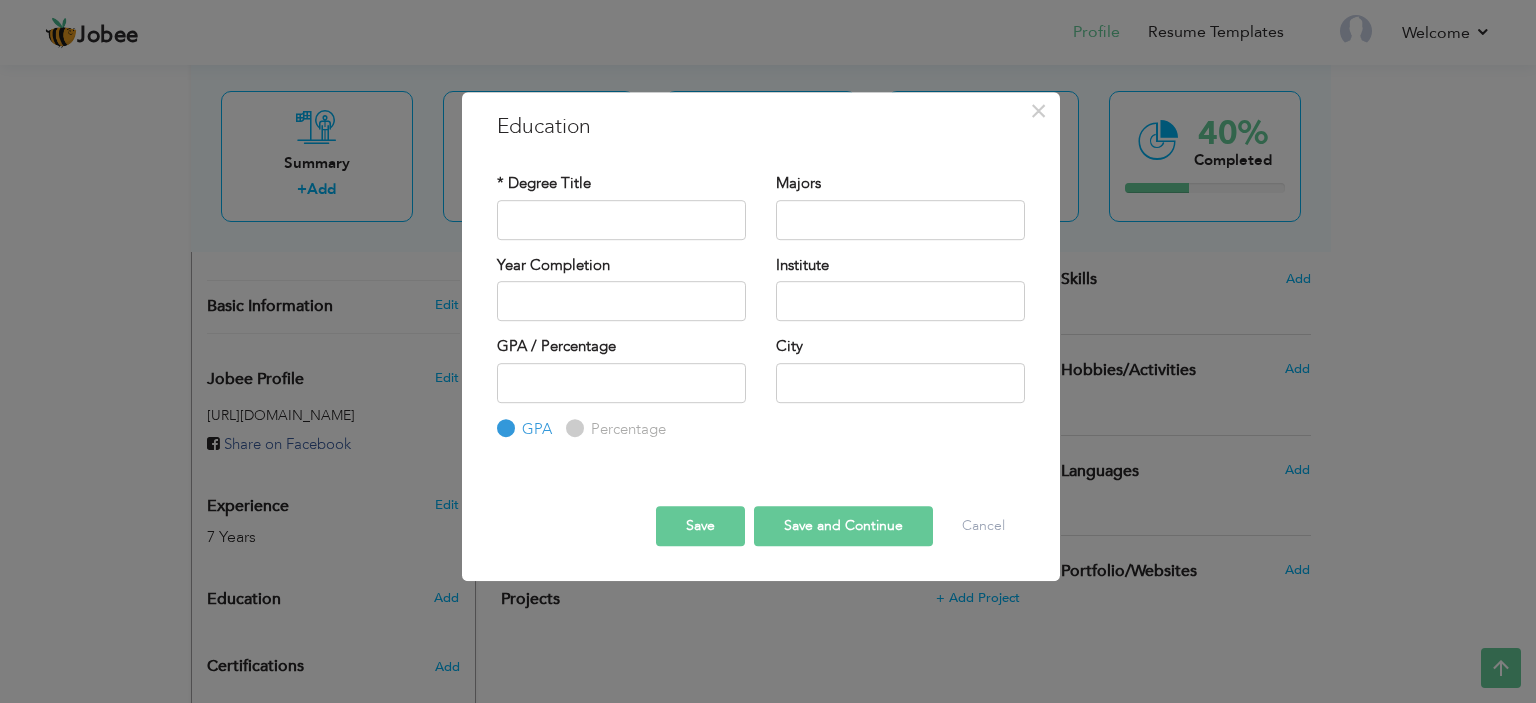 click on "Percentage" at bounding box center (572, 428) 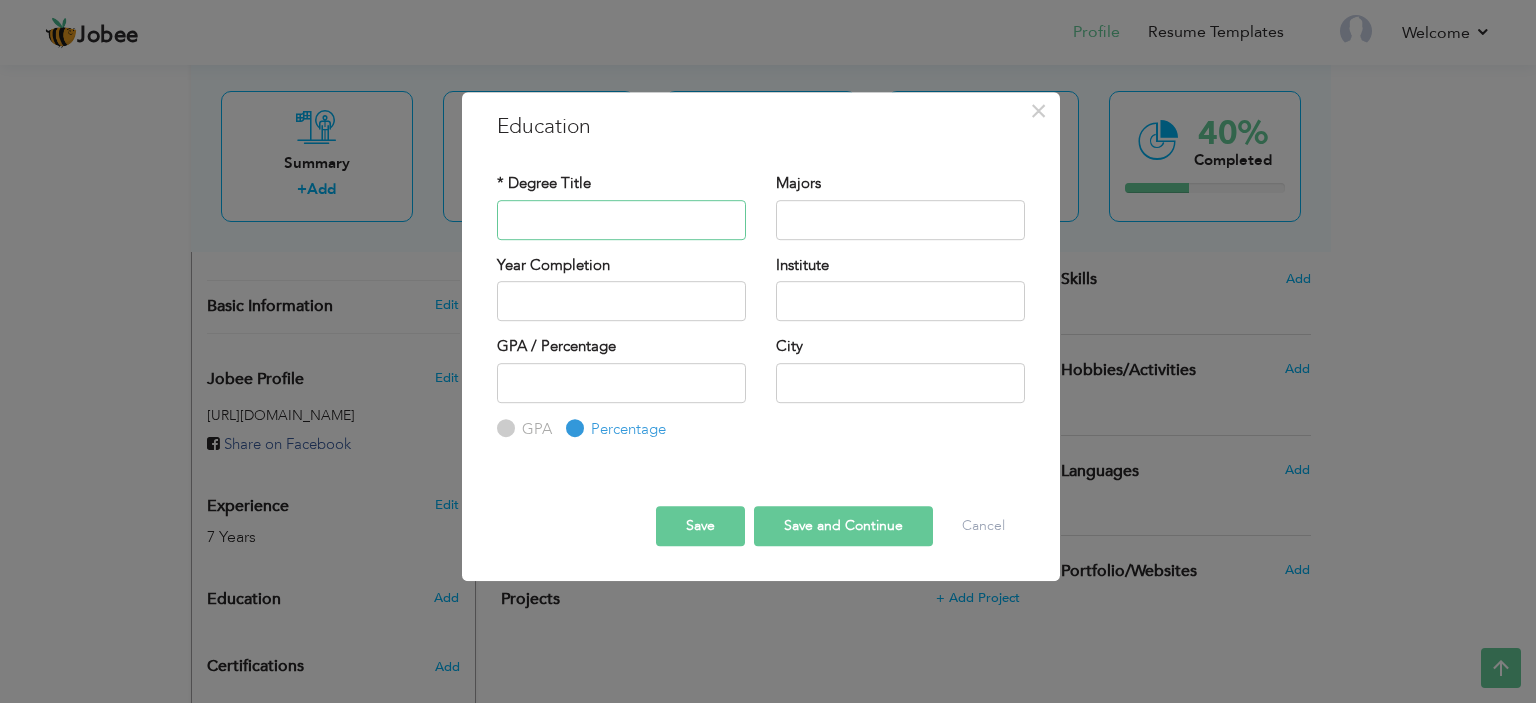 click at bounding box center (621, 220) 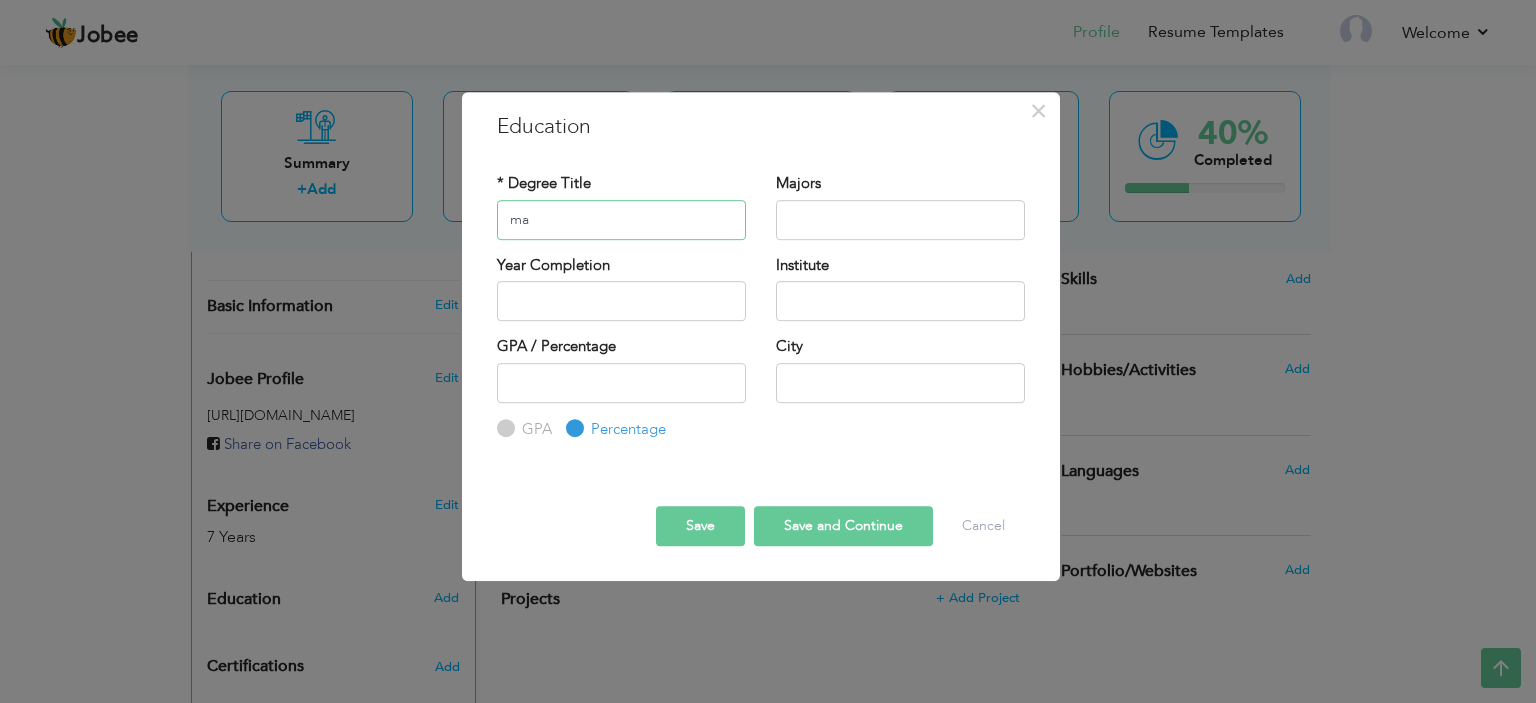 type on "m" 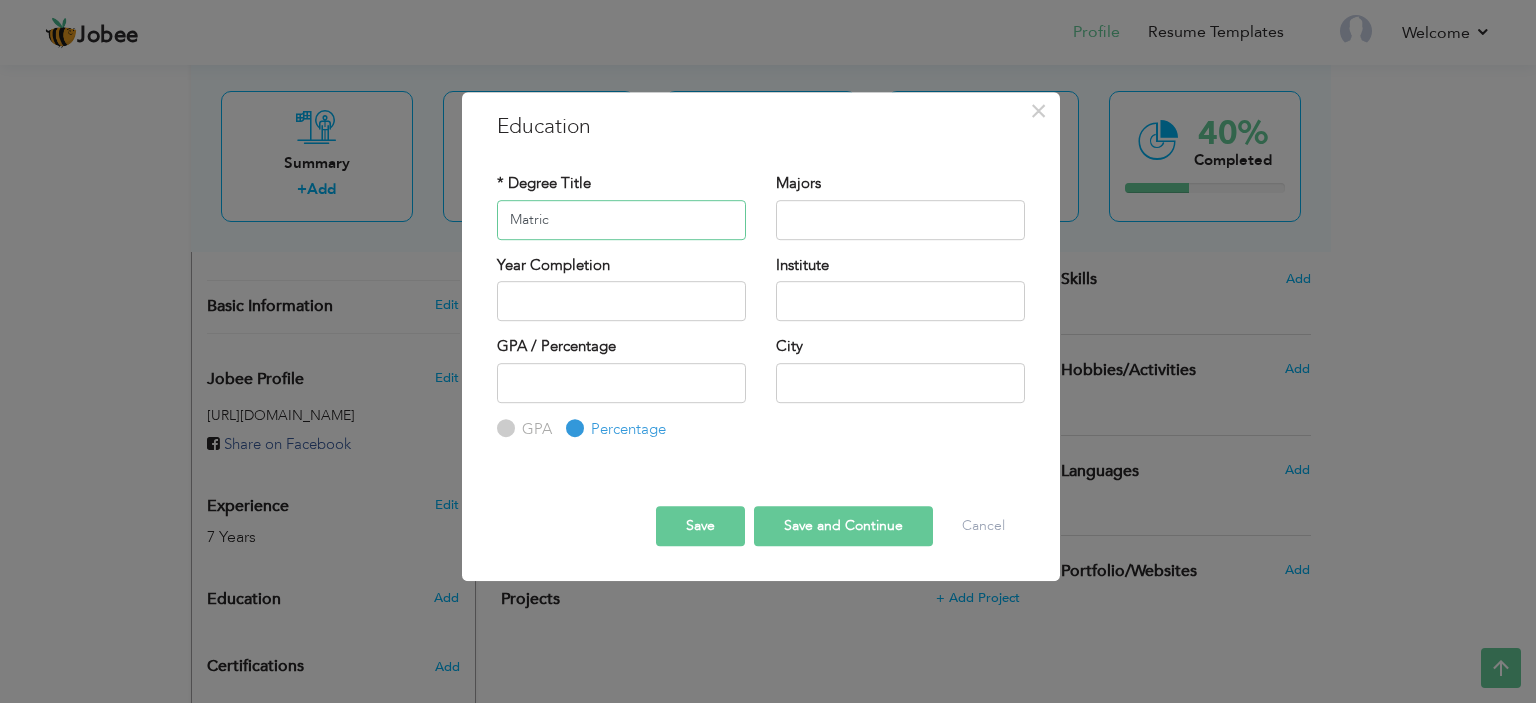 type on "Matric" 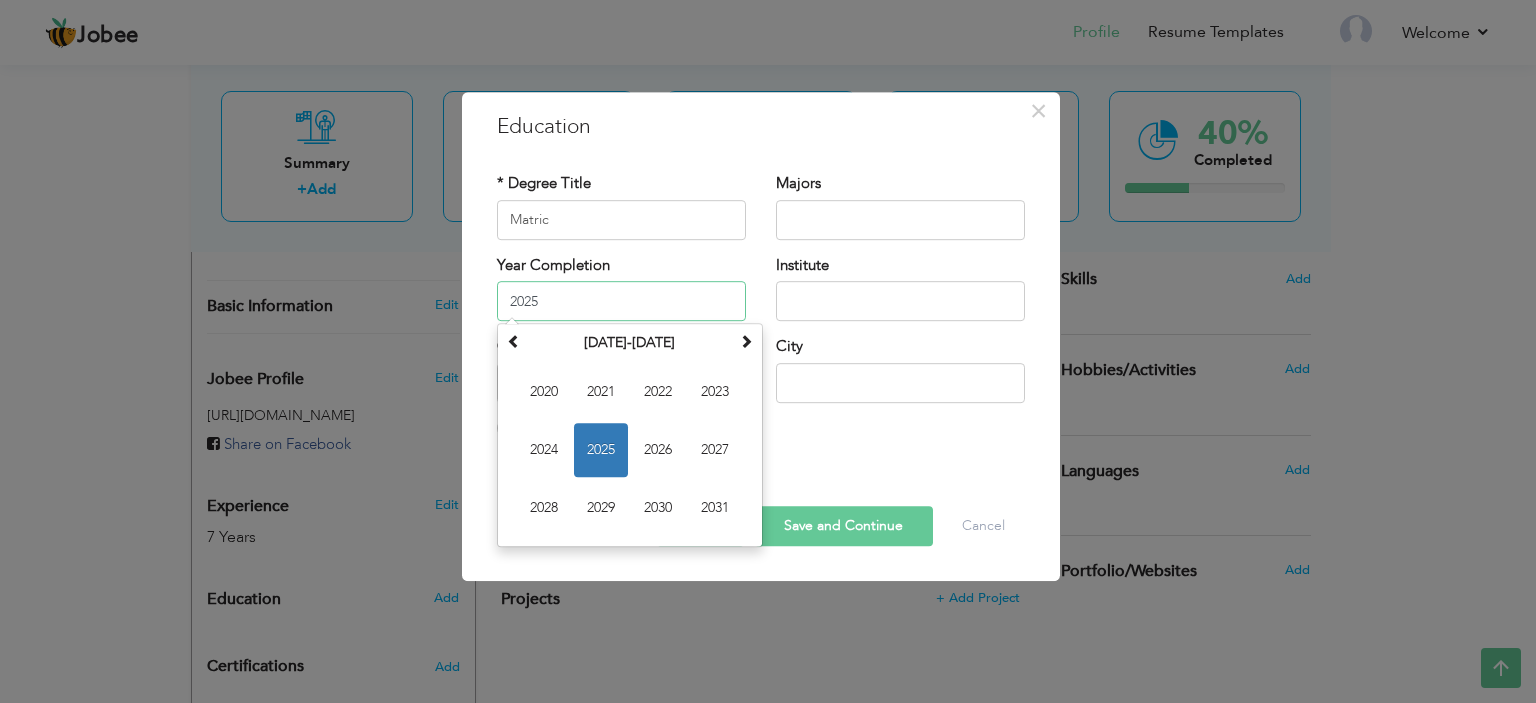click on "2025" at bounding box center (621, 301) 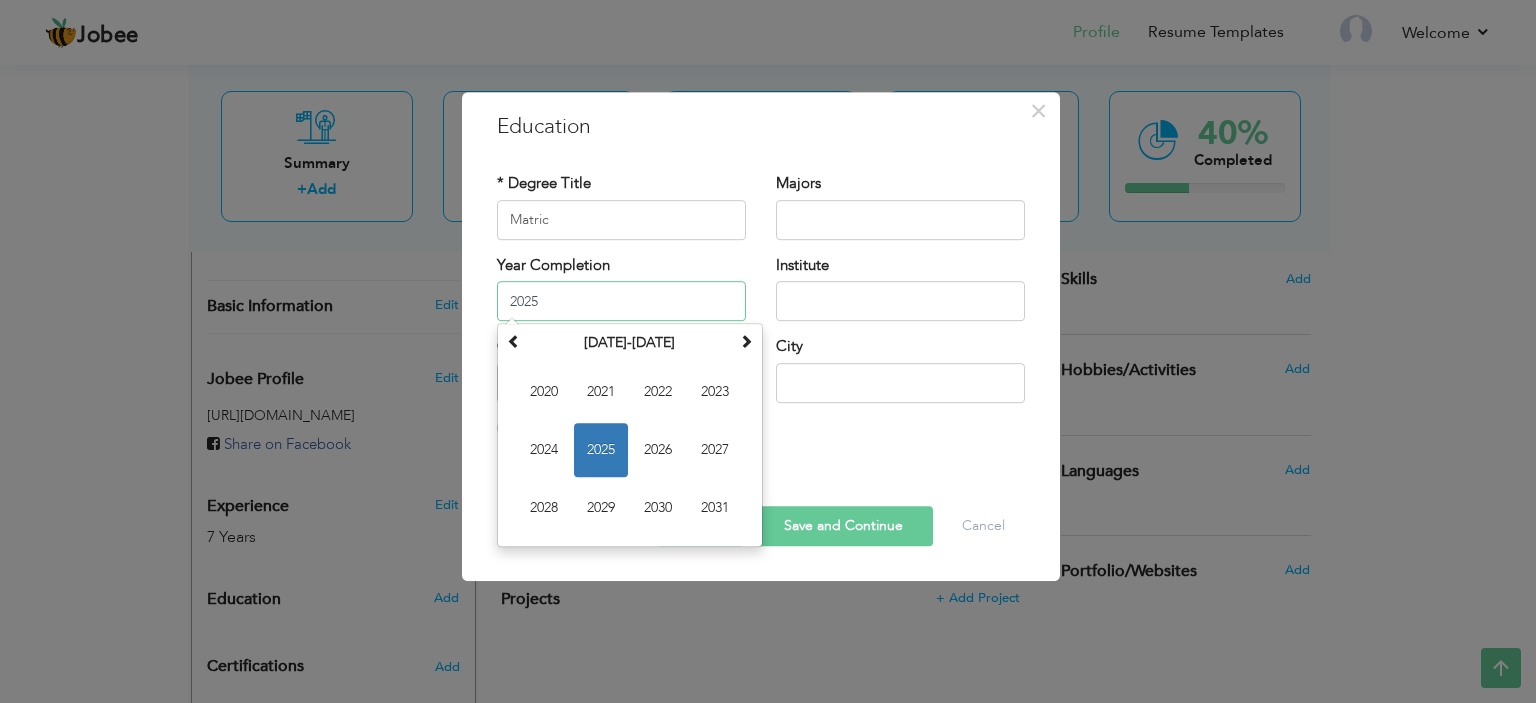 click on "2020-2031" at bounding box center [630, 343] 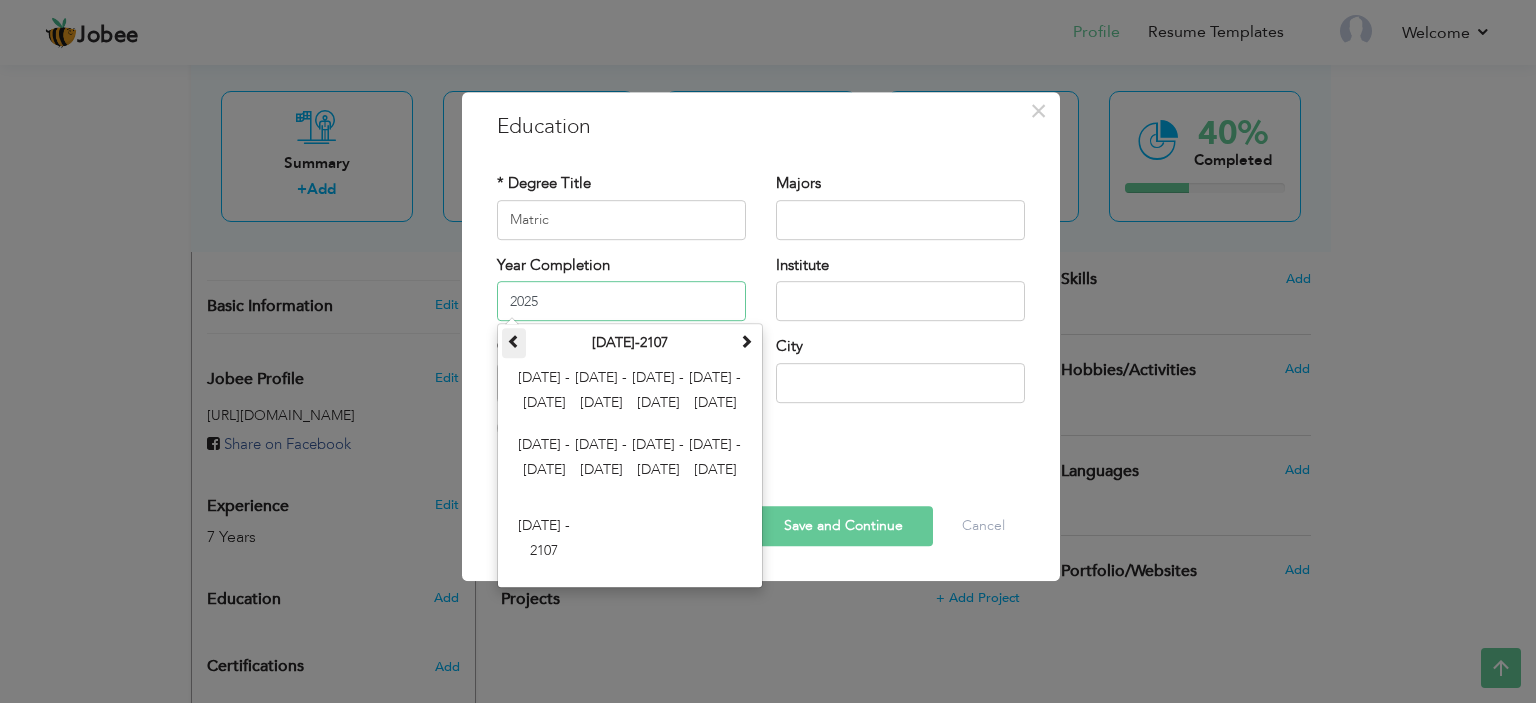 click at bounding box center (514, 343) 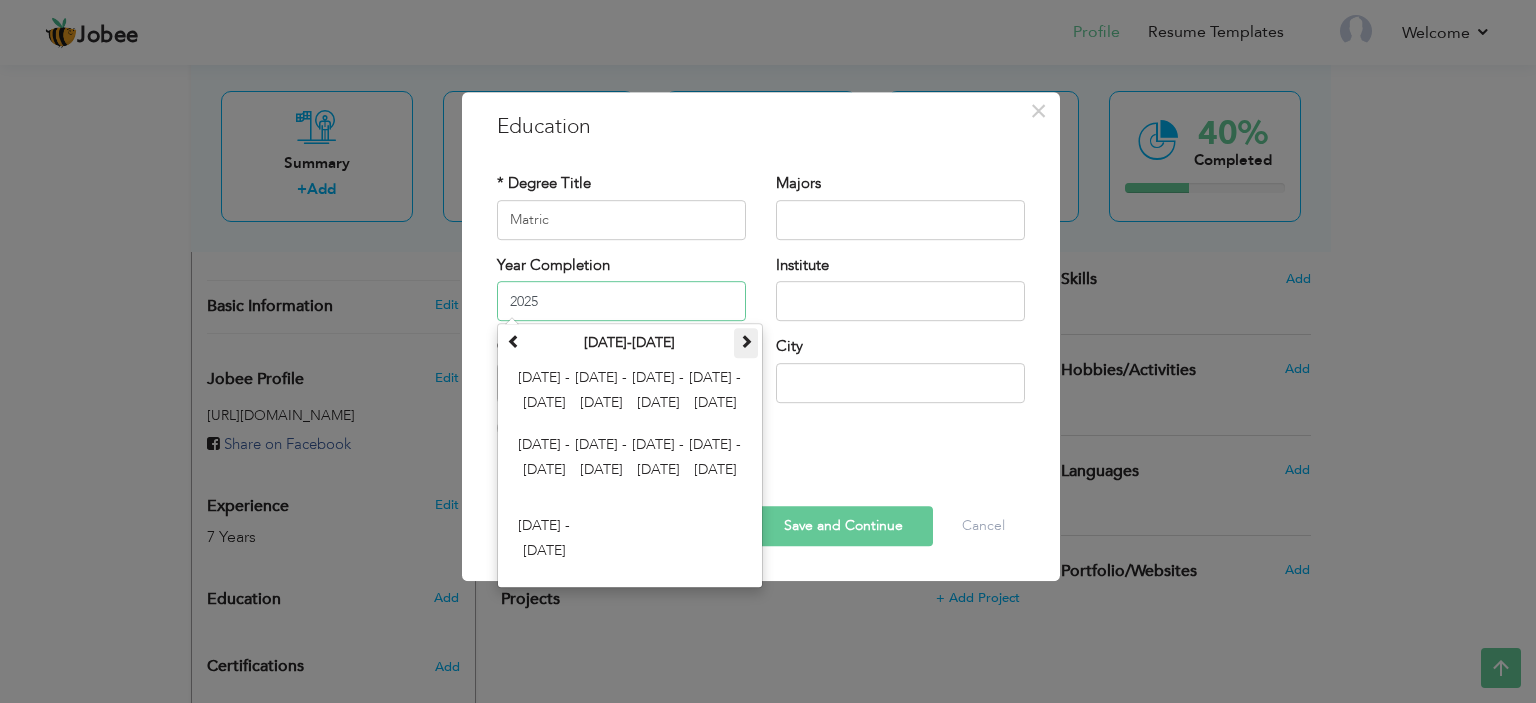 click at bounding box center (746, 343) 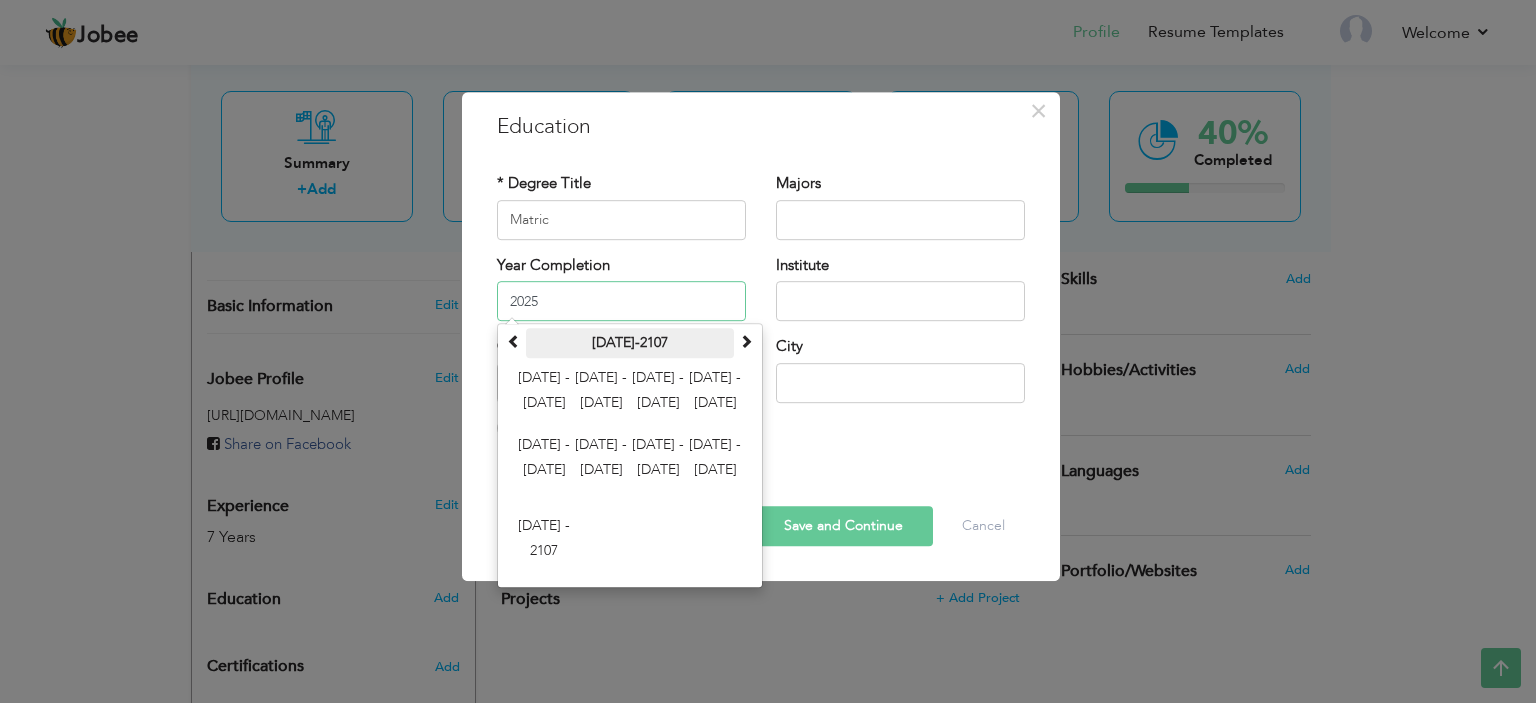 click on "2000-2107" at bounding box center [630, 343] 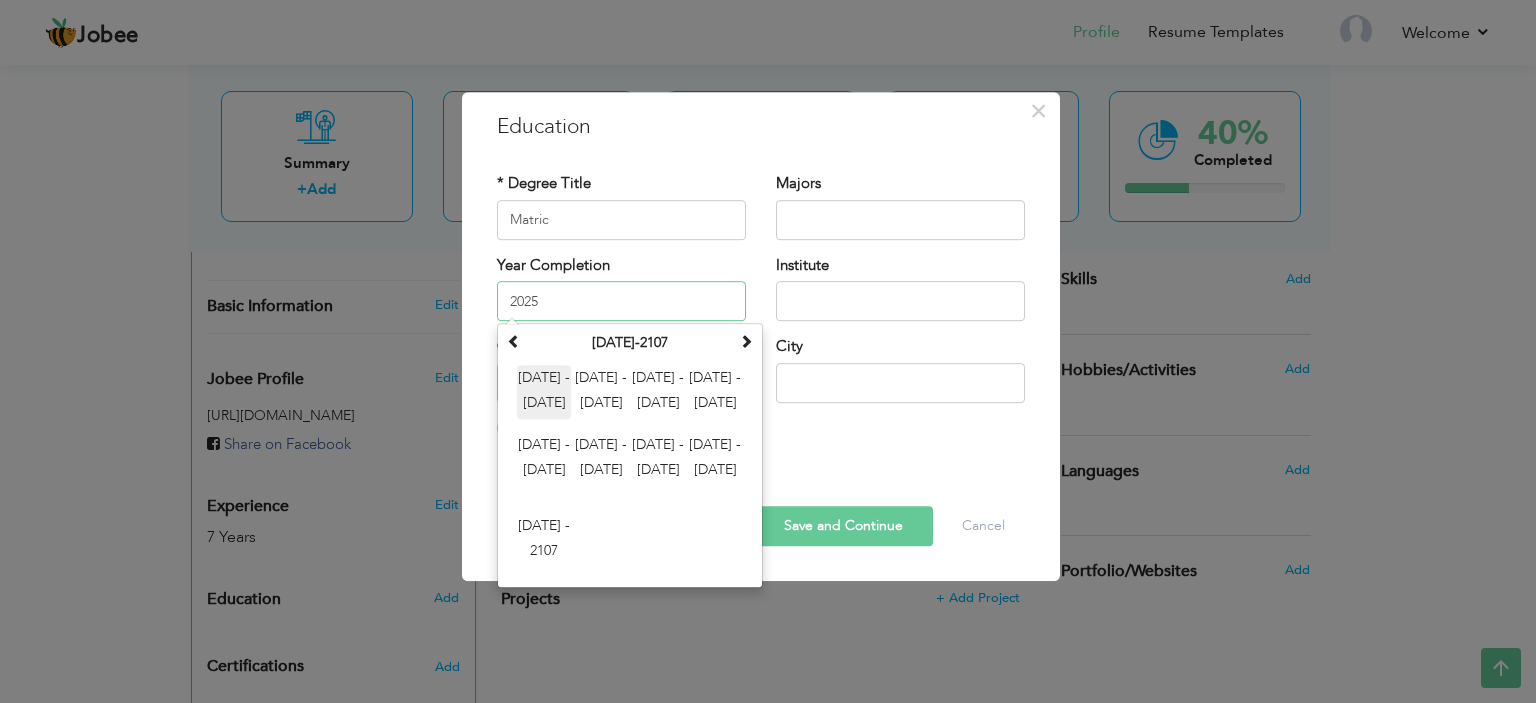 click on "2000 - 2011" at bounding box center [544, 392] 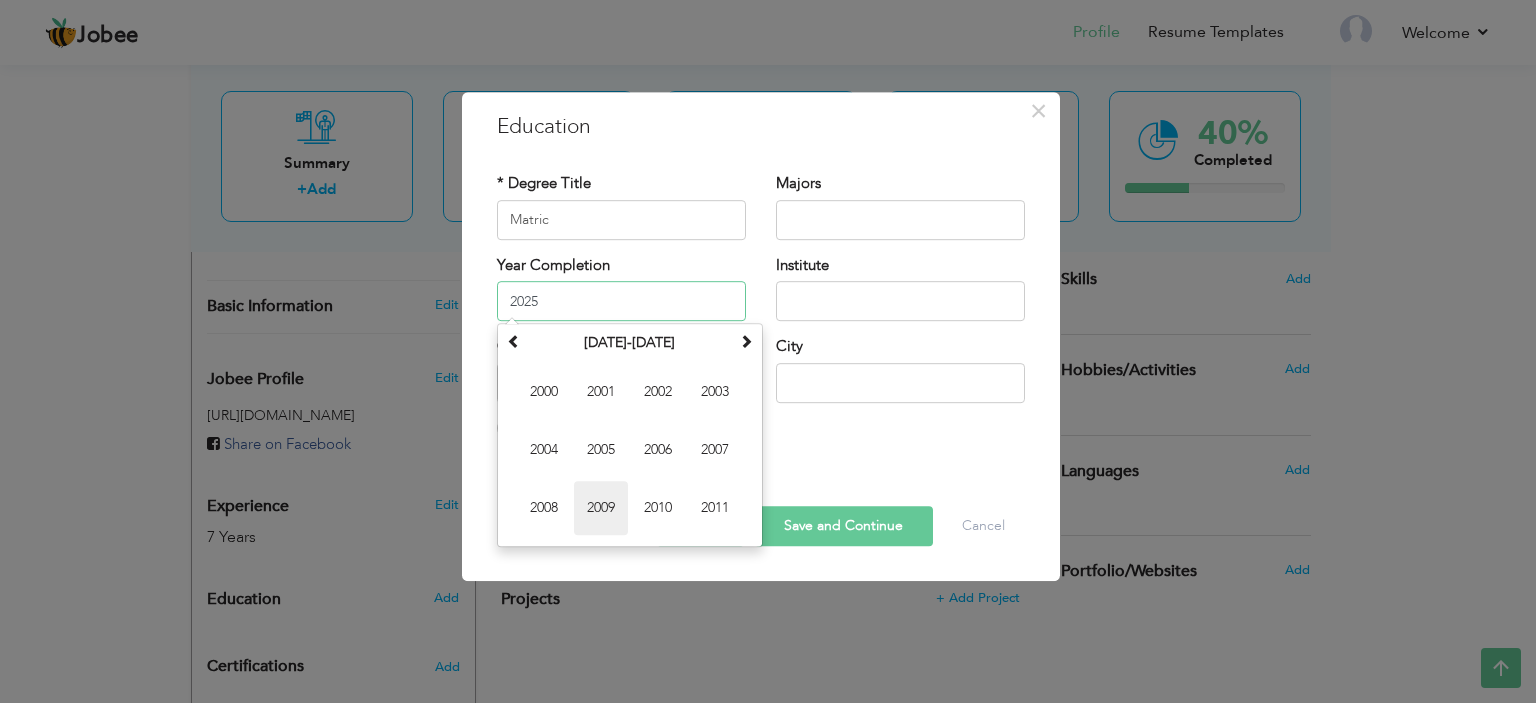 click on "2009" at bounding box center [601, 508] 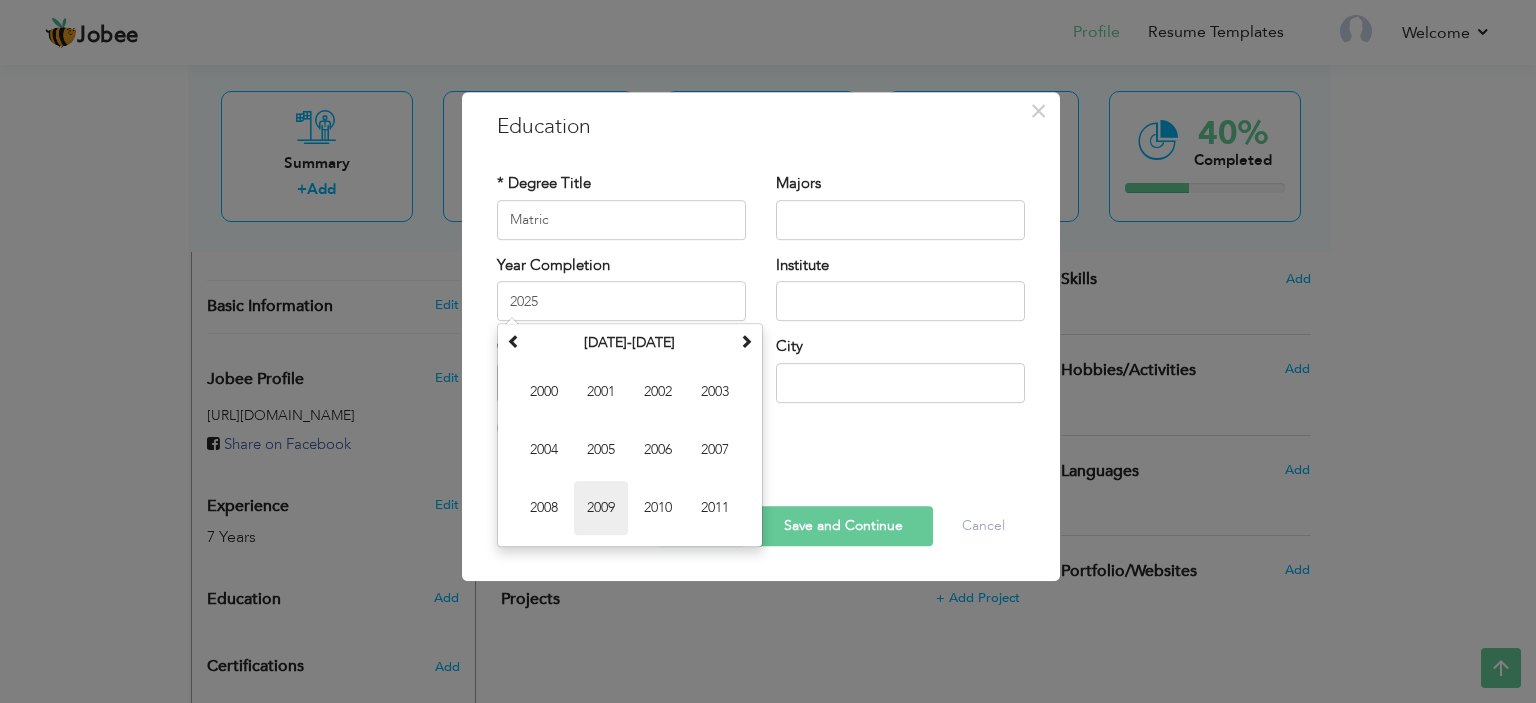 type on "2009" 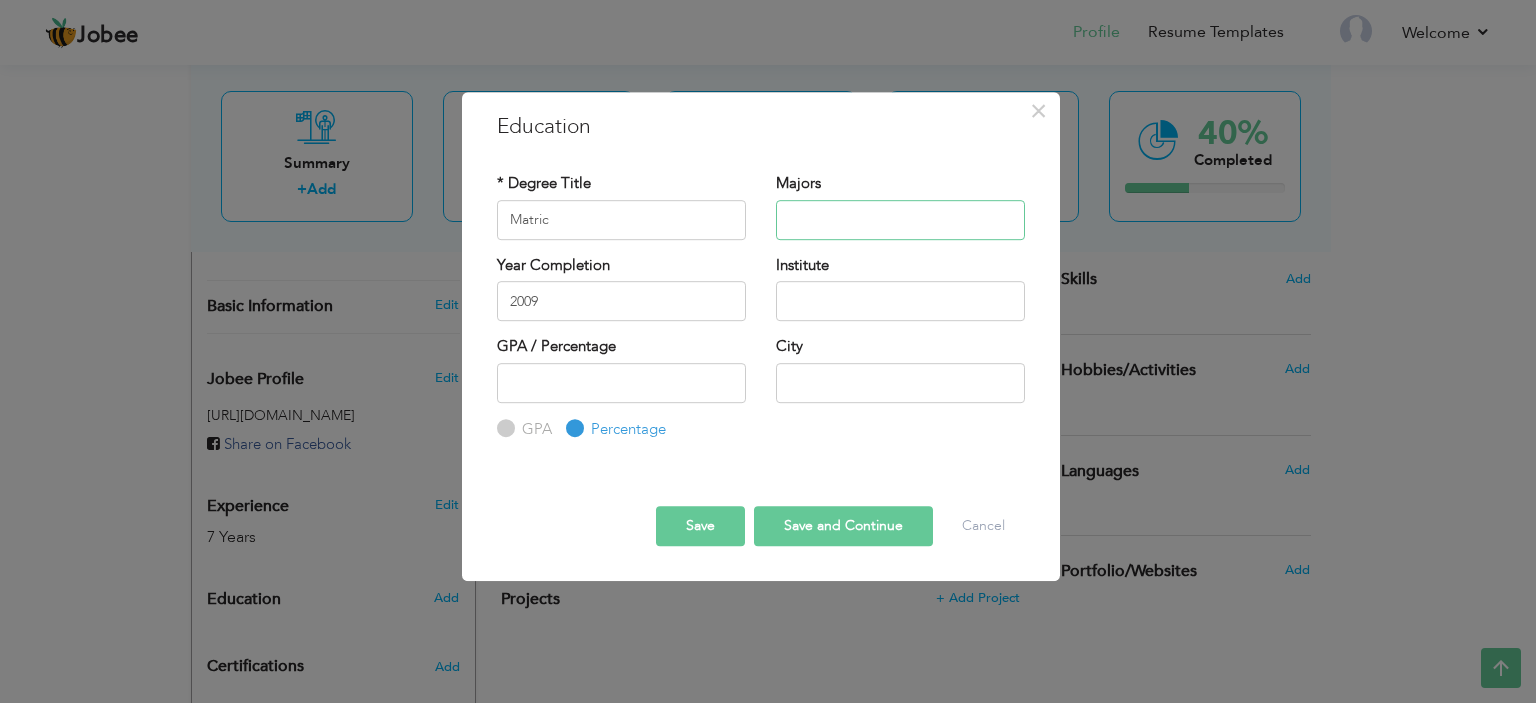 click at bounding box center (900, 220) 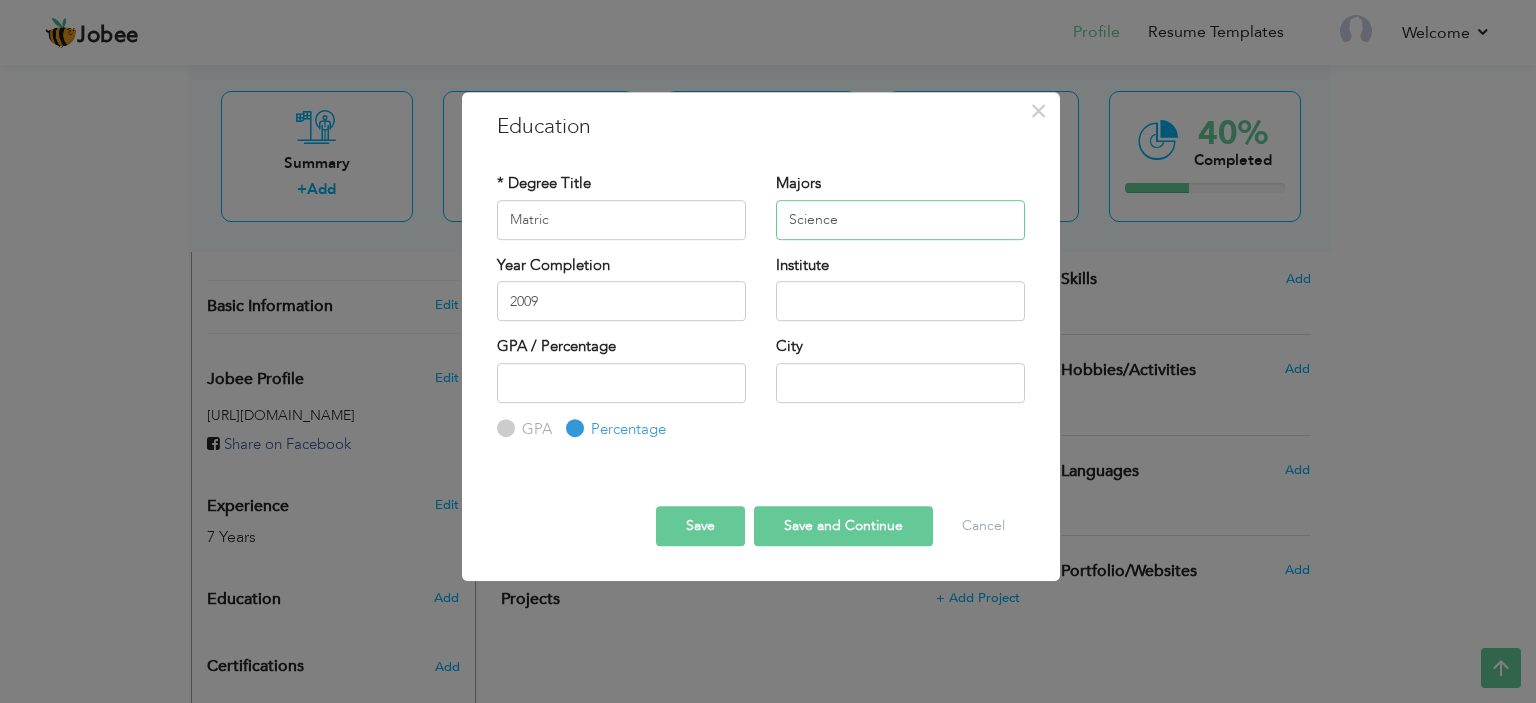 type on "Science" 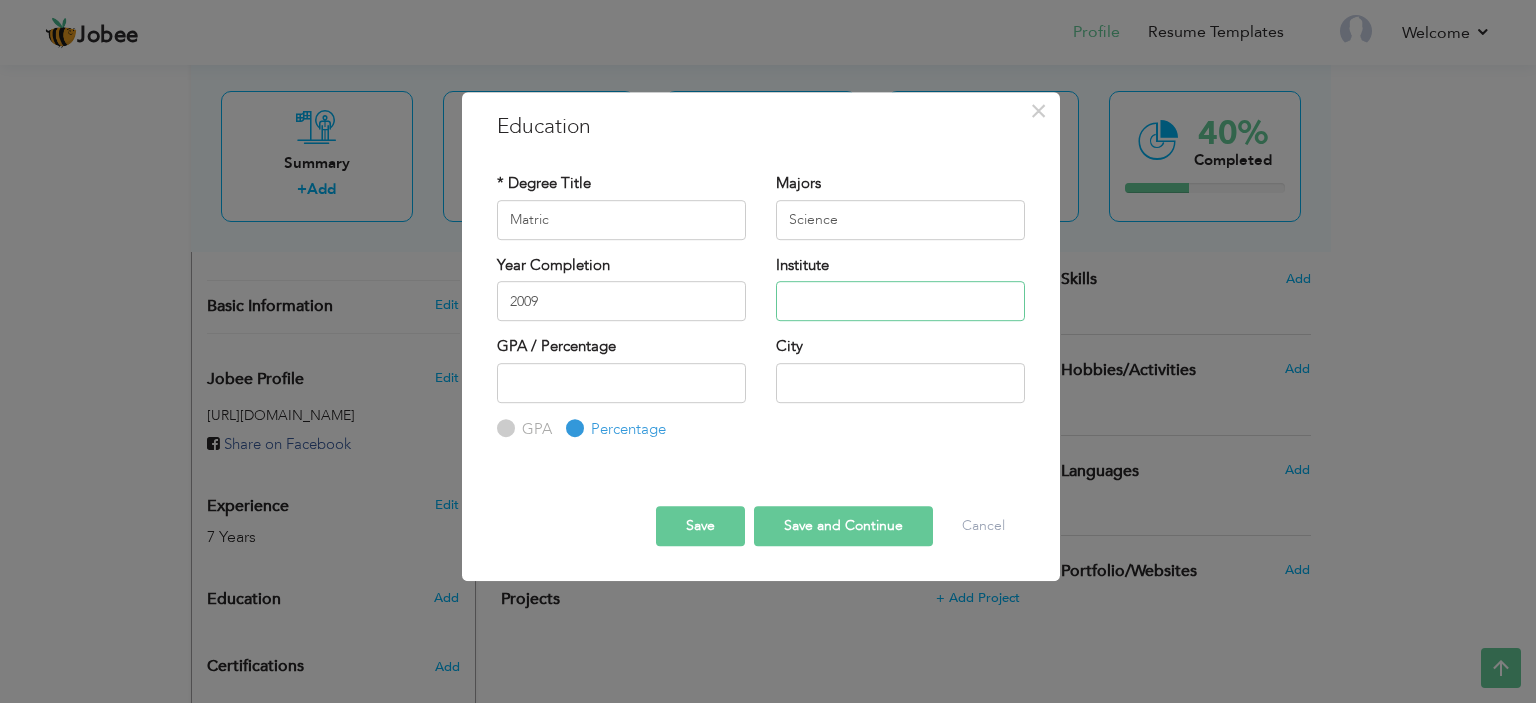 click at bounding box center [900, 301] 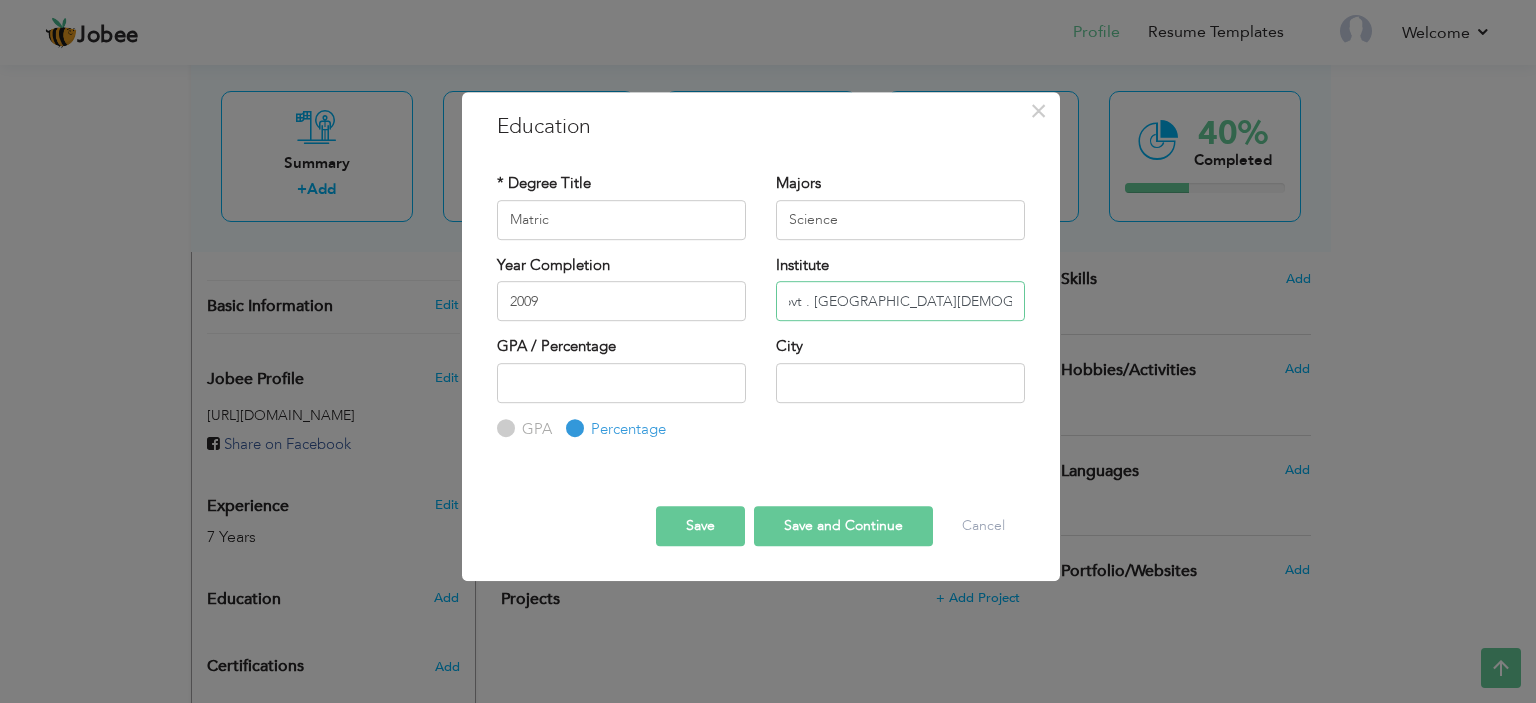 scroll, scrollTop: 0, scrollLeft: 20, axis: horizontal 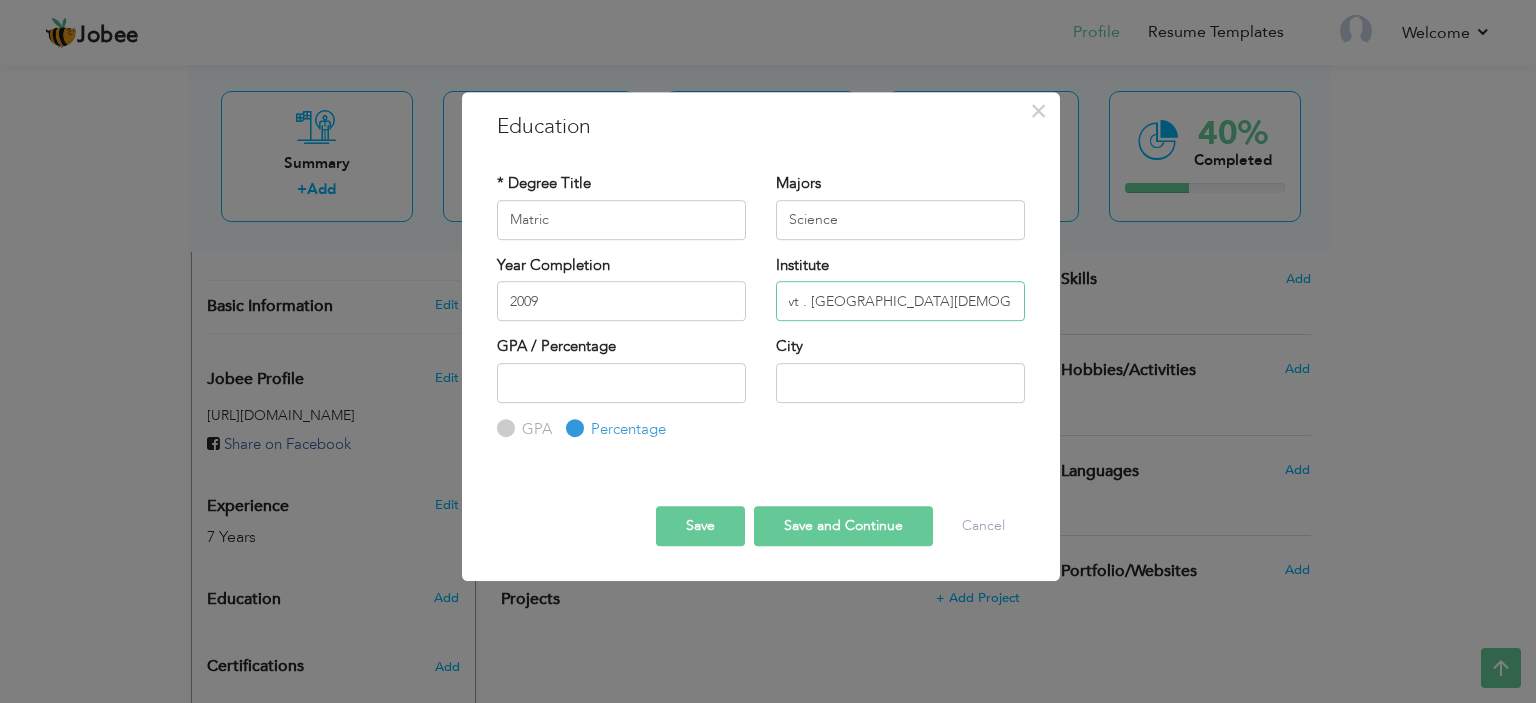 type on "Govt . [GEOGRAPHIC_DATA][DEMOGRAPHIC_DATA]" 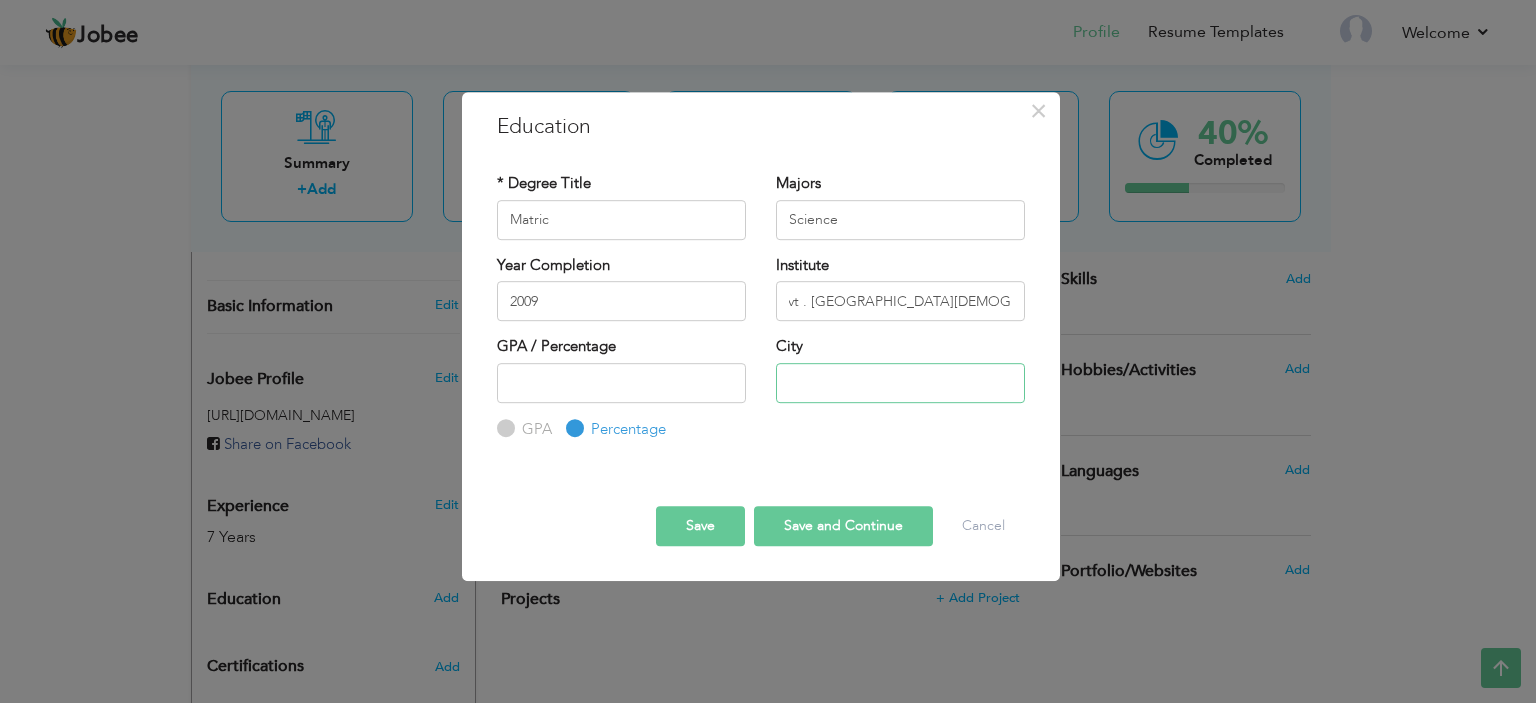 scroll, scrollTop: 0, scrollLeft: 0, axis: both 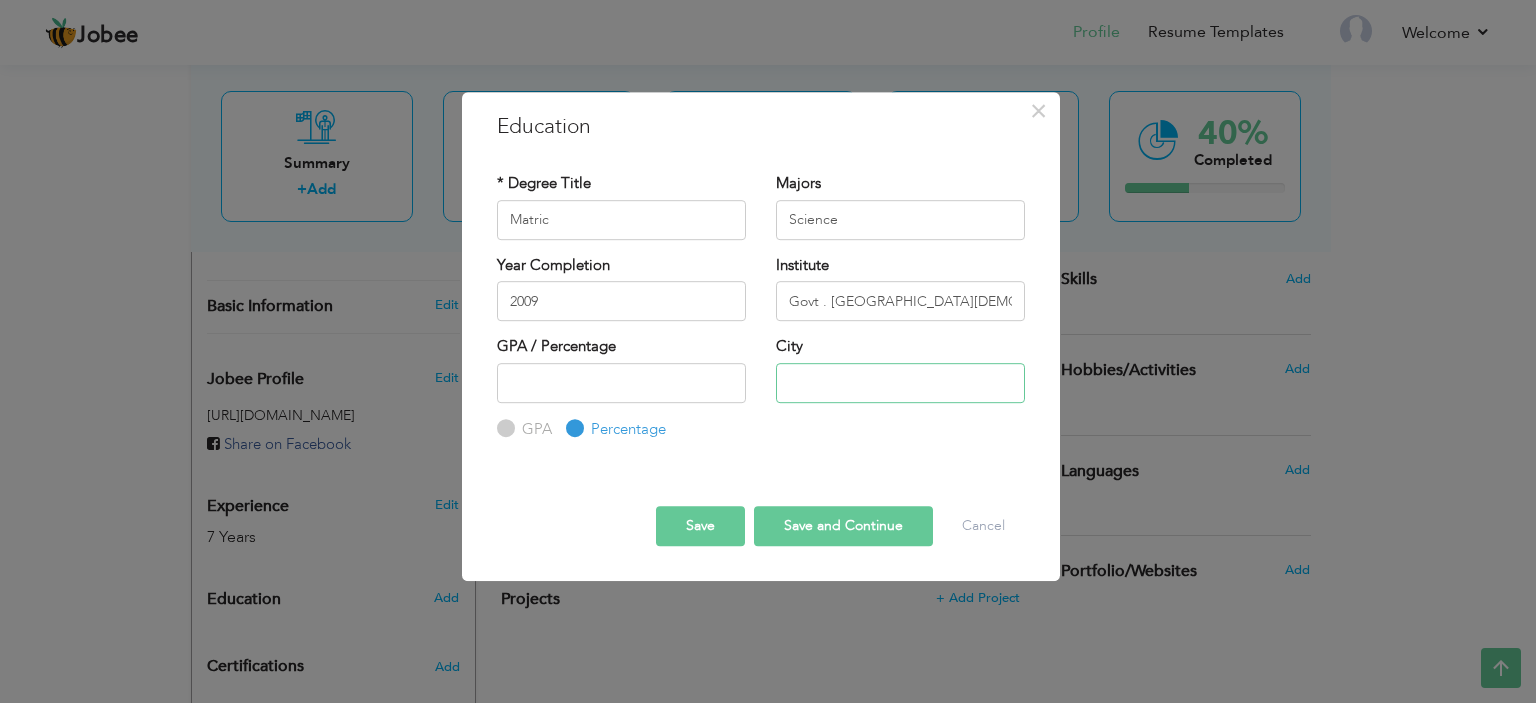 click at bounding box center (900, 383) 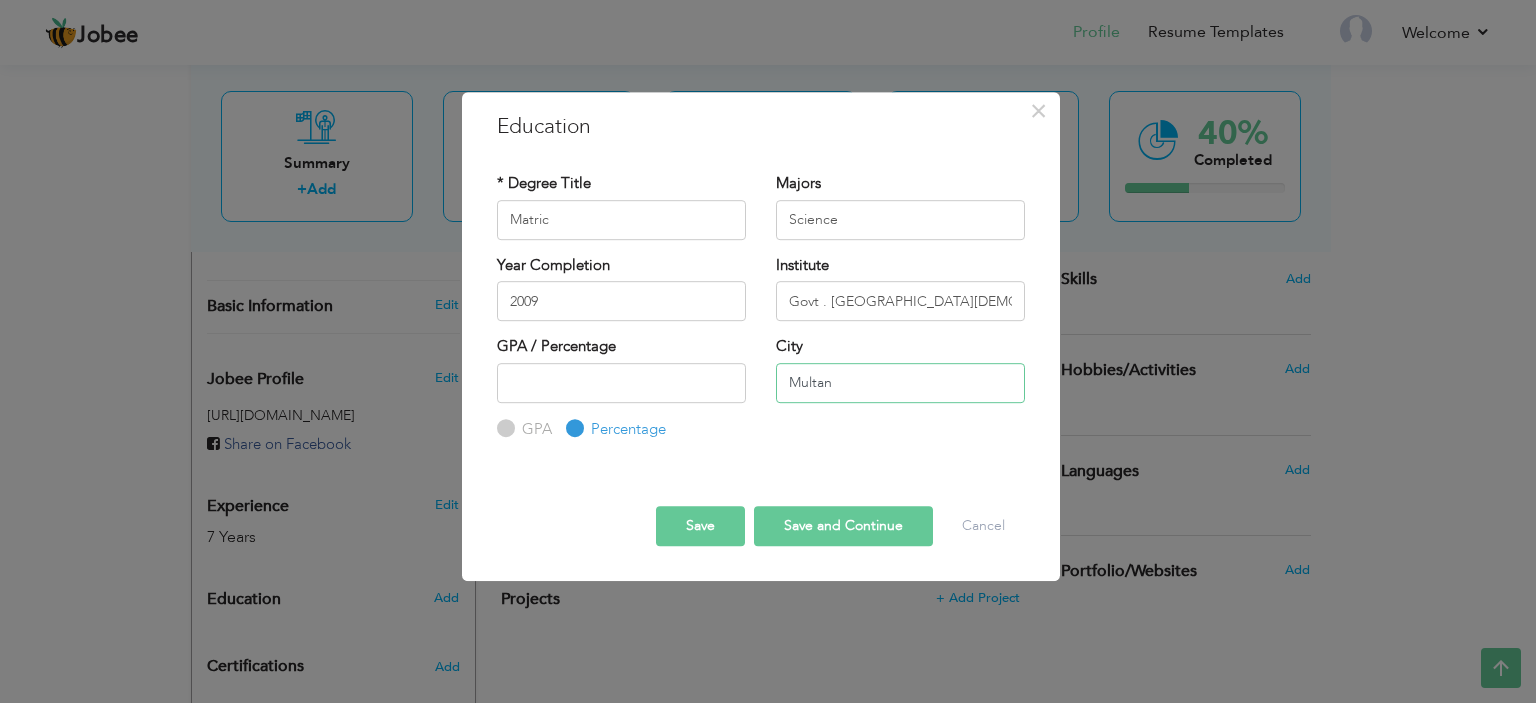 type on "Multan" 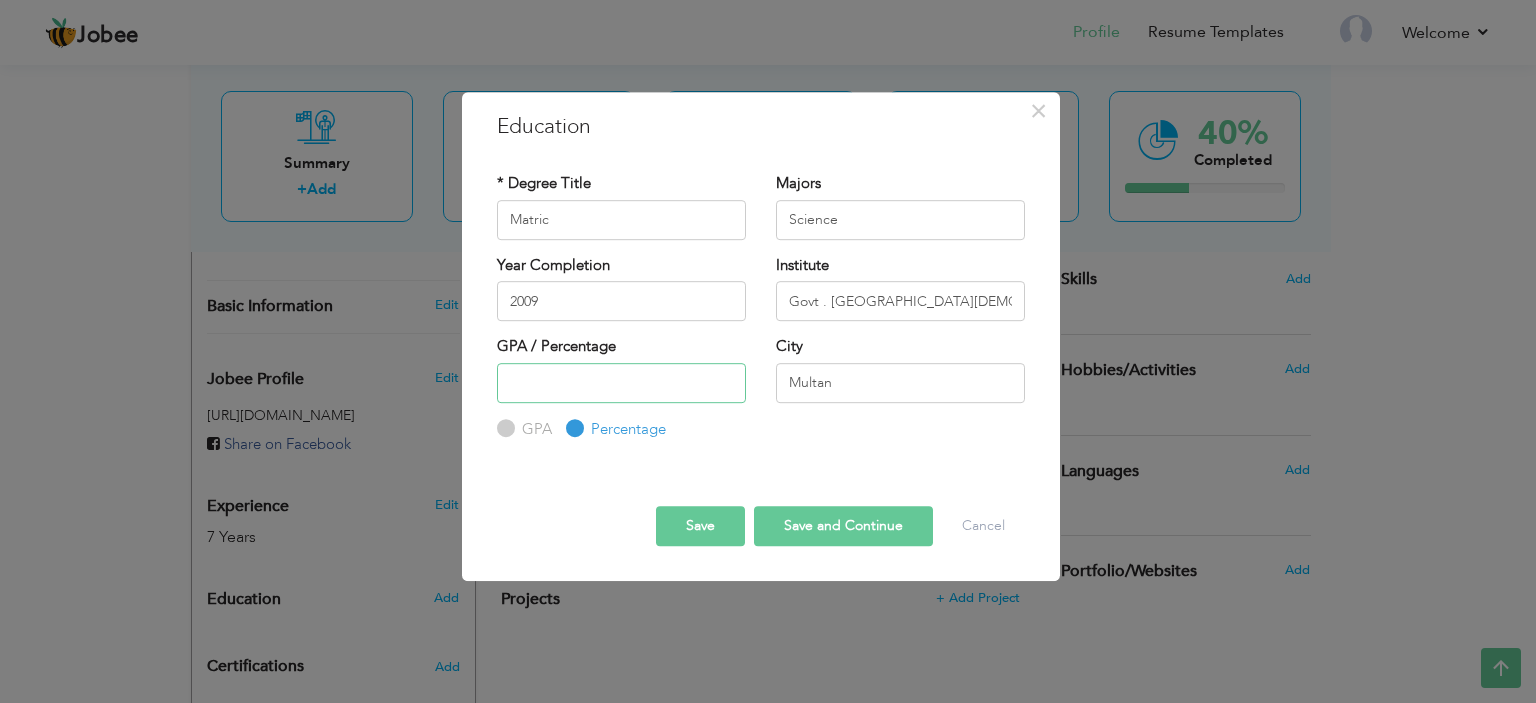 click at bounding box center (621, 383) 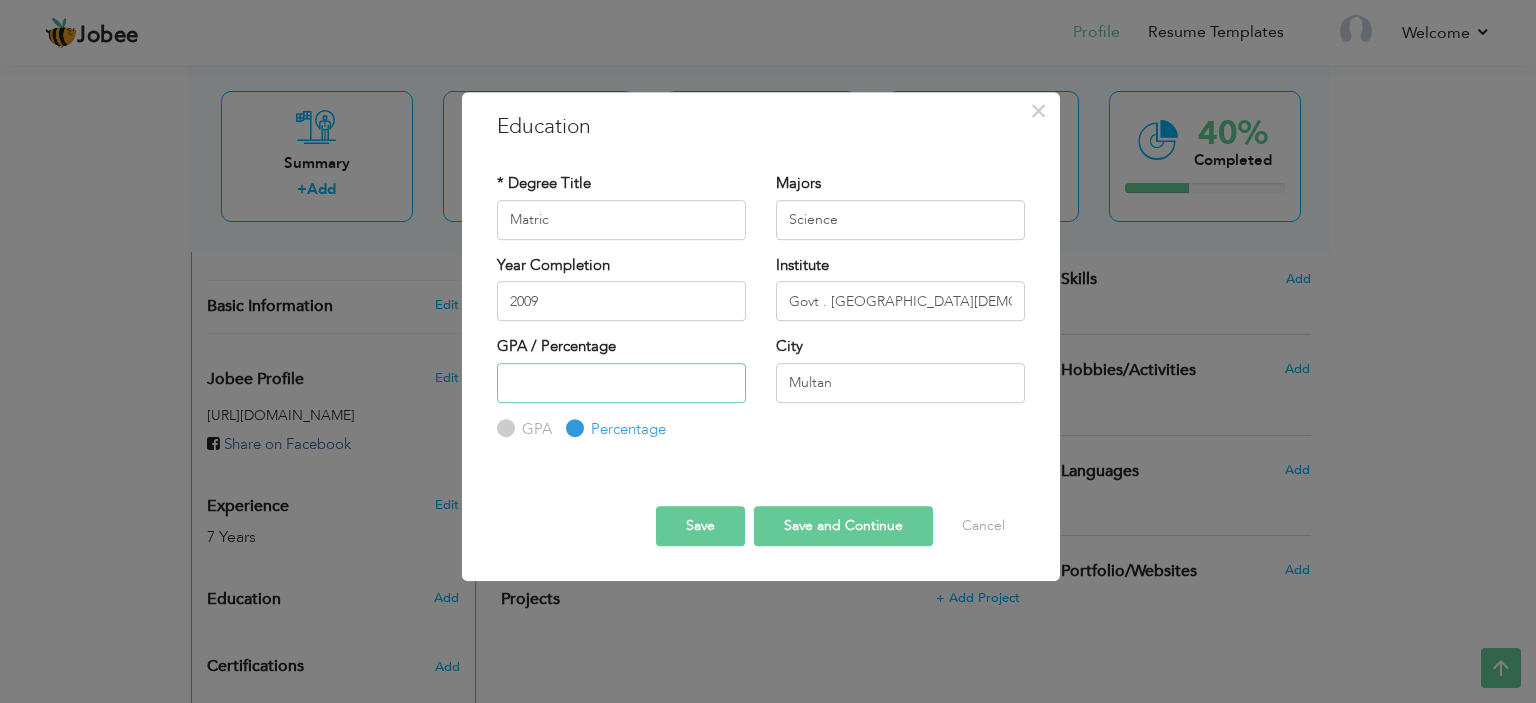 click at bounding box center (621, 383) 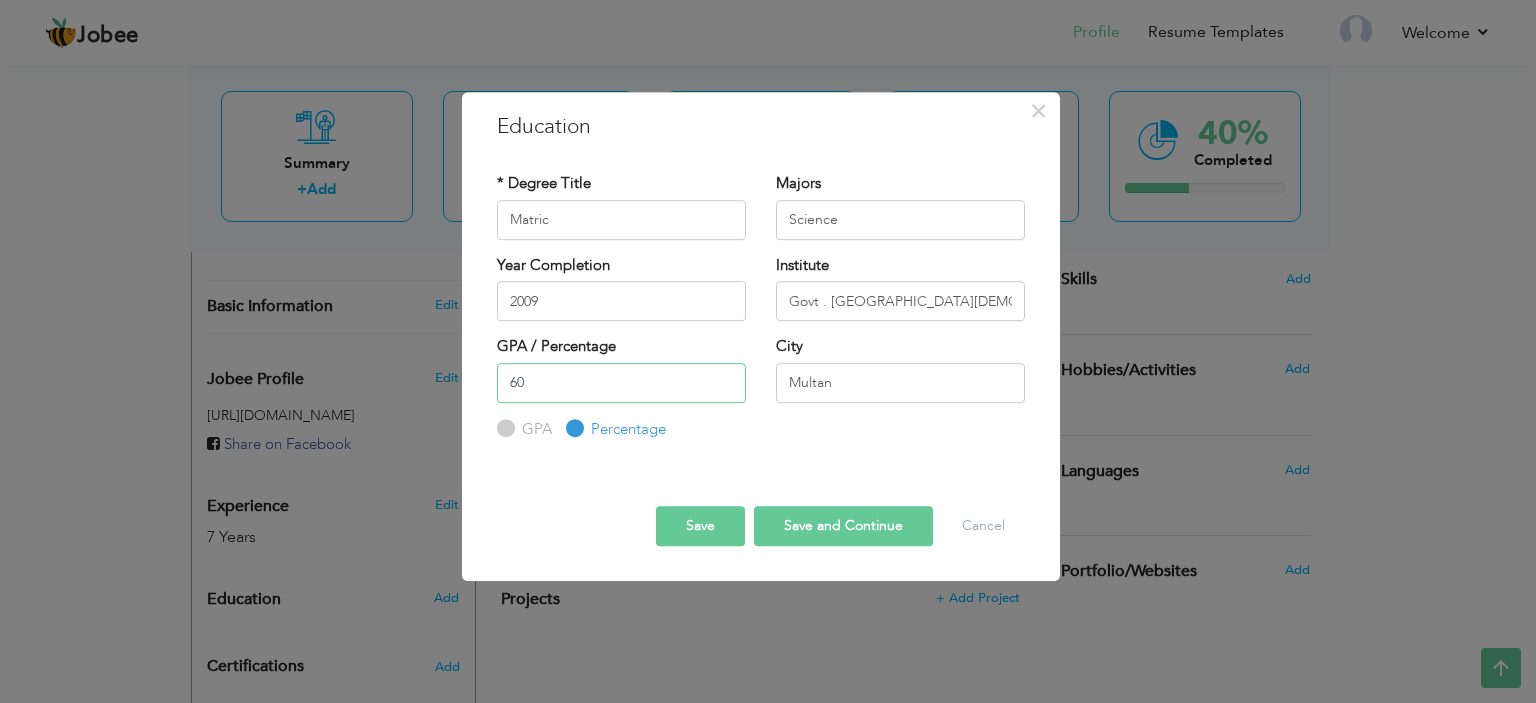 type on "60" 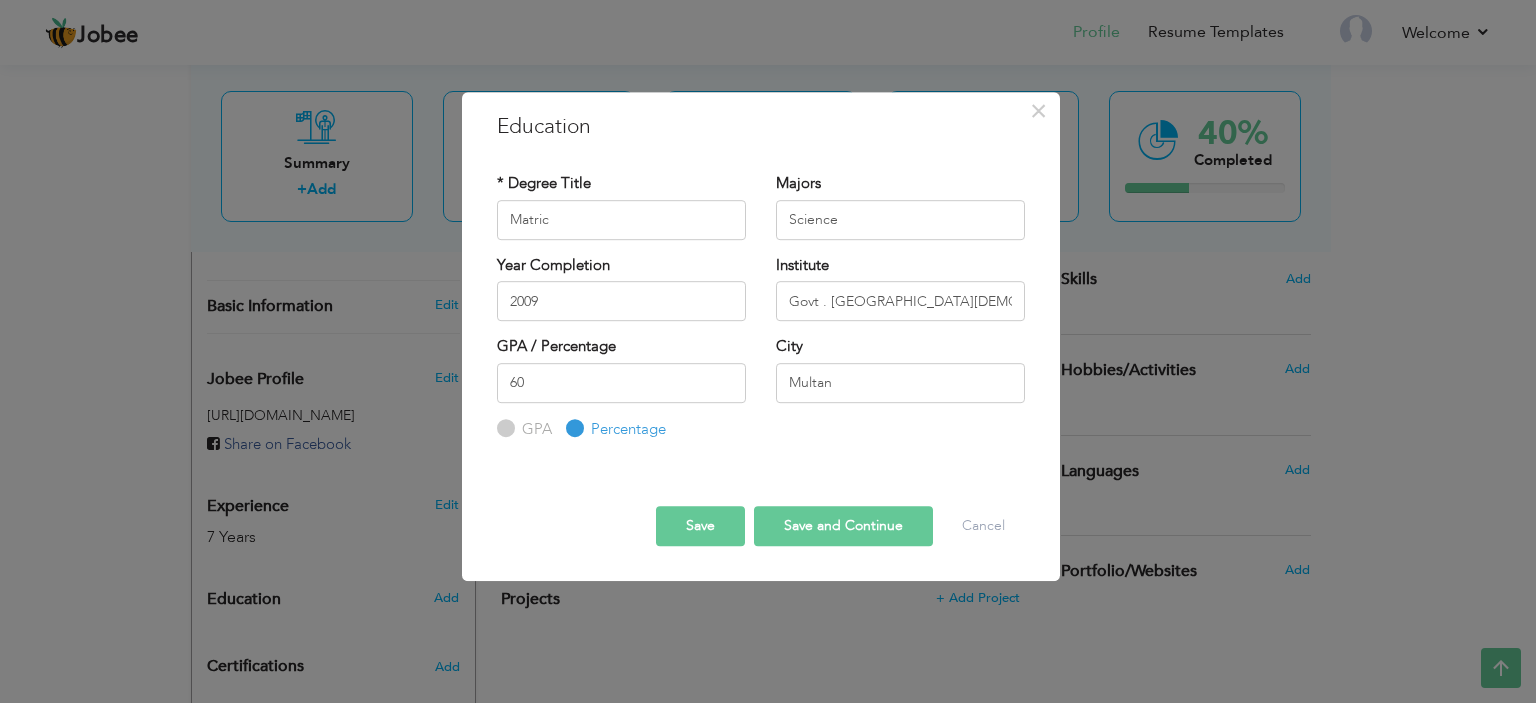 click on "Save and Continue" at bounding box center (843, 526) 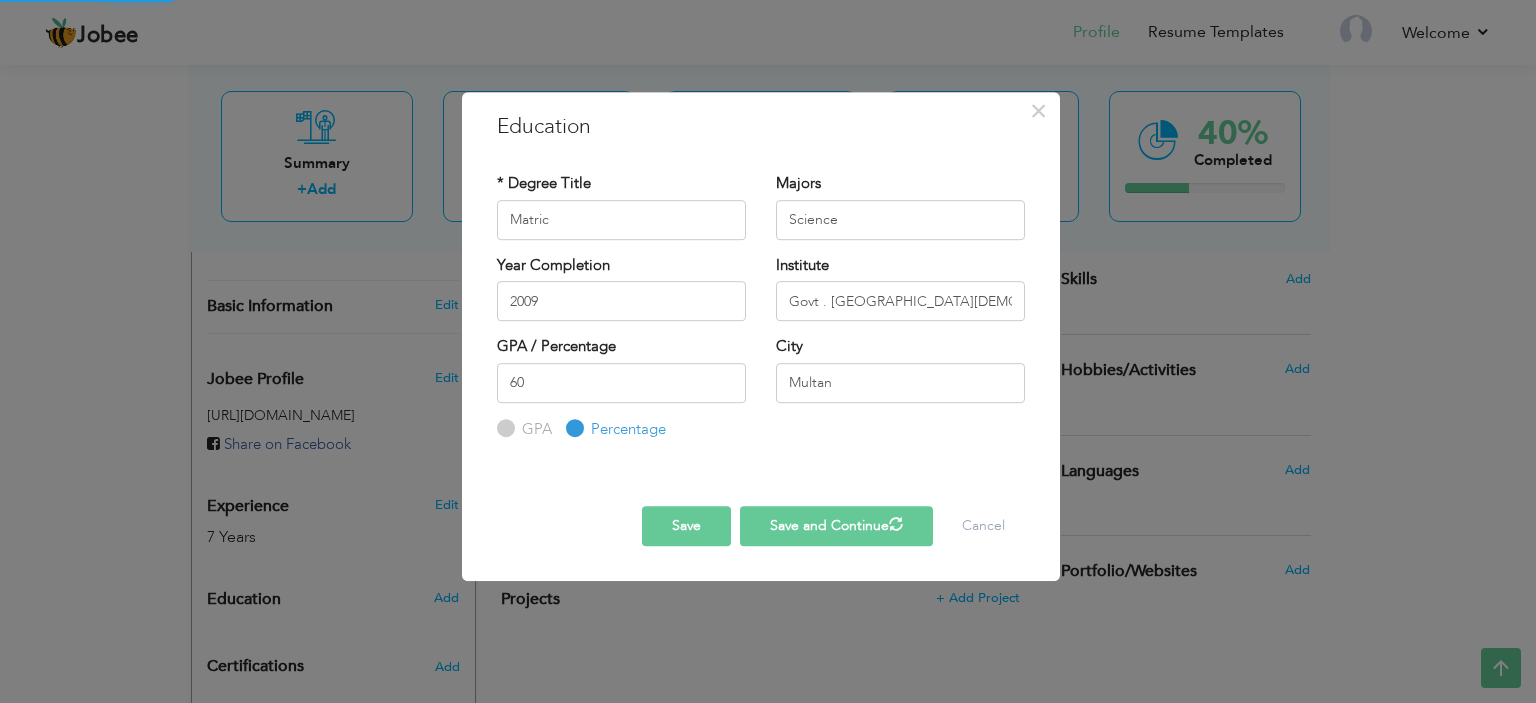 type 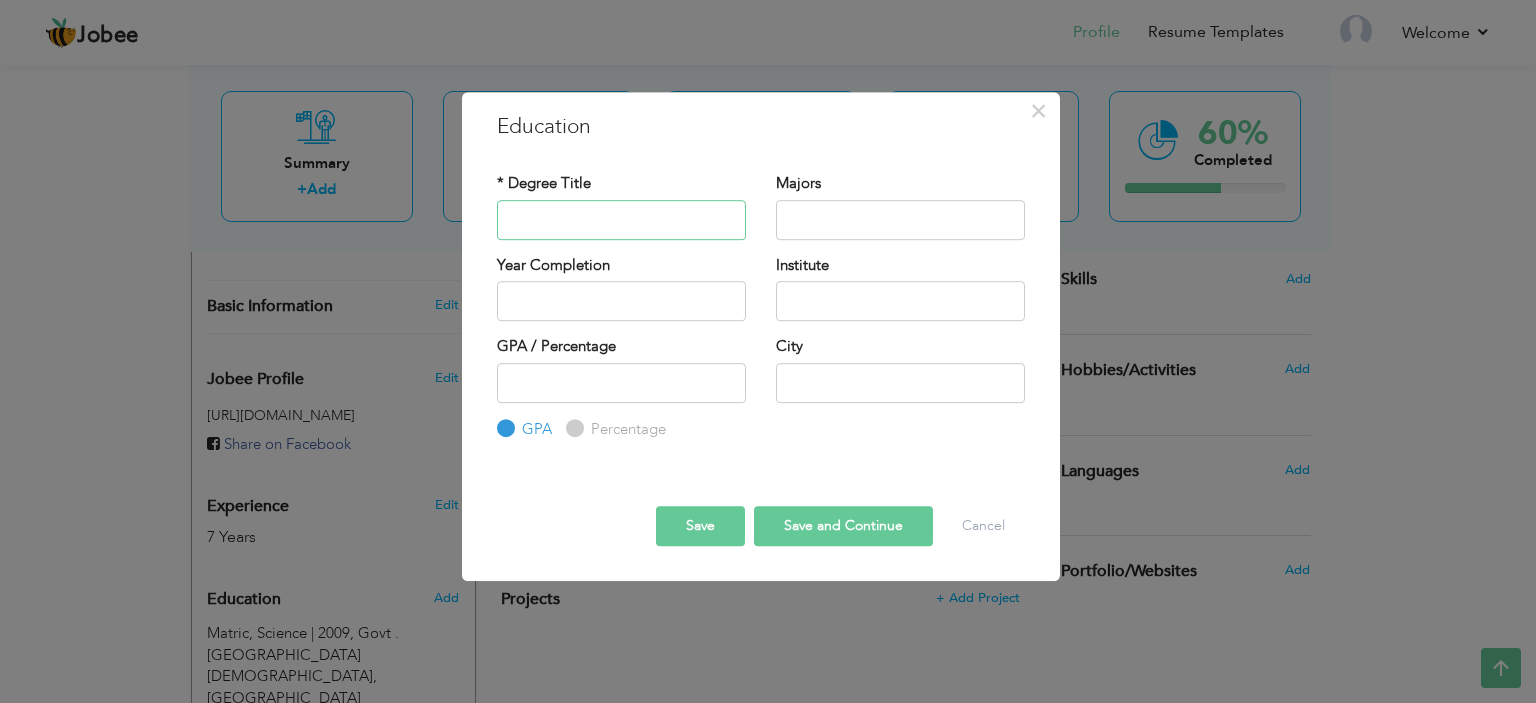 click at bounding box center [621, 220] 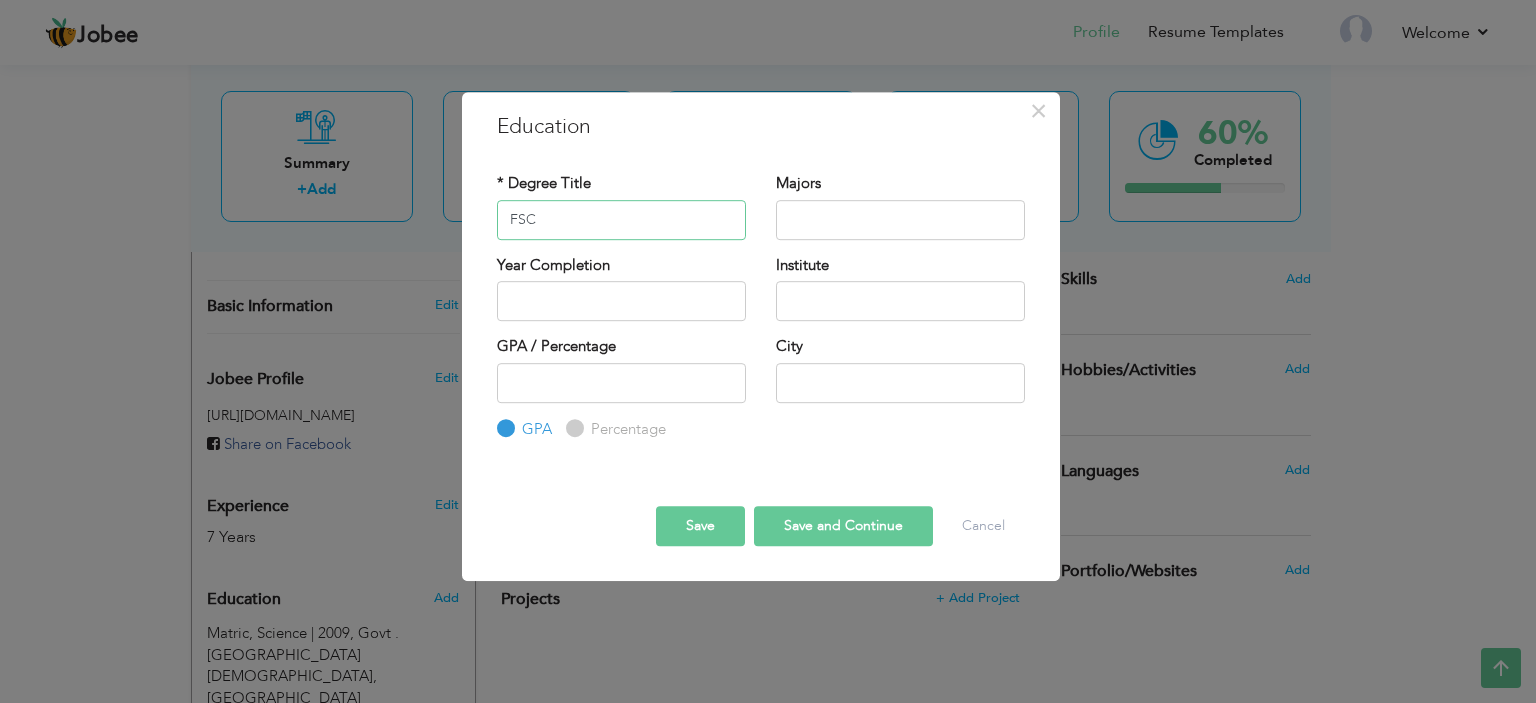 type on "FSC" 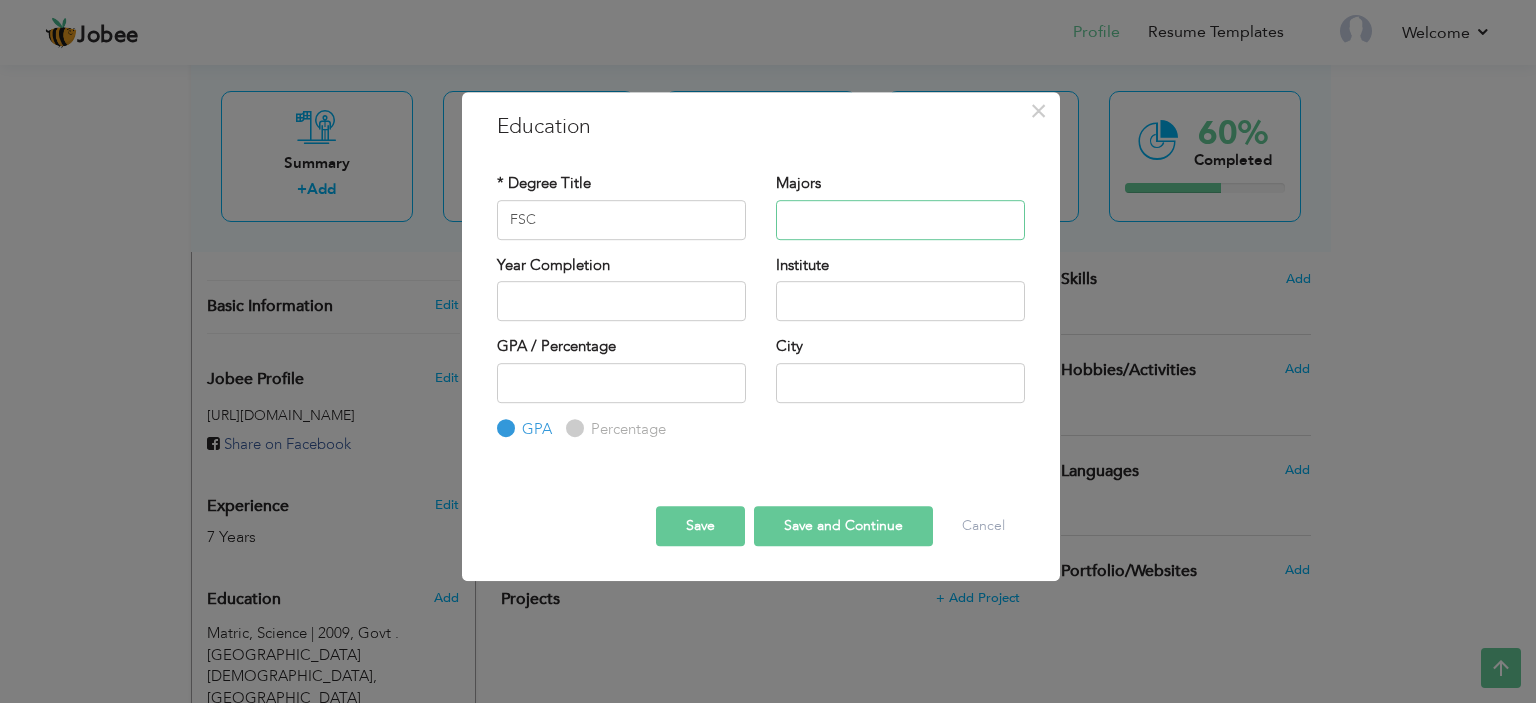 click at bounding box center (900, 220) 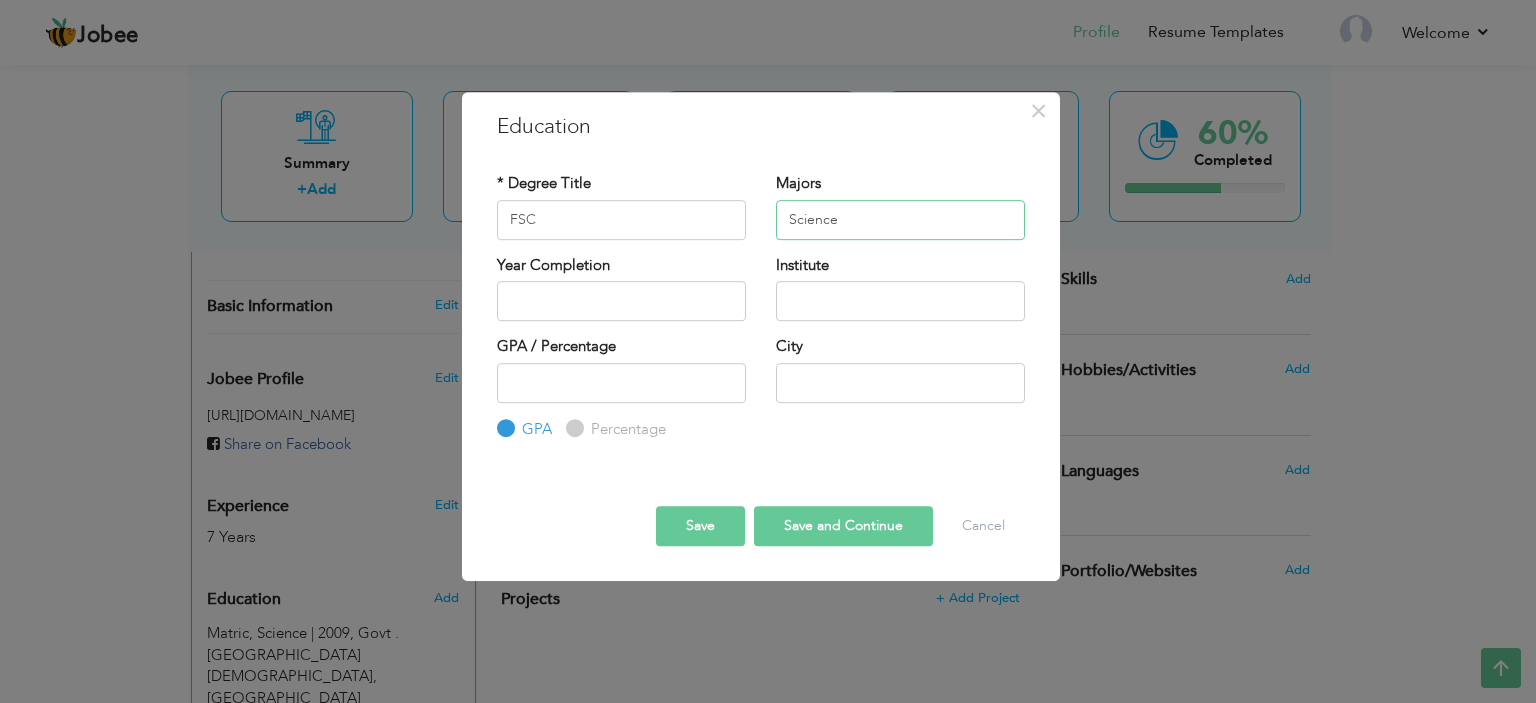 type on "Science" 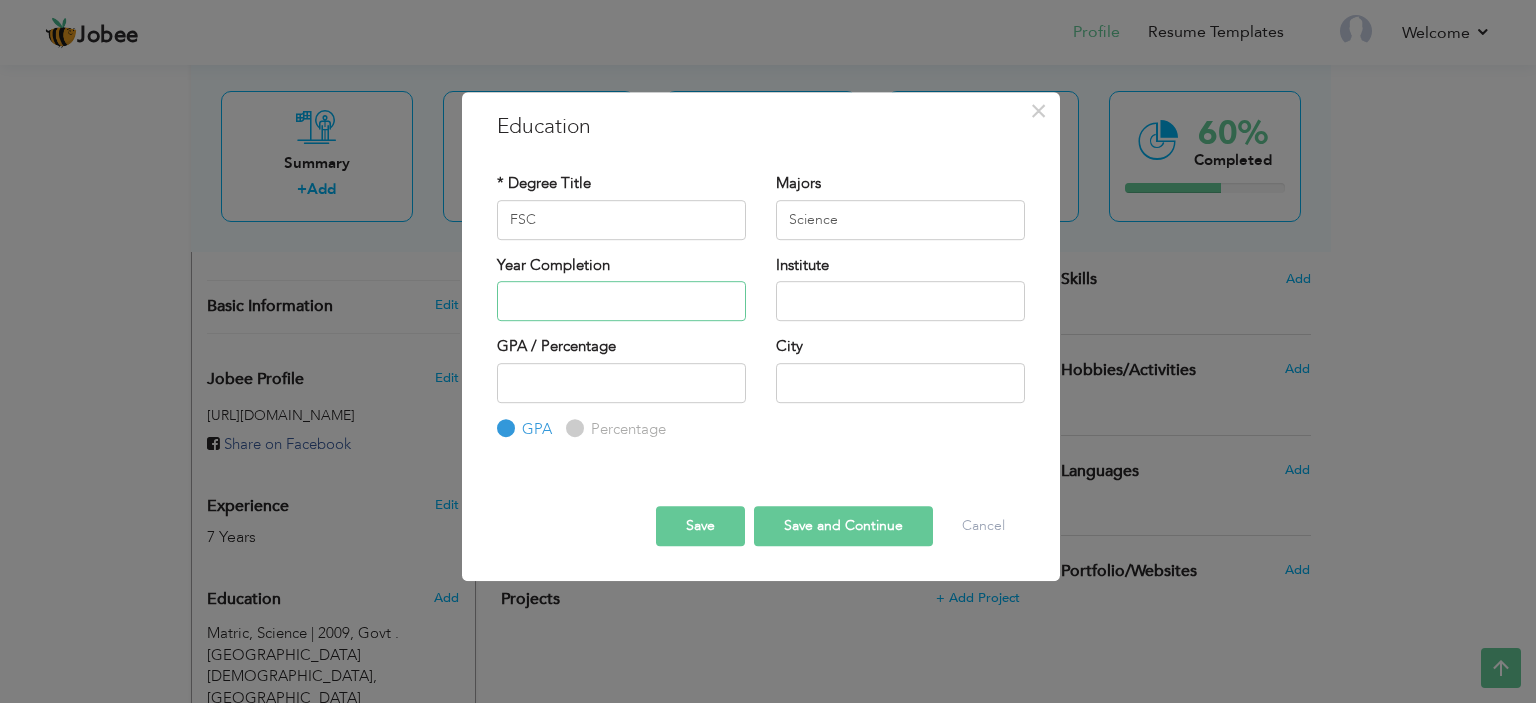 click at bounding box center (621, 301) 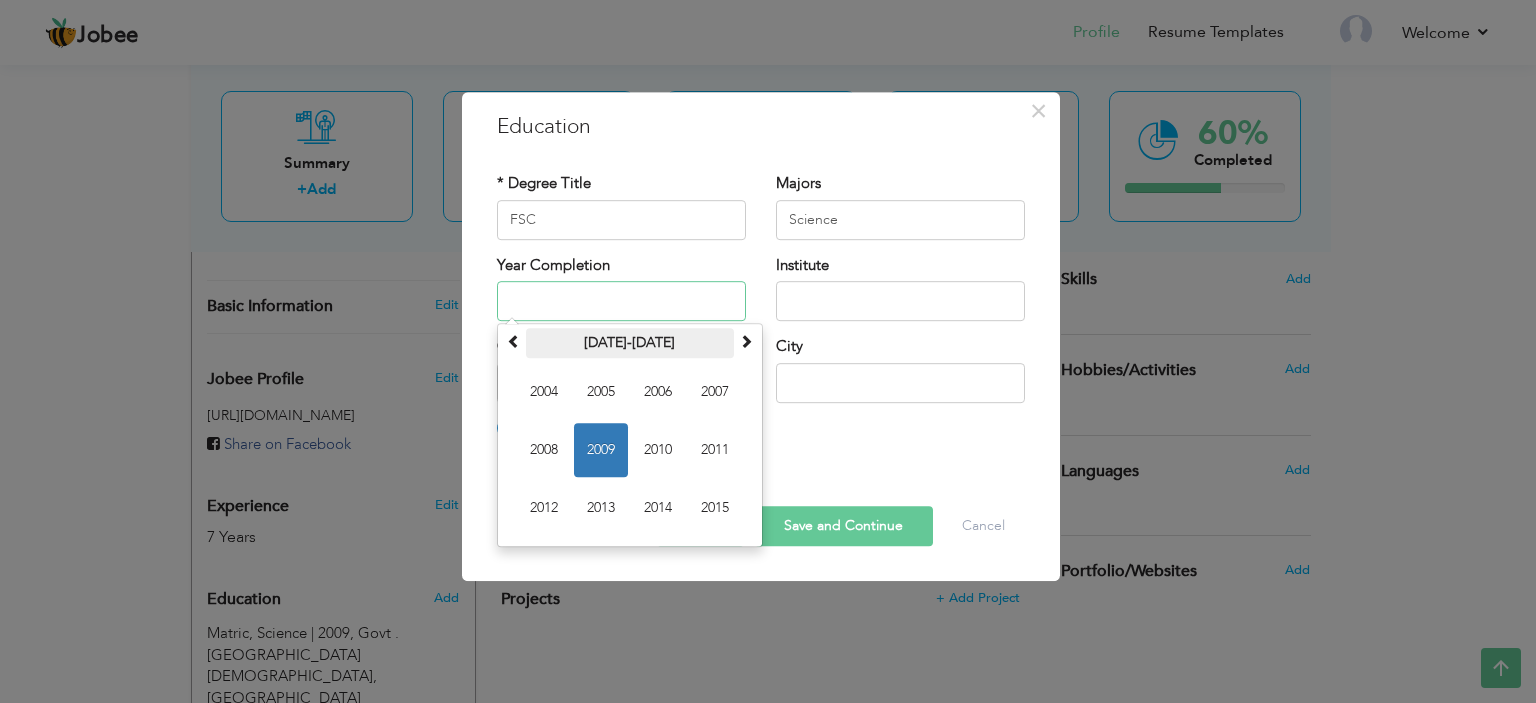 click on "2004-2015" at bounding box center [630, 343] 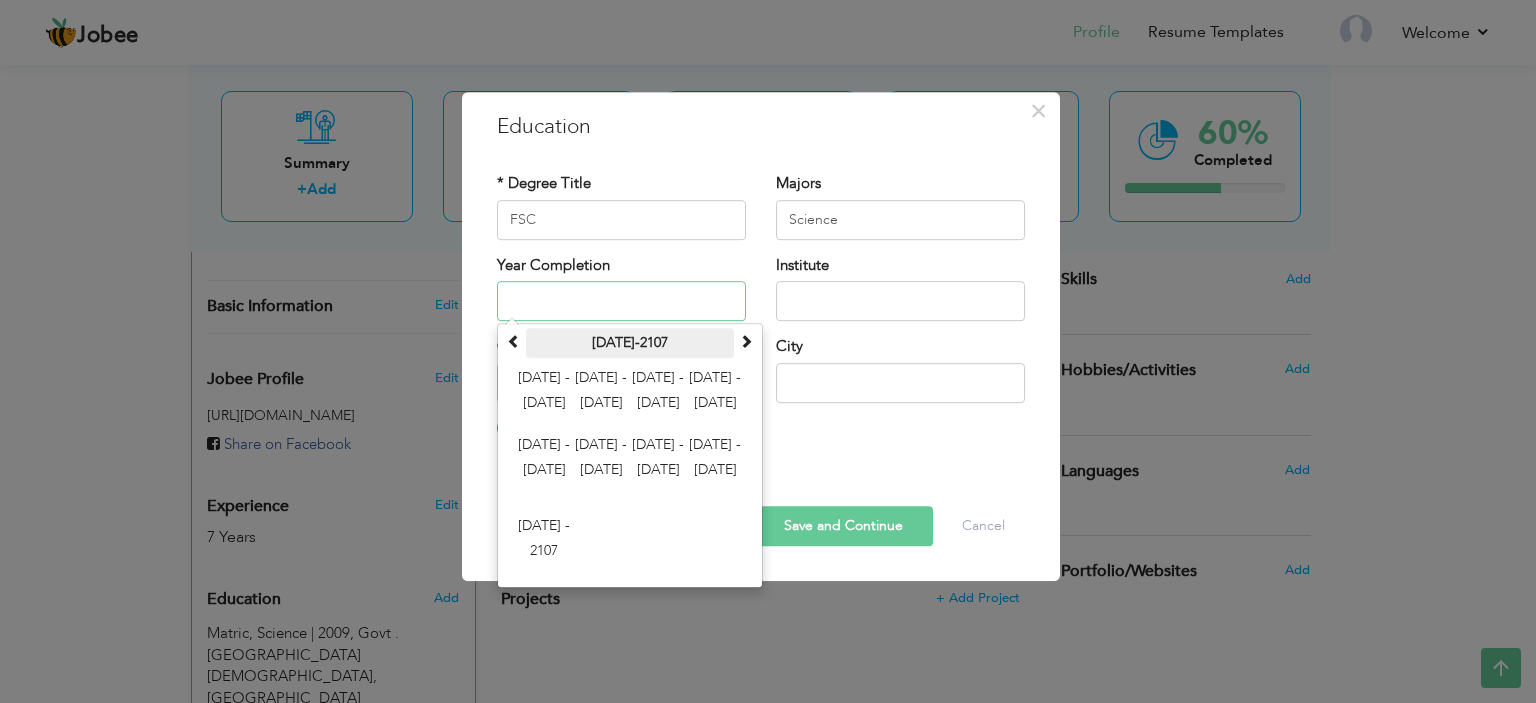click on "2000-2107" at bounding box center (630, 343) 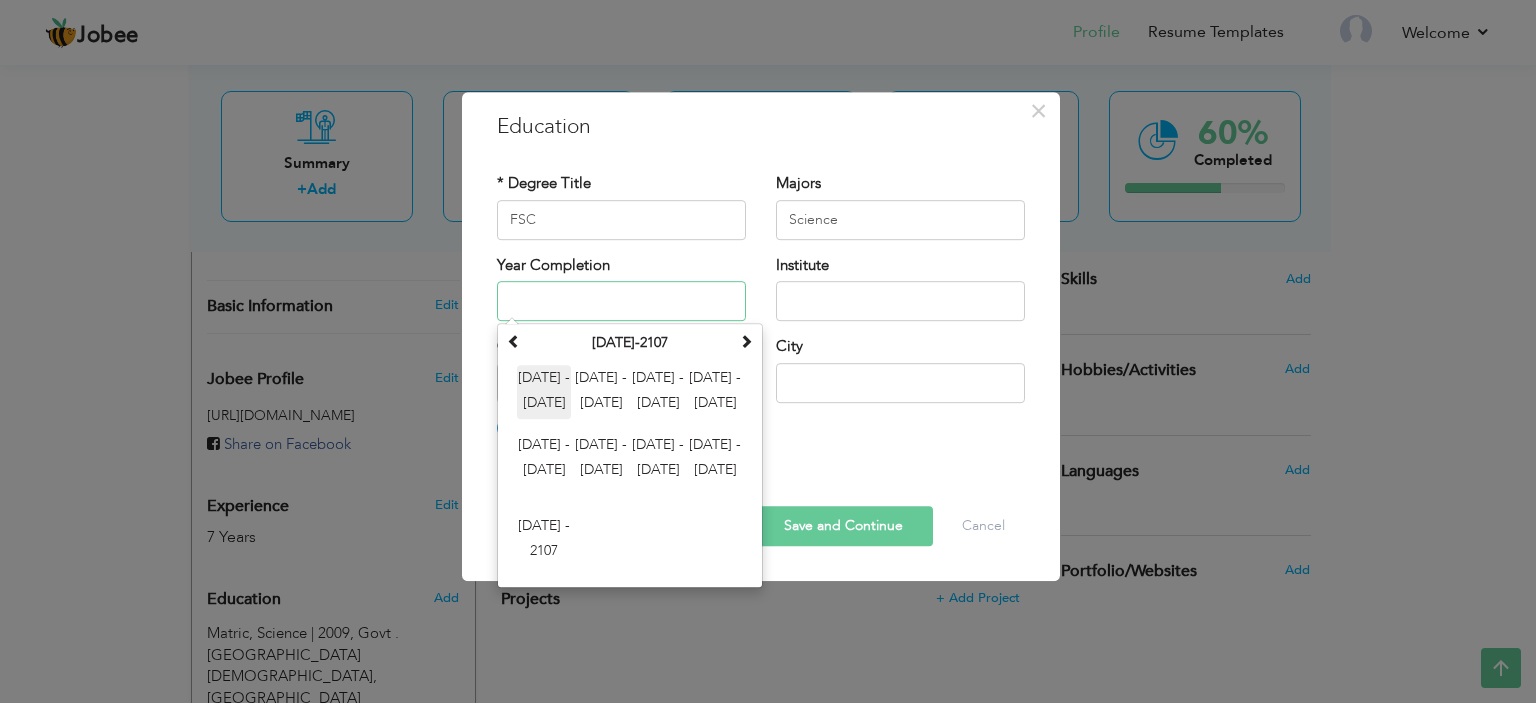 click on "2000 - 2011" at bounding box center (544, 392) 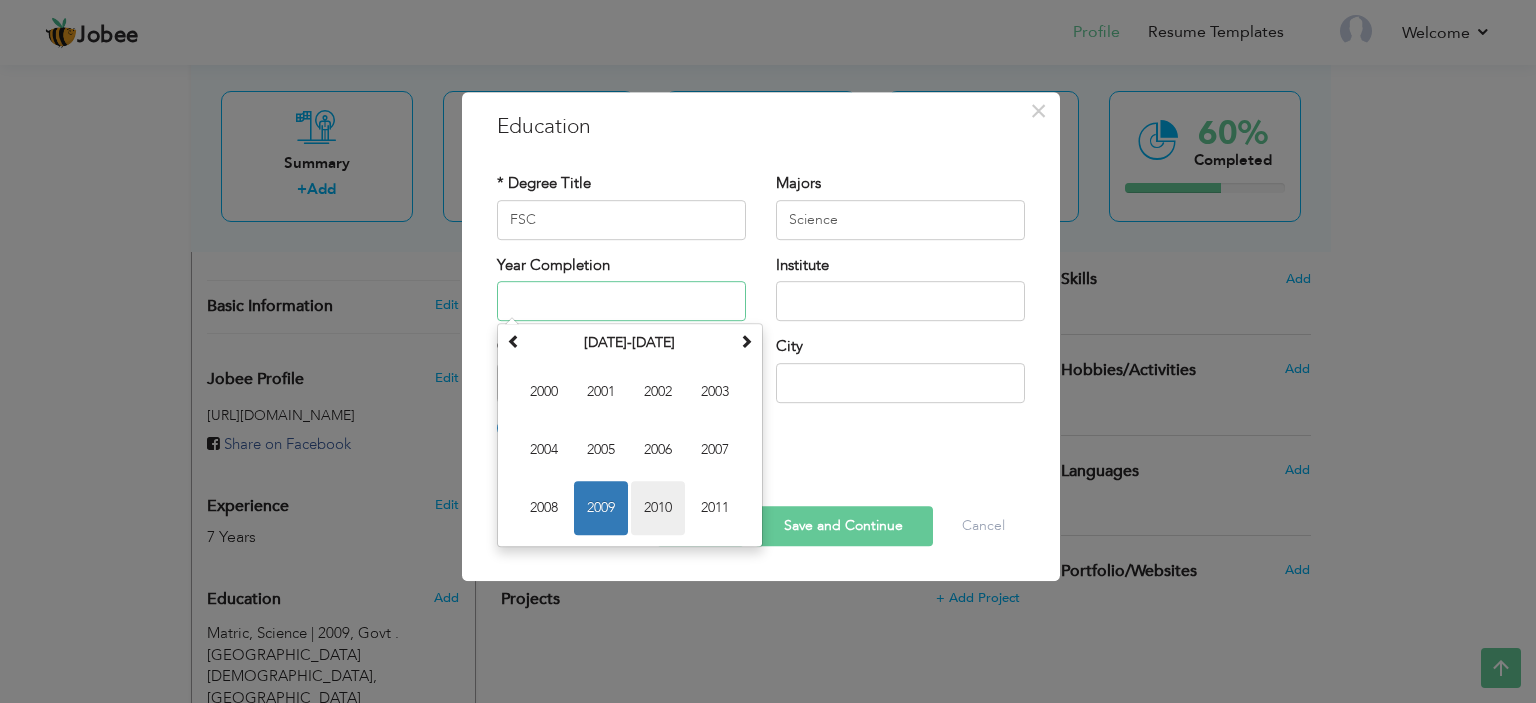 click on "2010" at bounding box center [658, 508] 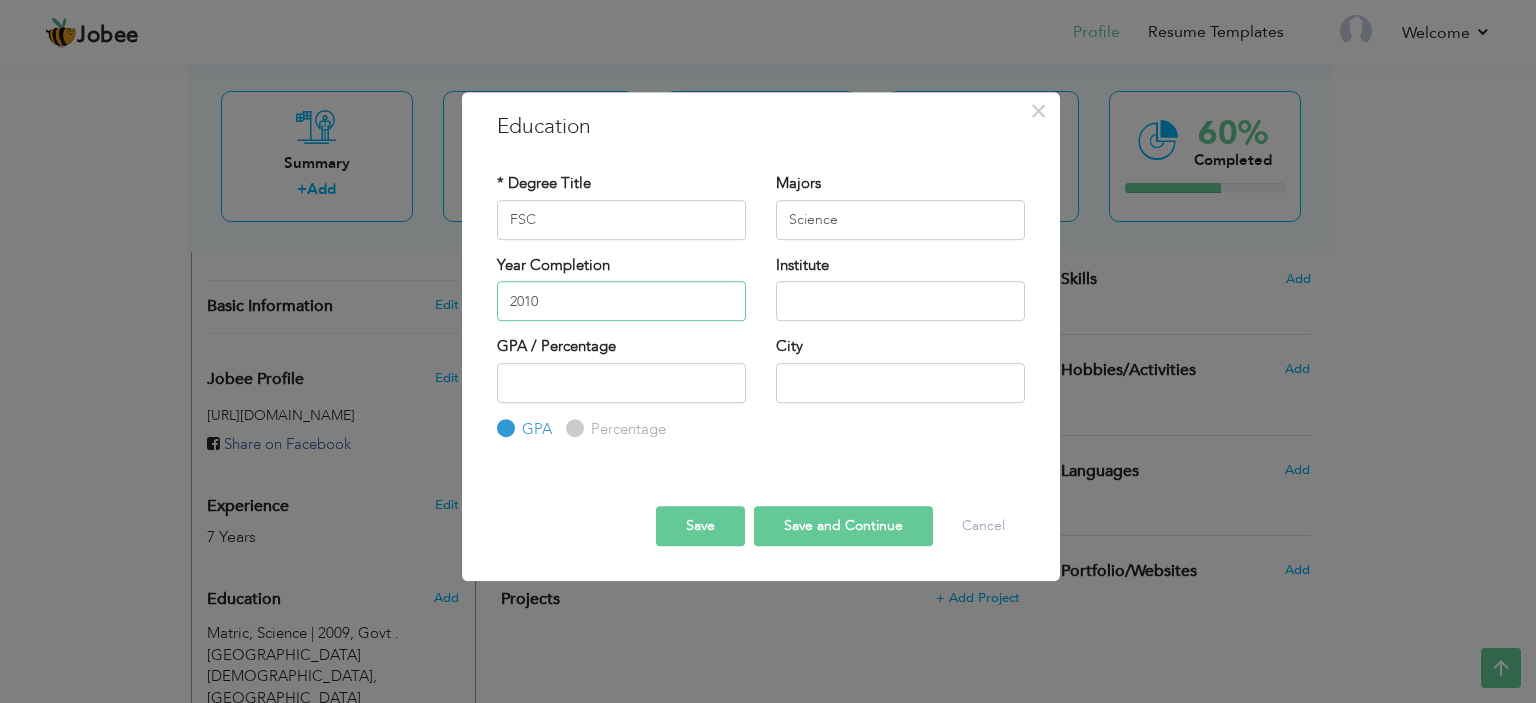 click on "2010" at bounding box center (621, 301) 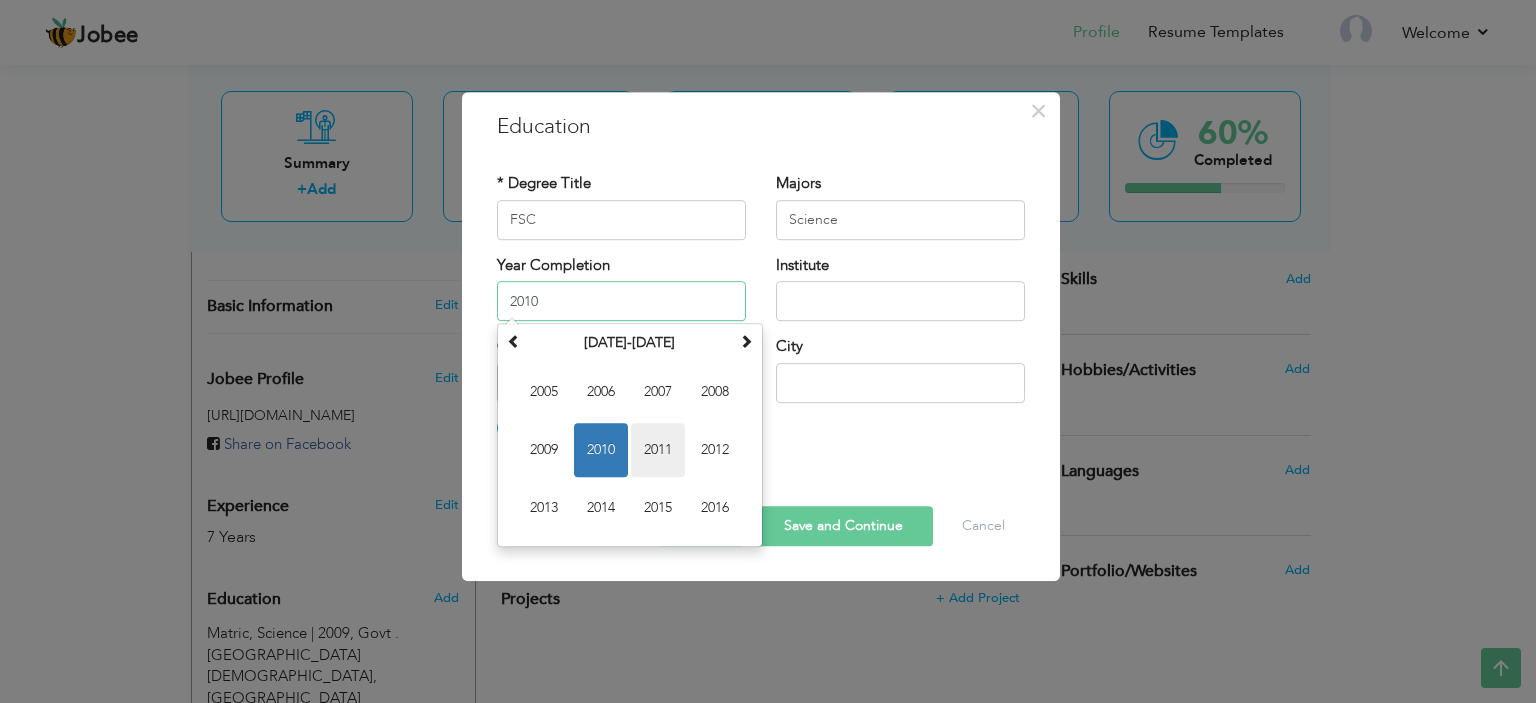 click on "2011" at bounding box center (658, 450) 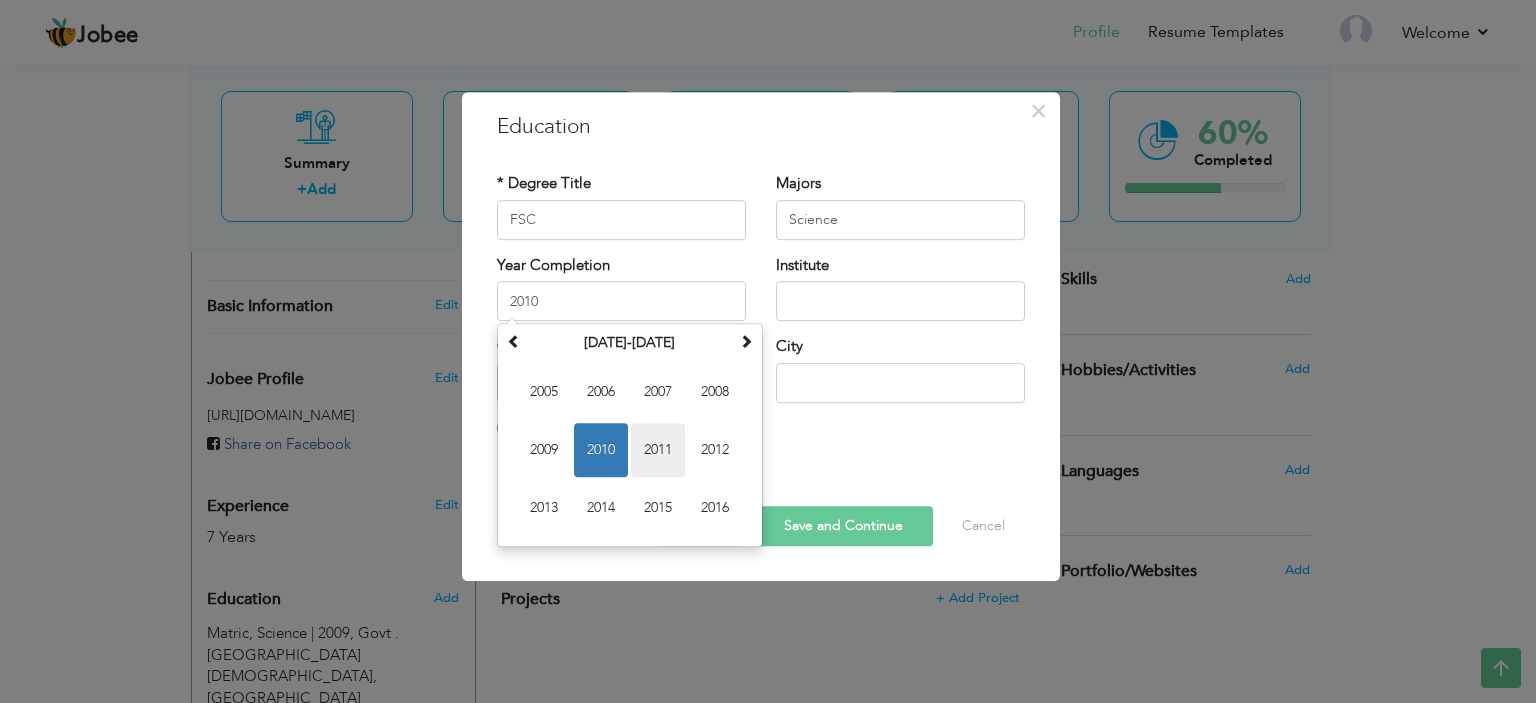 type on "2011" 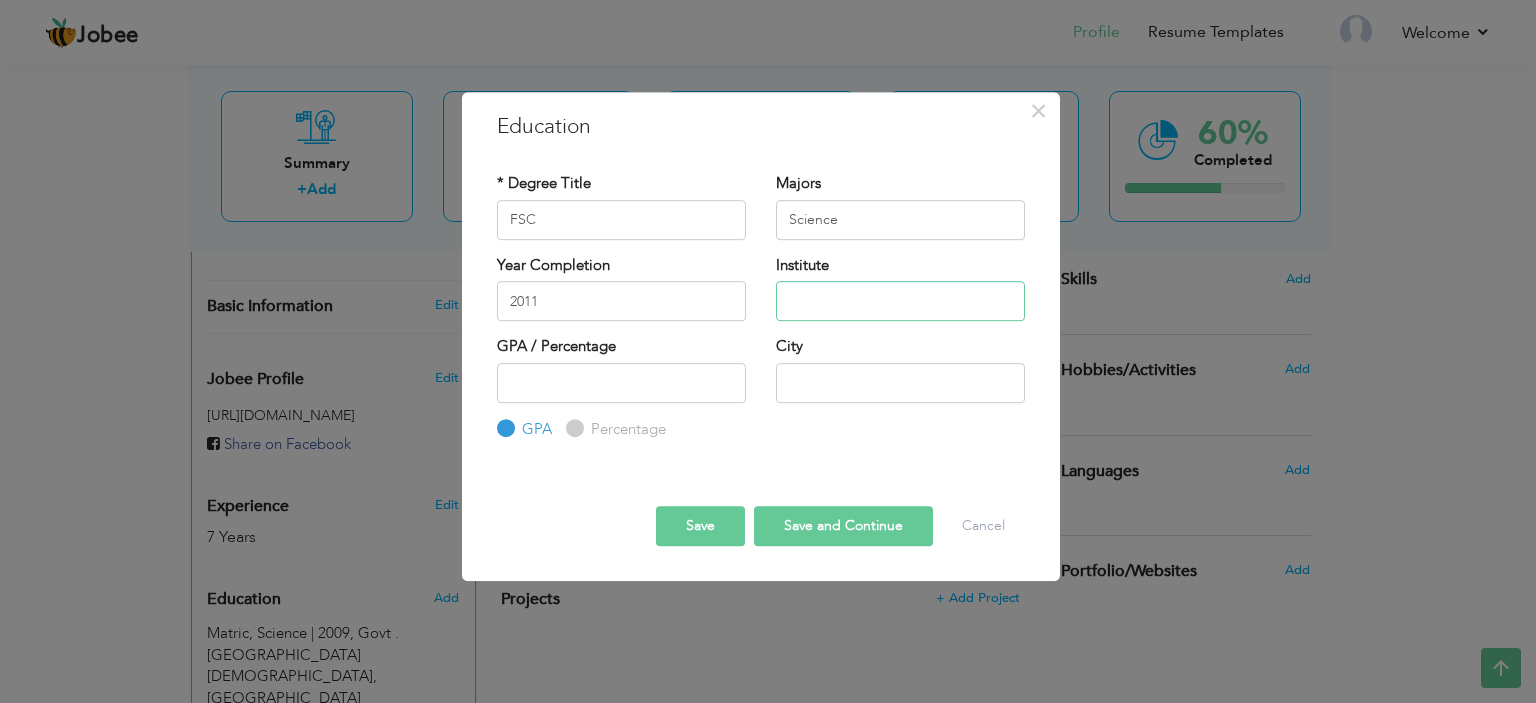 click at bounding box center (900, 301) 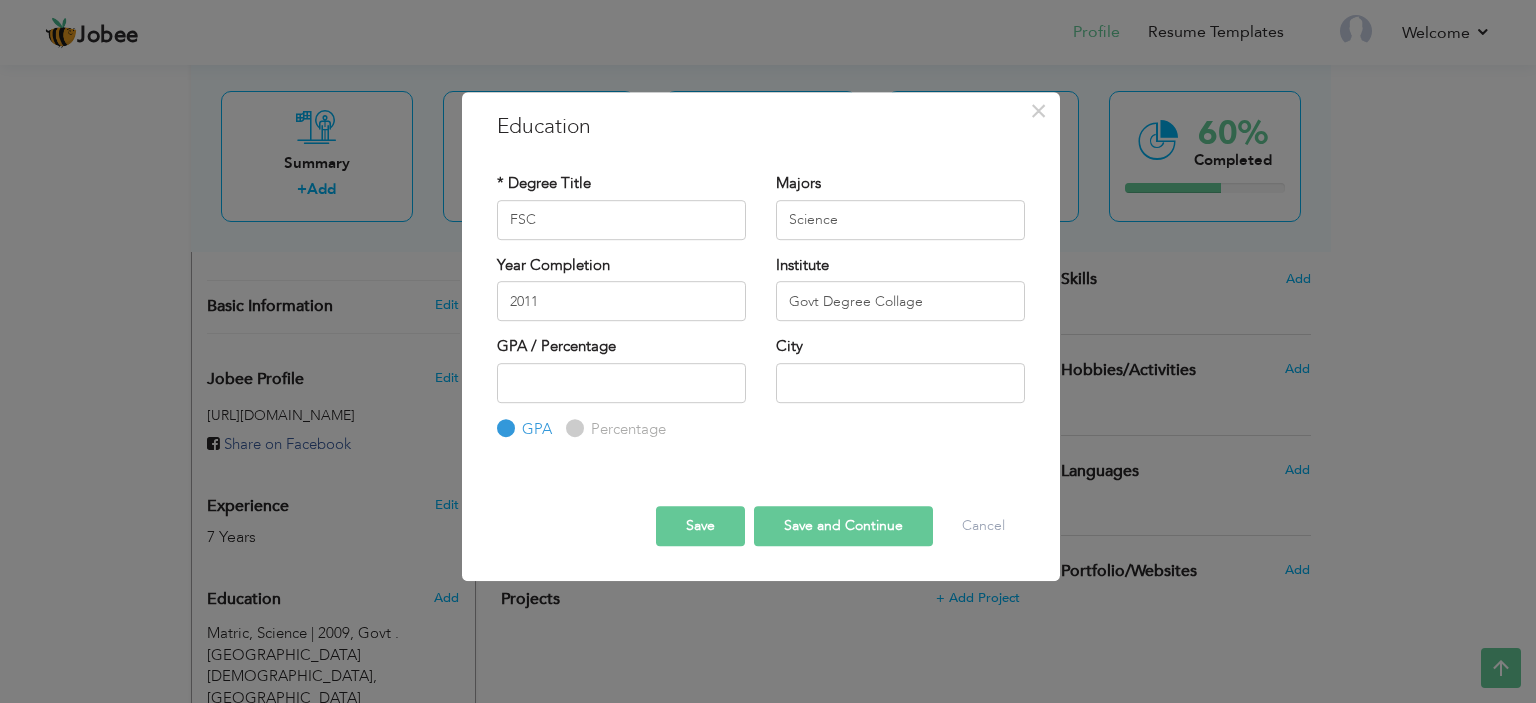 click on "×
Education
* Degree Title
FSC
Majors
Science
2011 GPA" at bounding box center (761, 352) 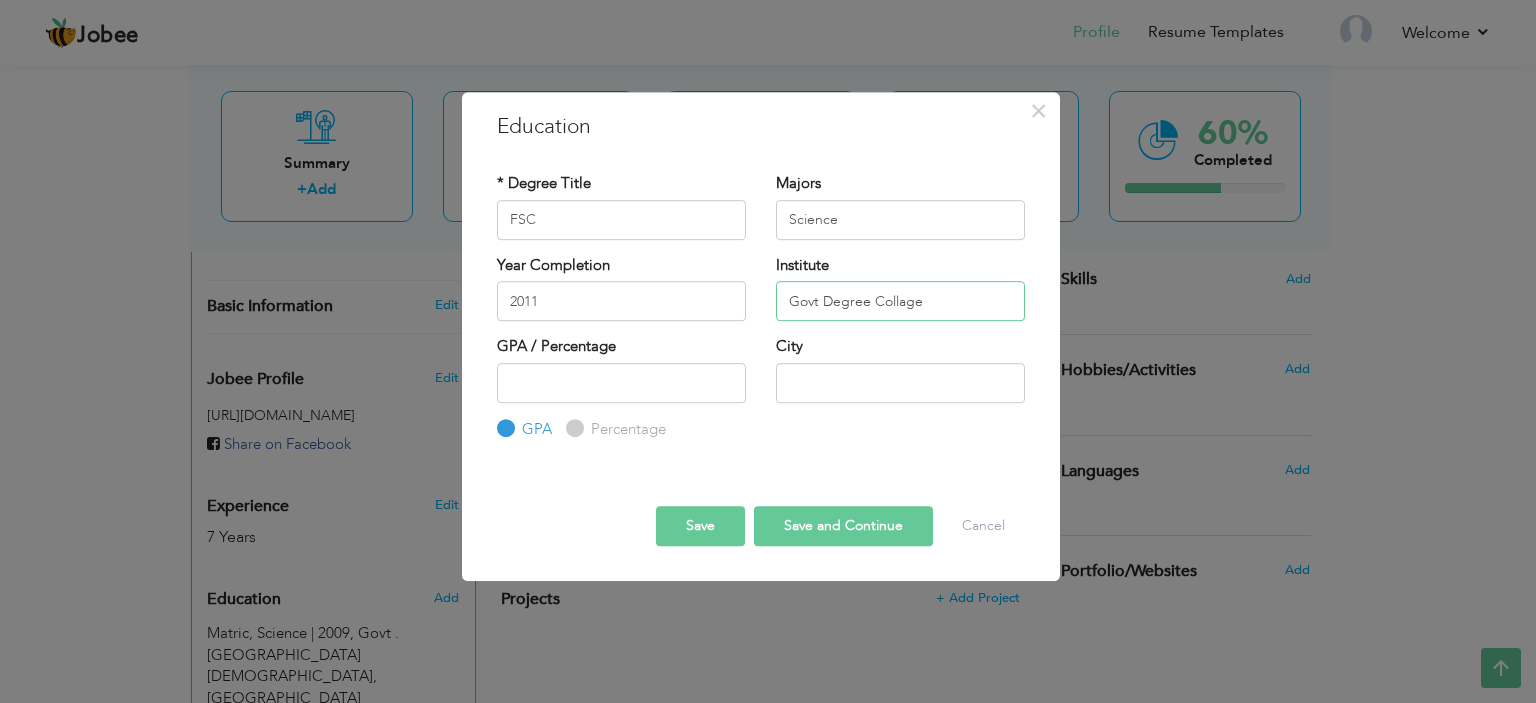 drag, startPoint x: 950, startPoint y: 291, endPoint x: 748, endPoint y: 317, distance: 203.6664 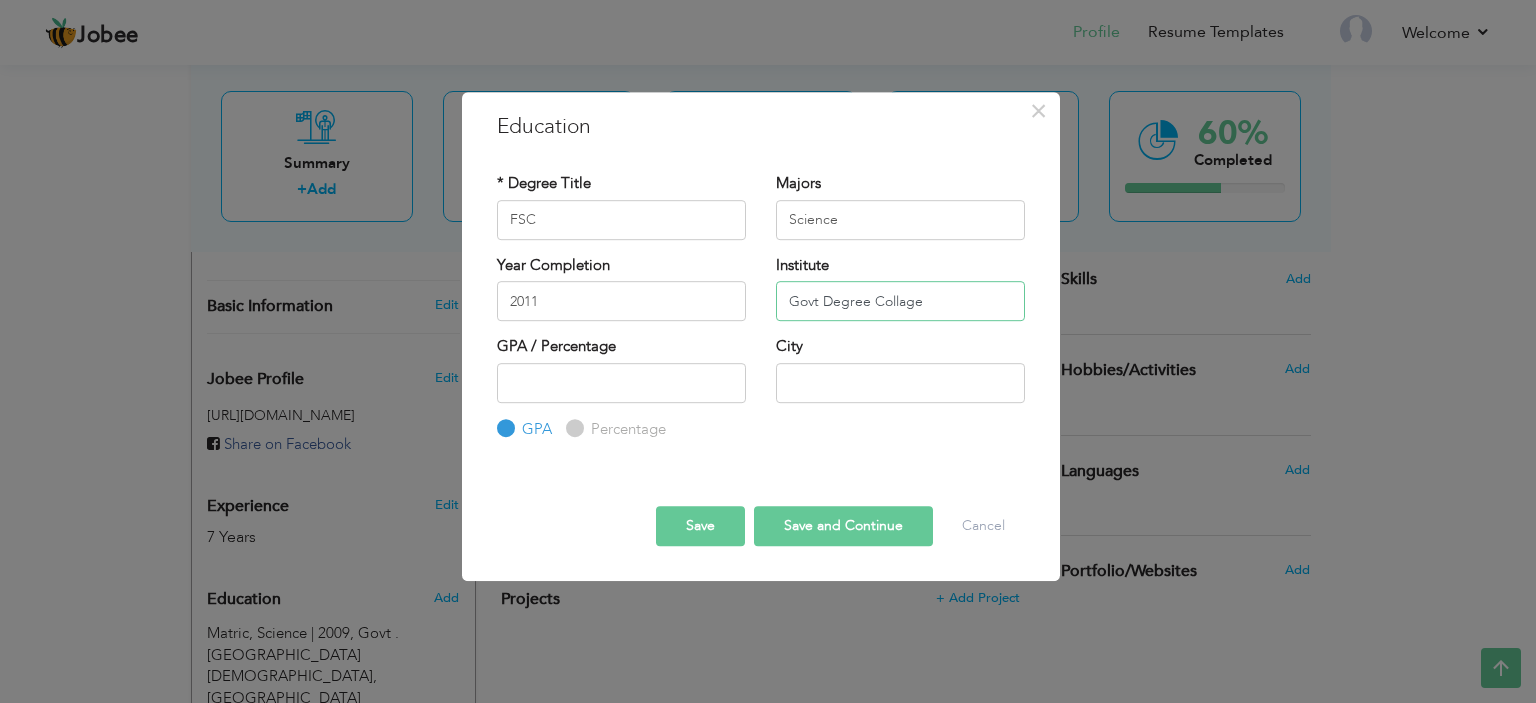 paste on "Umaima is a dedicated and hardworking woman balancing multiple roles with strength and grace. Originally from Multan, she relocated to Lahore following her marriage, where she now resides and raises h" 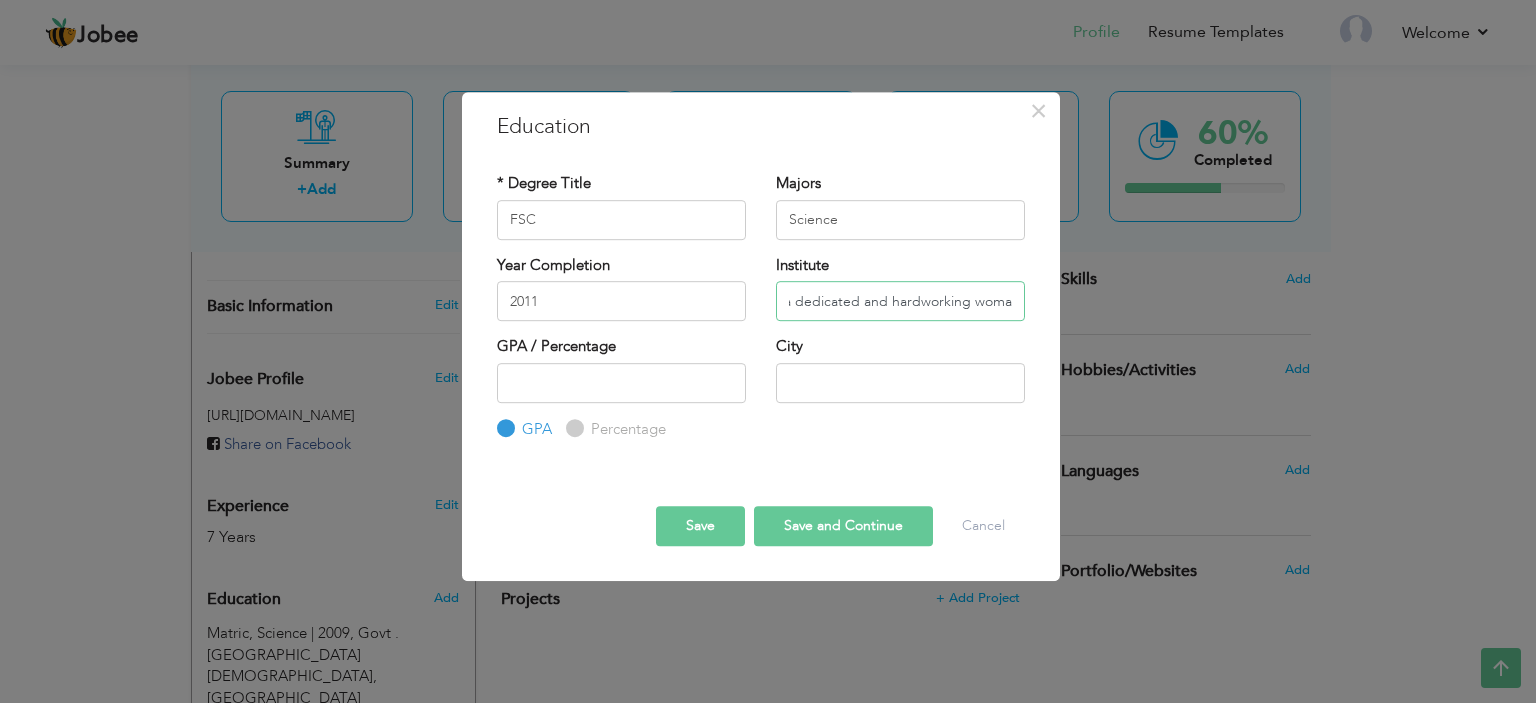 scroll, scrollTop: 0, scrollLeft: 0, axis: both 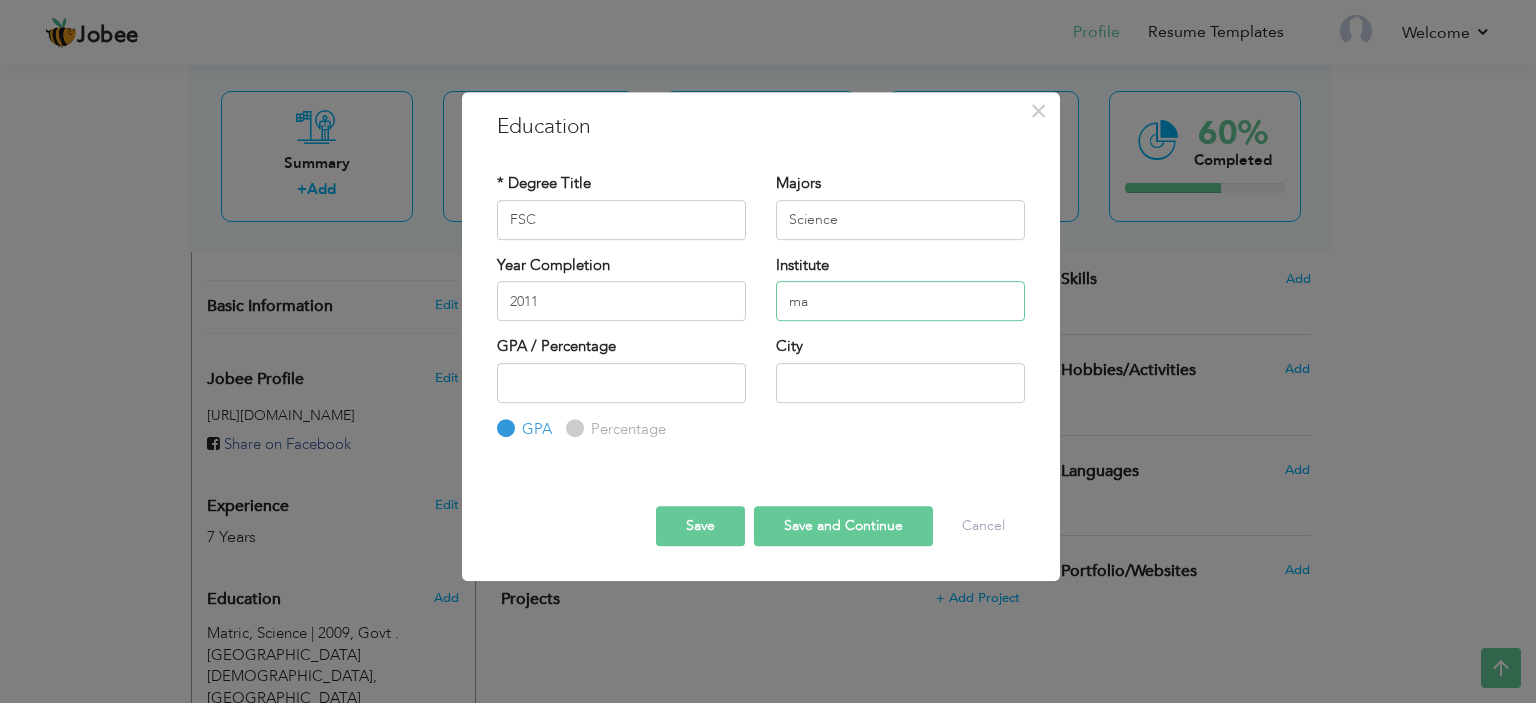 type on "m" 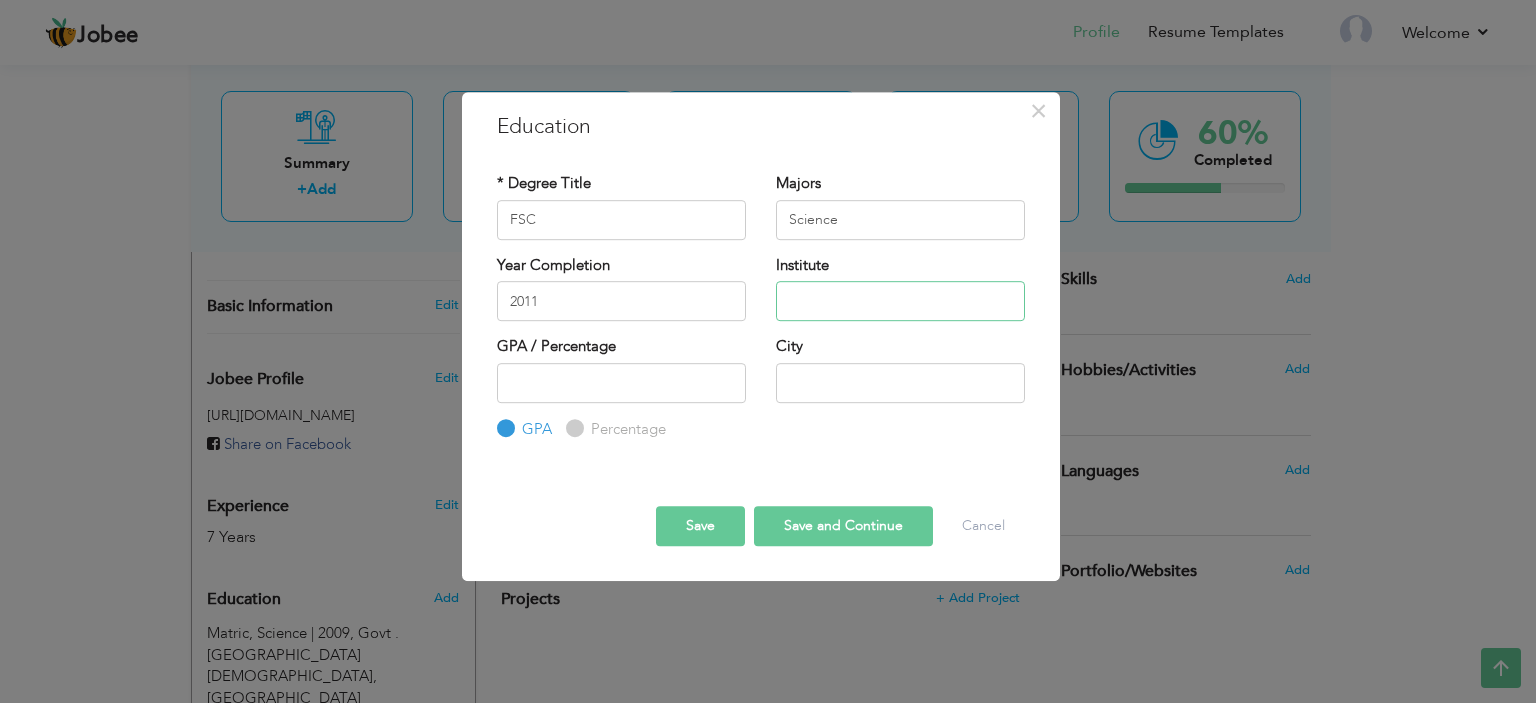click at bounding box center [900, 301] 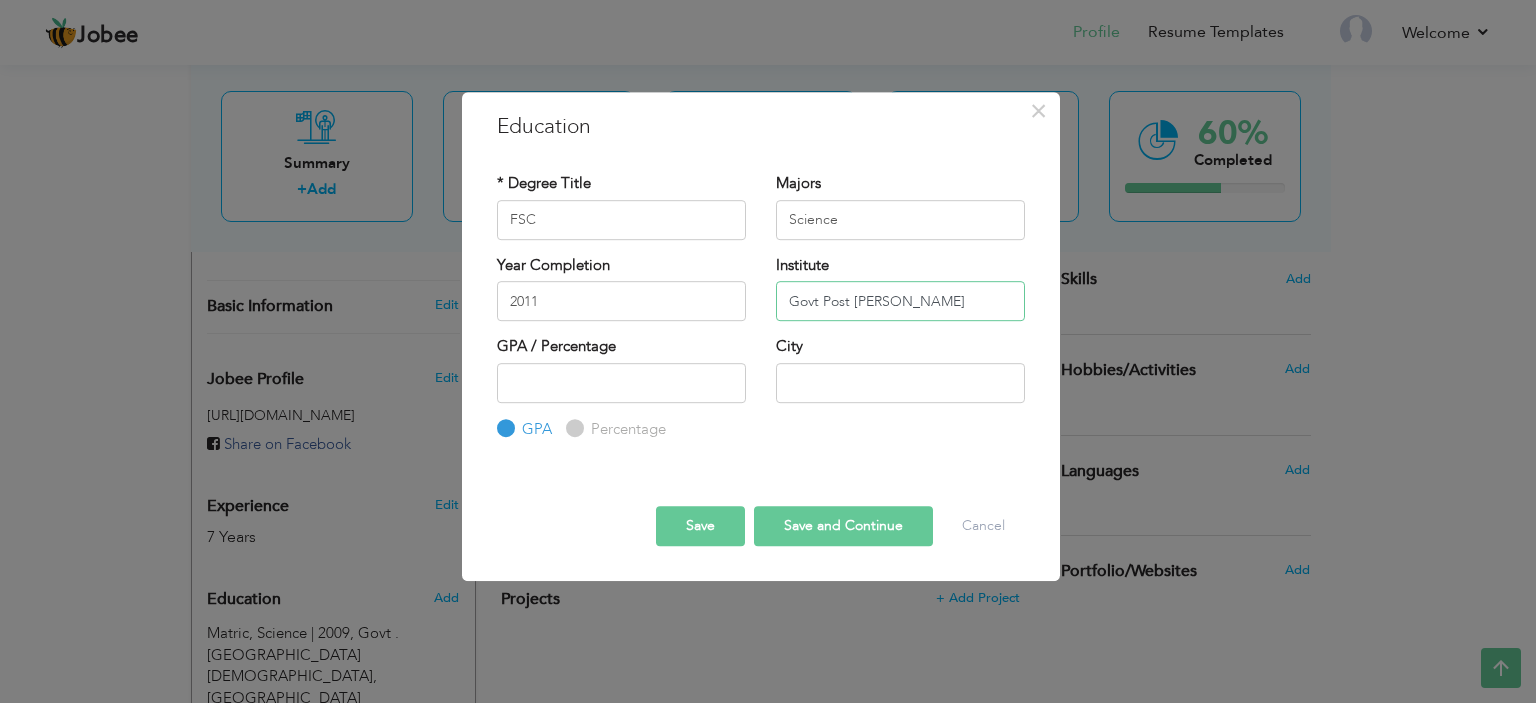 click on "Govt Post Grau" at bounding box center [900, 301] 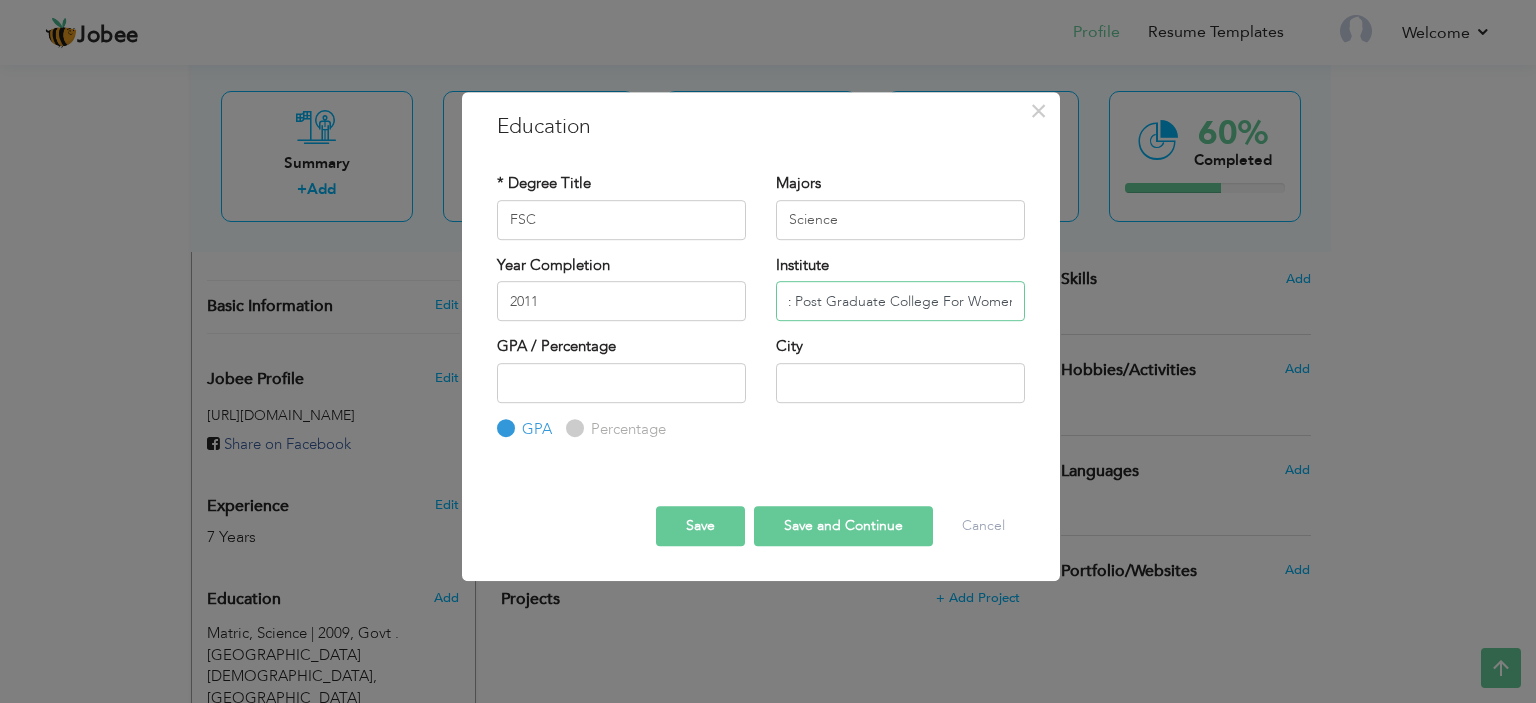 scroll, scrollTop: 0, scrollLeft: 32, axis: horizontal 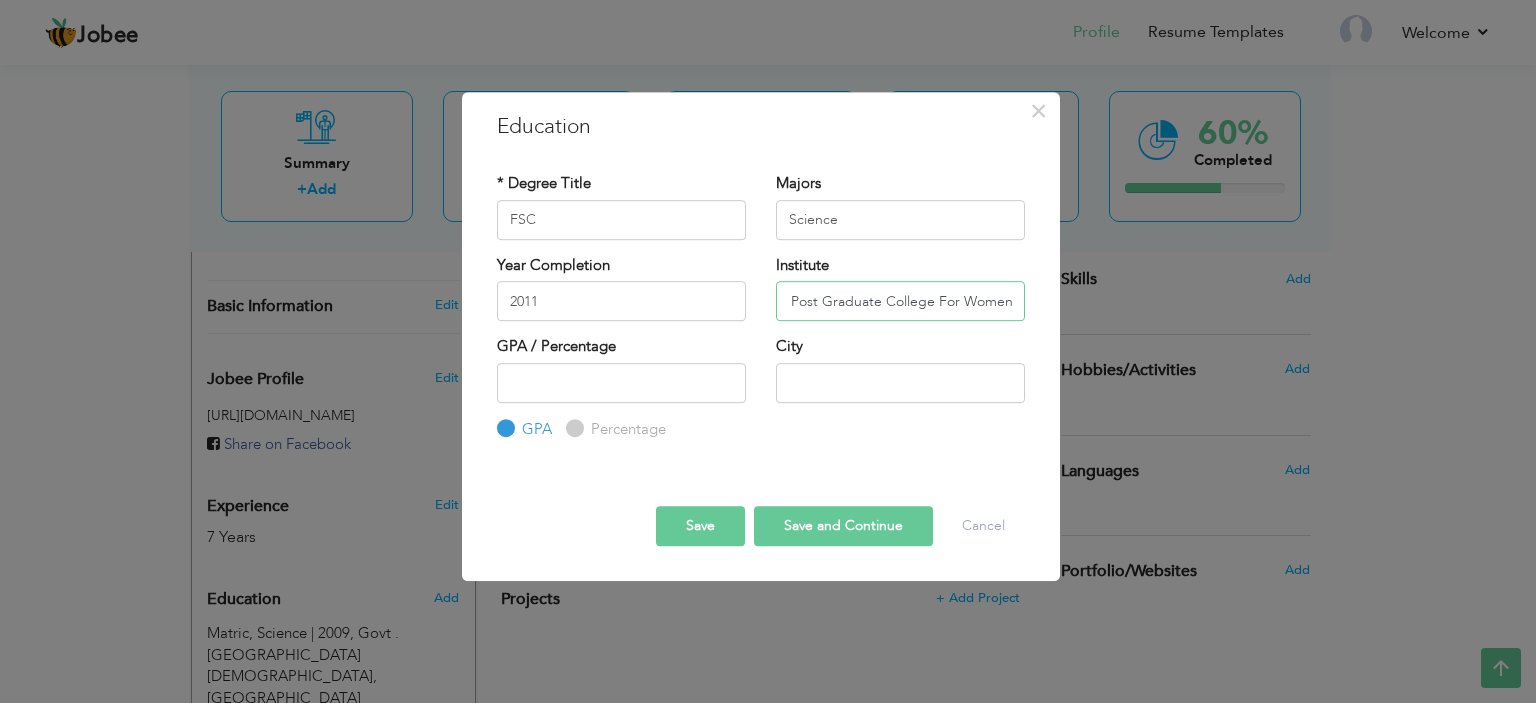 type on "Govt Post Graduate College For Women" 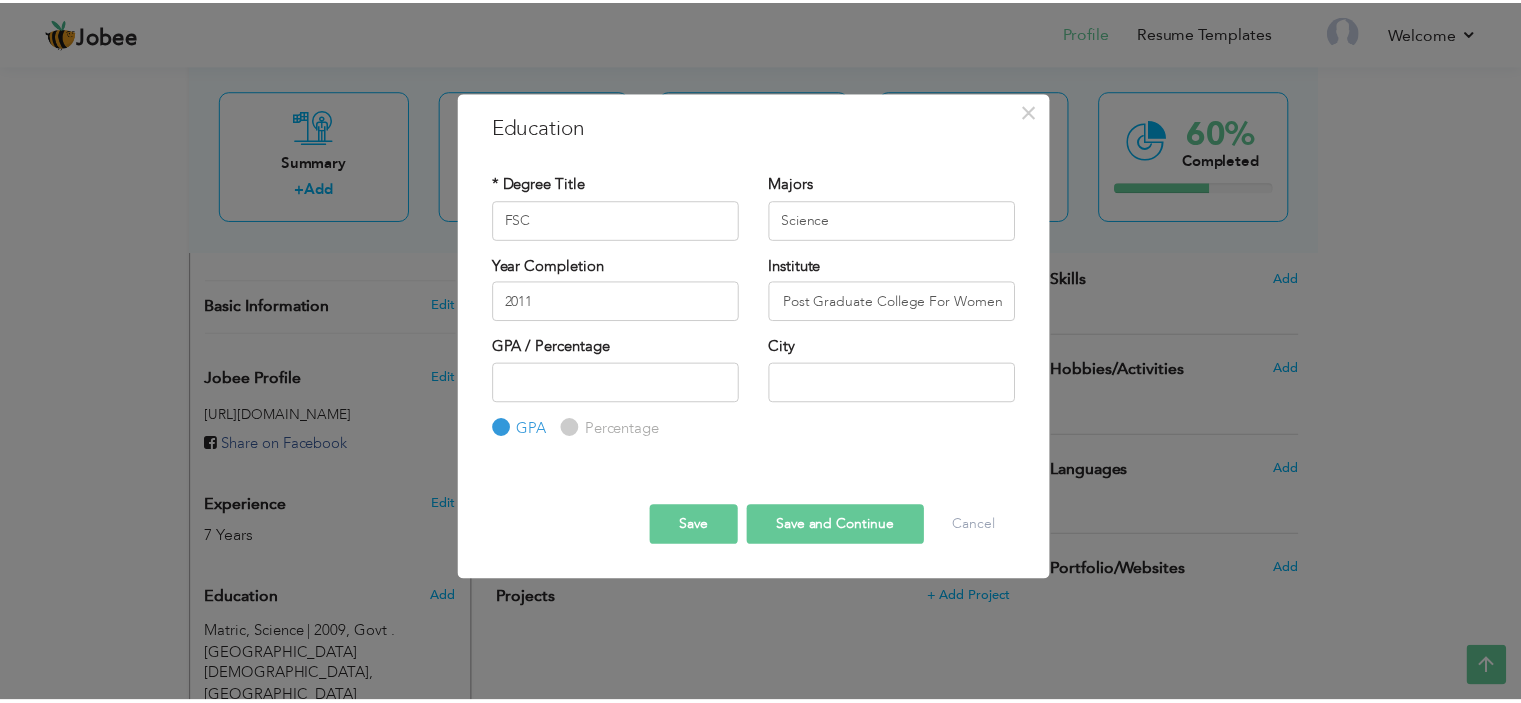 scroll, scrollTop: 0, scrollLeft: 0, axis: both 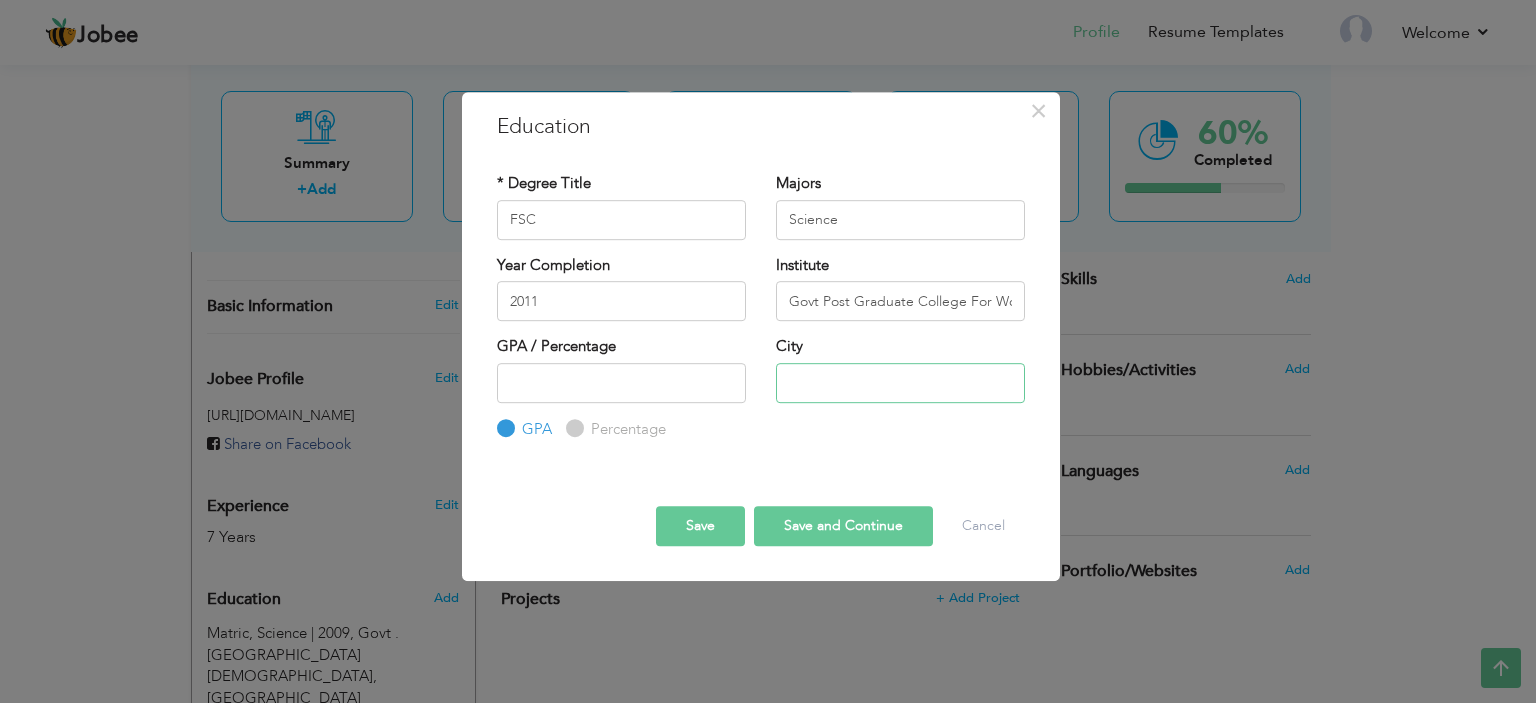 click at bounding box center [900, 383] 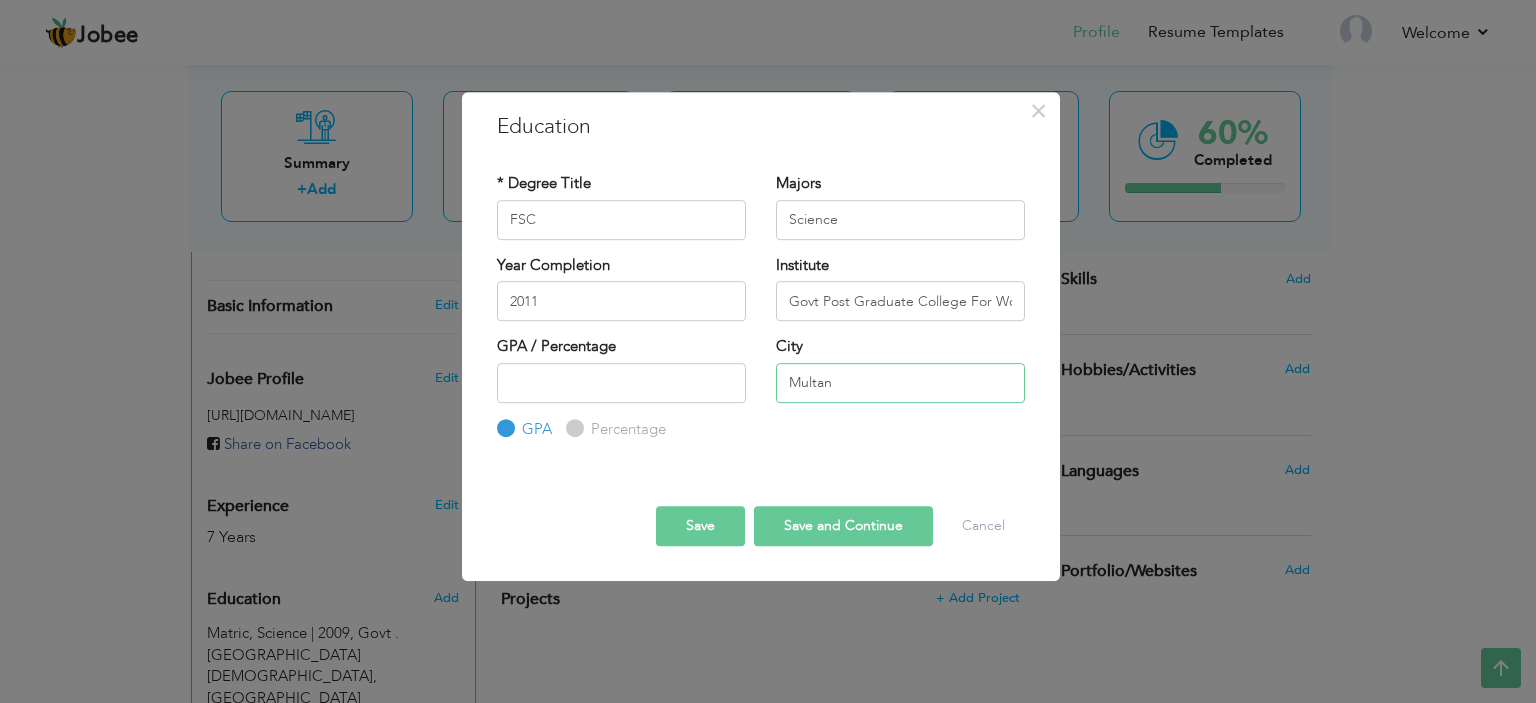 type on "Multan" 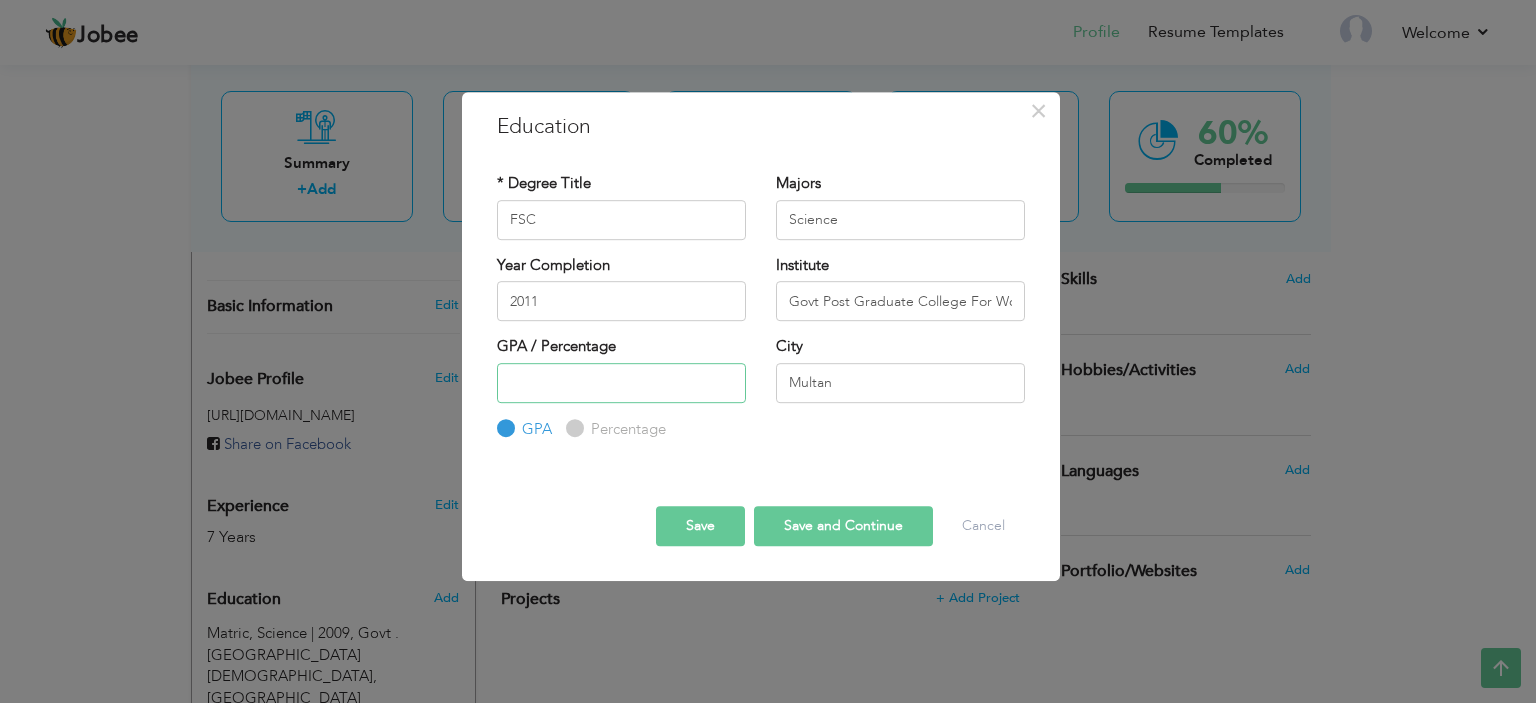 click at bounding box center [621, 383] 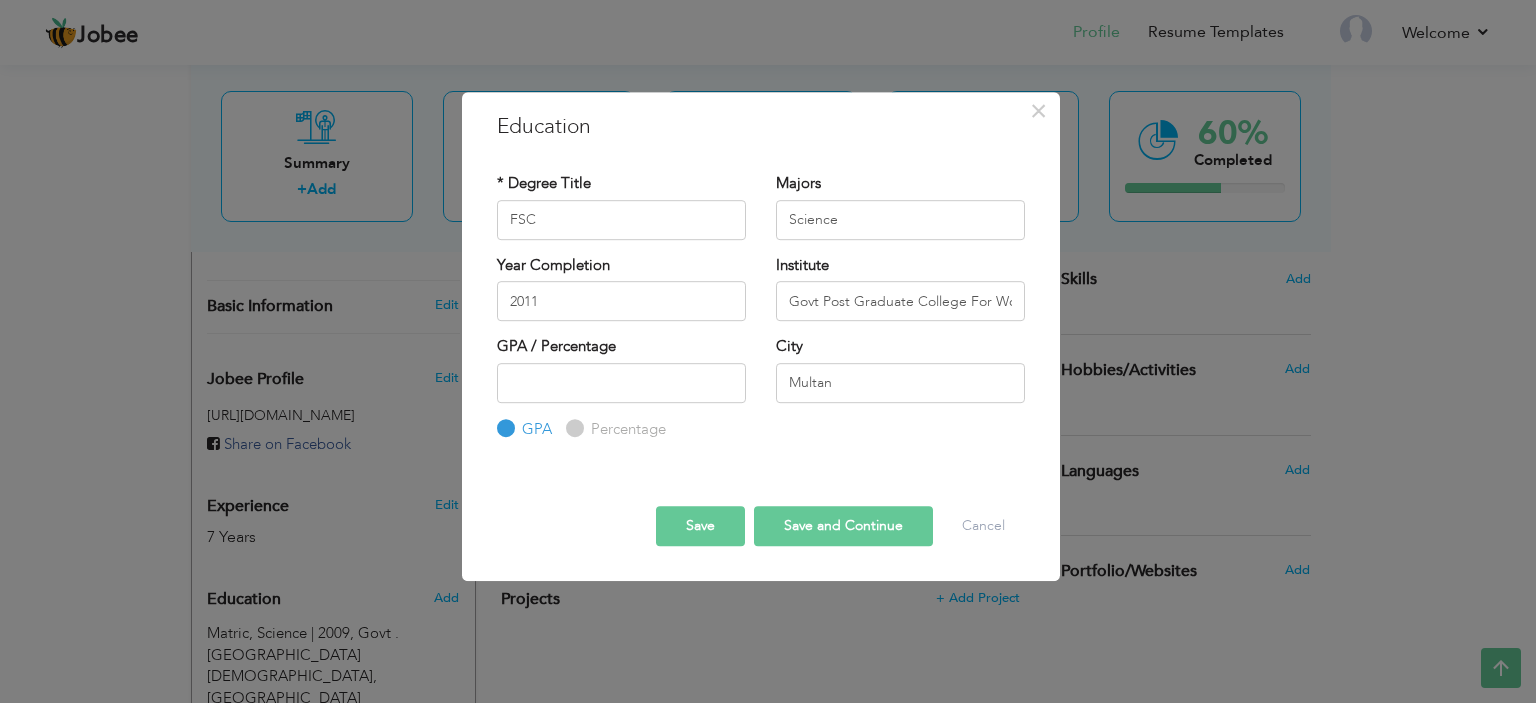 click on "Percentage" at bounding box center (616, 429) 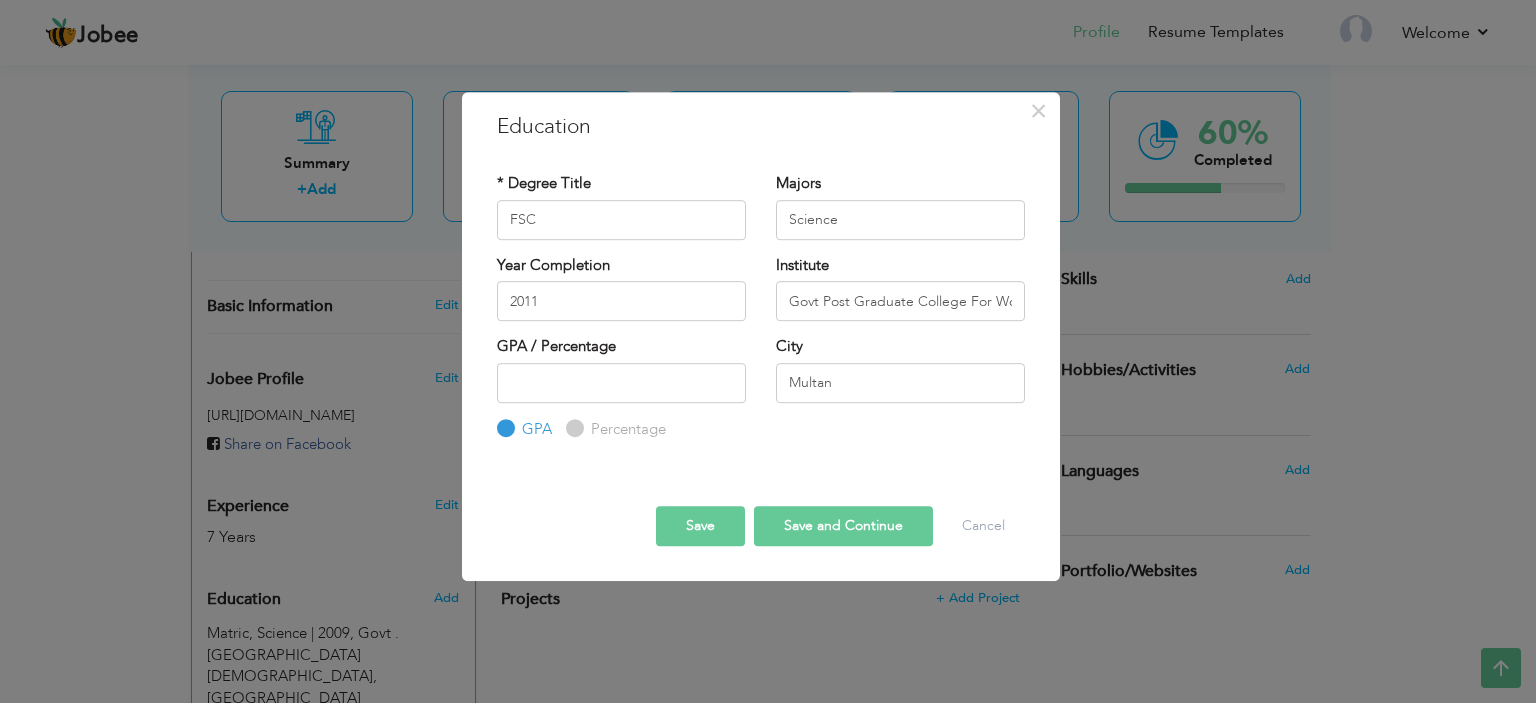 click on "Percentage" at bounding box center (572, 428) 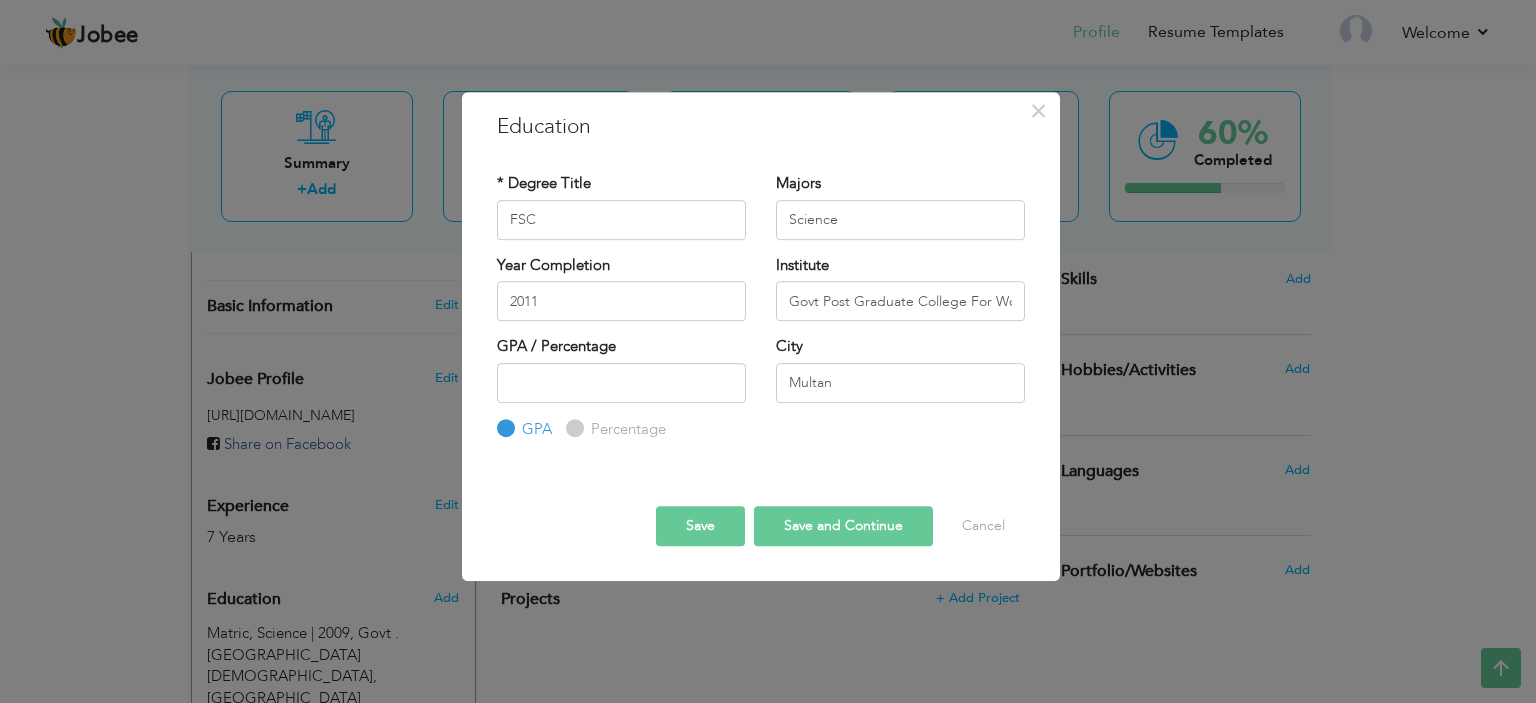 radio on "true" 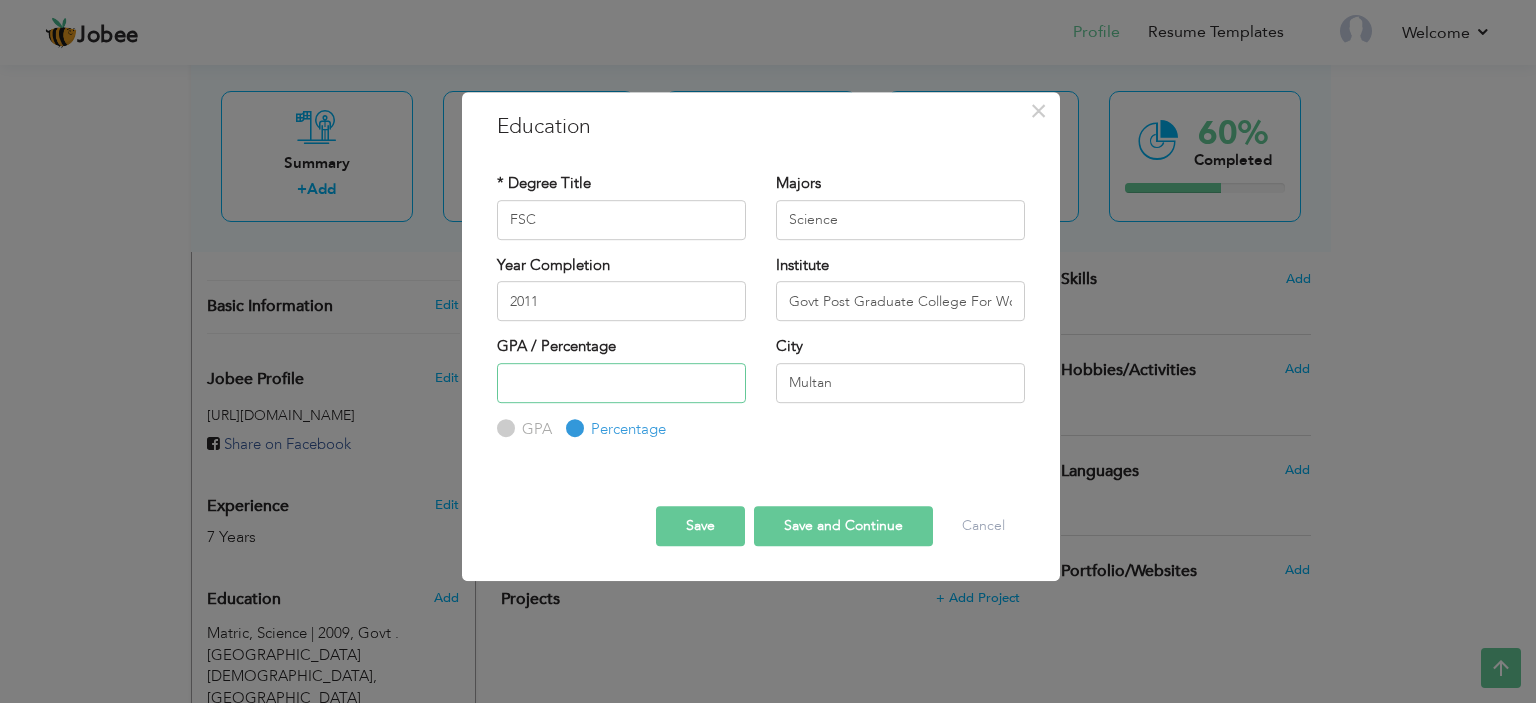 click at bounding box center [621, 383] 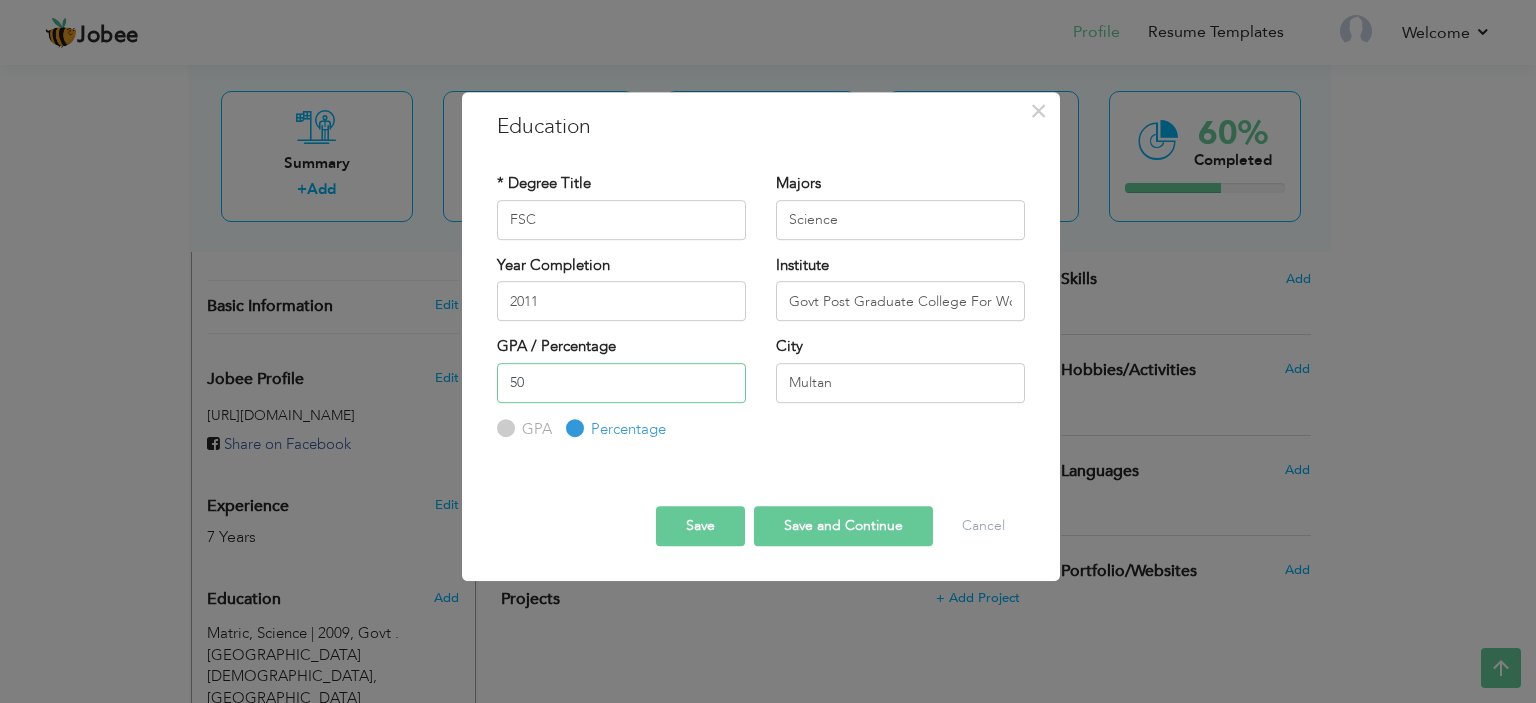 type on "50" 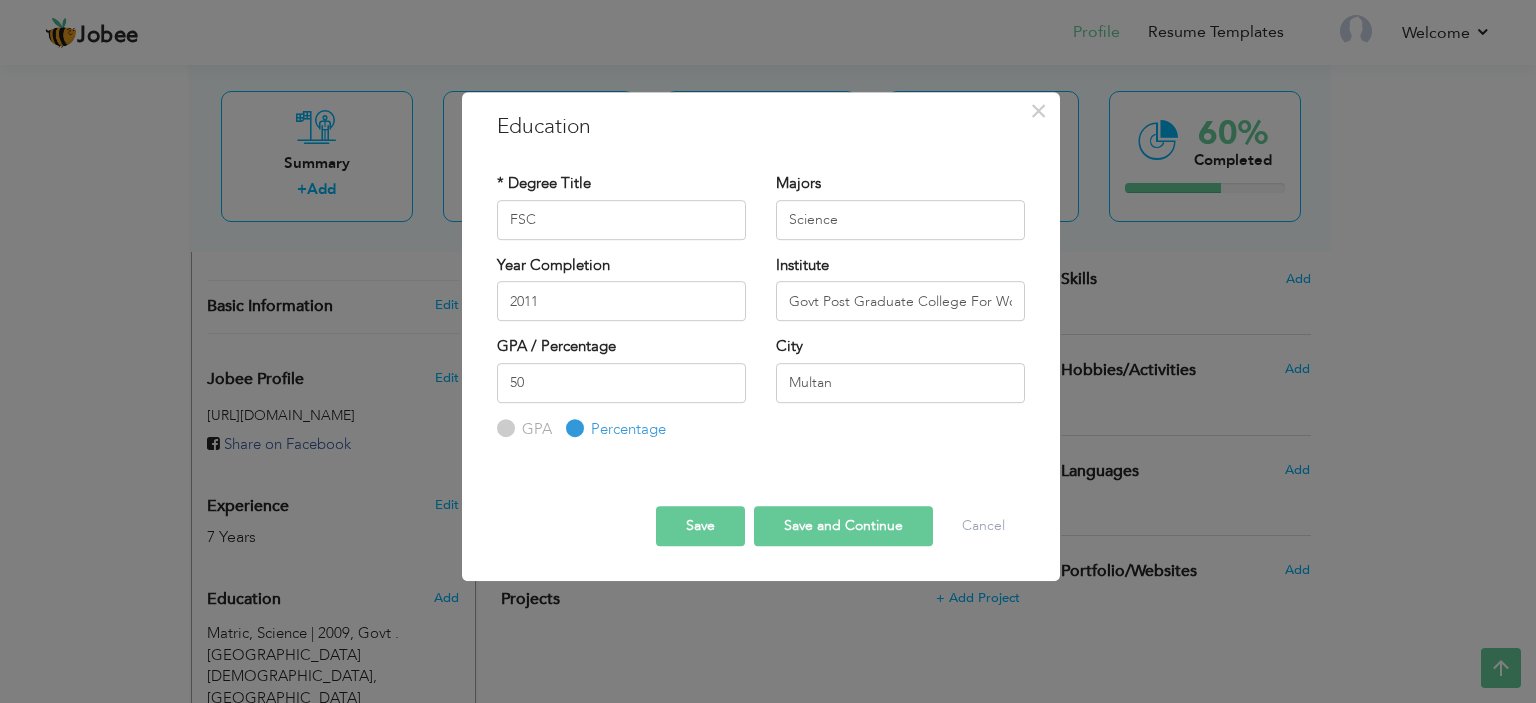 click on "Save and Continue" at bounding box center (843, 526) 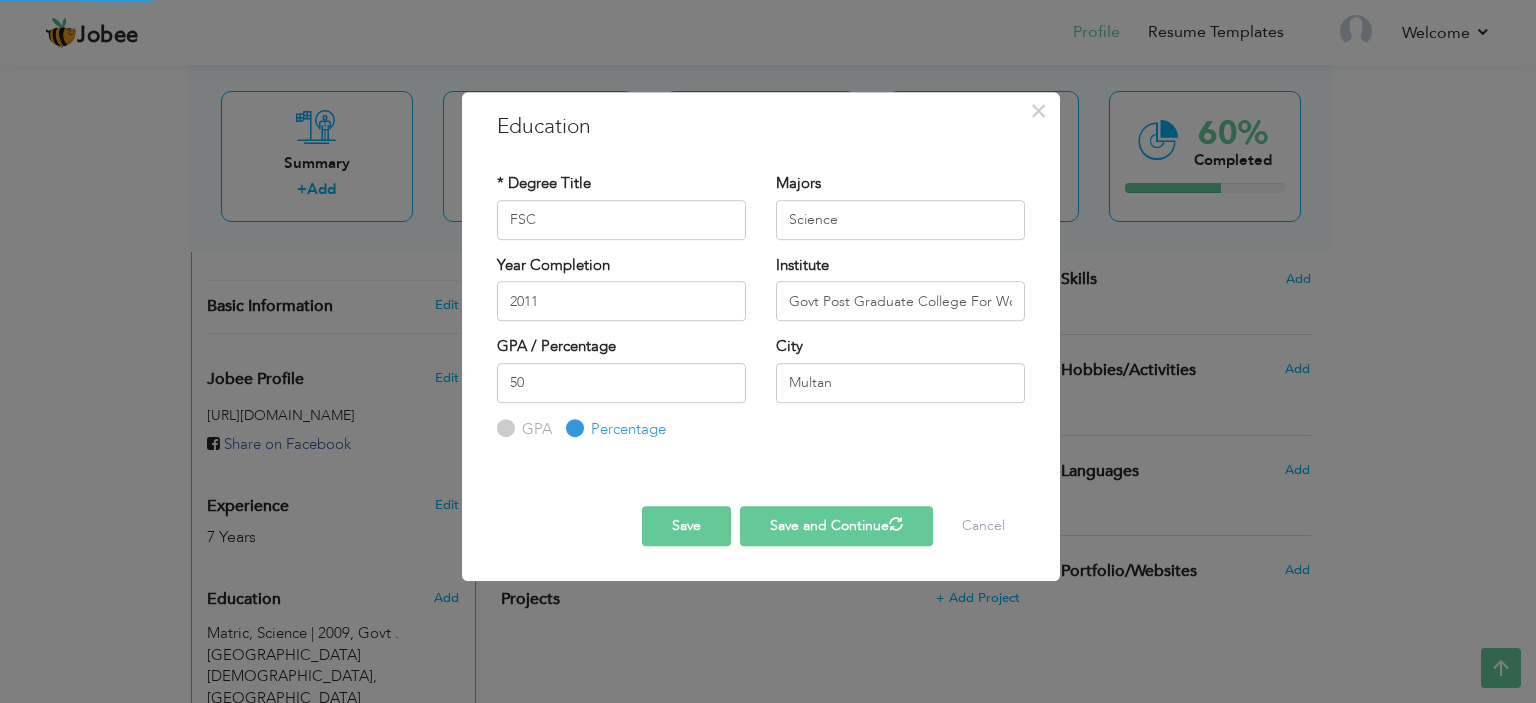 type 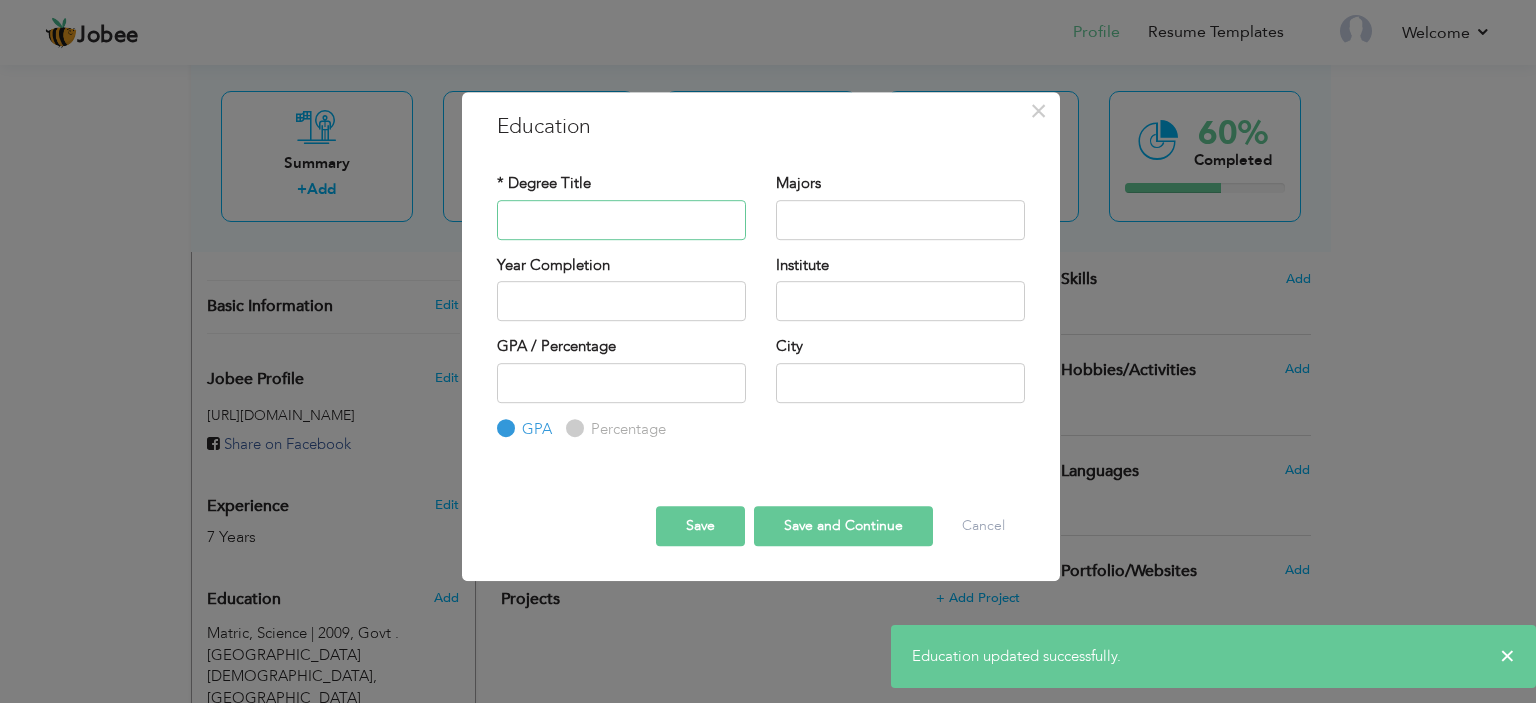 click at bounding box center [621, 220] 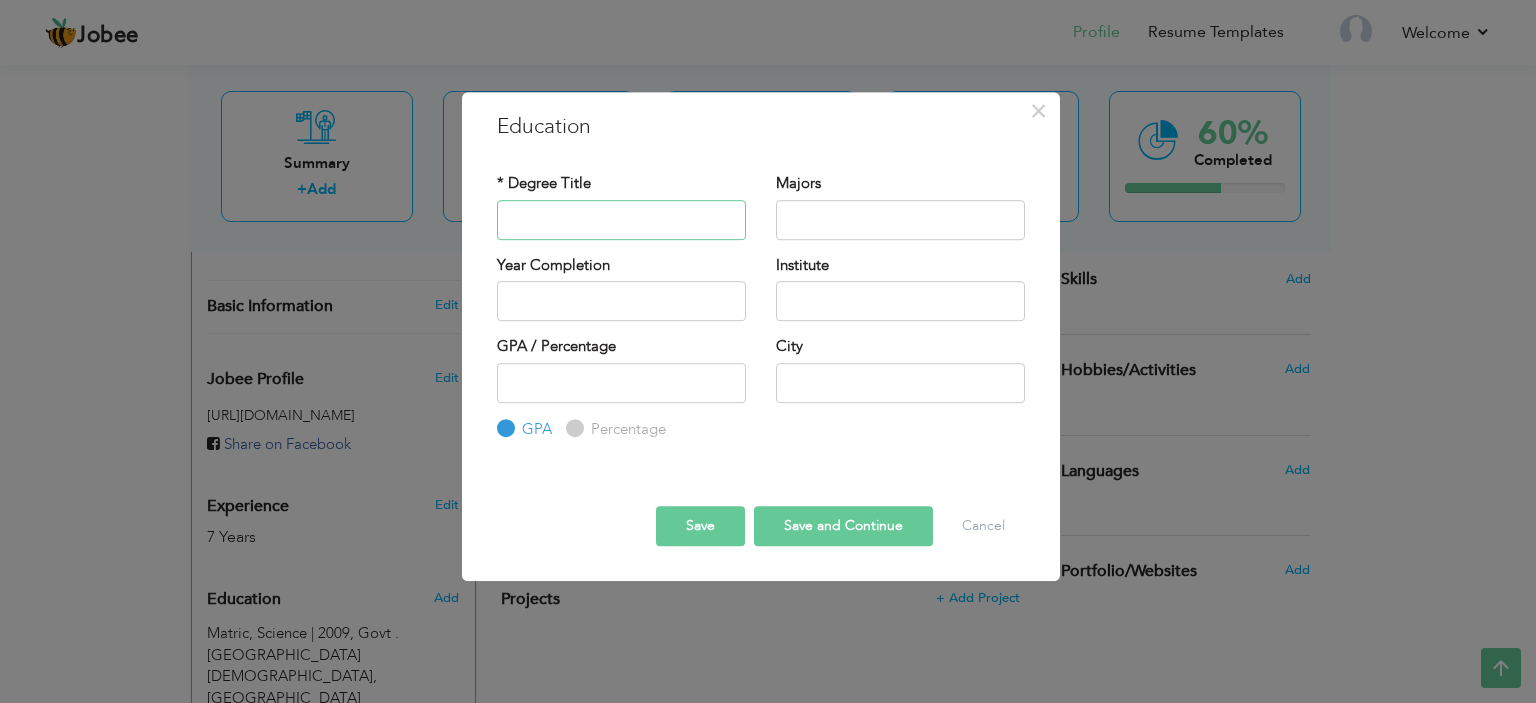click at bounding box center [621, 220] 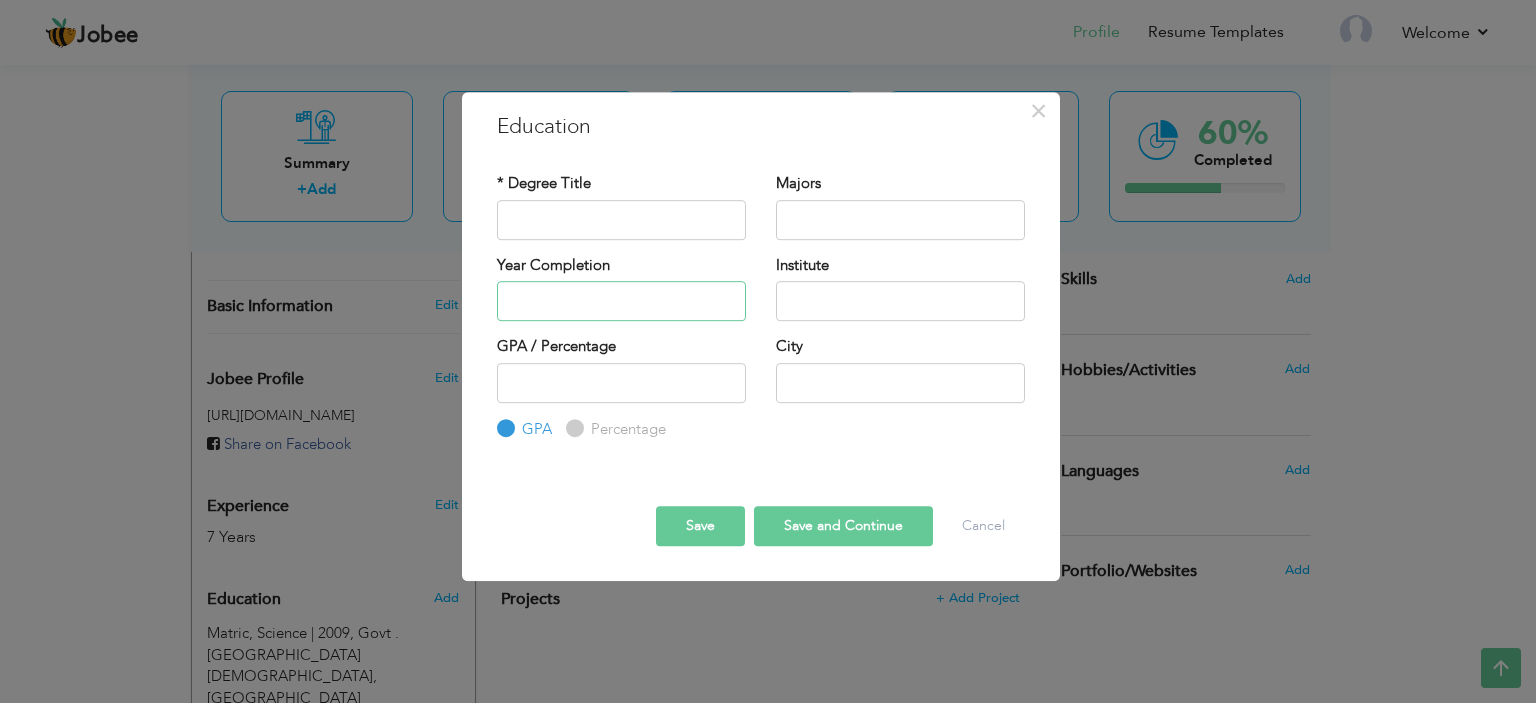 click at bounding box center [621, 301] 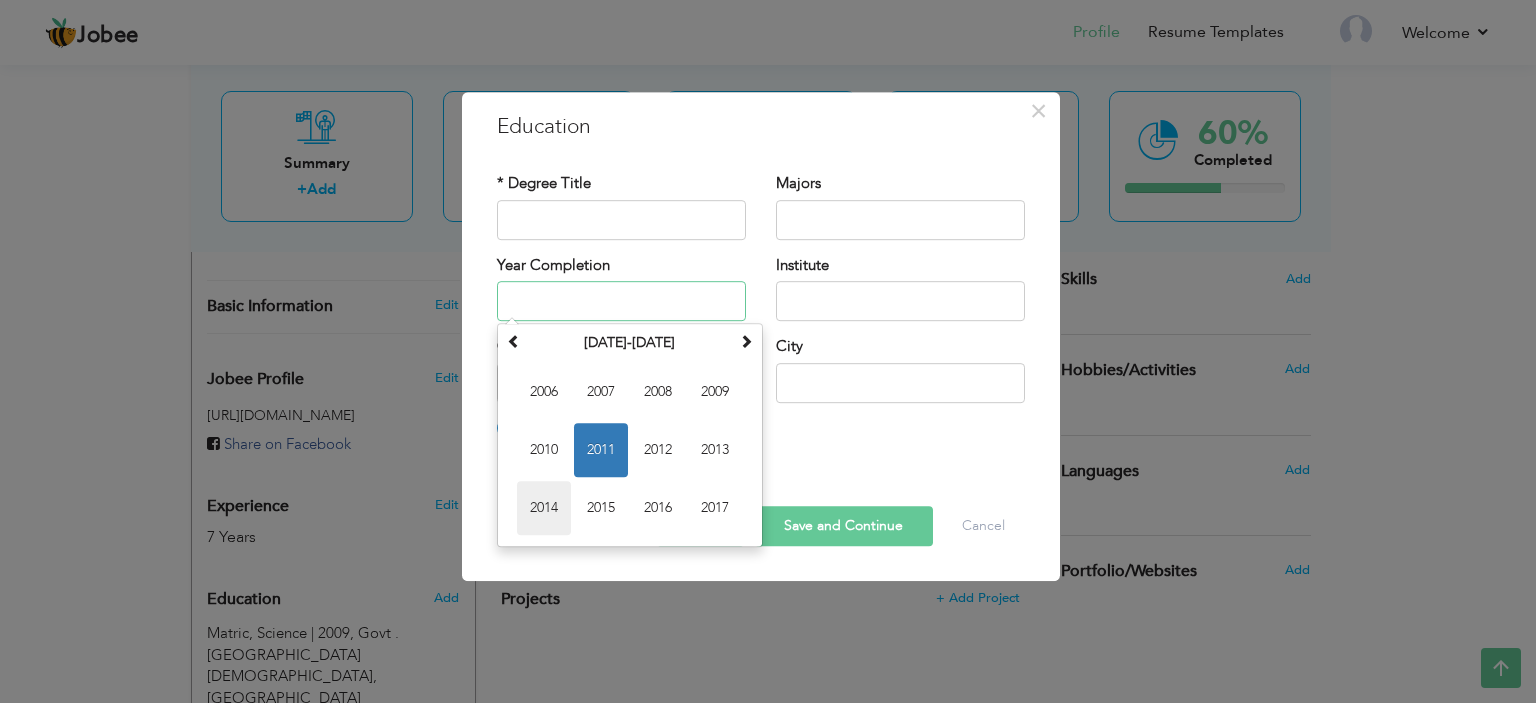 click on "2014" at bounding box center [544, 508] 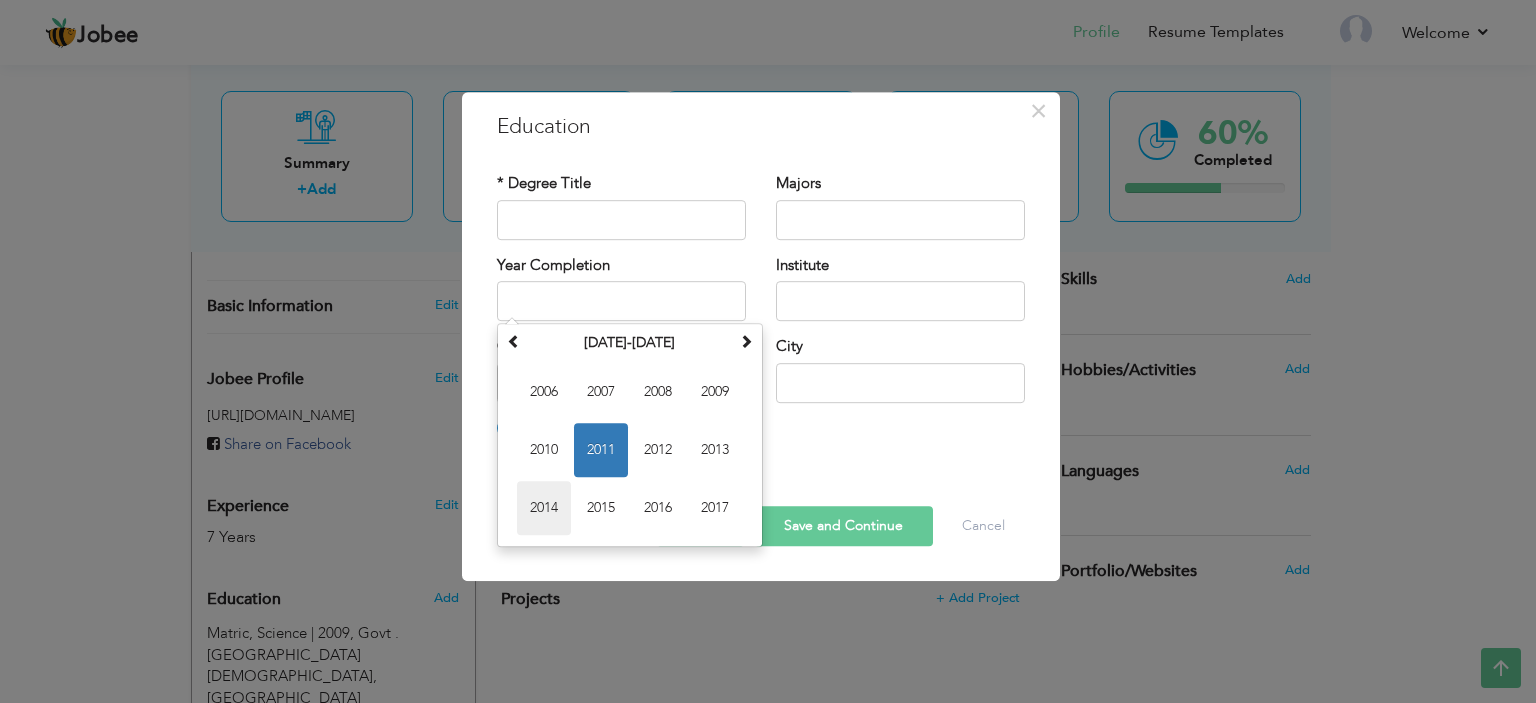 type on "2014" 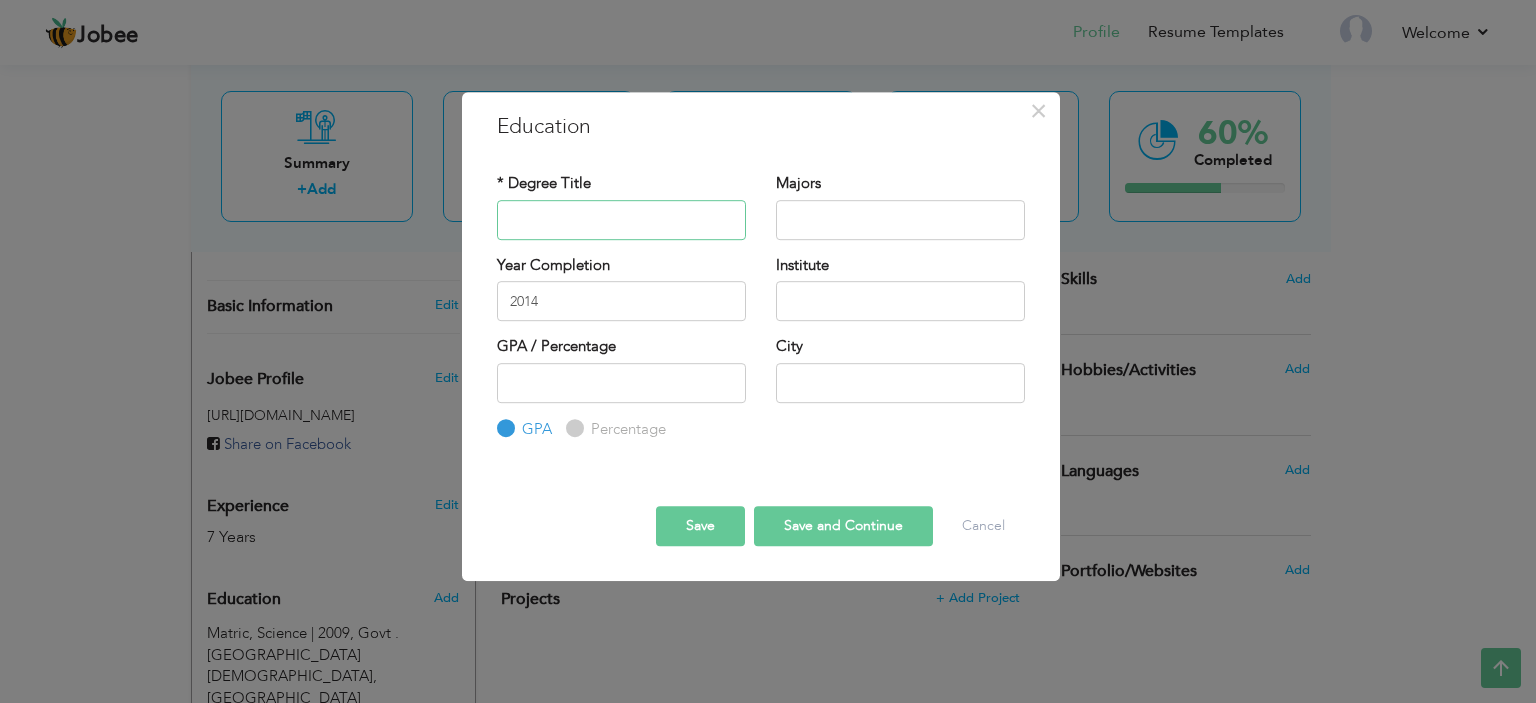 click at bounding box center (621, 220) 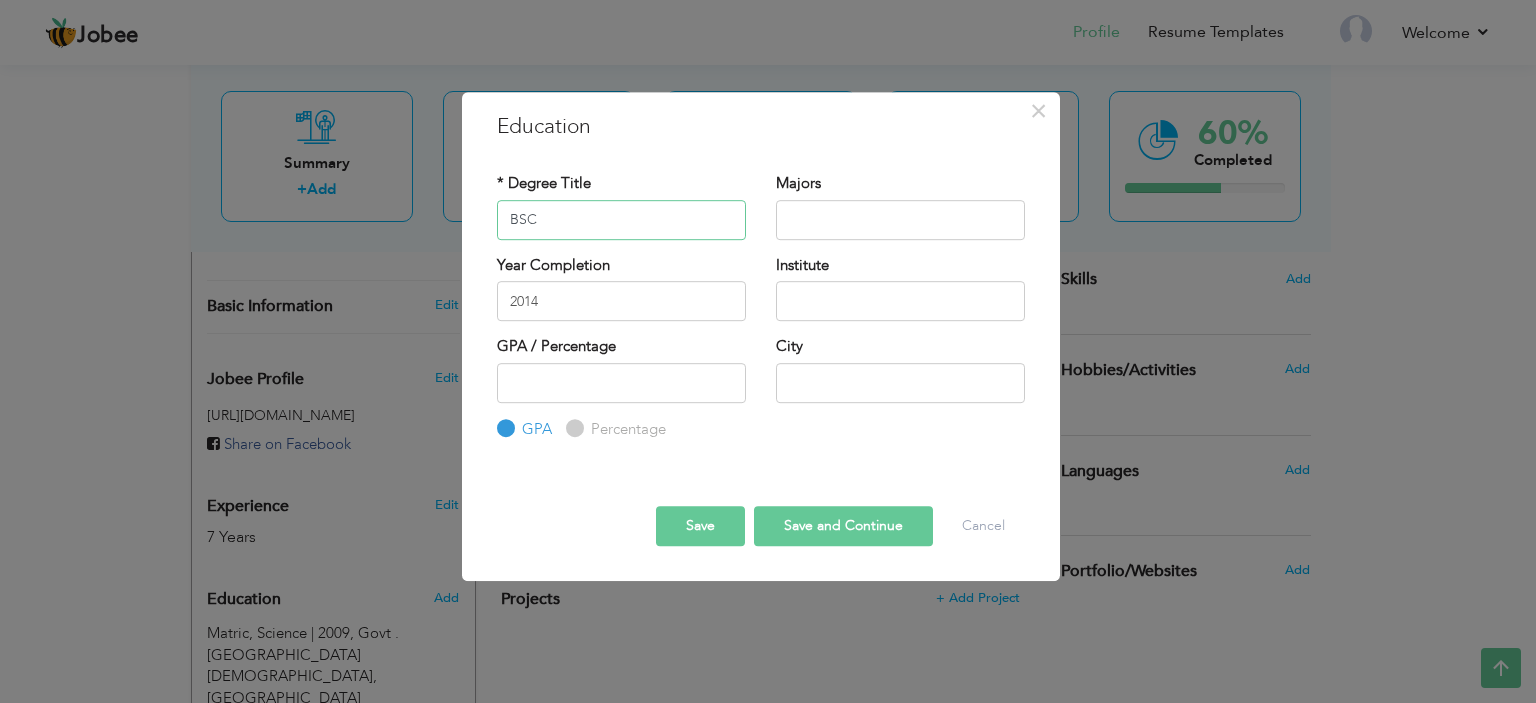 type on "BSC" 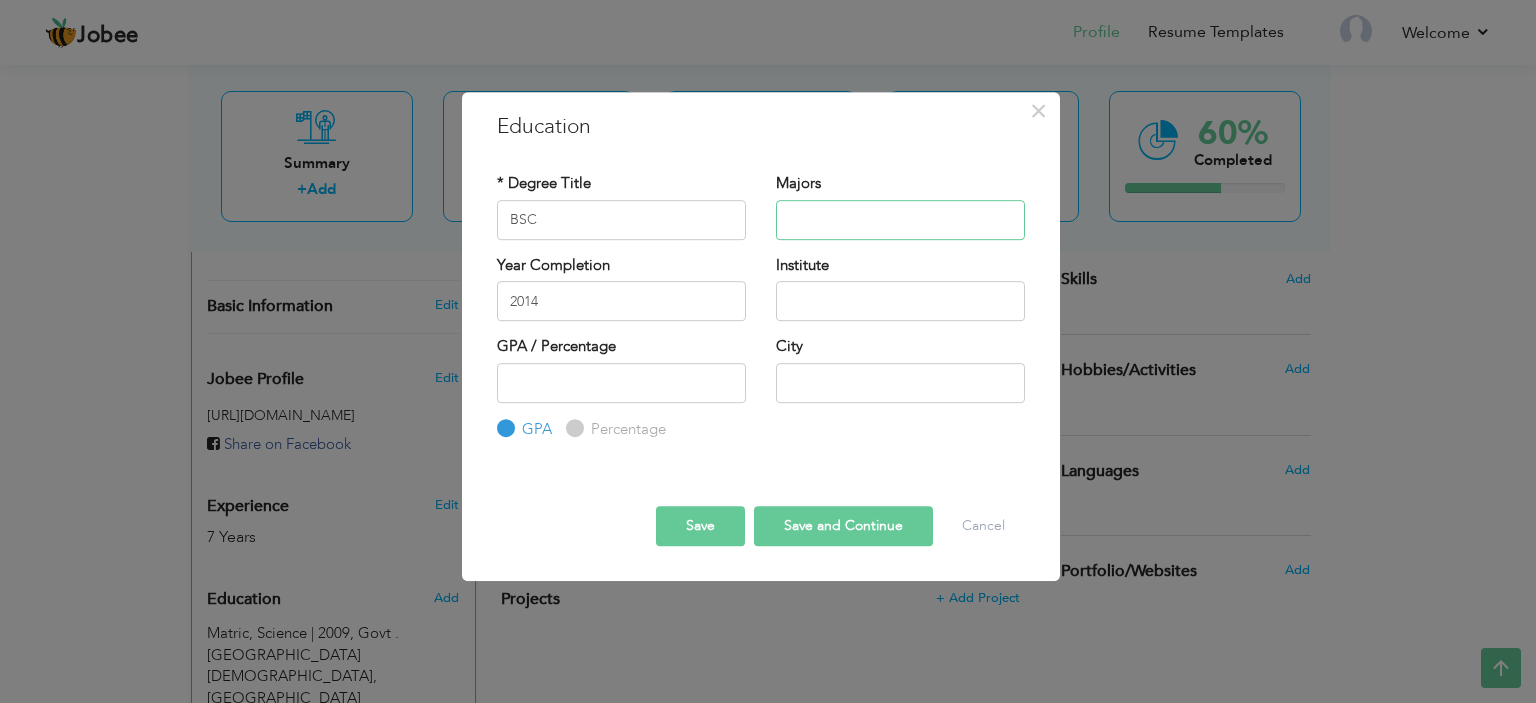 click at bounding box center (900, 220) 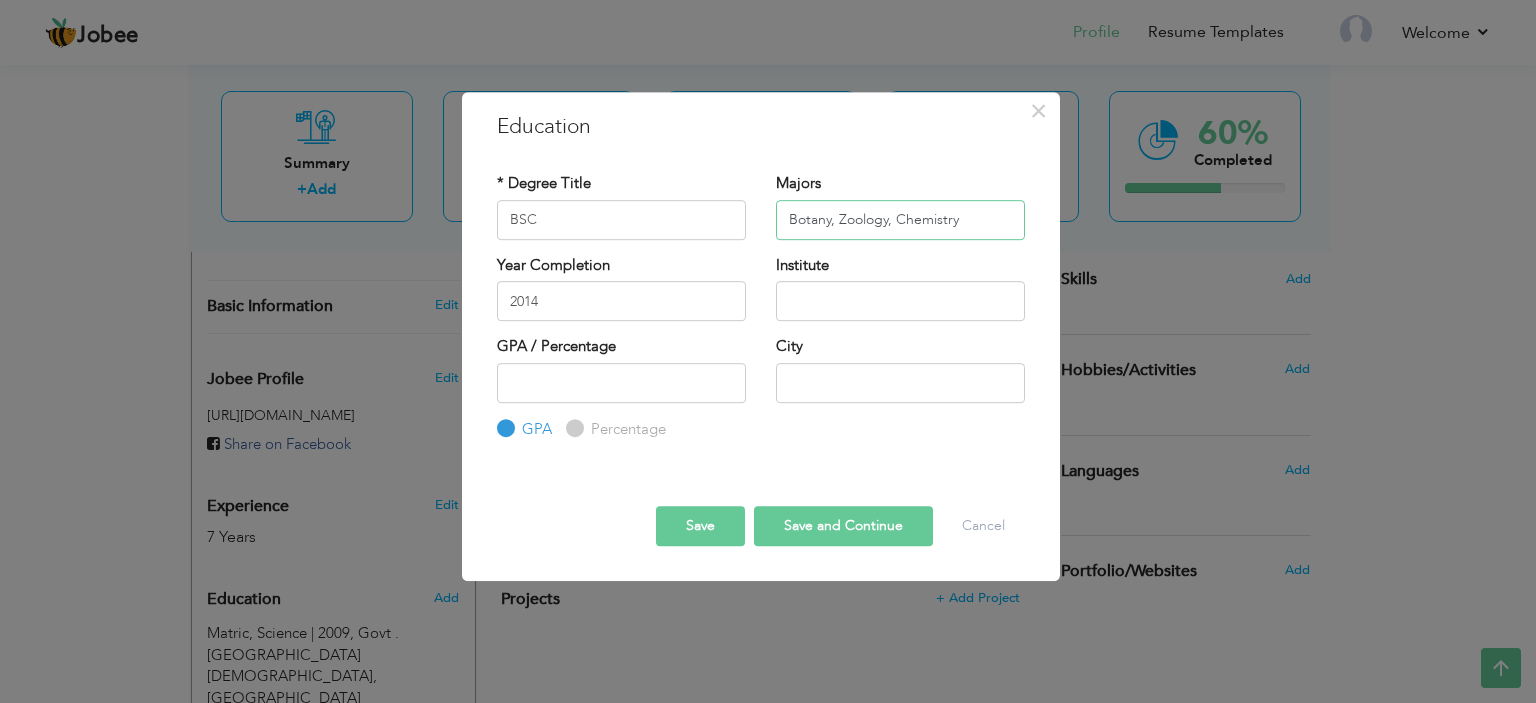 type on "Botany, Zoology, Chemistry" 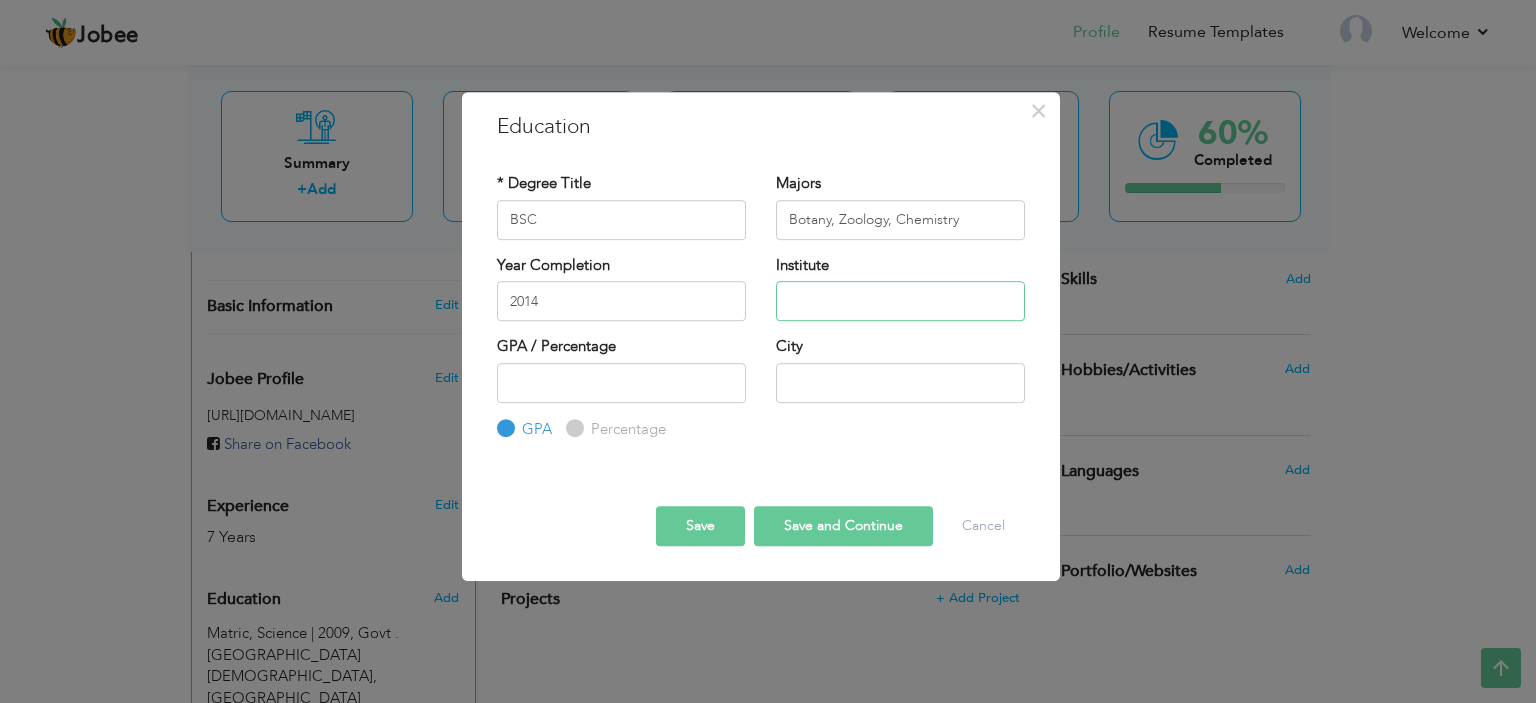 click at bounding box center (900, 301) 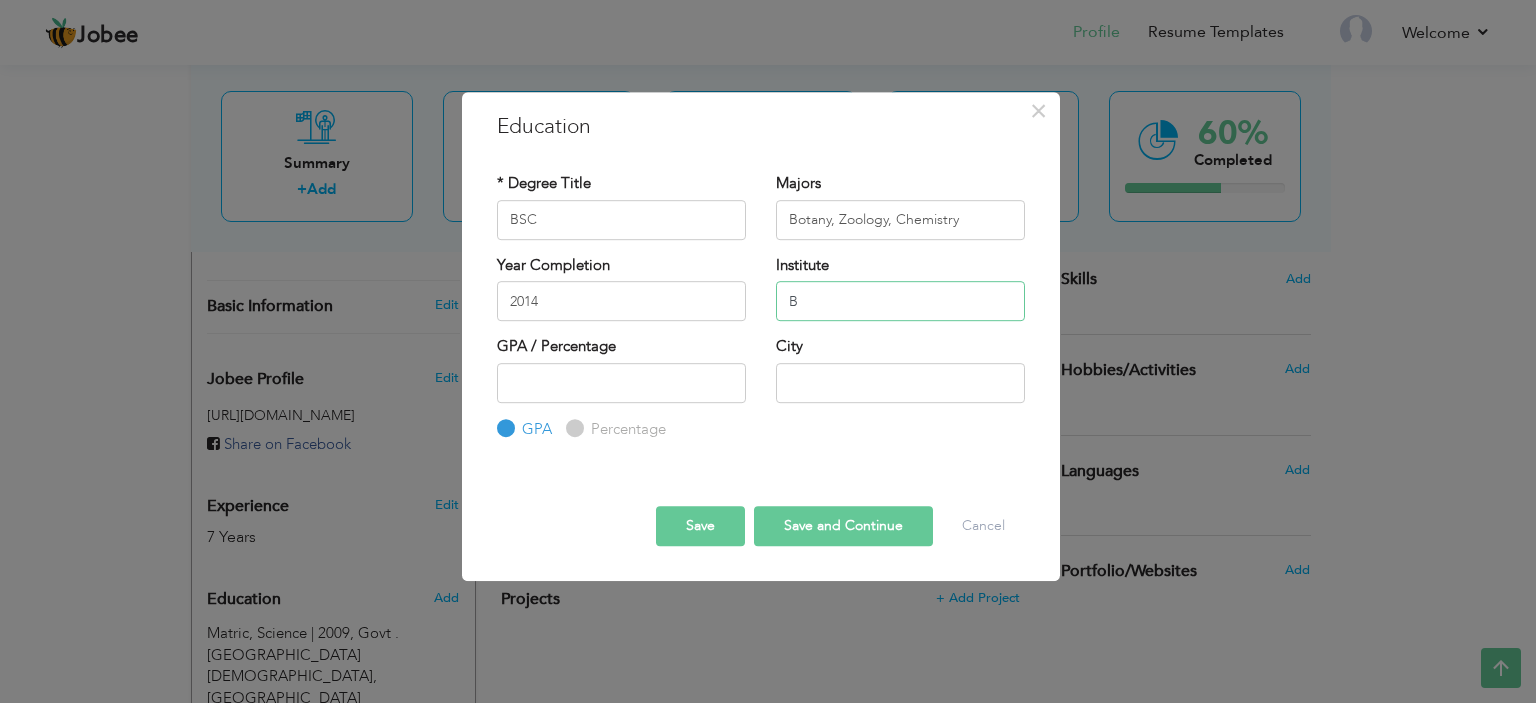 type on "B" 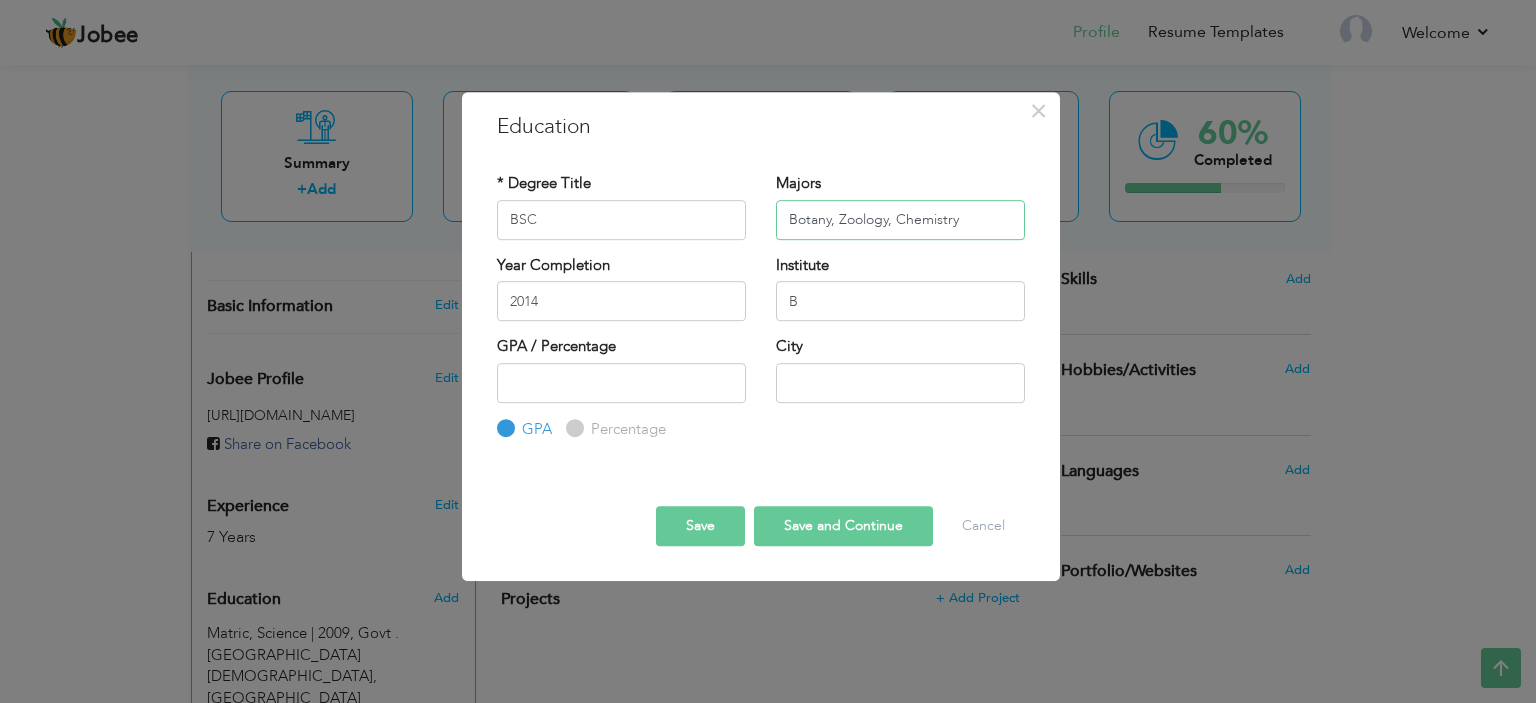 drag, startPoint x: 970, startPoint y: 215, endPoint x: 757, endPoint y: 232, distance: 213.67732 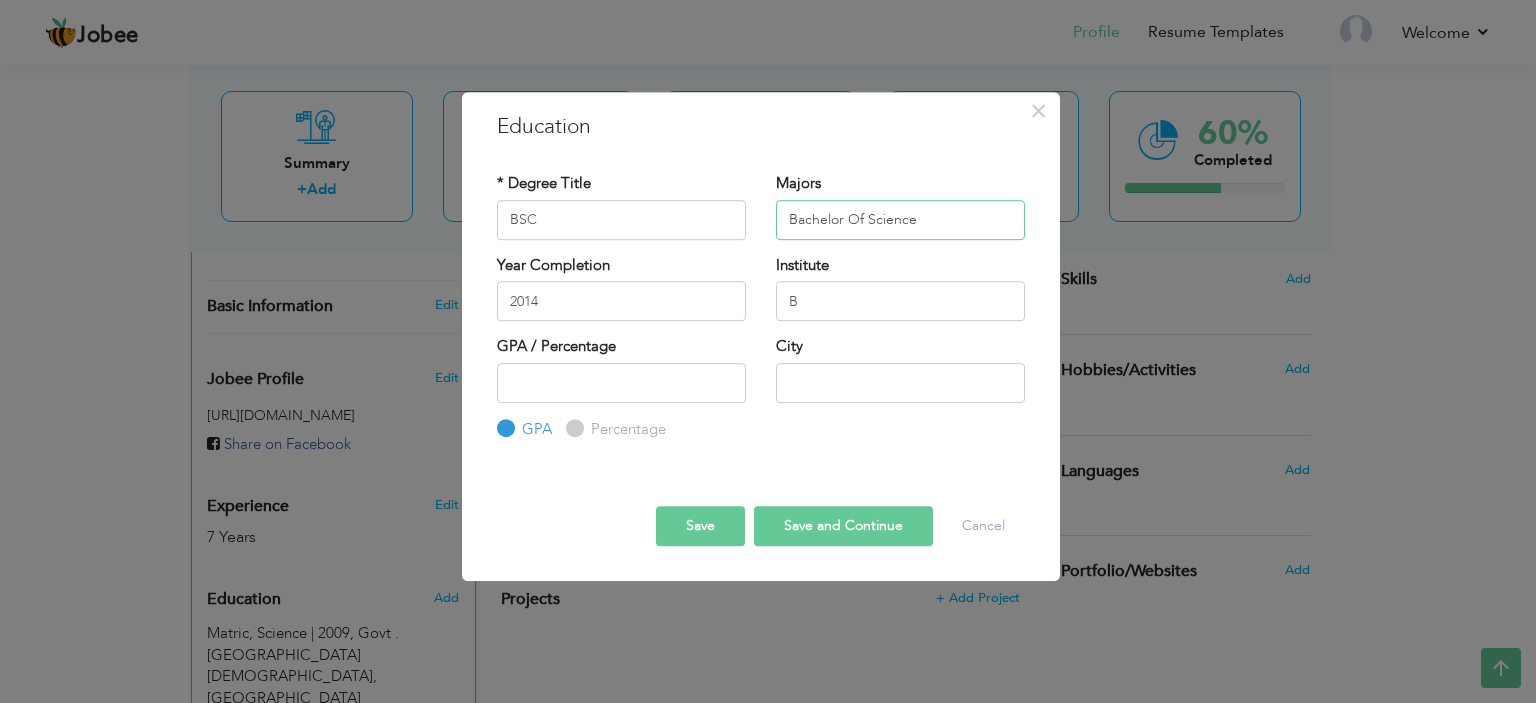 type on "Bachelor Of Science" 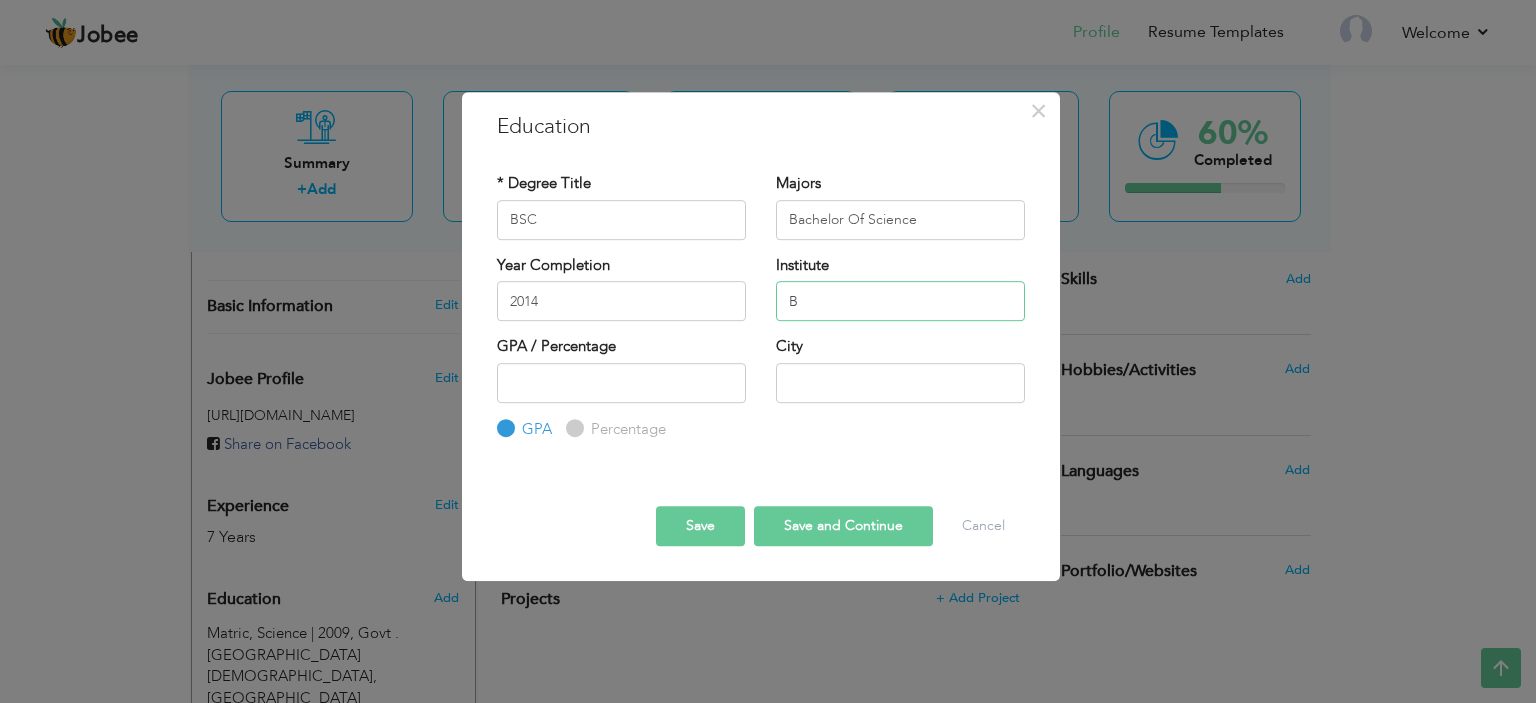 click on "B" at bounding box center [900, 301] 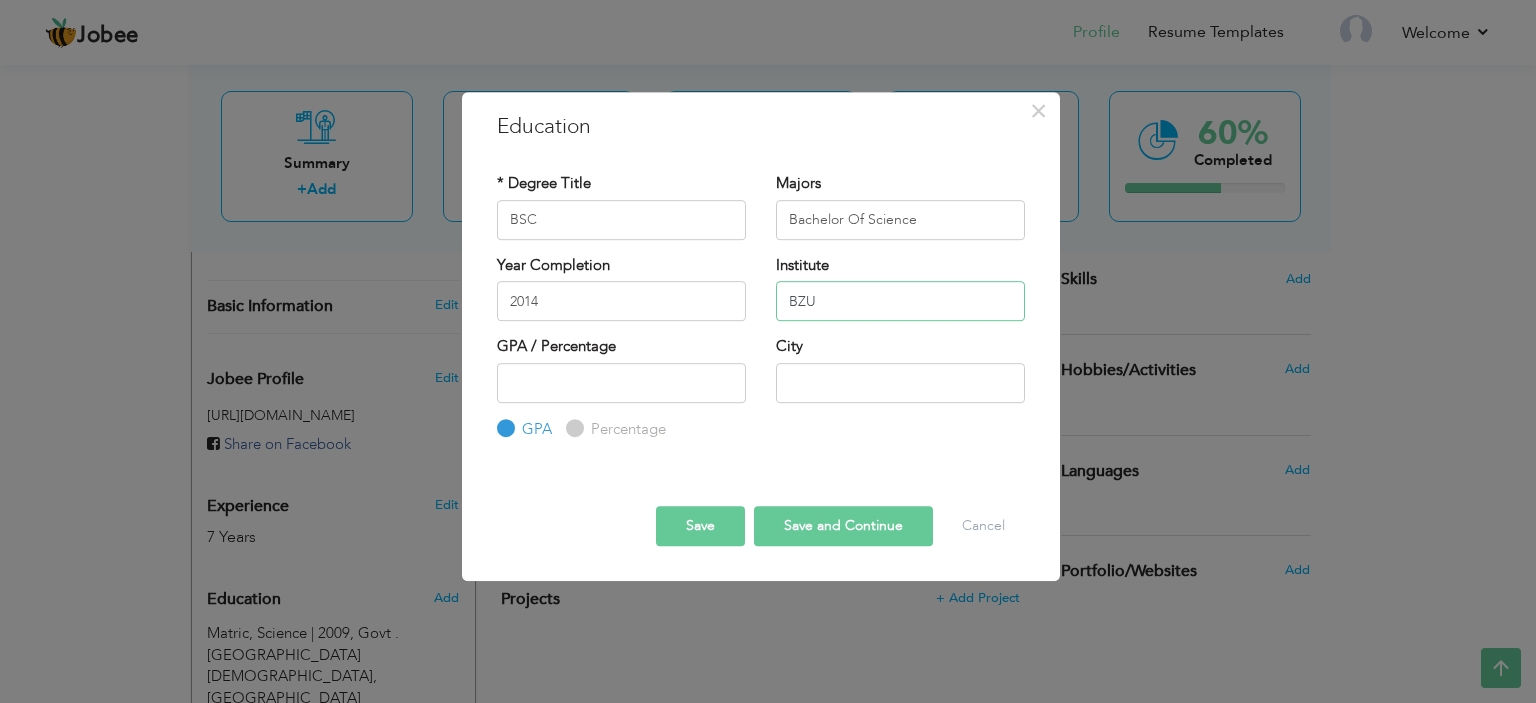 type on "BZU" 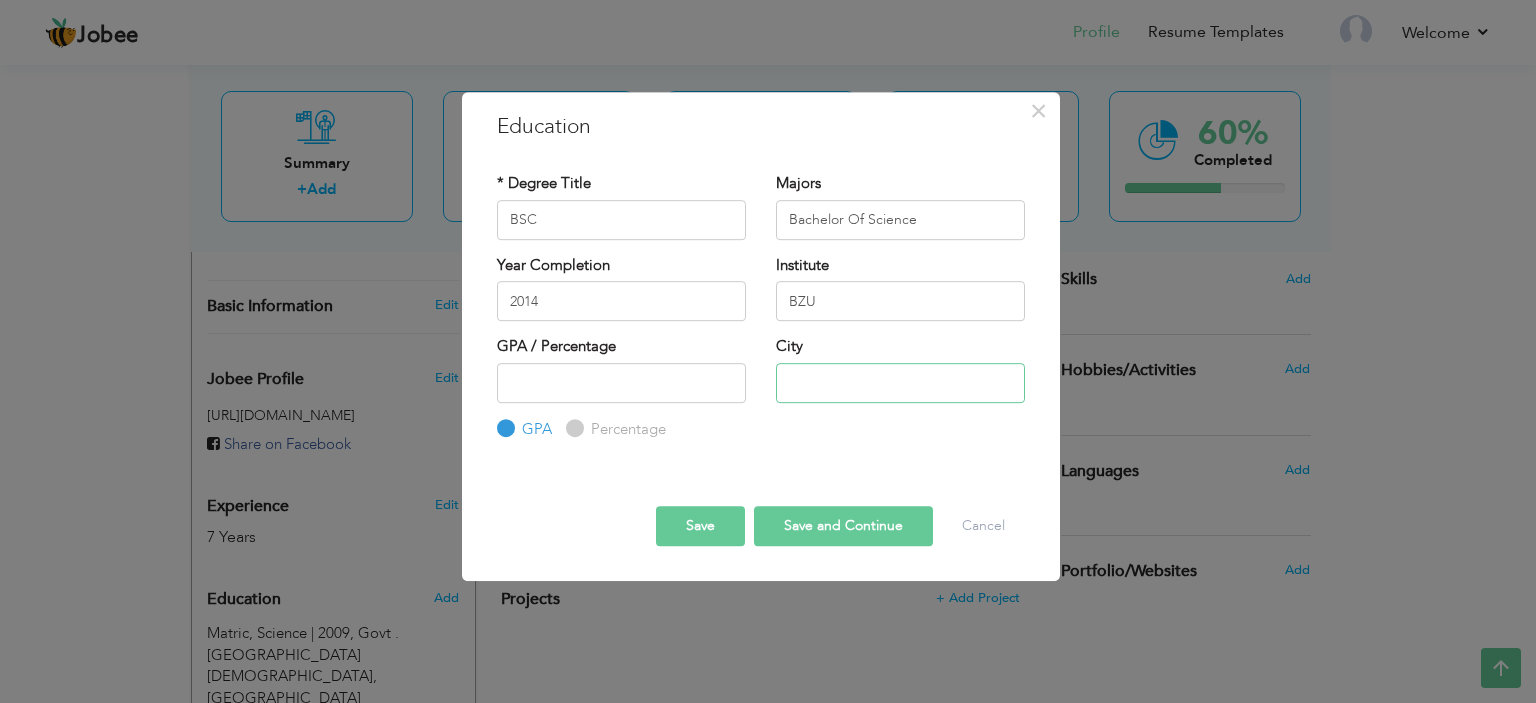 click at bounding box center [900, 383] 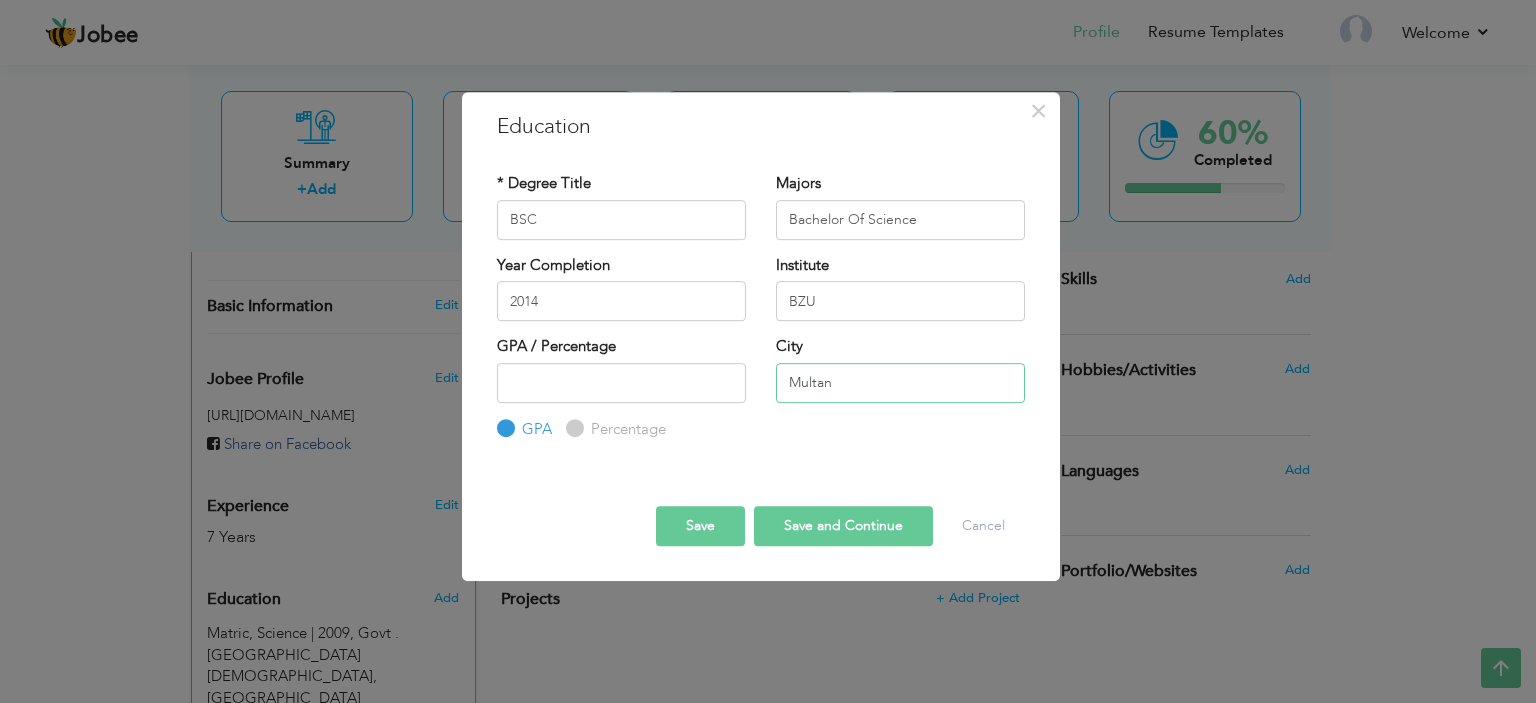 type on "Multan" 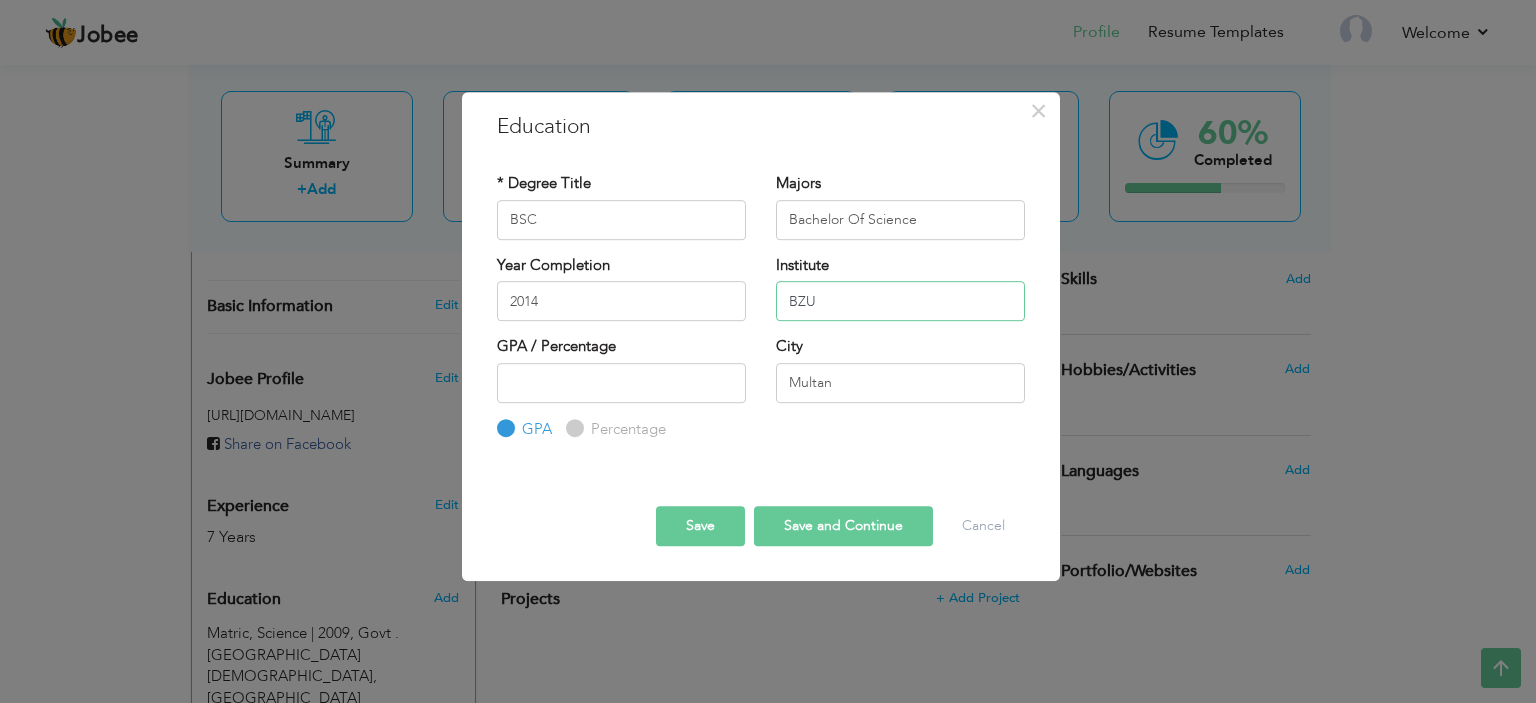 click on "BZU" at bounding box center [900, 301] 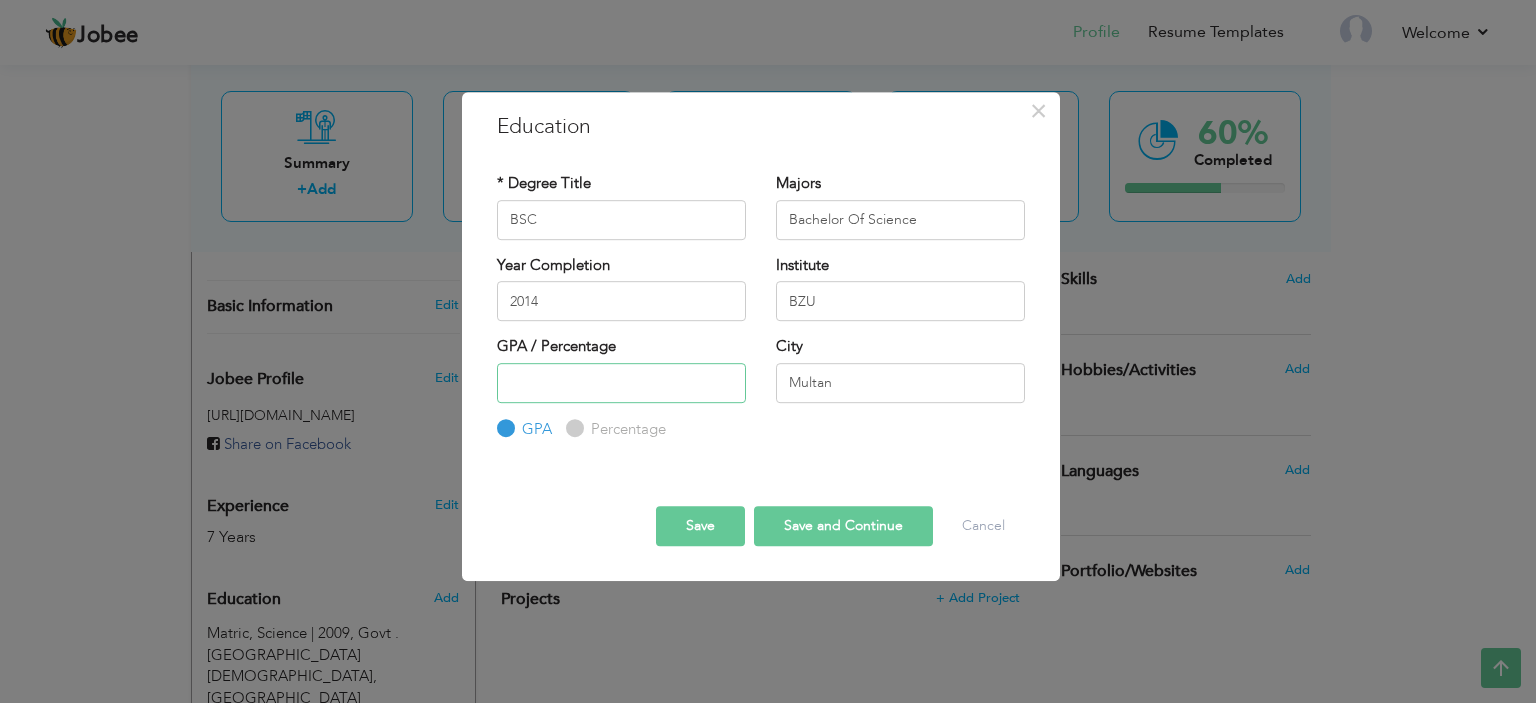 click at bounding box center (621, 383) 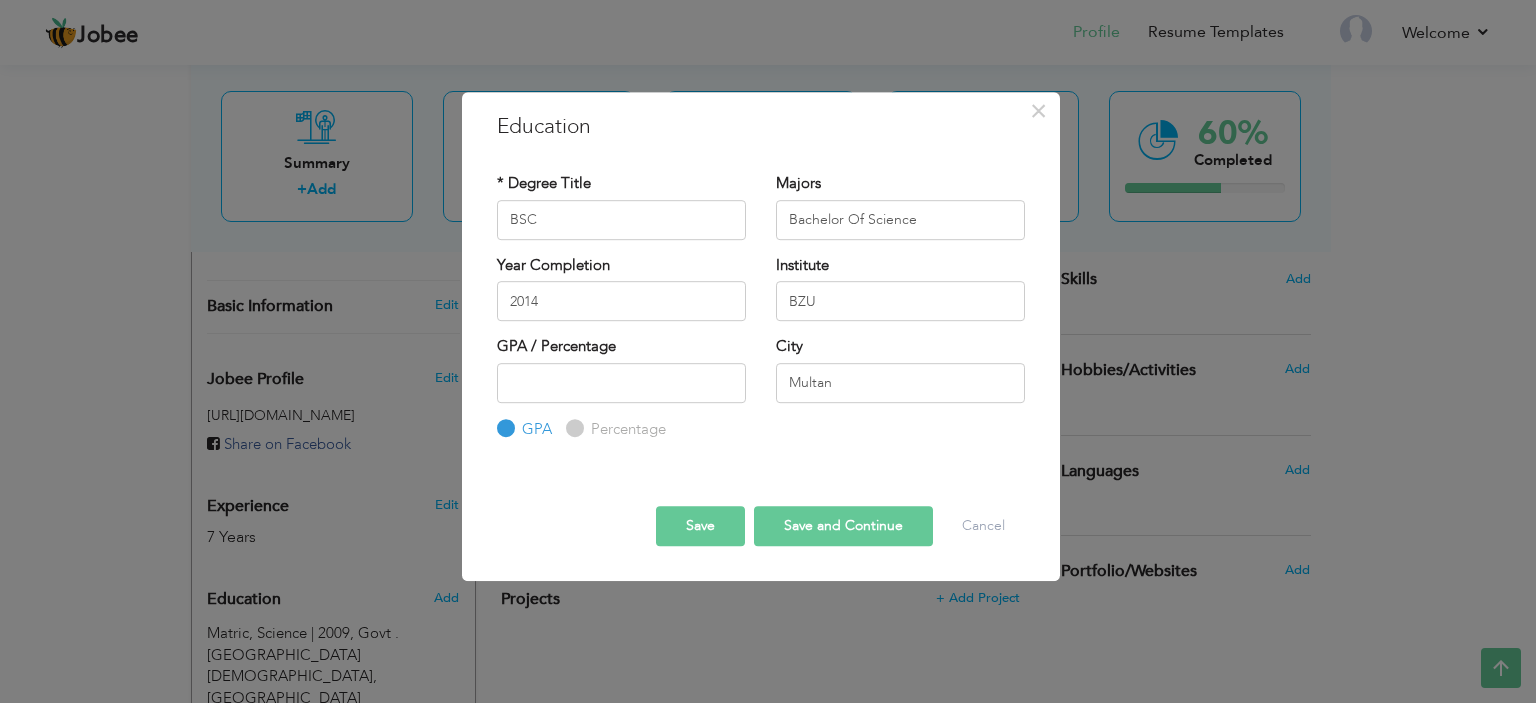 click on "Percentage" at bounding box center (572, 428) 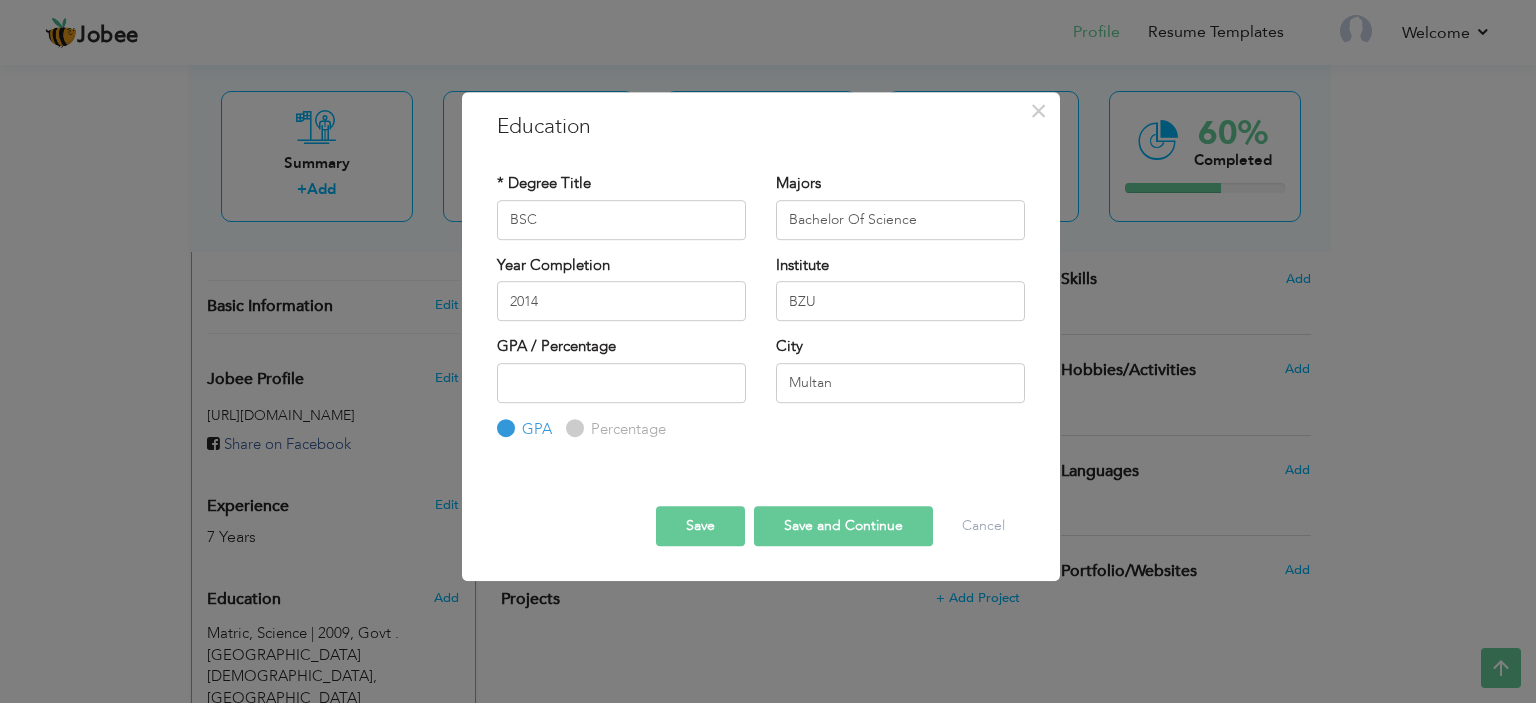 radio on "true" 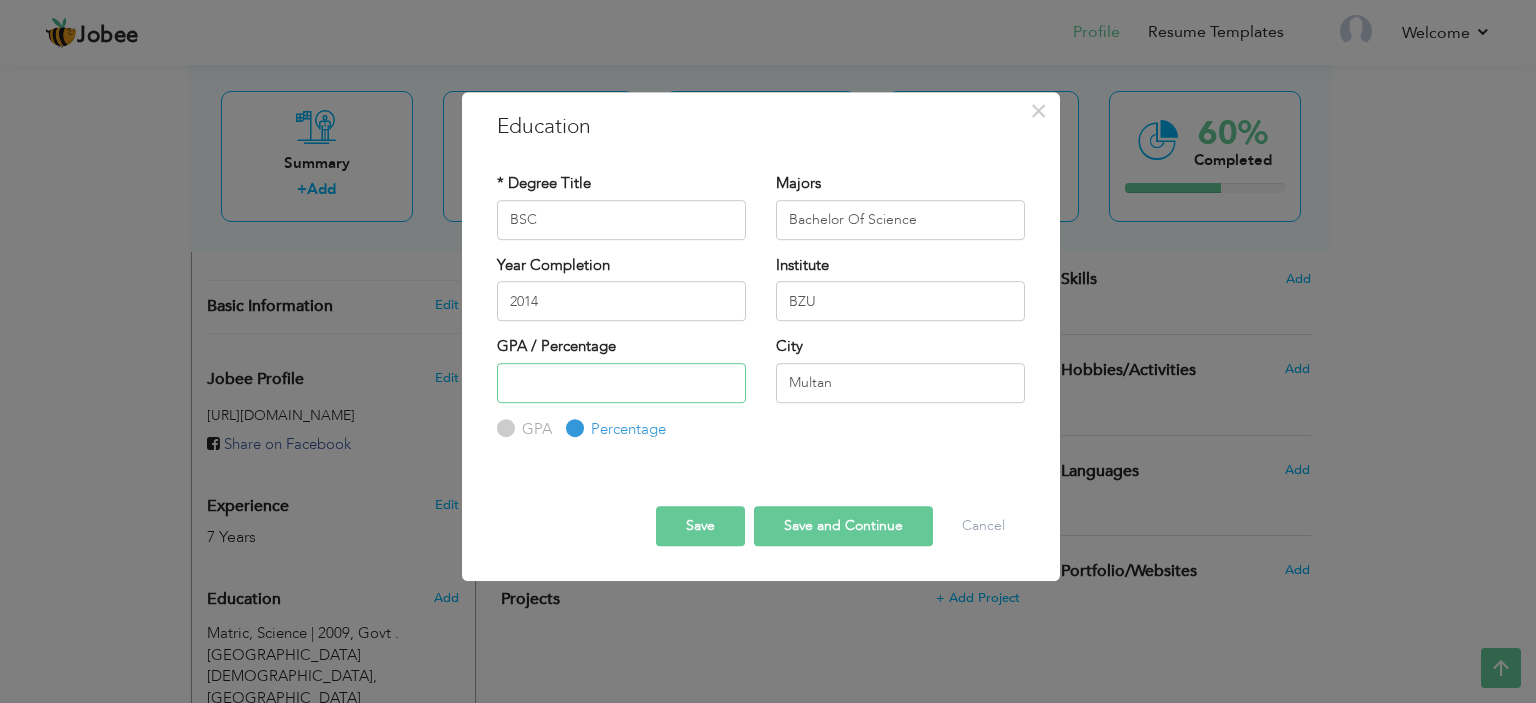click at bounding box center [621, 383] 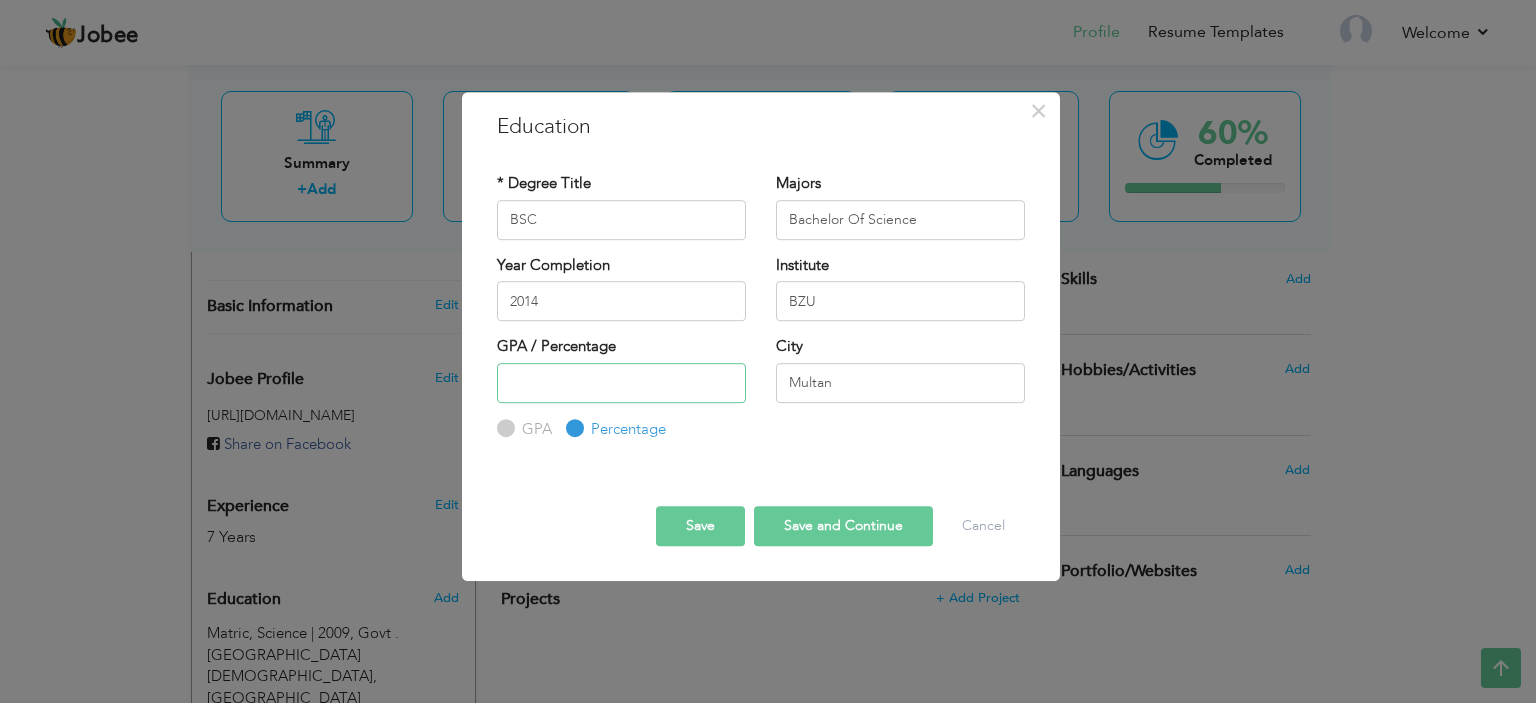 click at bounding box center [621, 383] 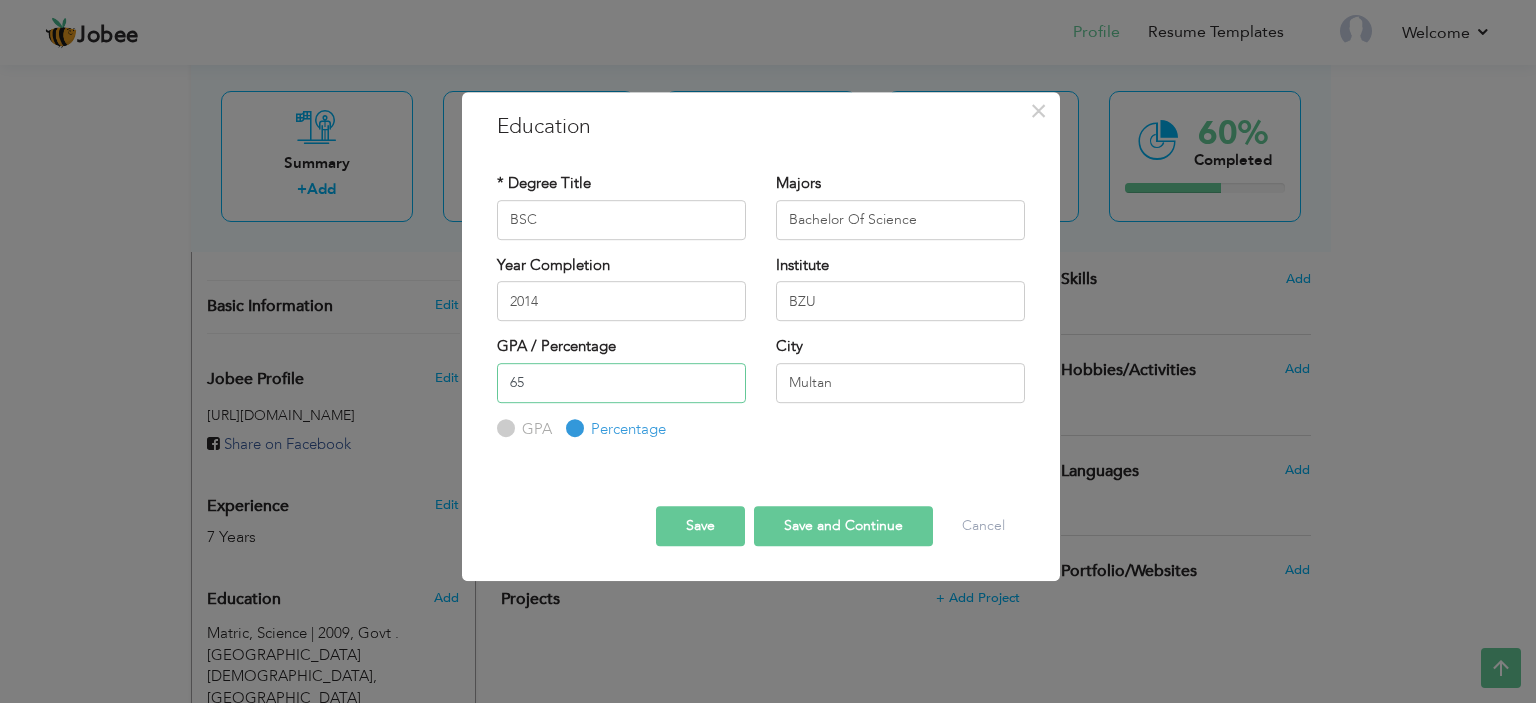 type on "65" 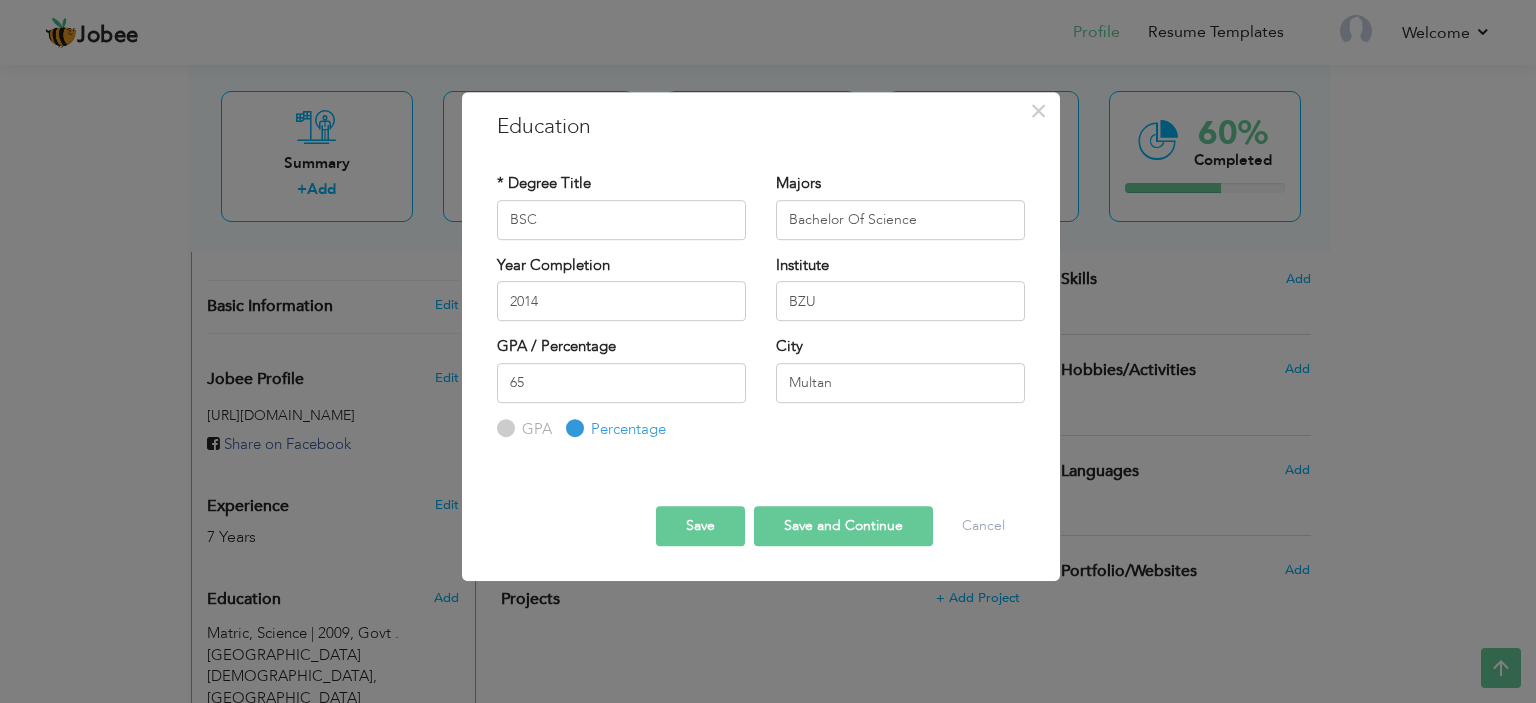 click on "Save and Continue" at bounding box center [843, 526] 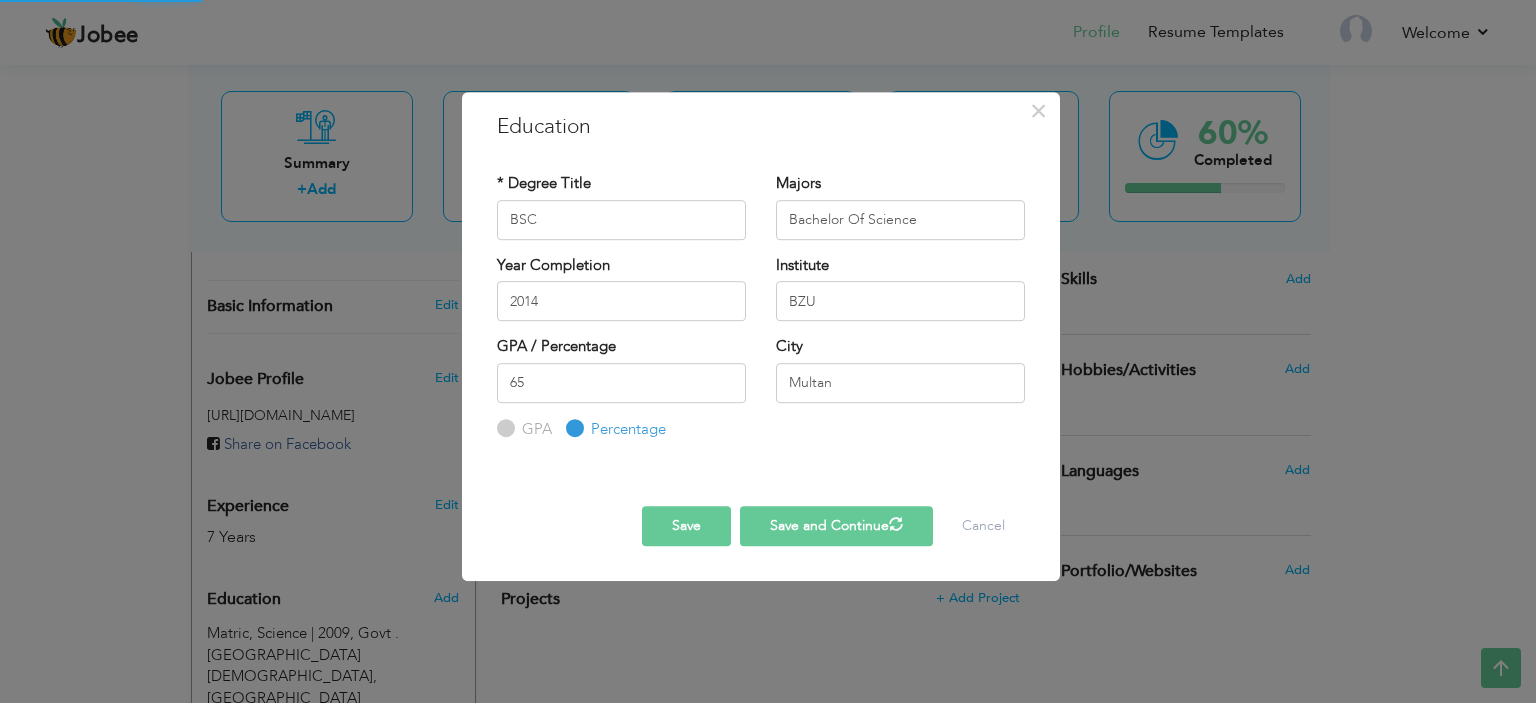 type 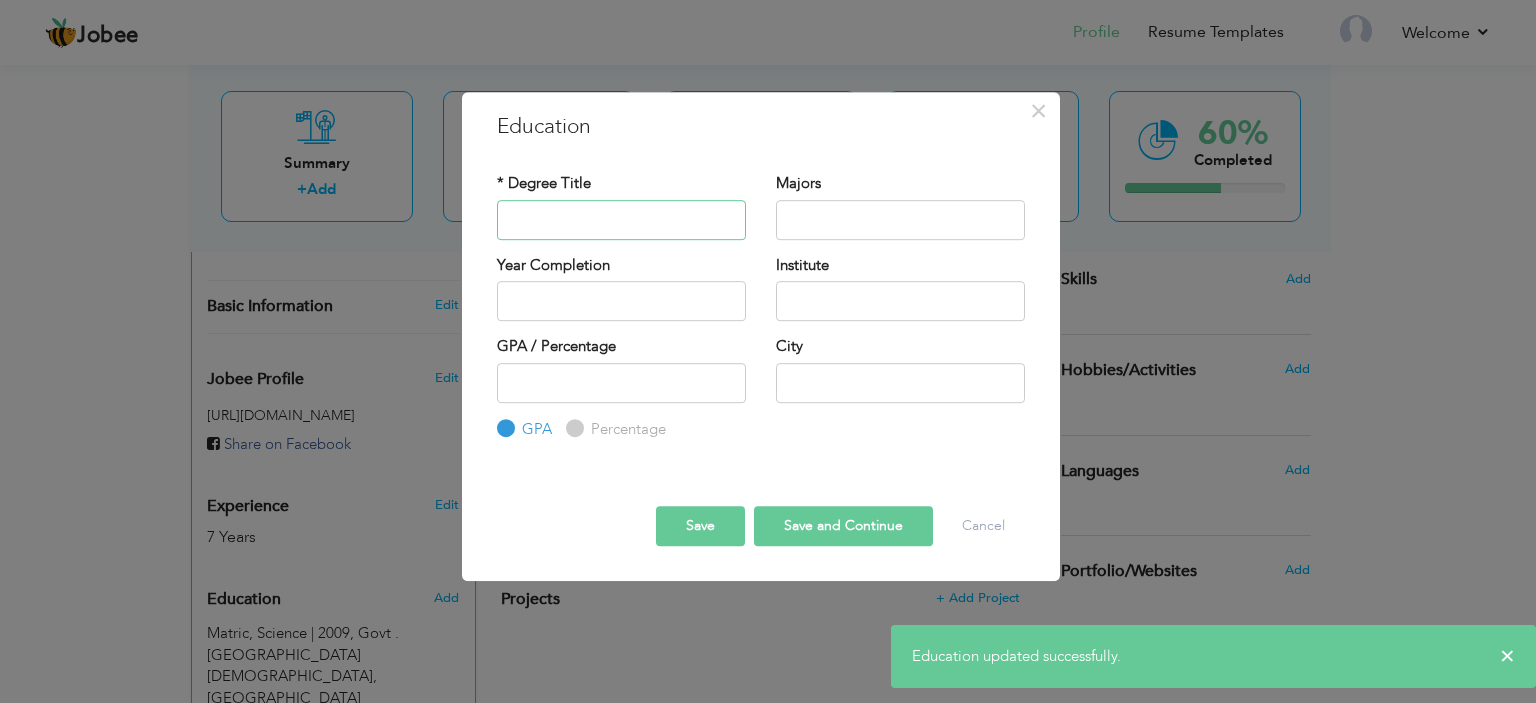 click at bounding box center (621, 220) 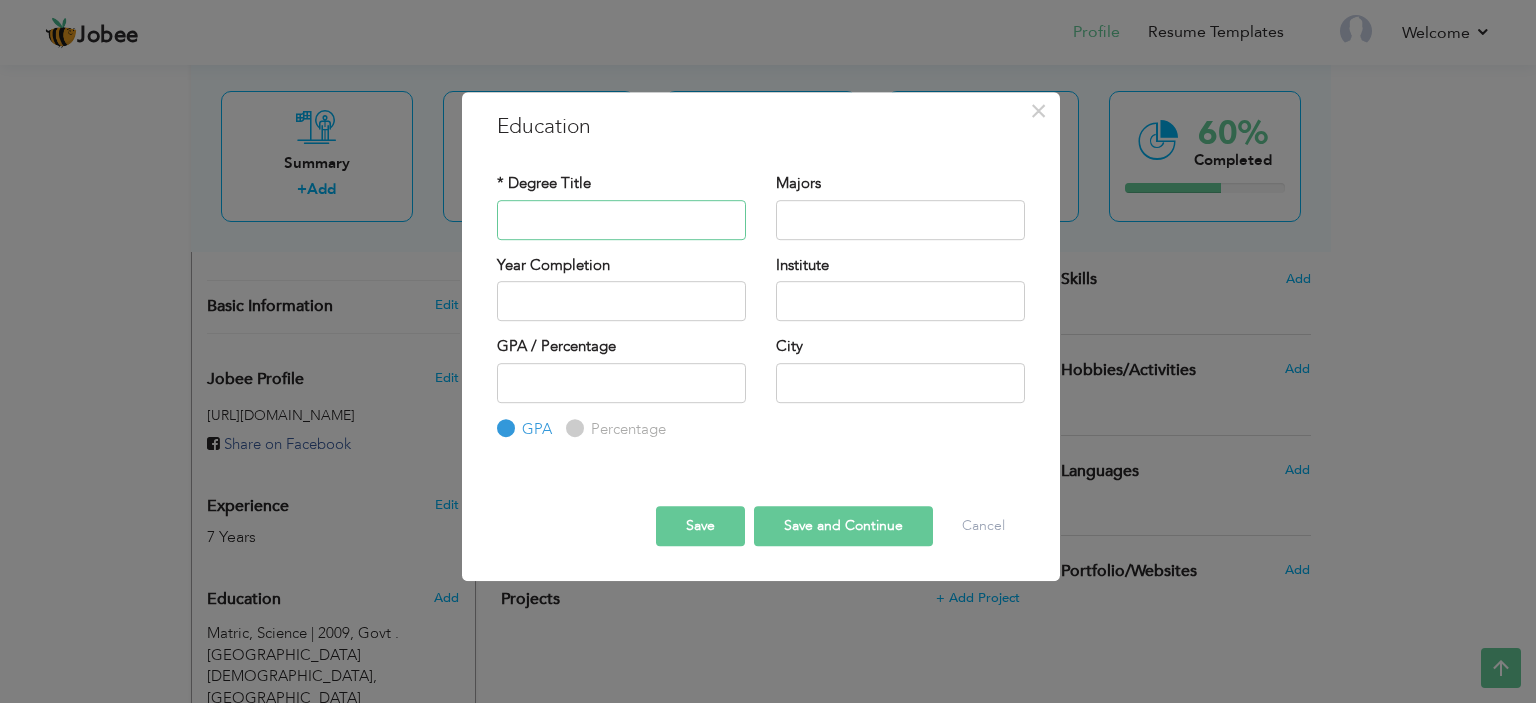 type on "m" 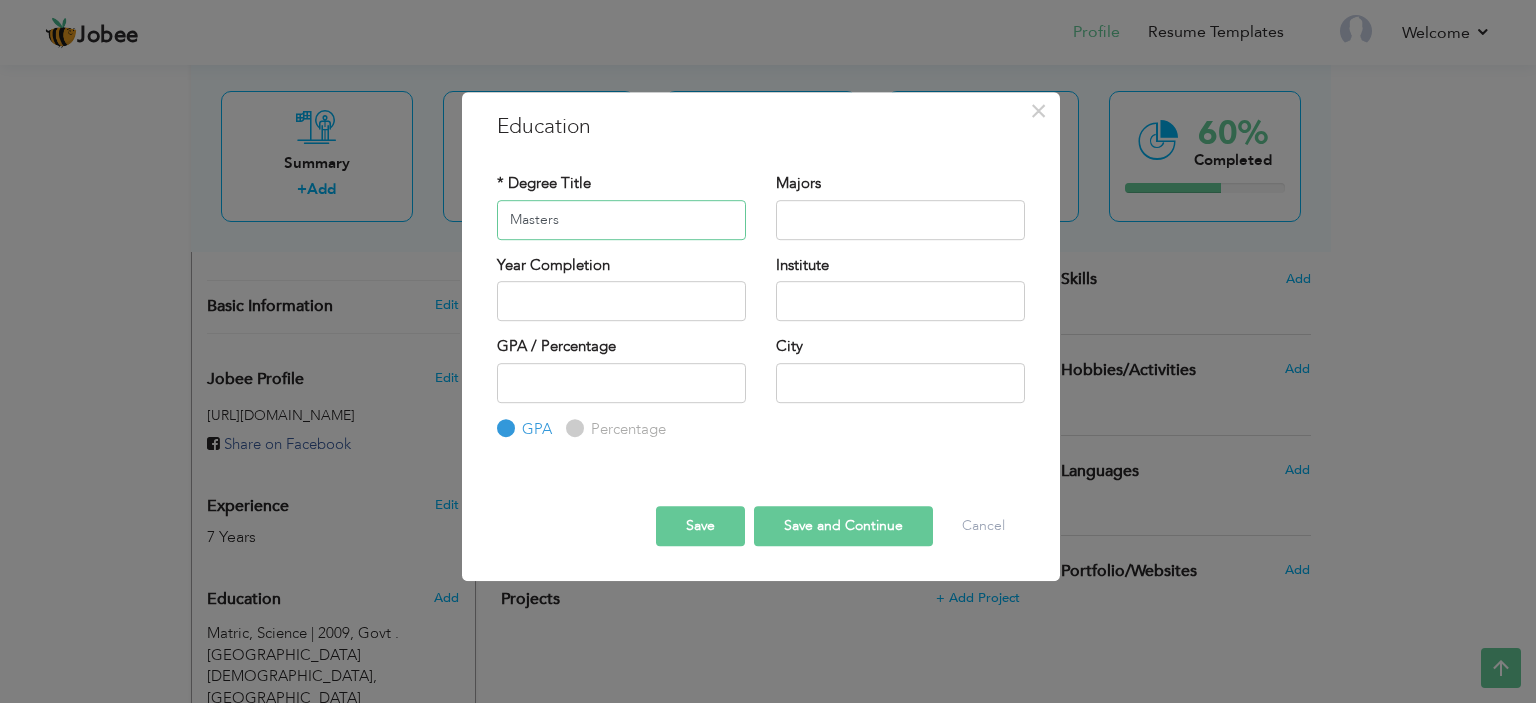 type on "Masters" 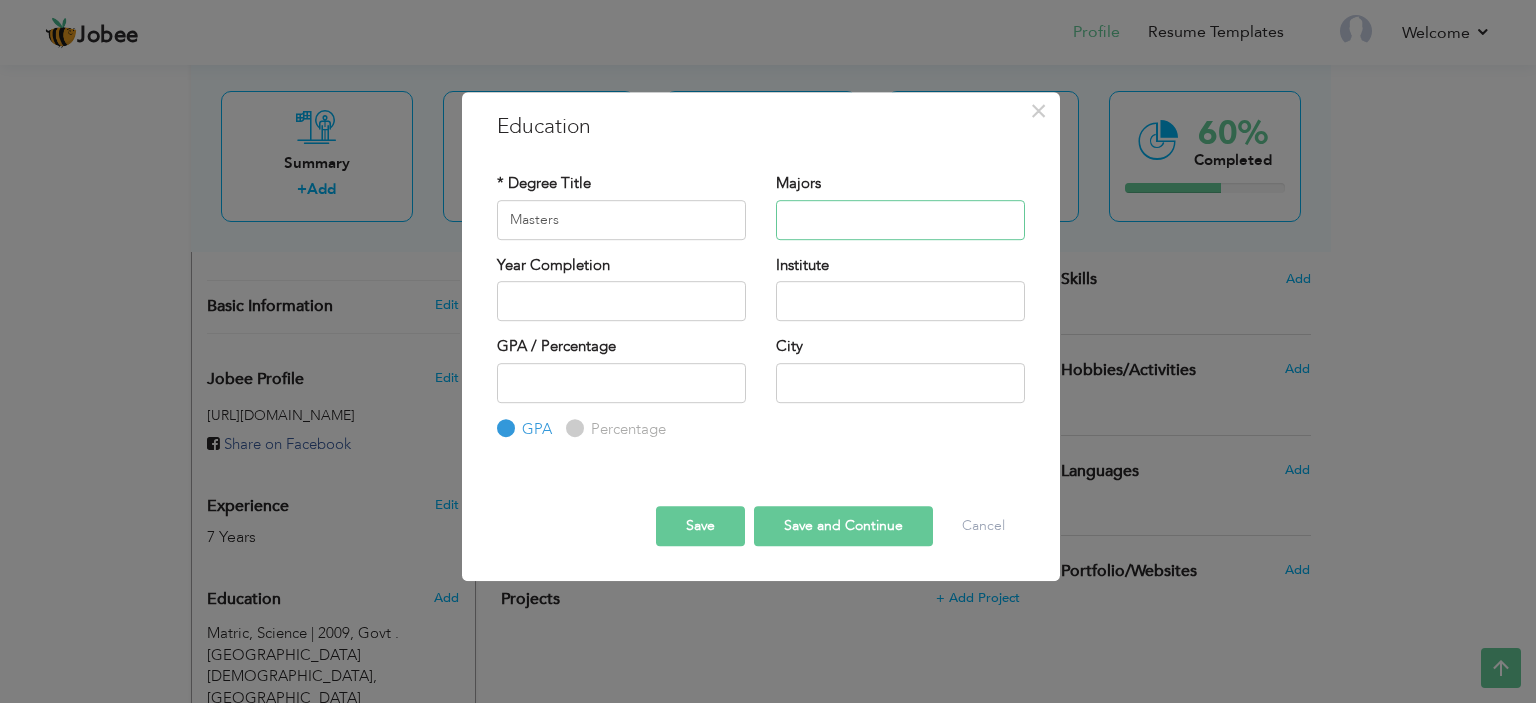click at bounding box center (900, 220) 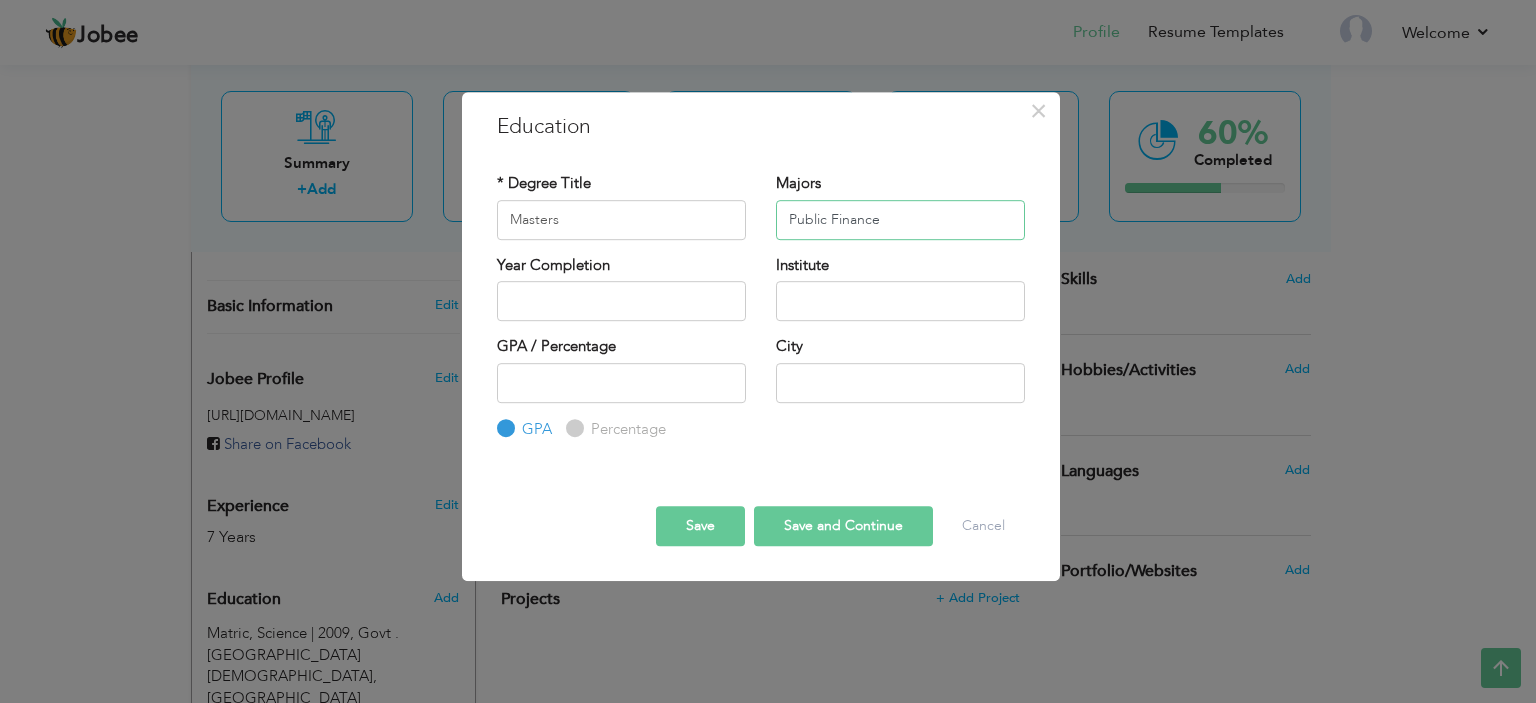 type on "Public Finance" 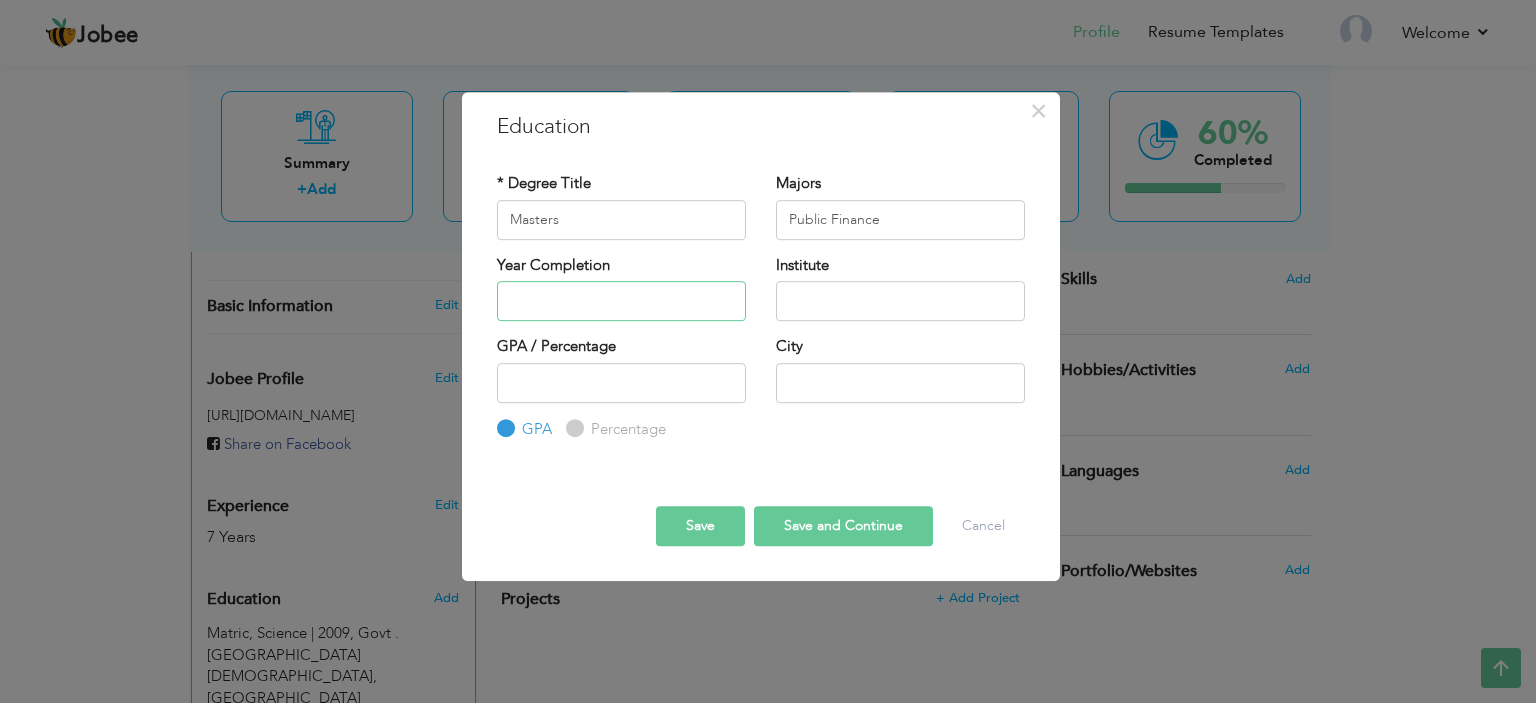 click at bounding box center (621, 301) 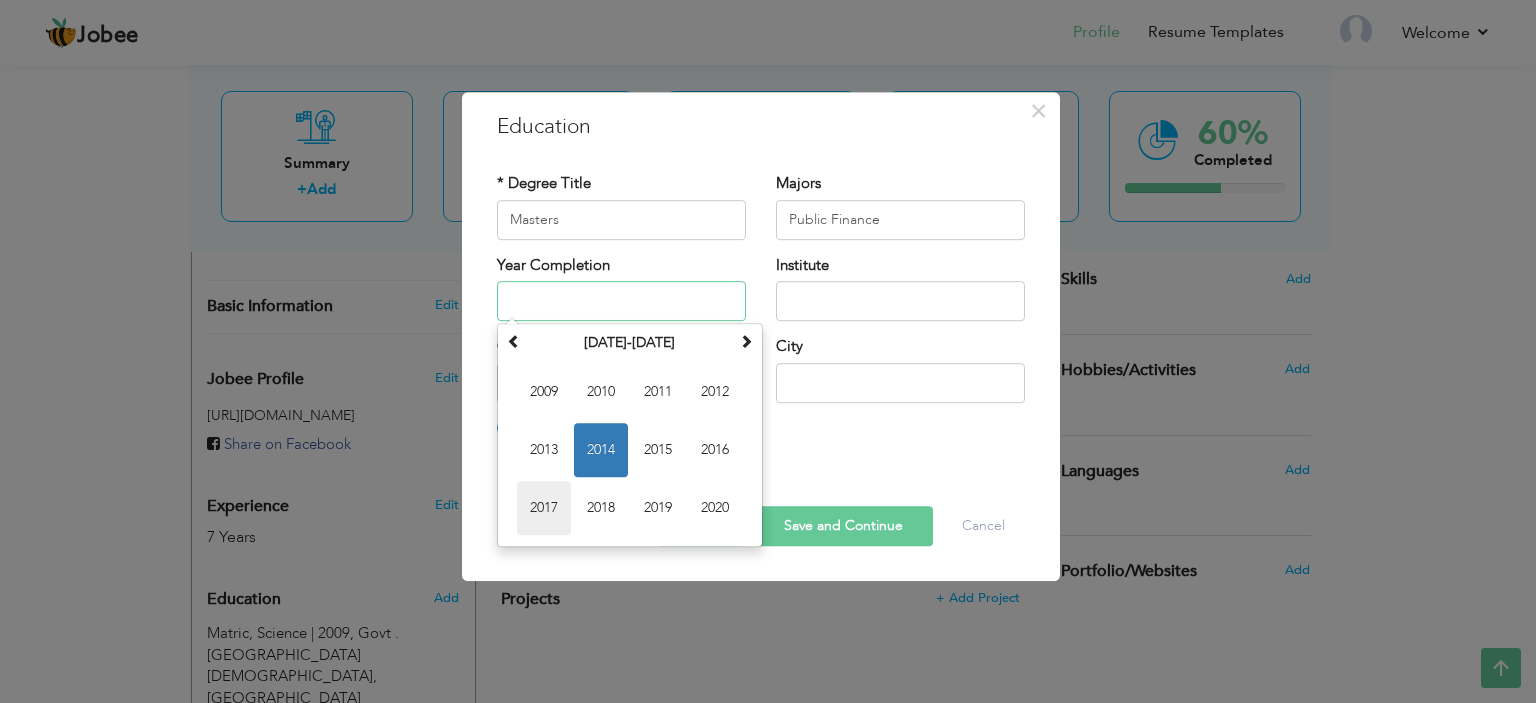 click on "2017" at bounding box center (544, 508) 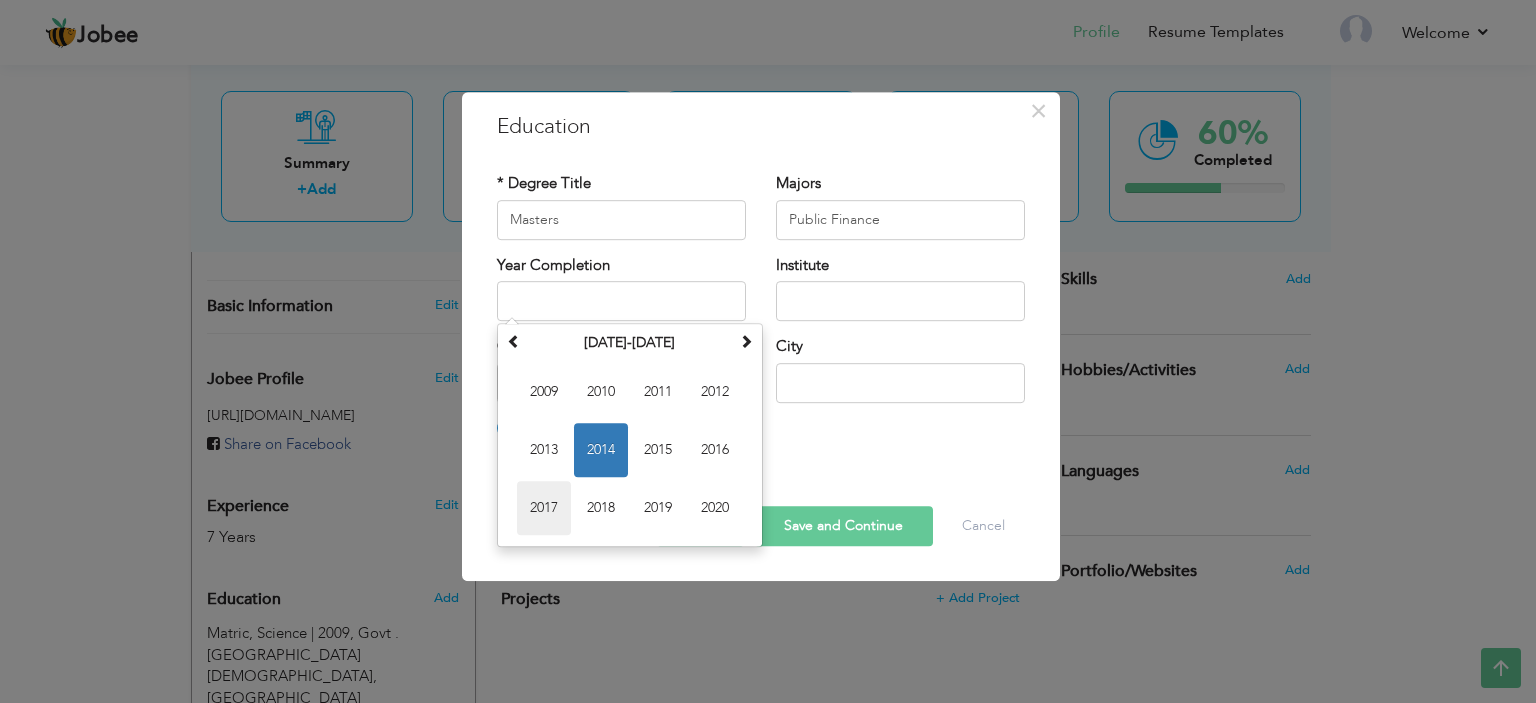 type on "2017" 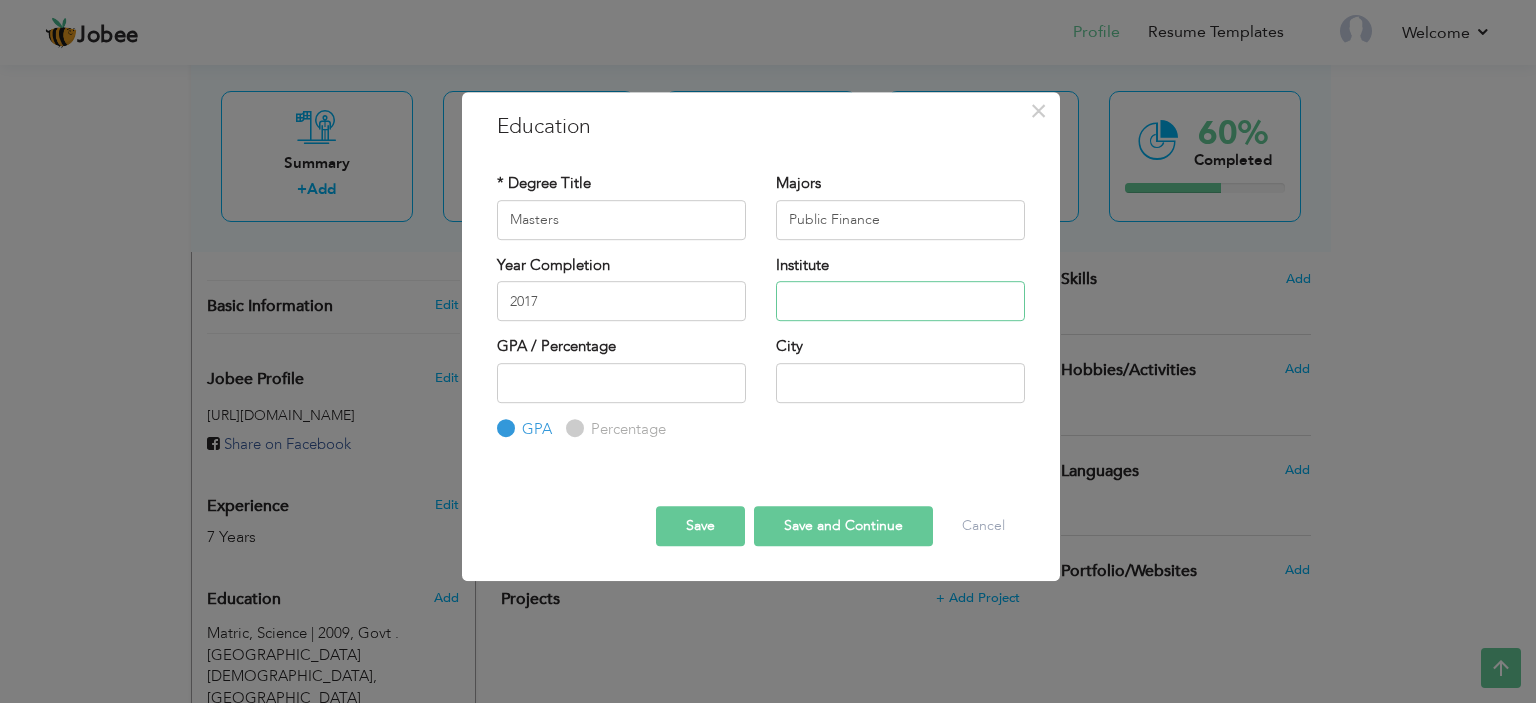 click at bounding box center (900, 301) 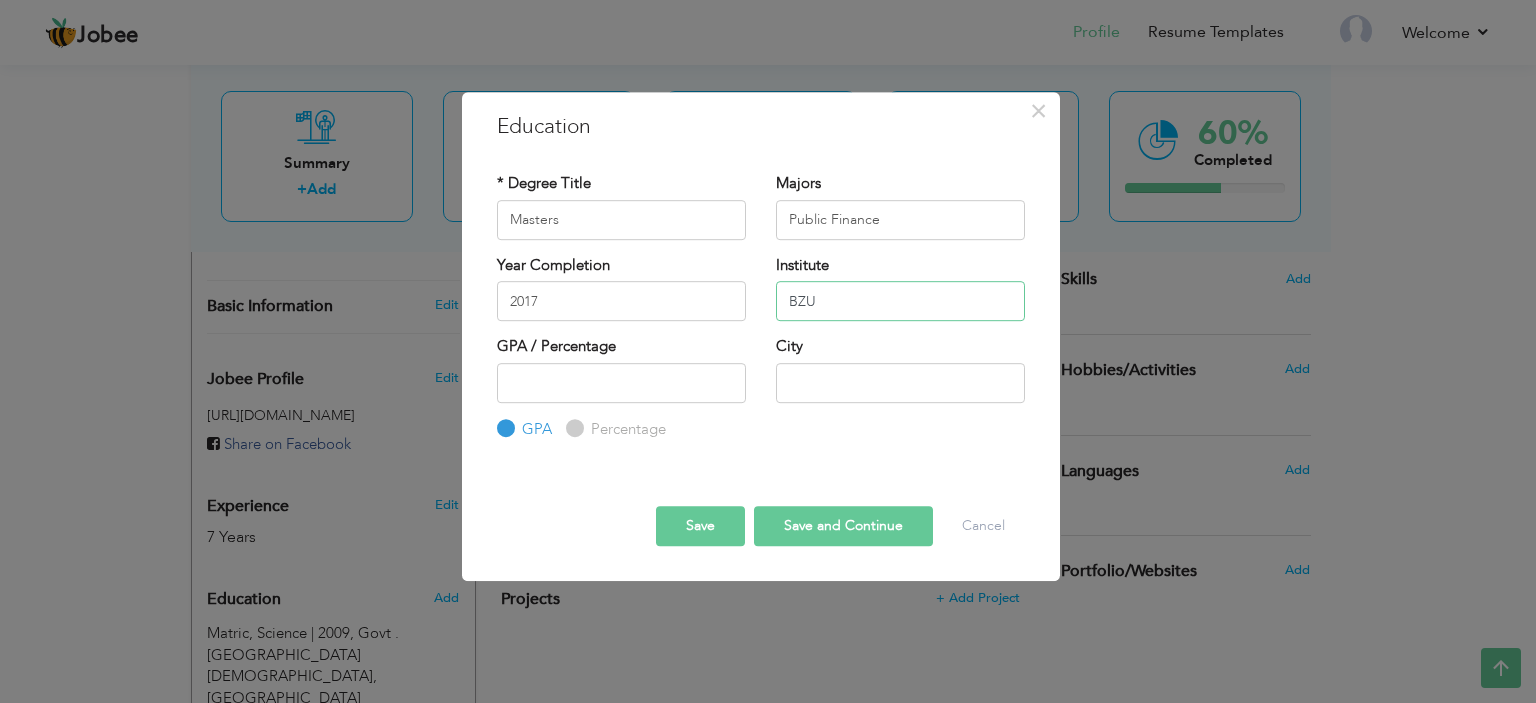 type on "BZU" 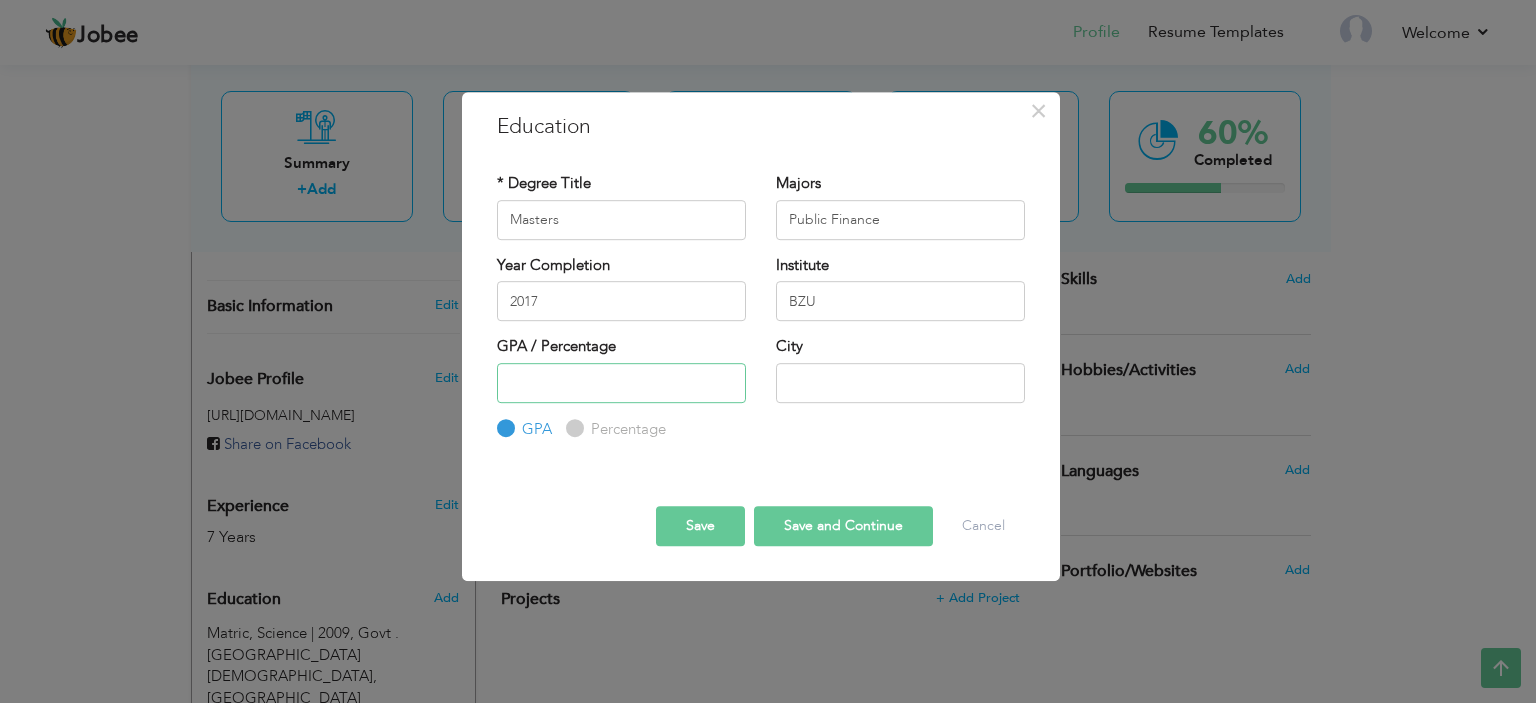 click at bounding box center (621, 383) 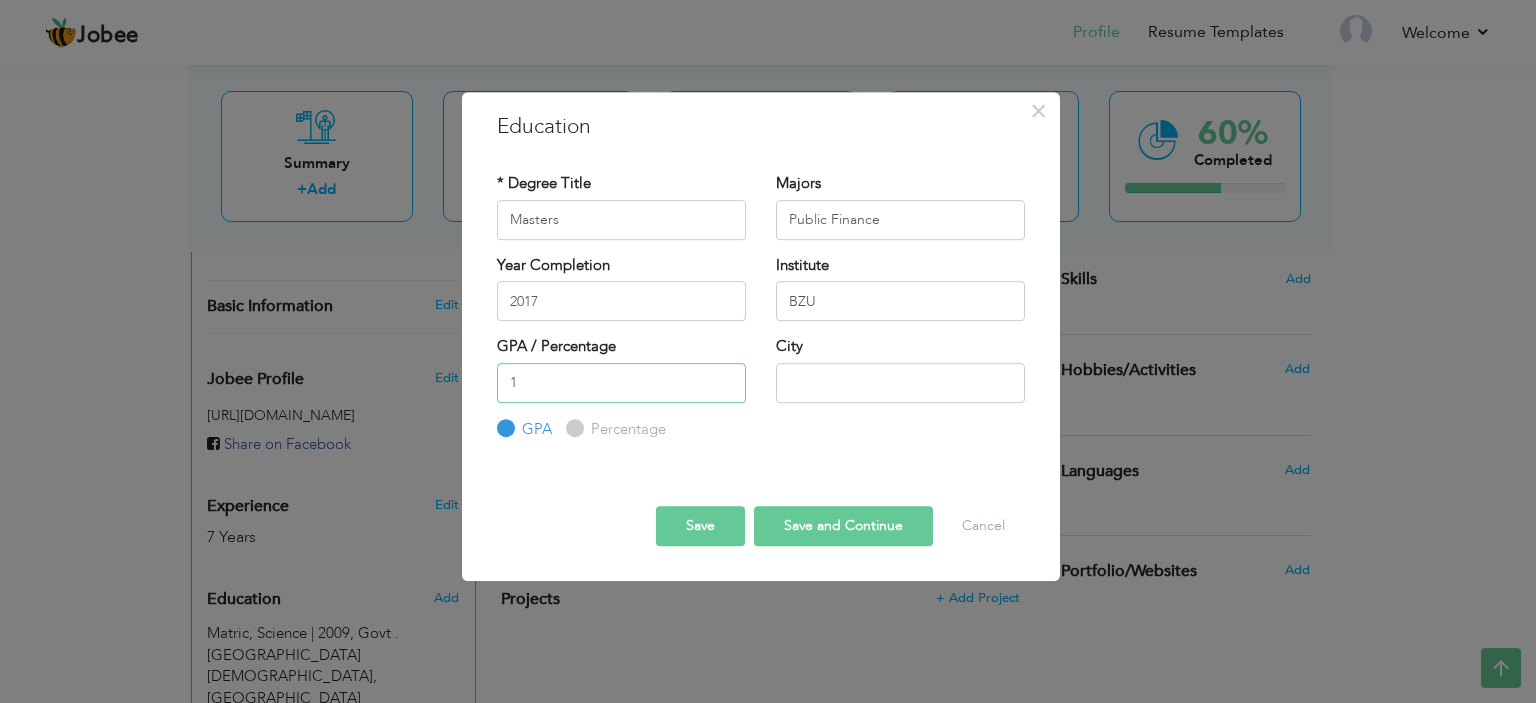 click on "1" at bounding box center (621, 383) 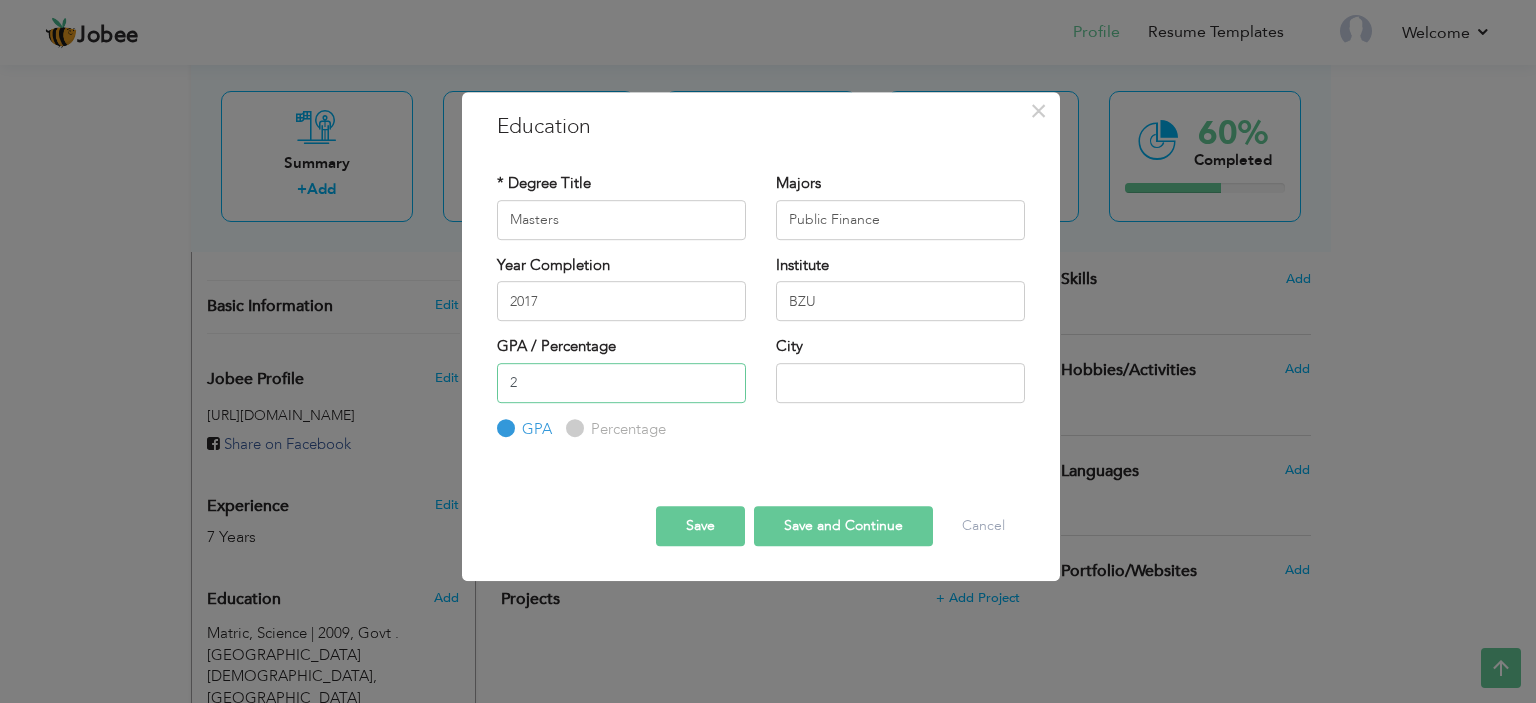 click on "2" at bounding box center (621, 383) 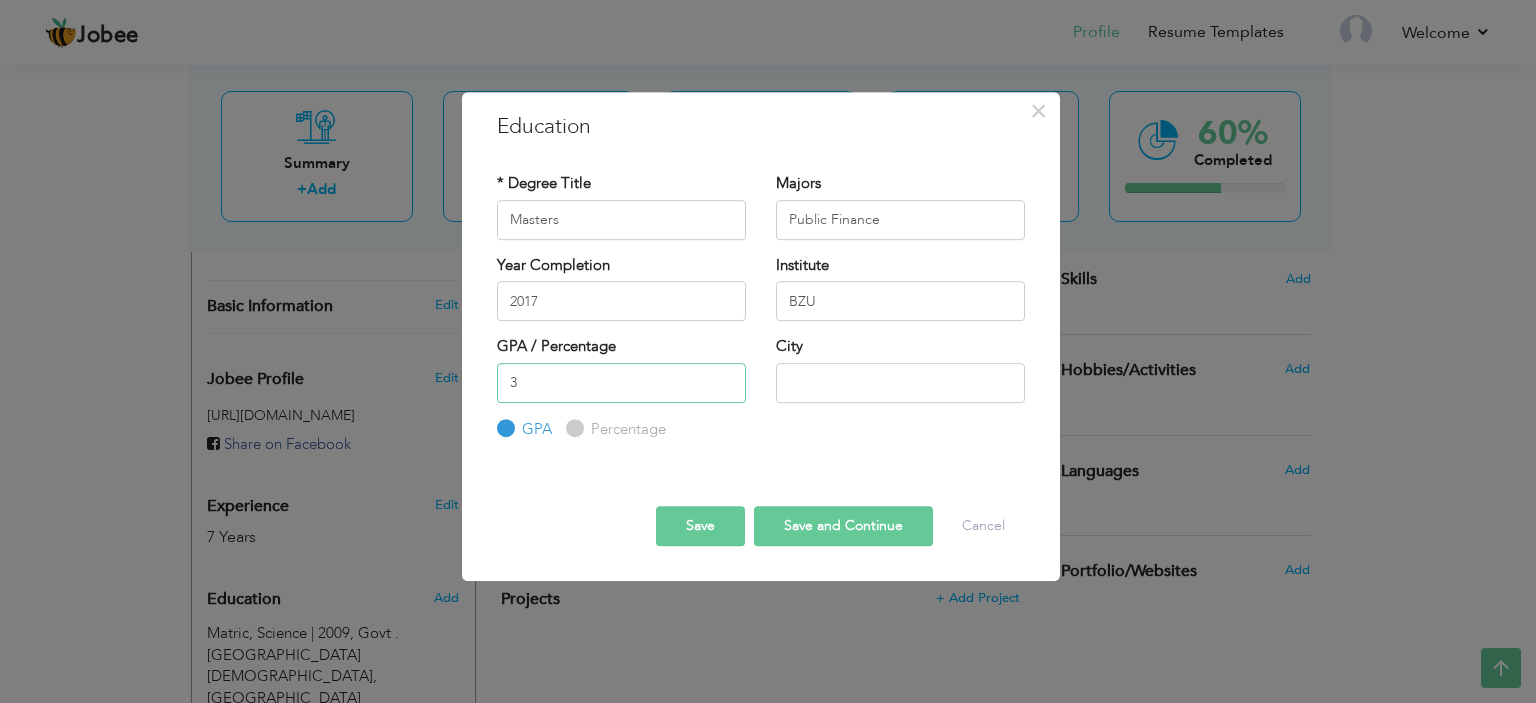click on "3" at bounding box center (621, 383) 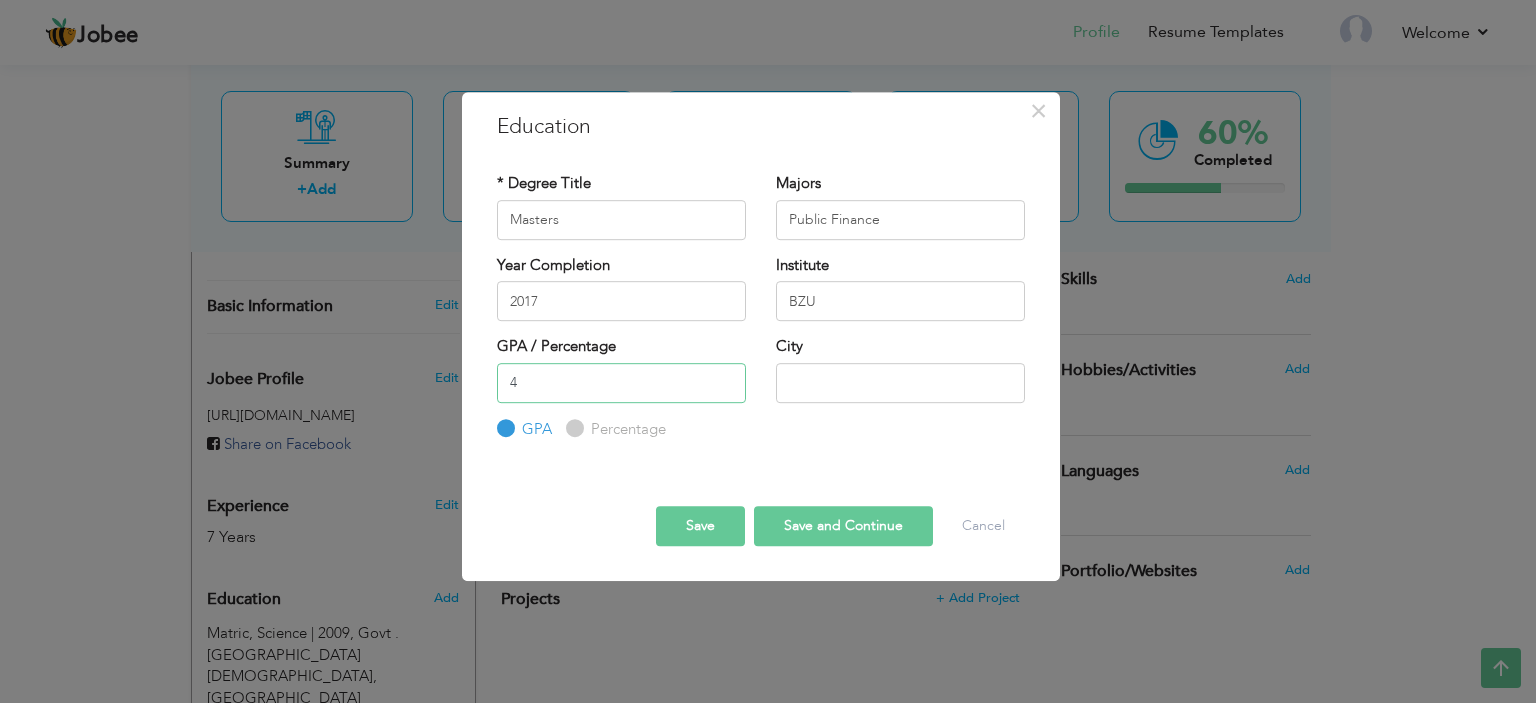 click on "4" at bounding box center [621, 383] 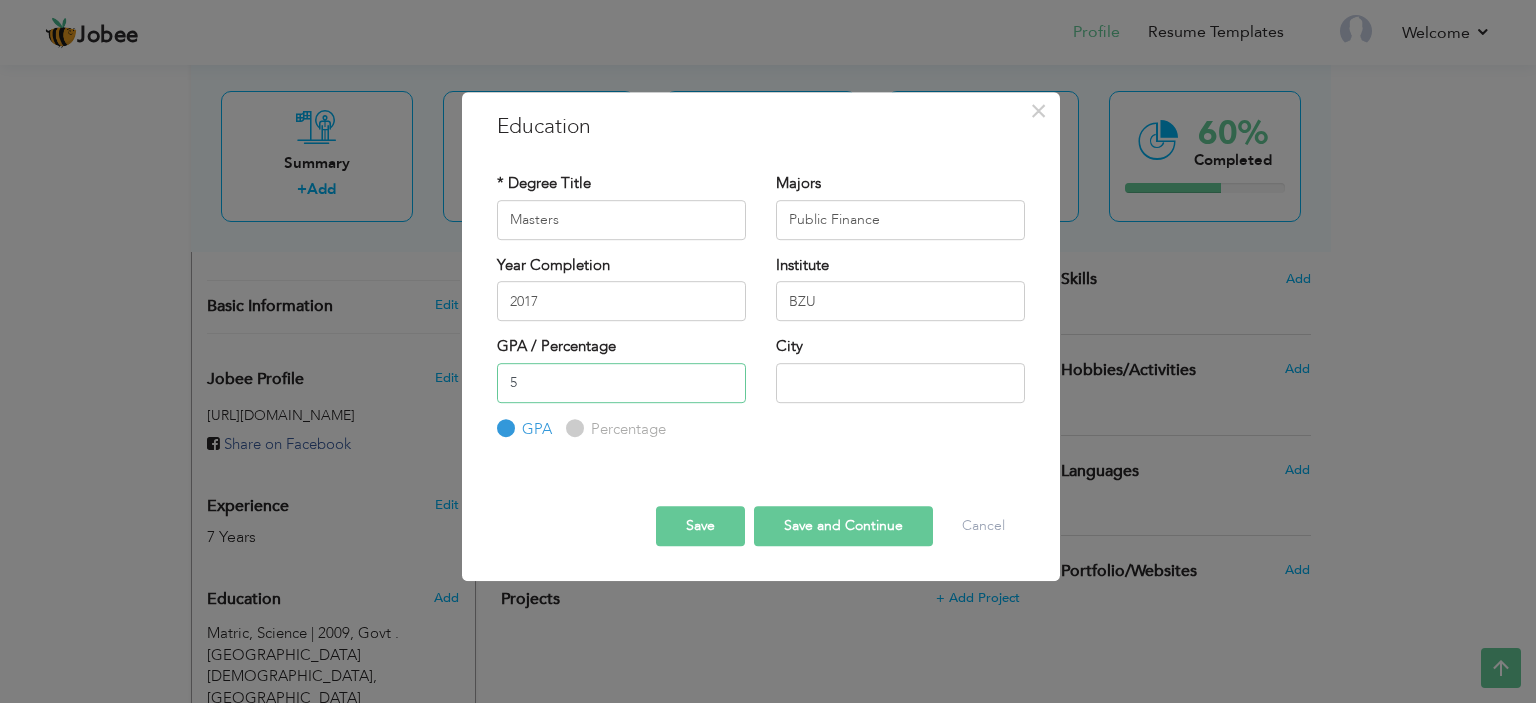 type on "5" 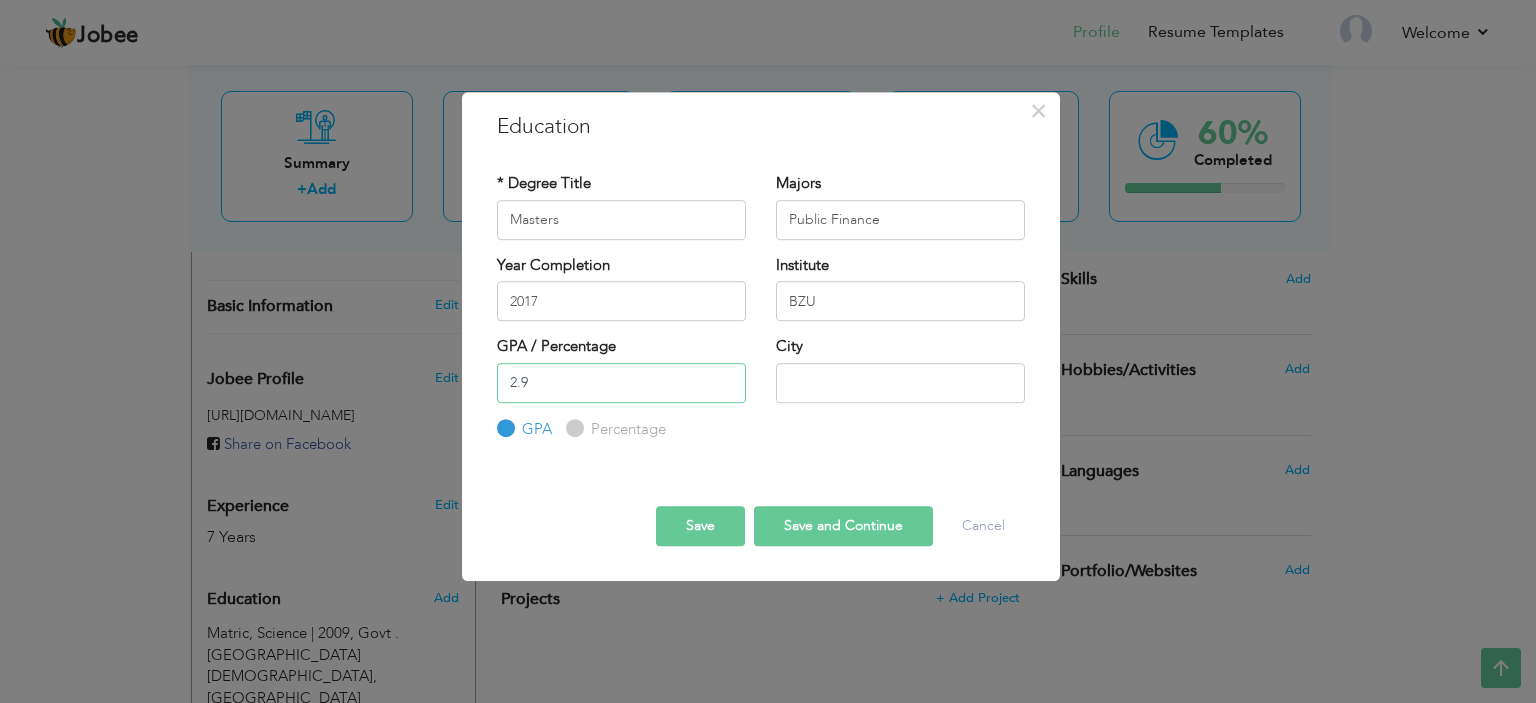 type on "2.9" 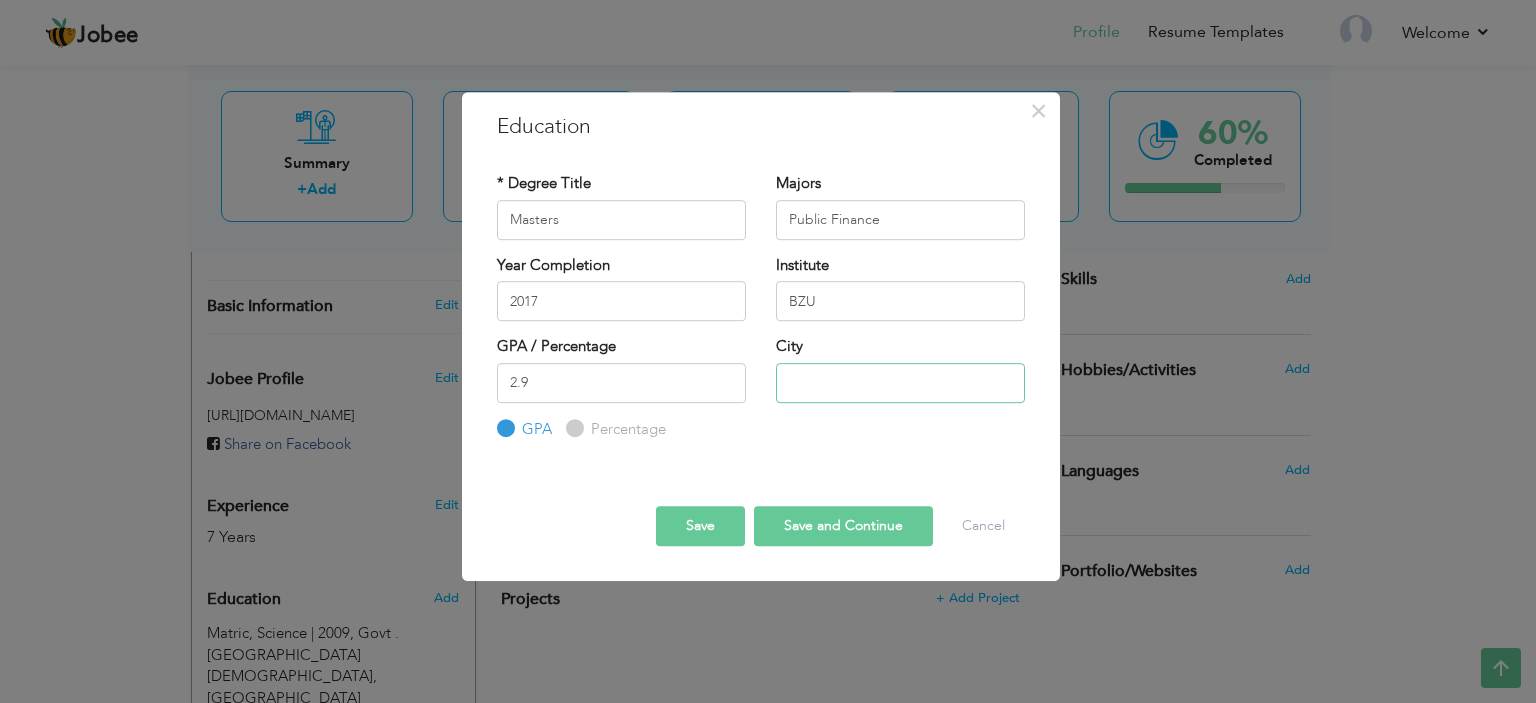 click at bounding box center (900, 383) 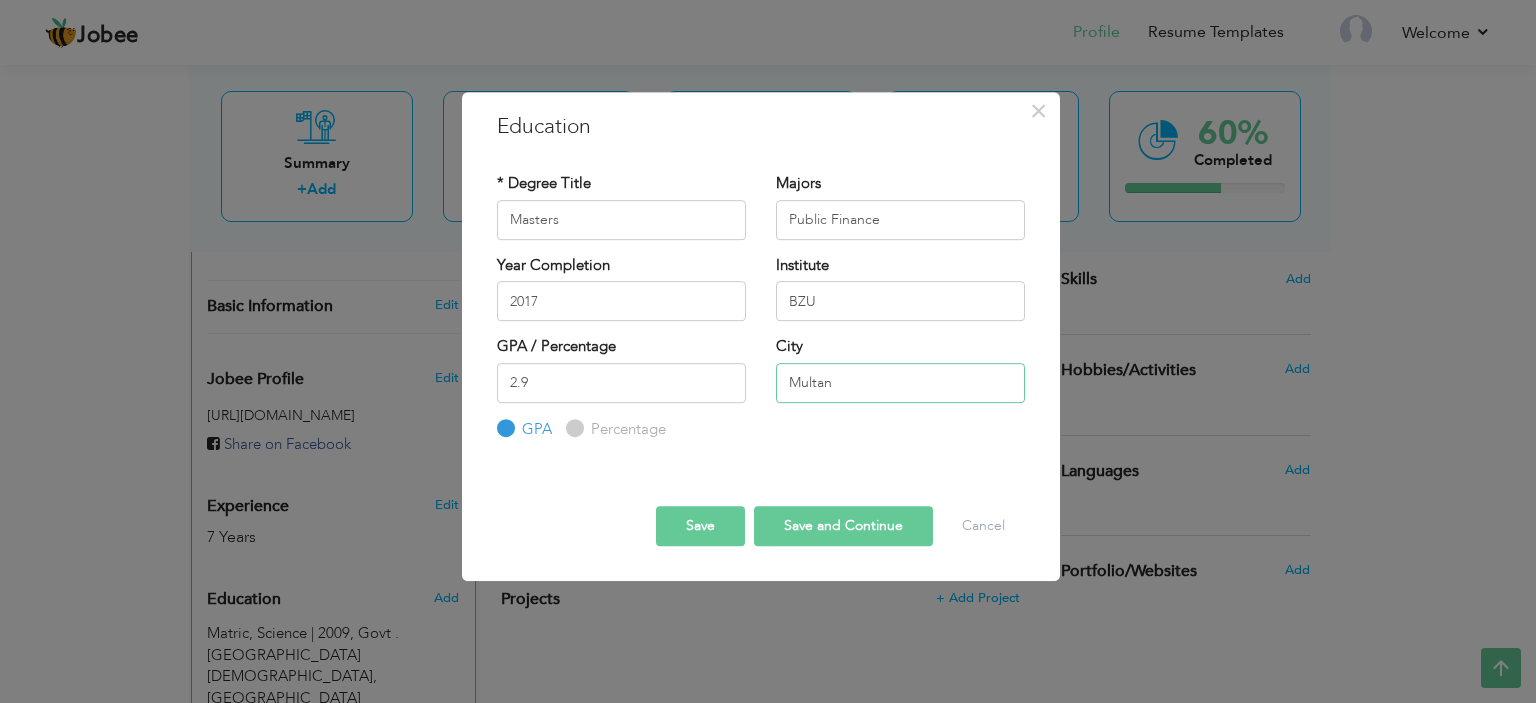 type on "Multan" 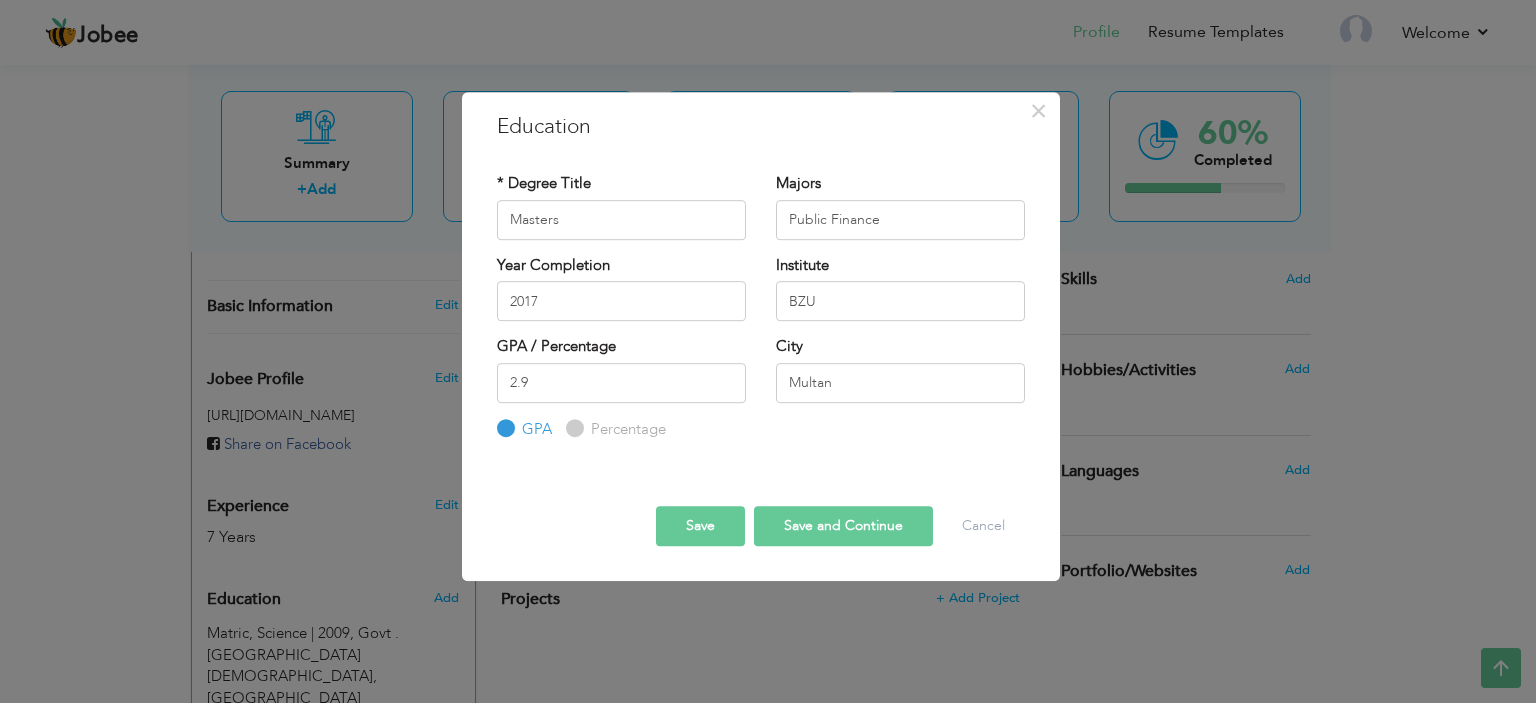 click on "Save" at bounding box center [700, 526] 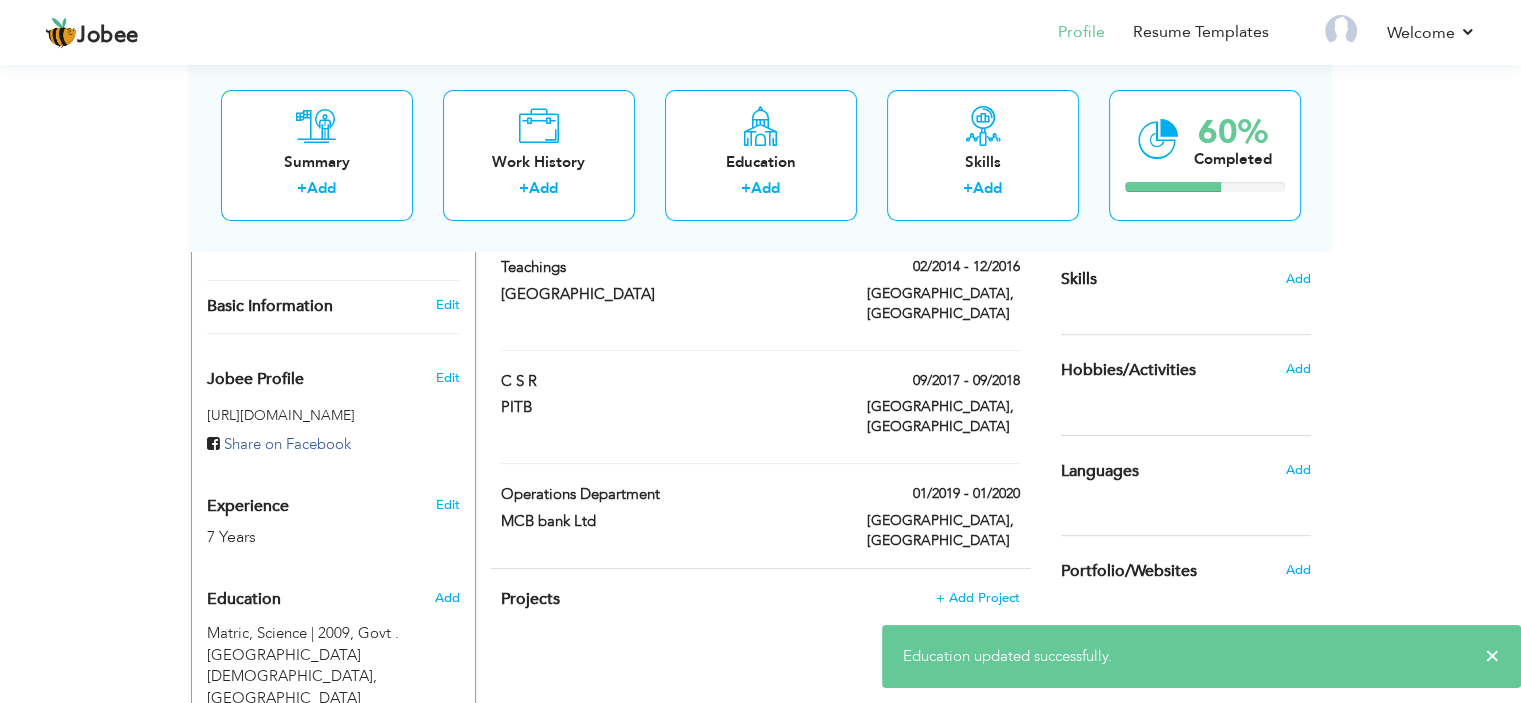 scroll, scrollTop: 734, scrollLeft: 0, axis: vertical 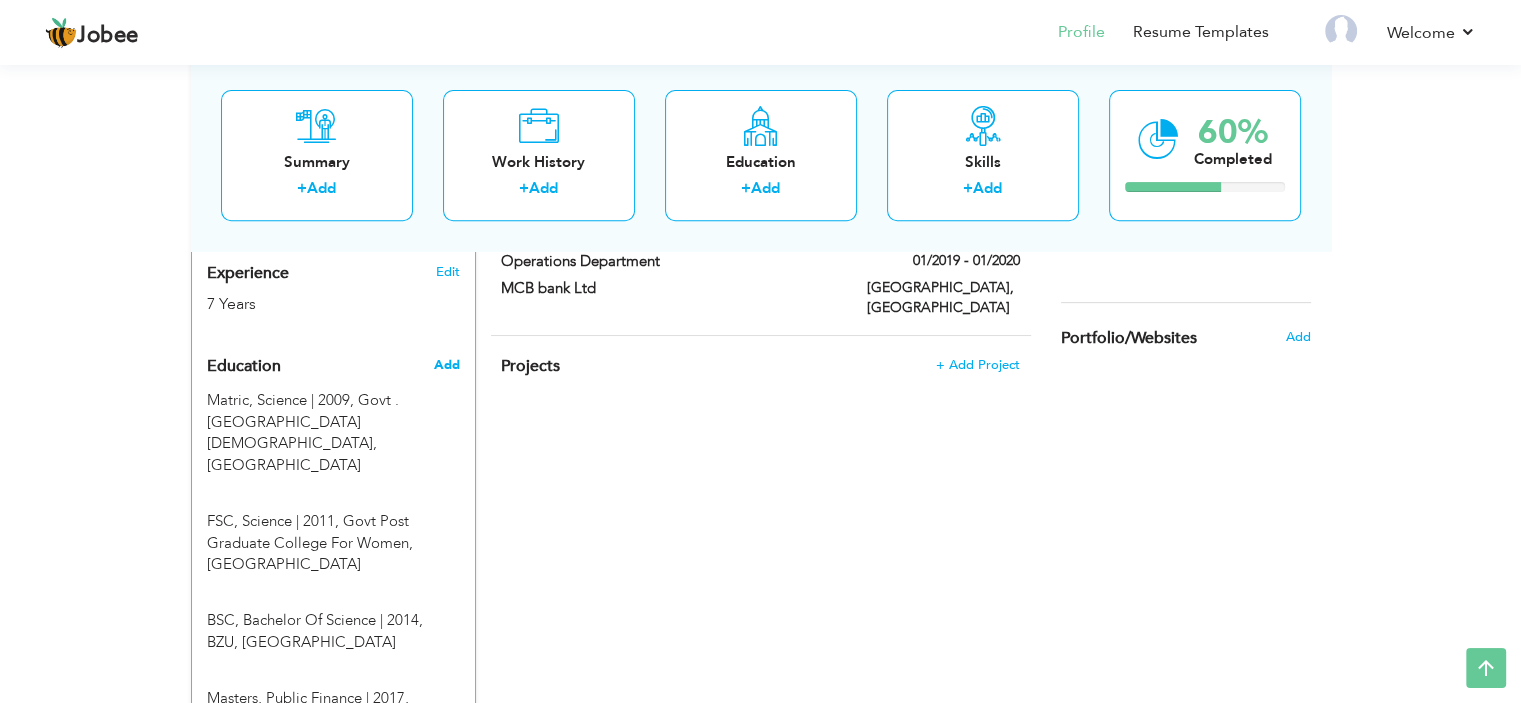click on "Add" at bounding box center [446, 365] 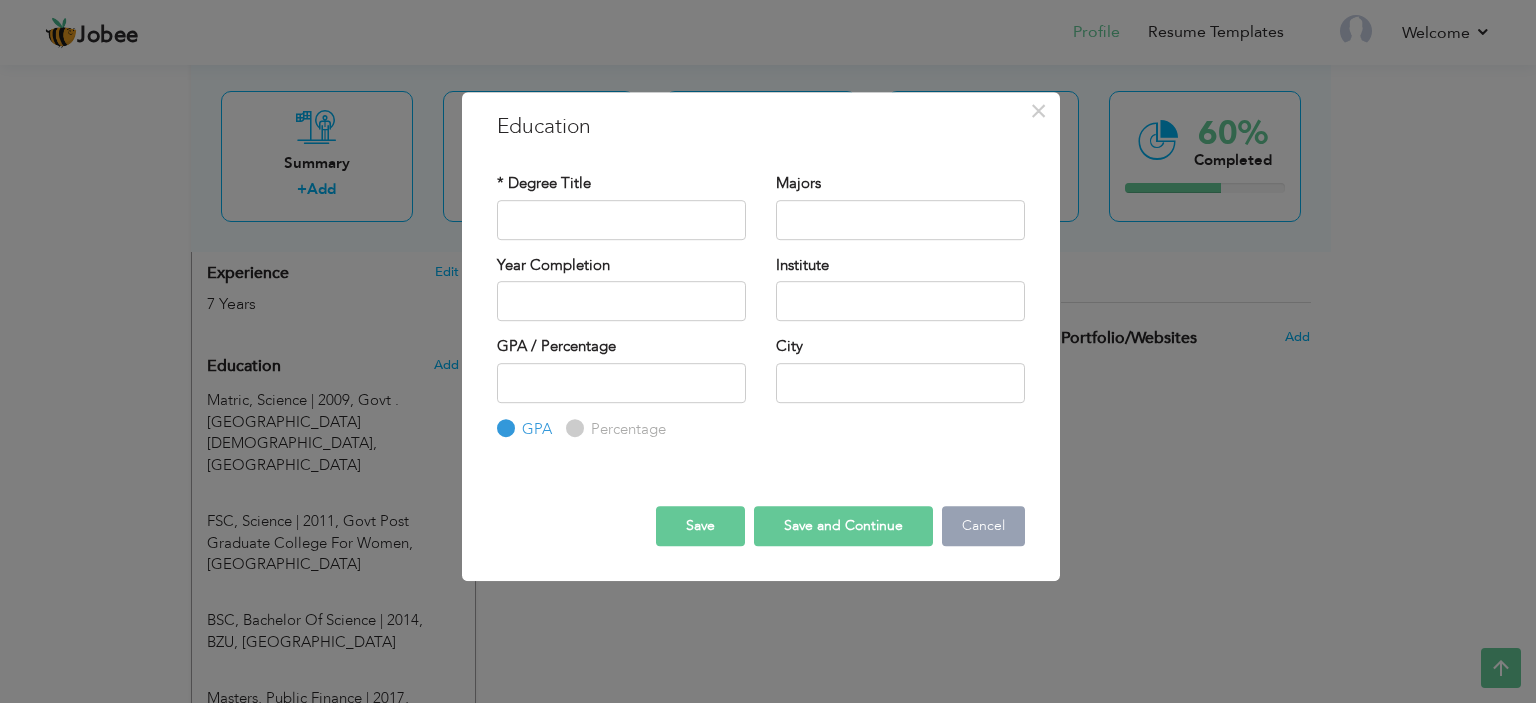 click on "Cancel" at bounding box center [983, 526] 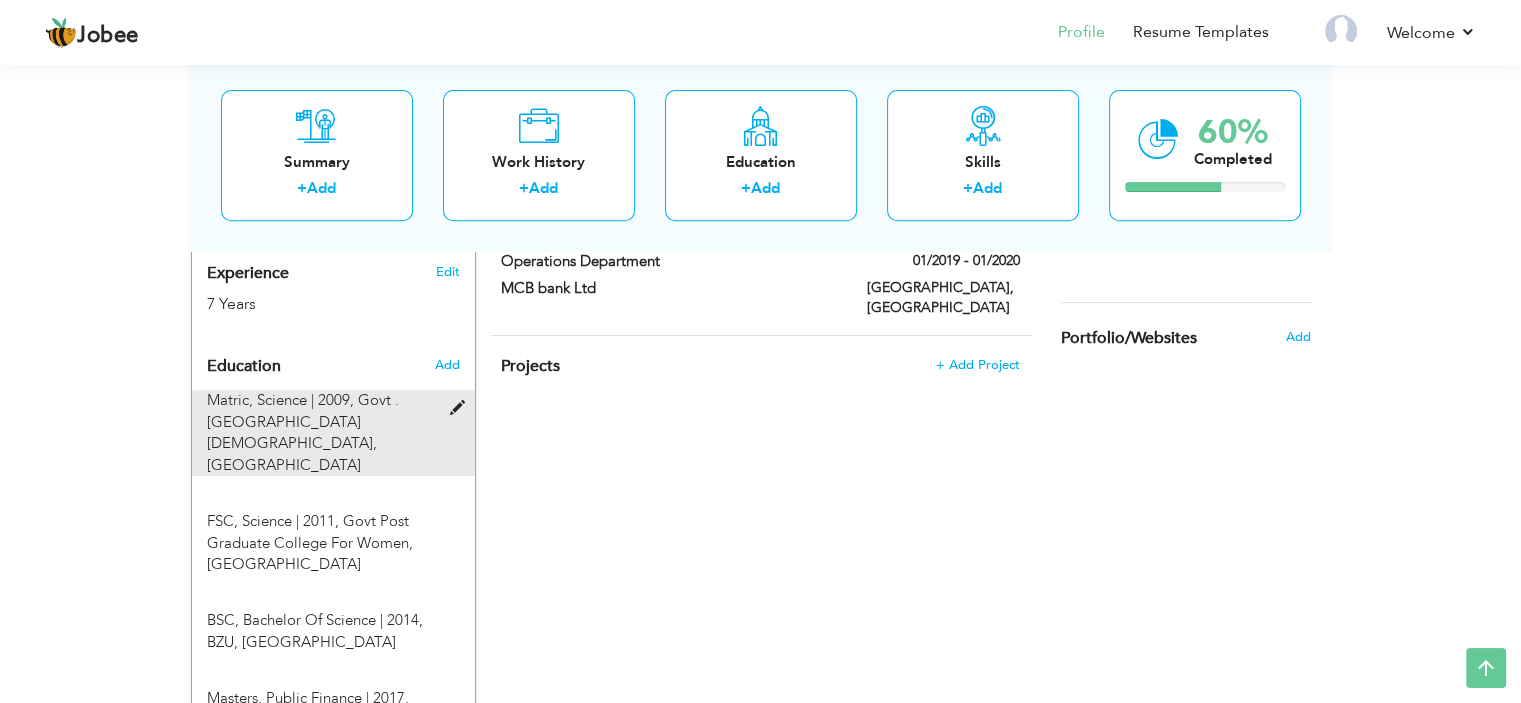 click at bounding box center [461, 408] 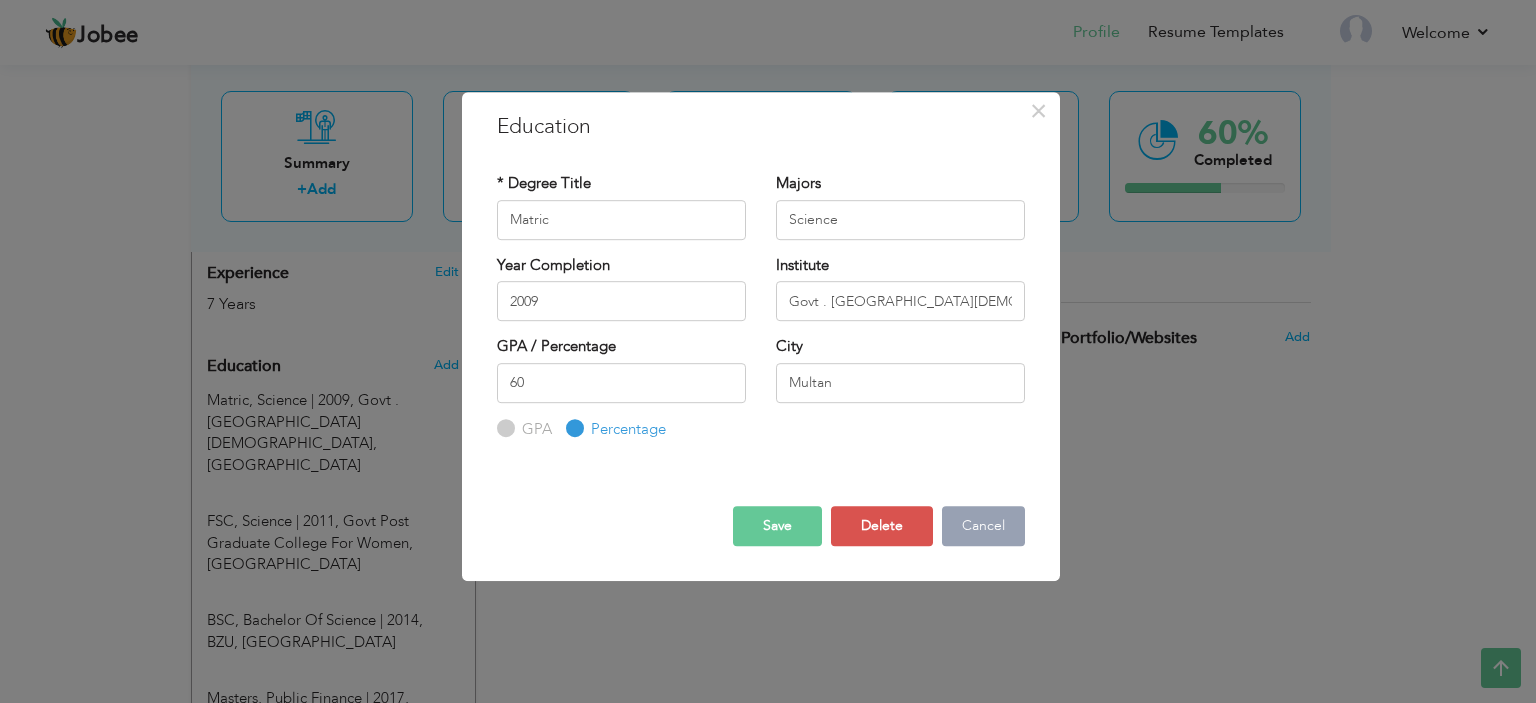 click on "Cancel" at bounding box center [983, 526] 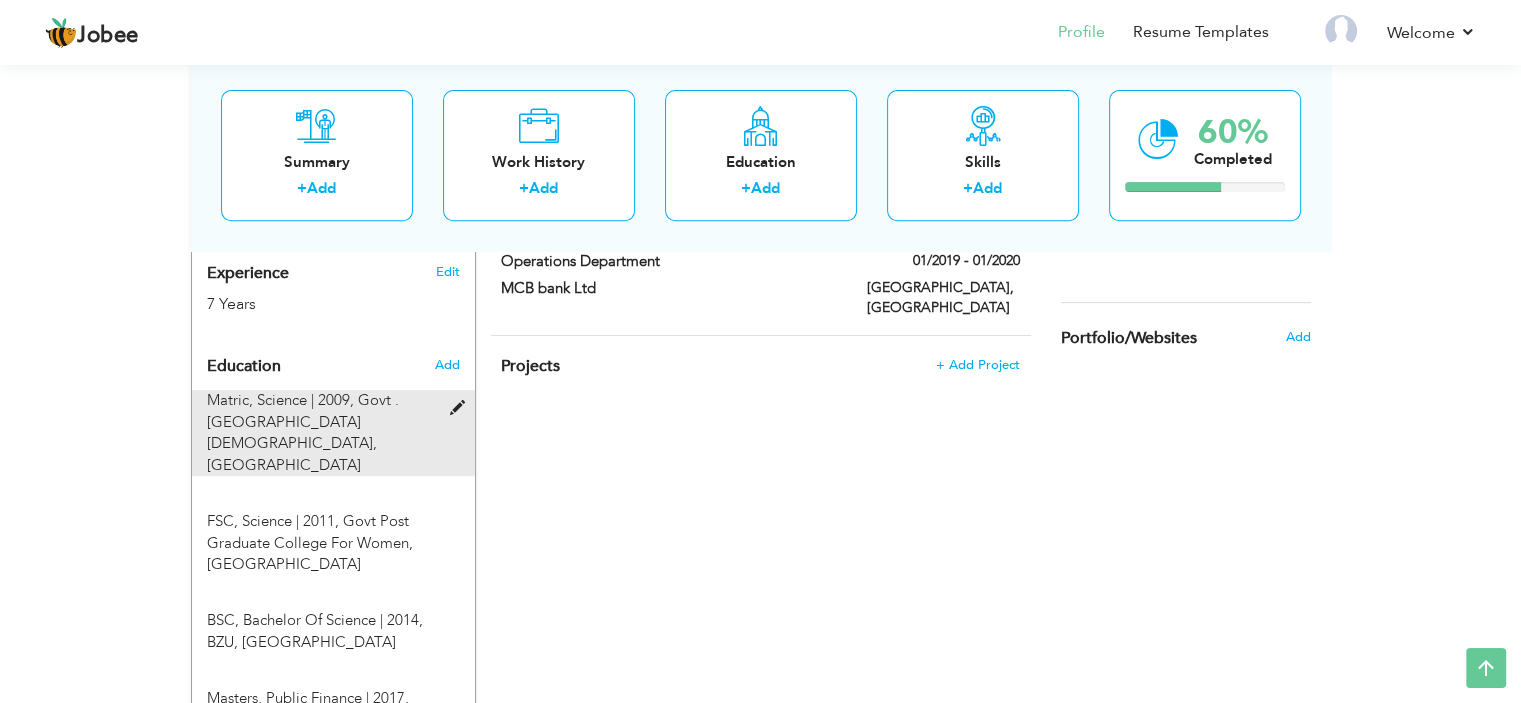 scroll, scrollTop: 968, scrollLeft: 0, axis: vertical 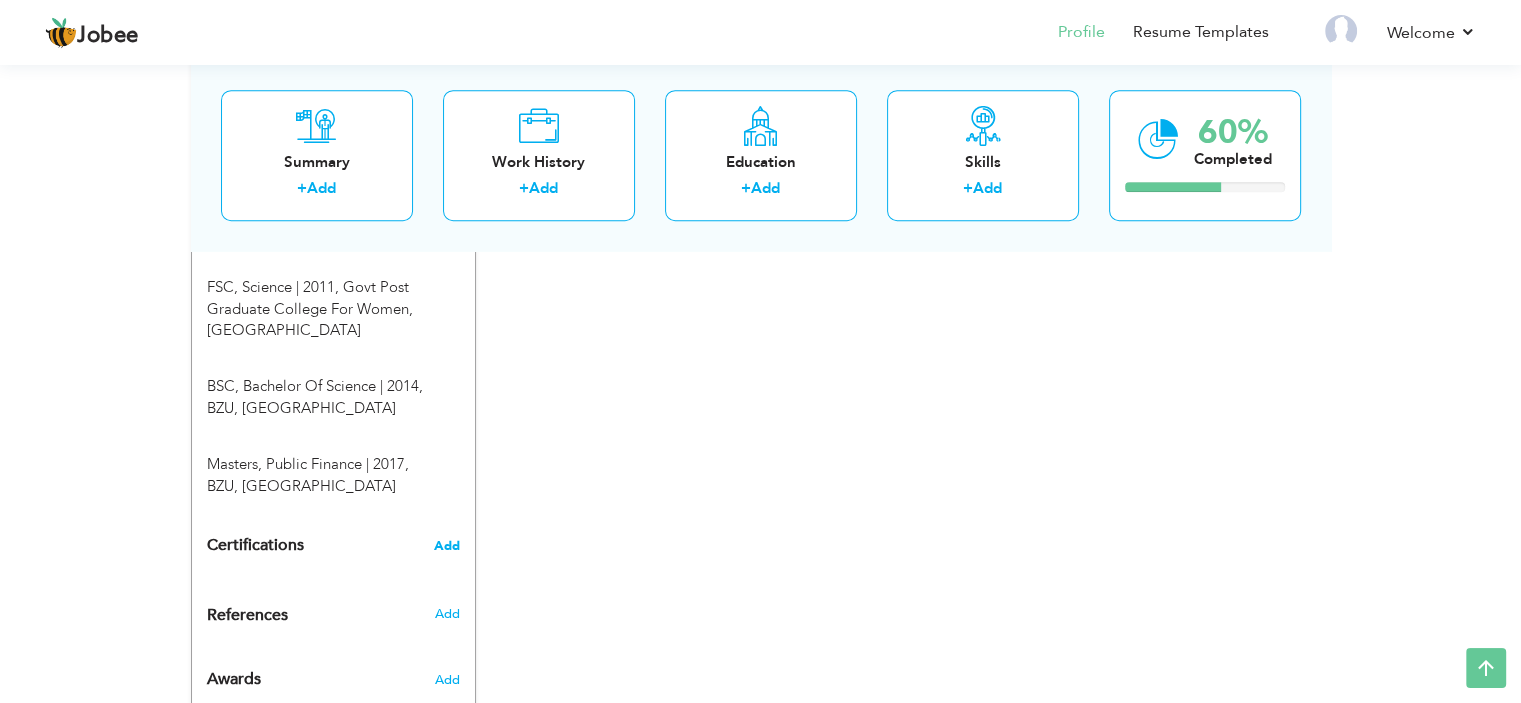 click on "Add" at bounding box center [447, 546] 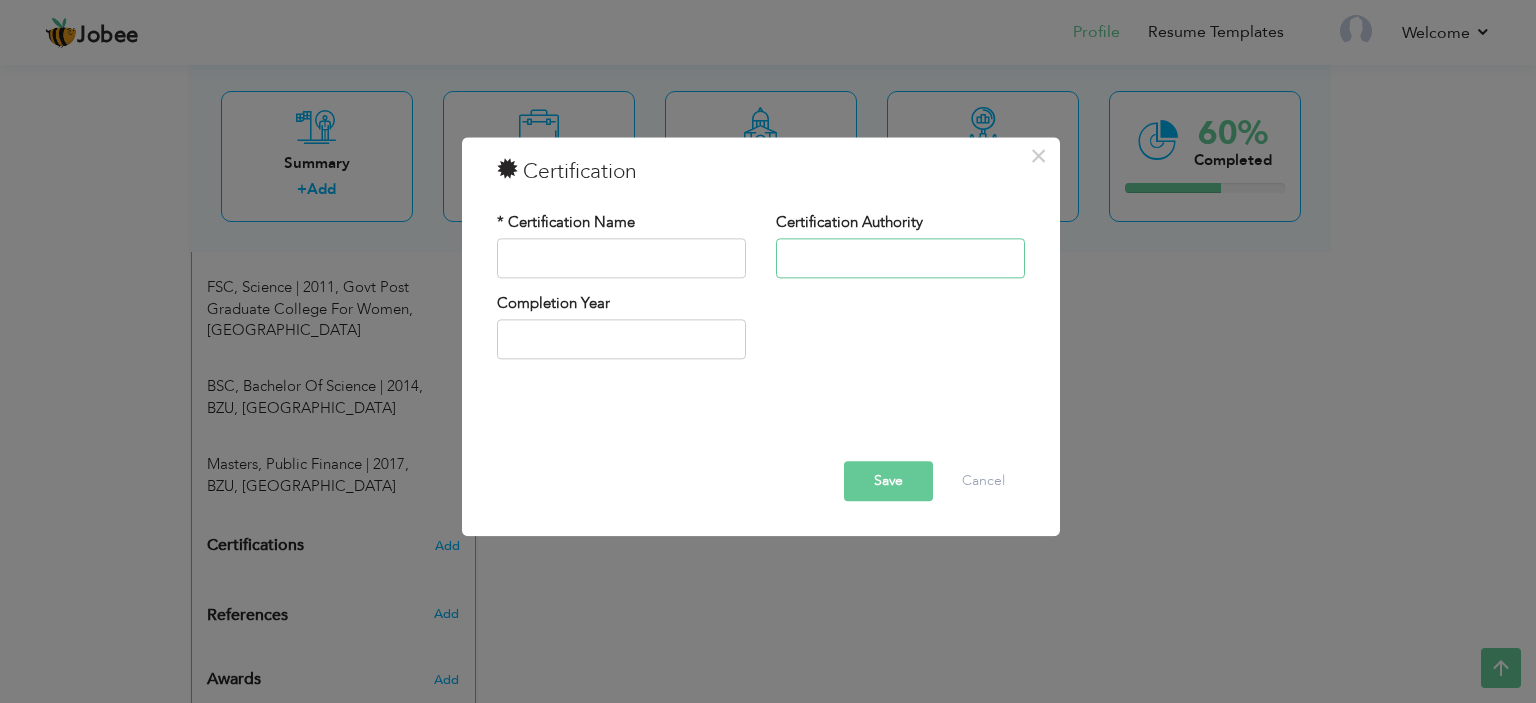 click at bounding box center (900, 258) 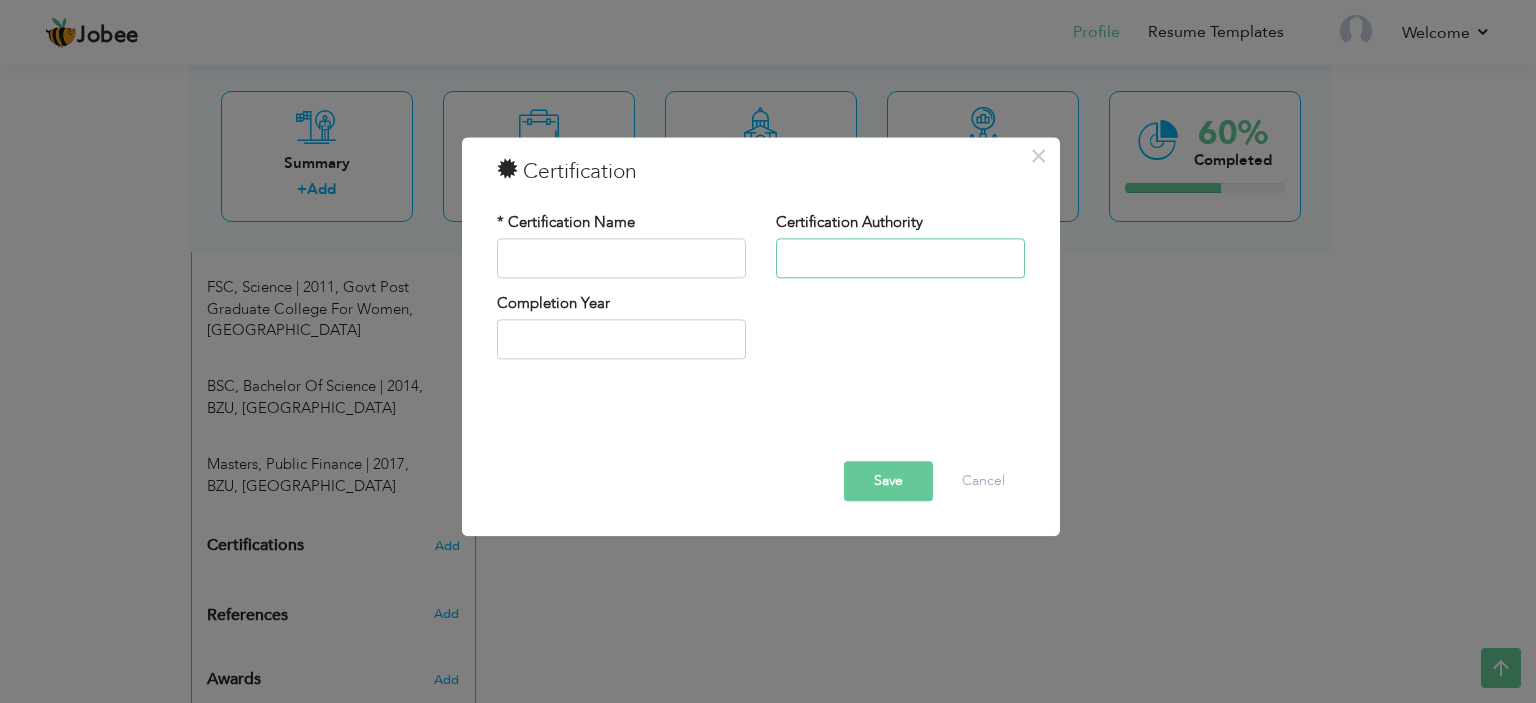 click at bounding box center [900, 258] 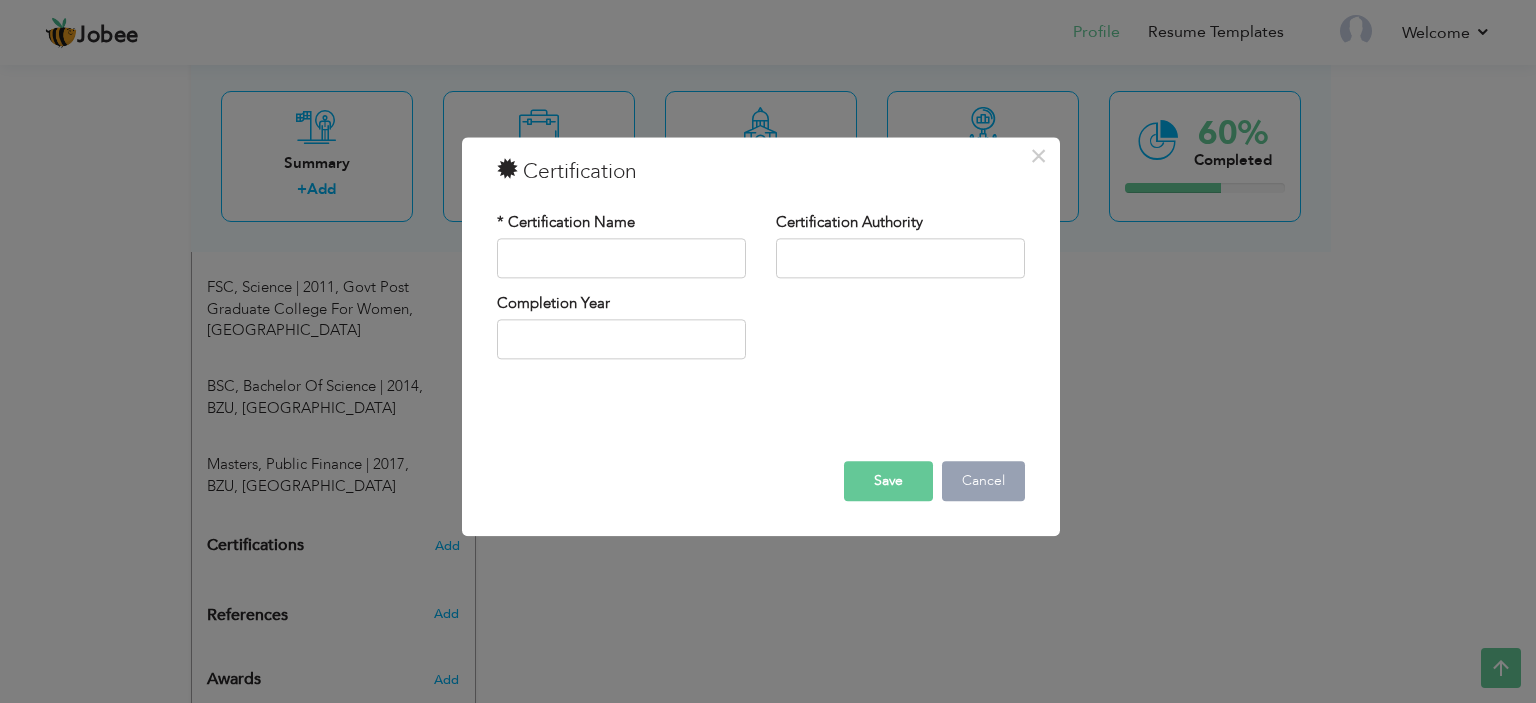 click on "Cancel" at bounding box center [983, 481] 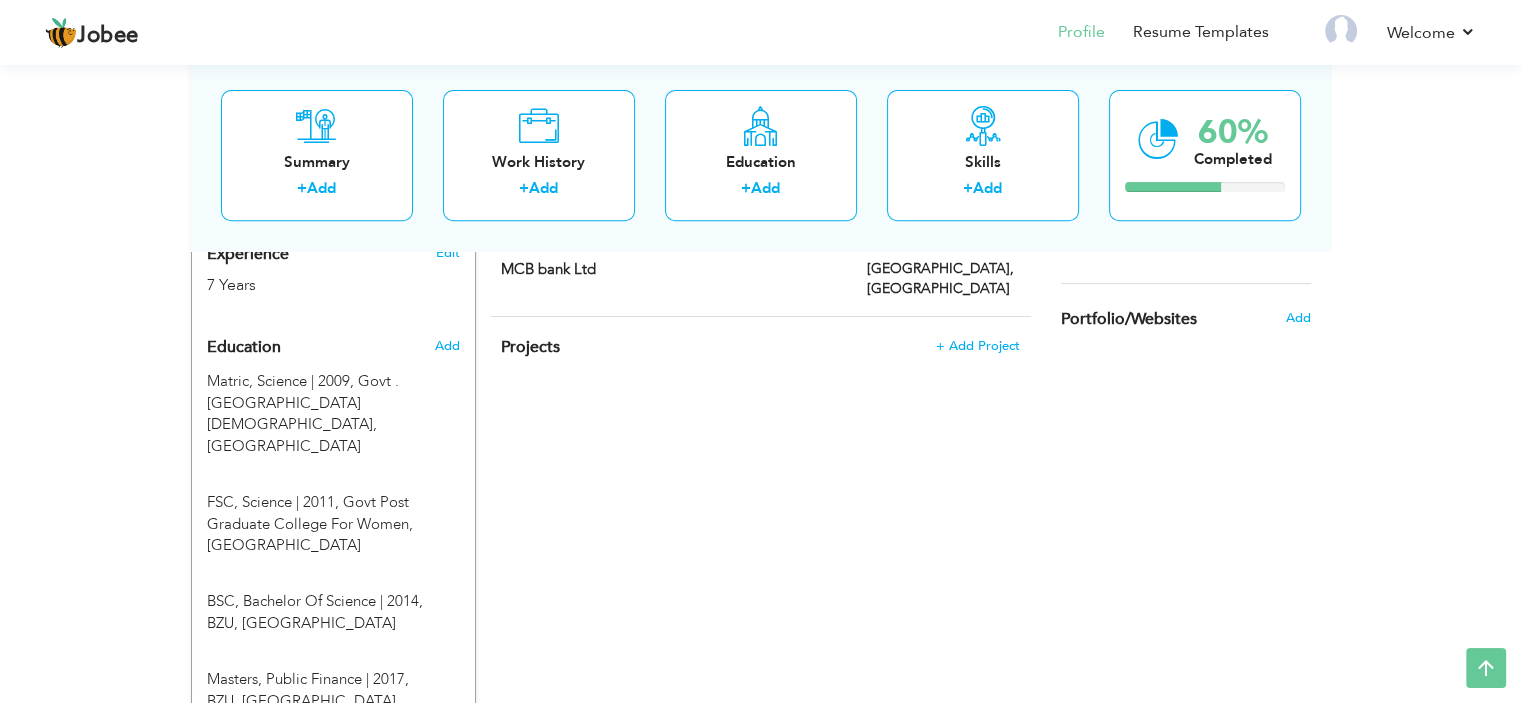 scroll, scrollTop: 520, scrollLeft: 0, axis: vertical 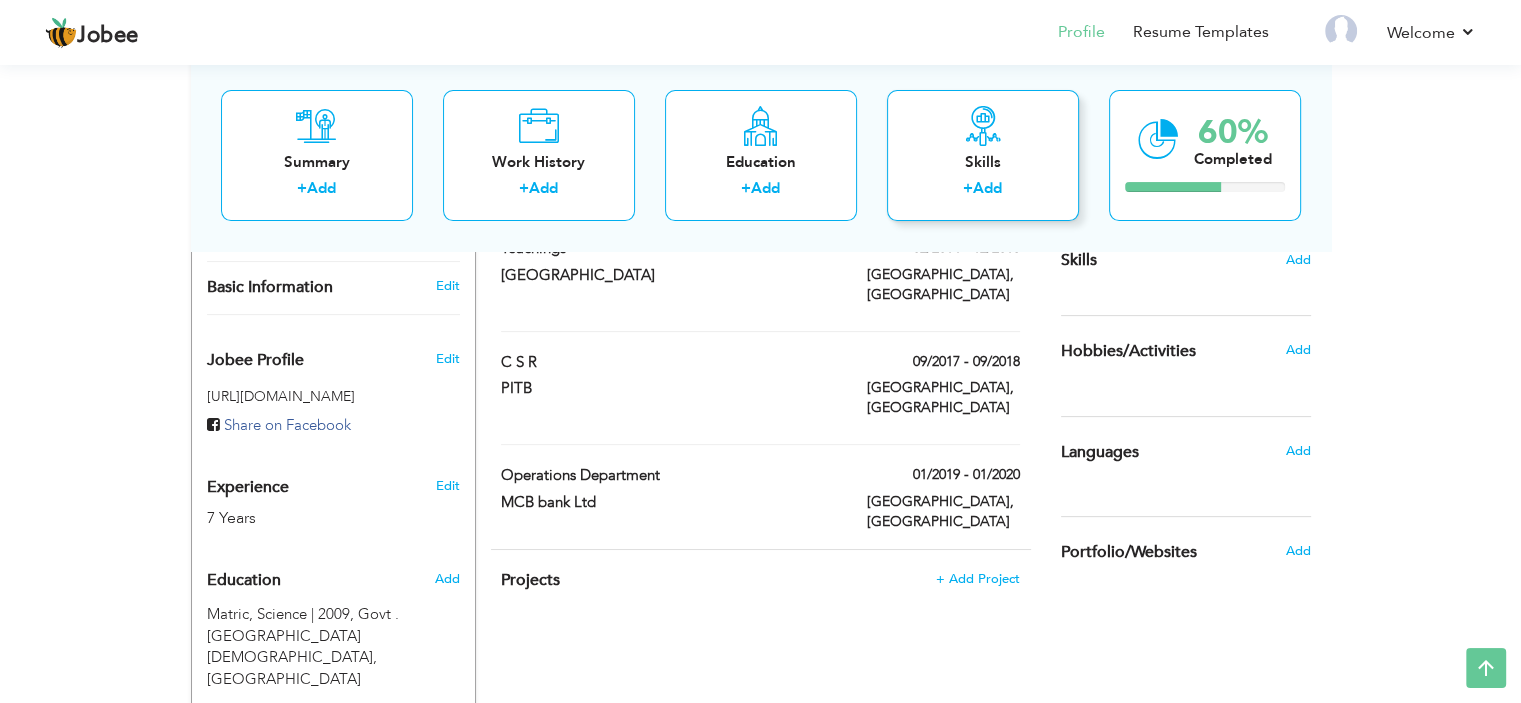 click on "Add" at bounding box center (987, 189) 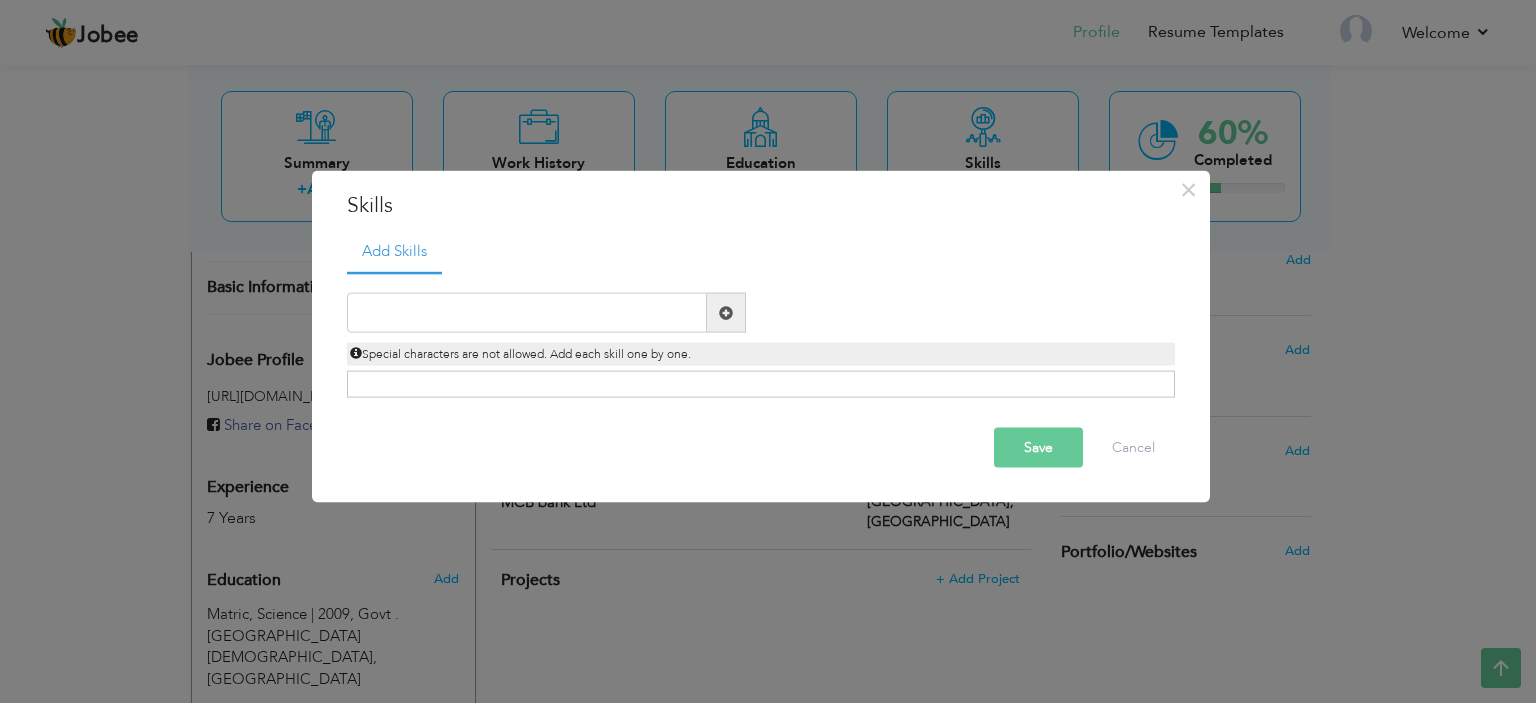click at bounding box center (726, 312) 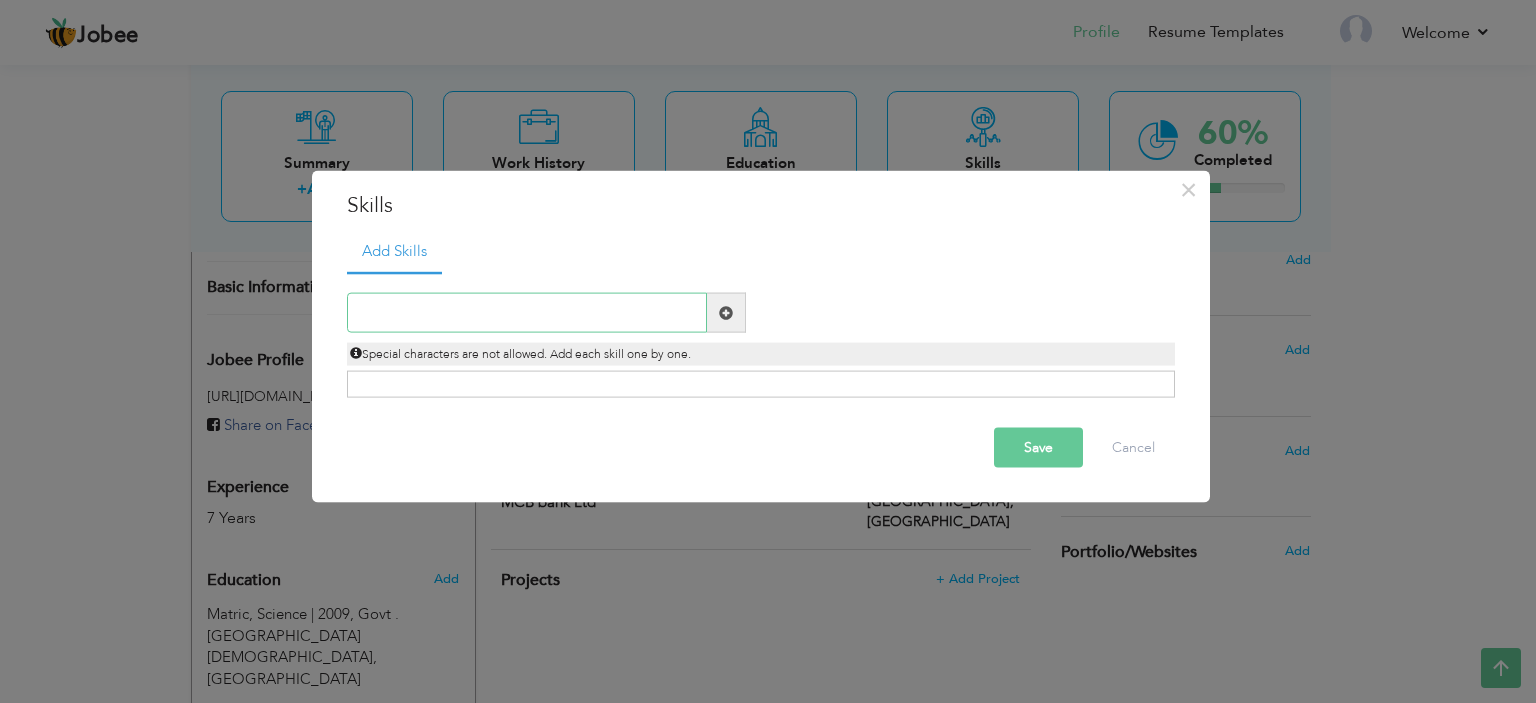 click at bounding box center (527, 313) 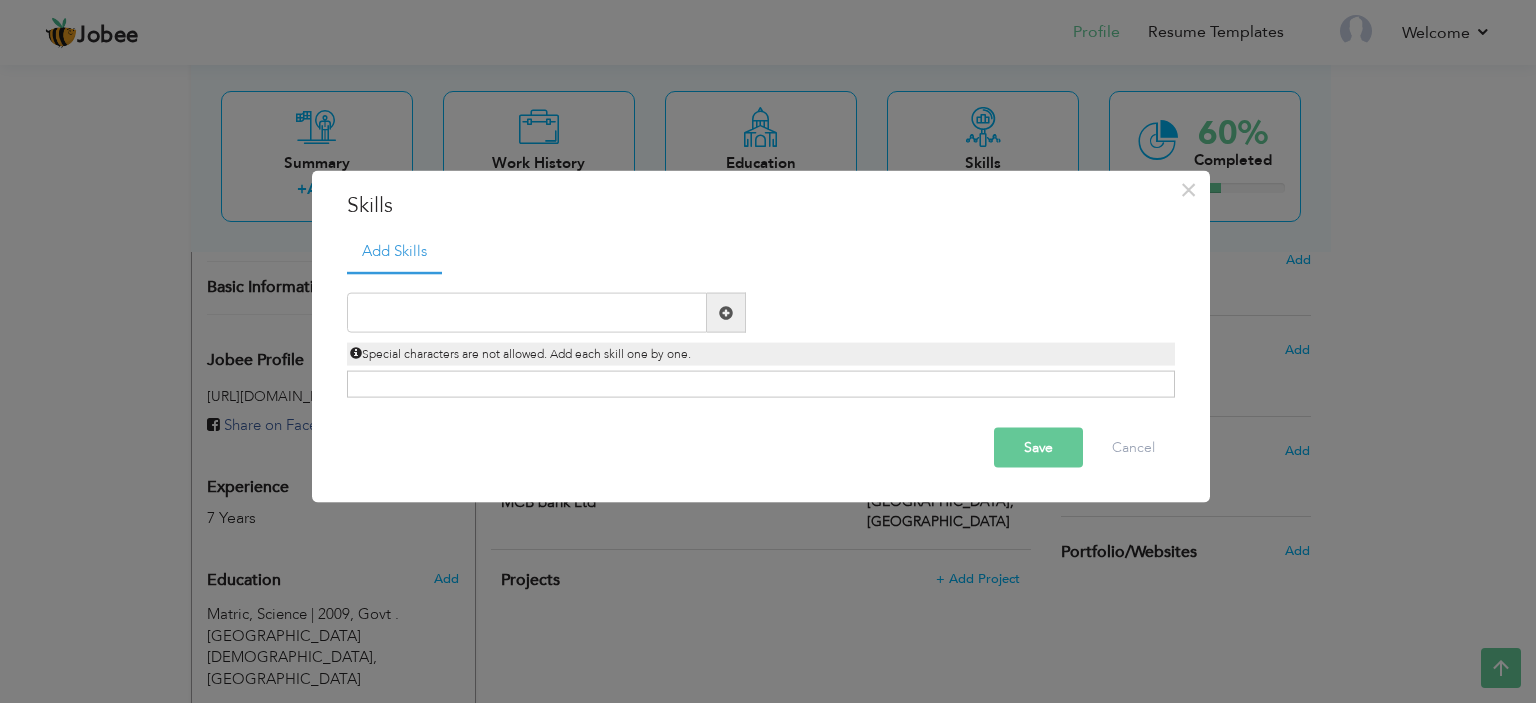 click on "Add Skills
Duplicate entry
Already Exist" at bounding box center (761, 321) 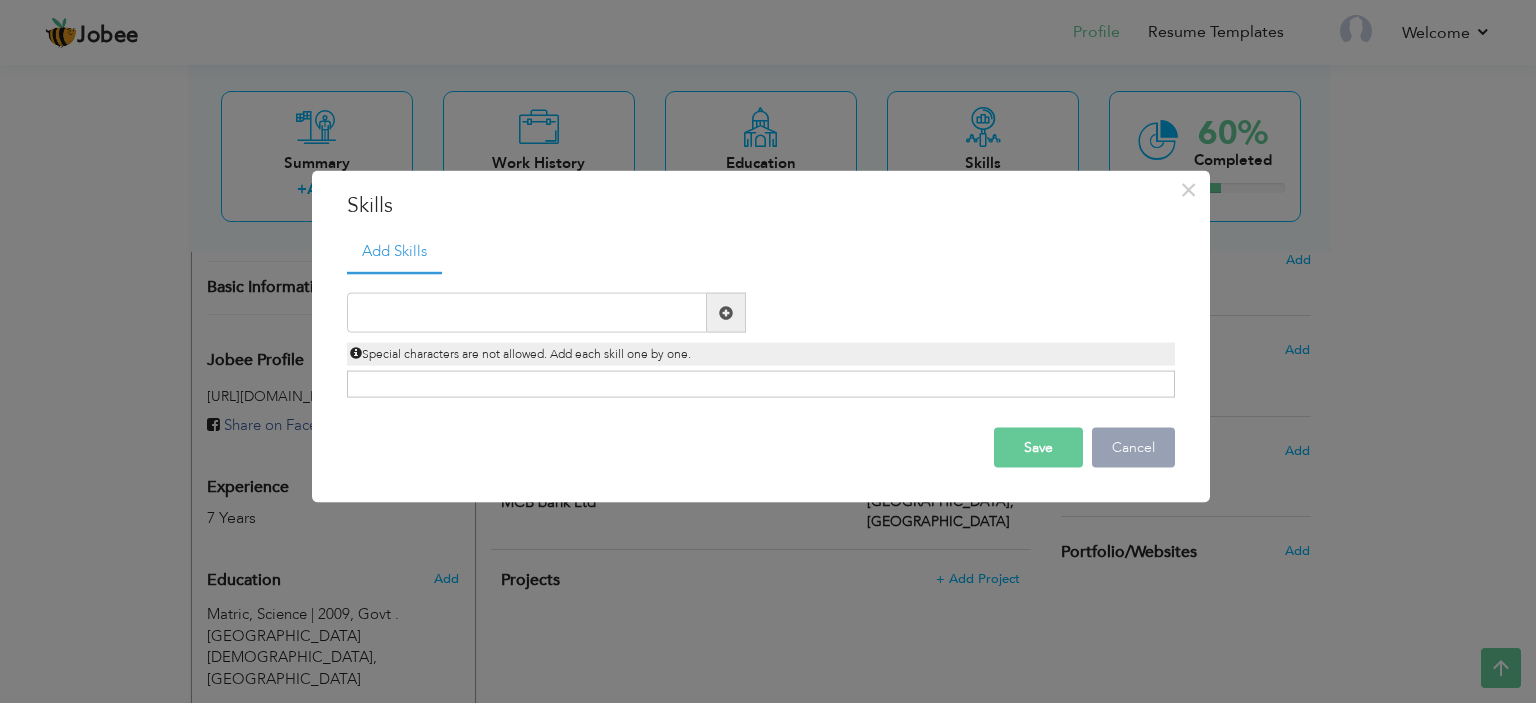click on "Cancel" at bounding box center (1133, 448) 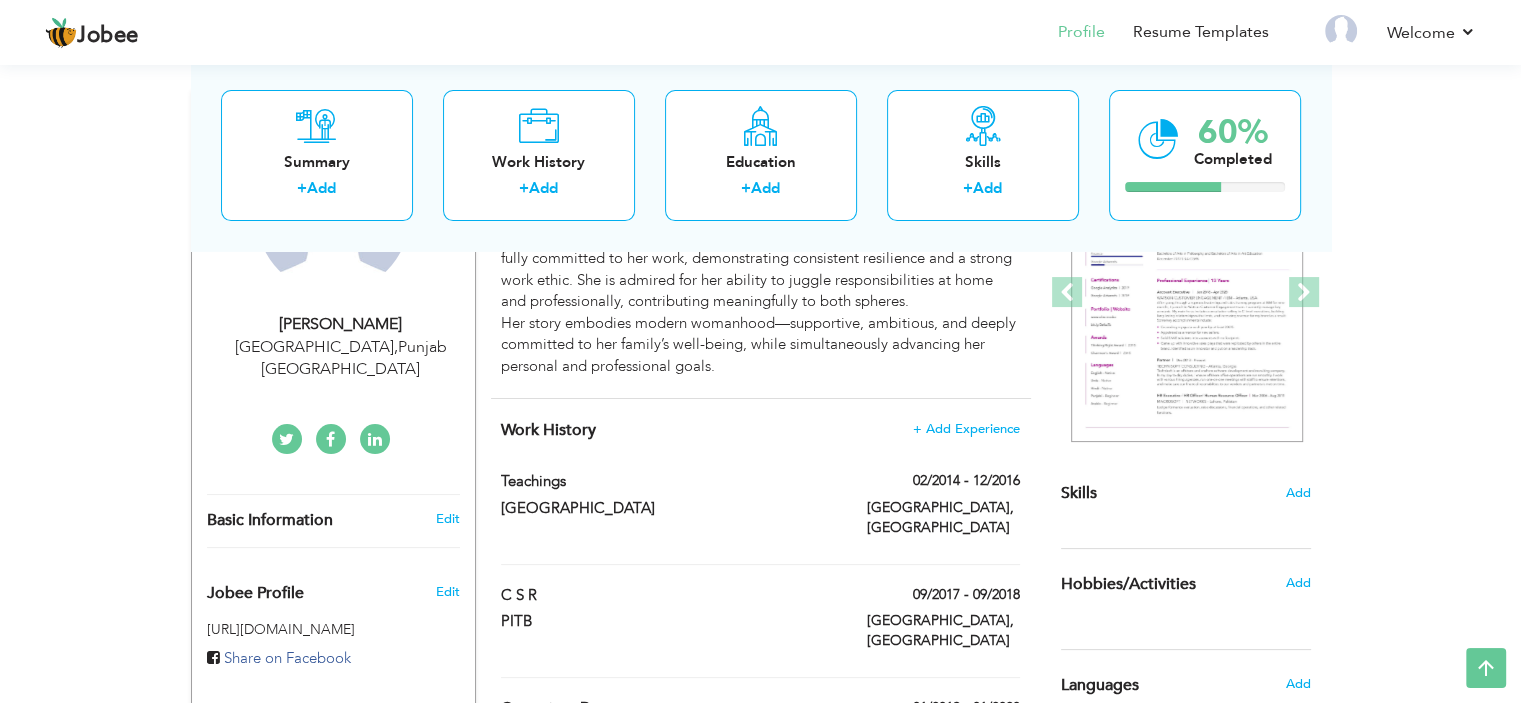 scroll, scrollTop: 520, scrollLeft: 0, axis: vertical 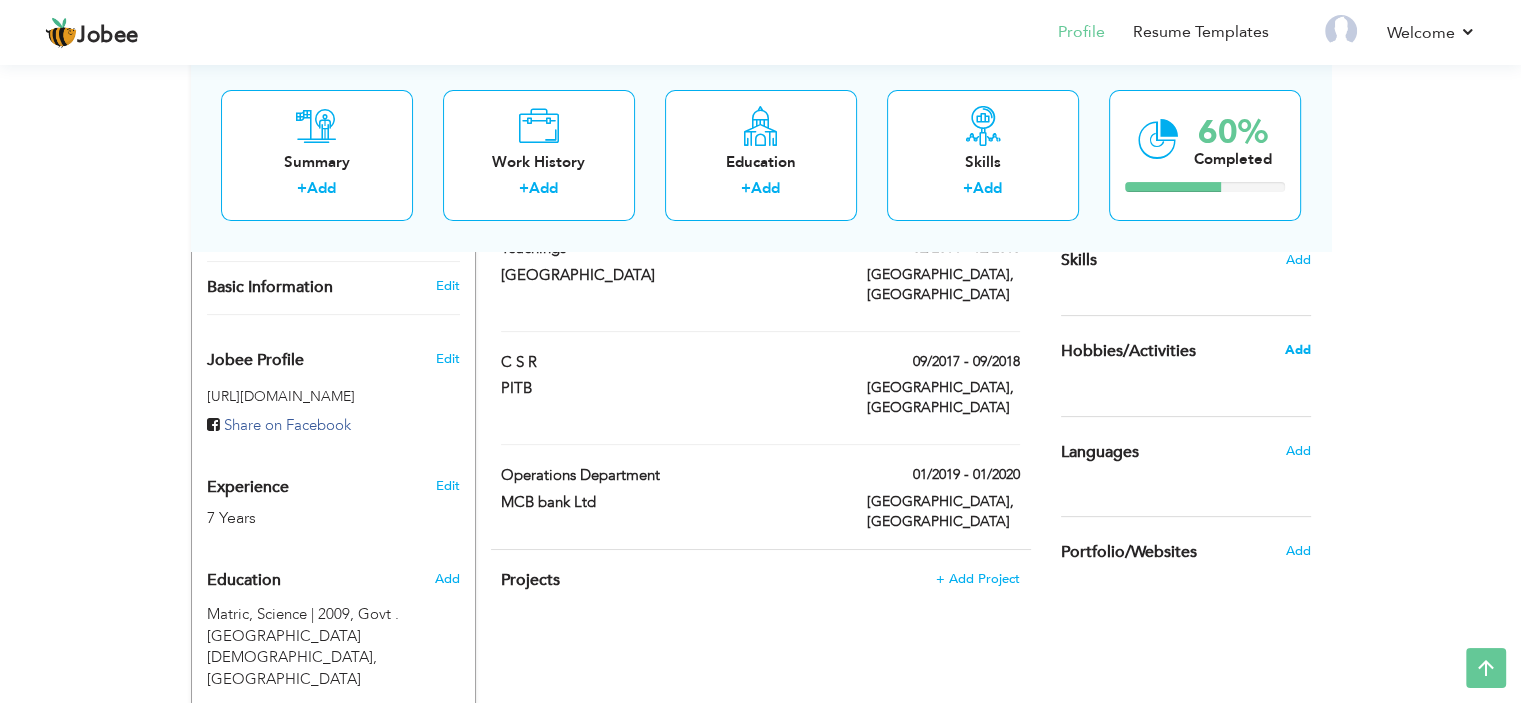 click on "Add" at bounding box center [1297, 350] 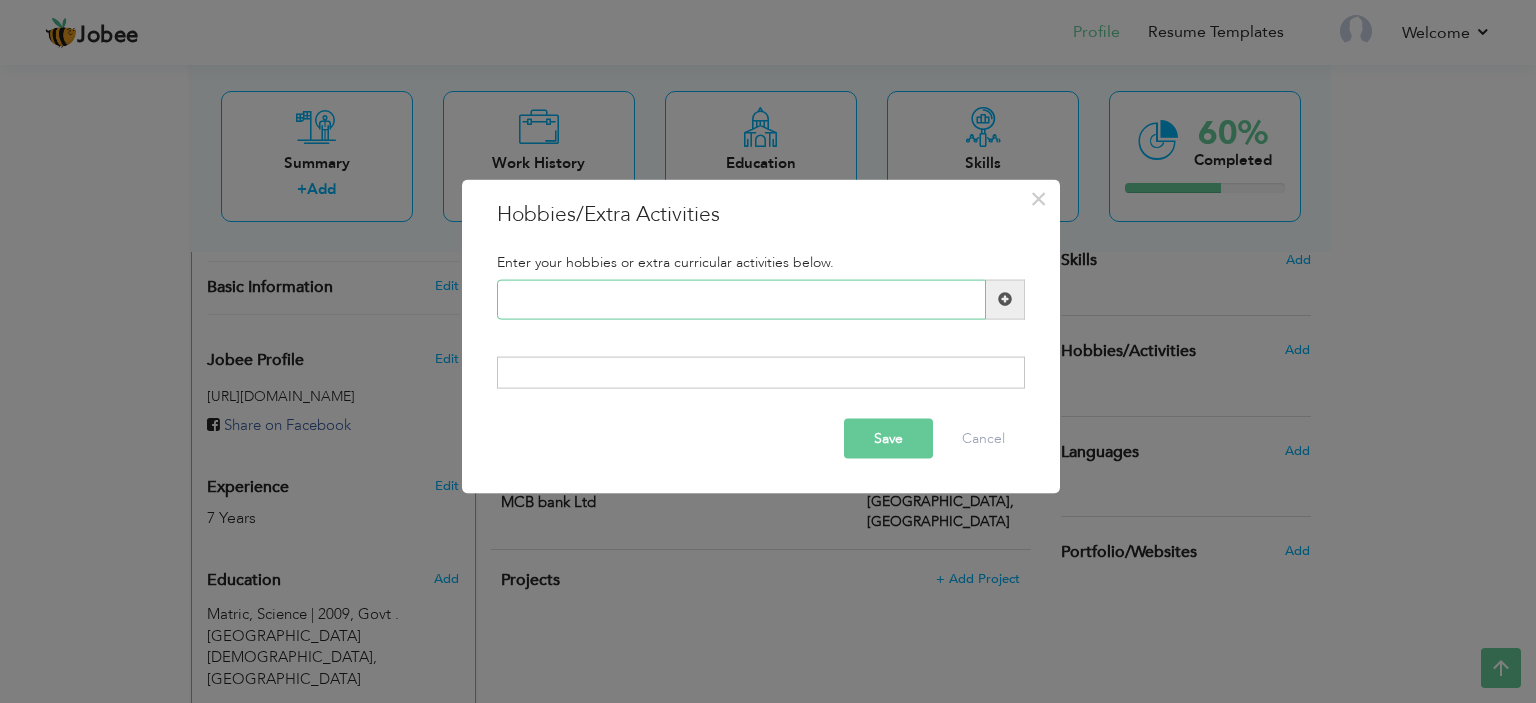 click at bounding box center [741, 299] 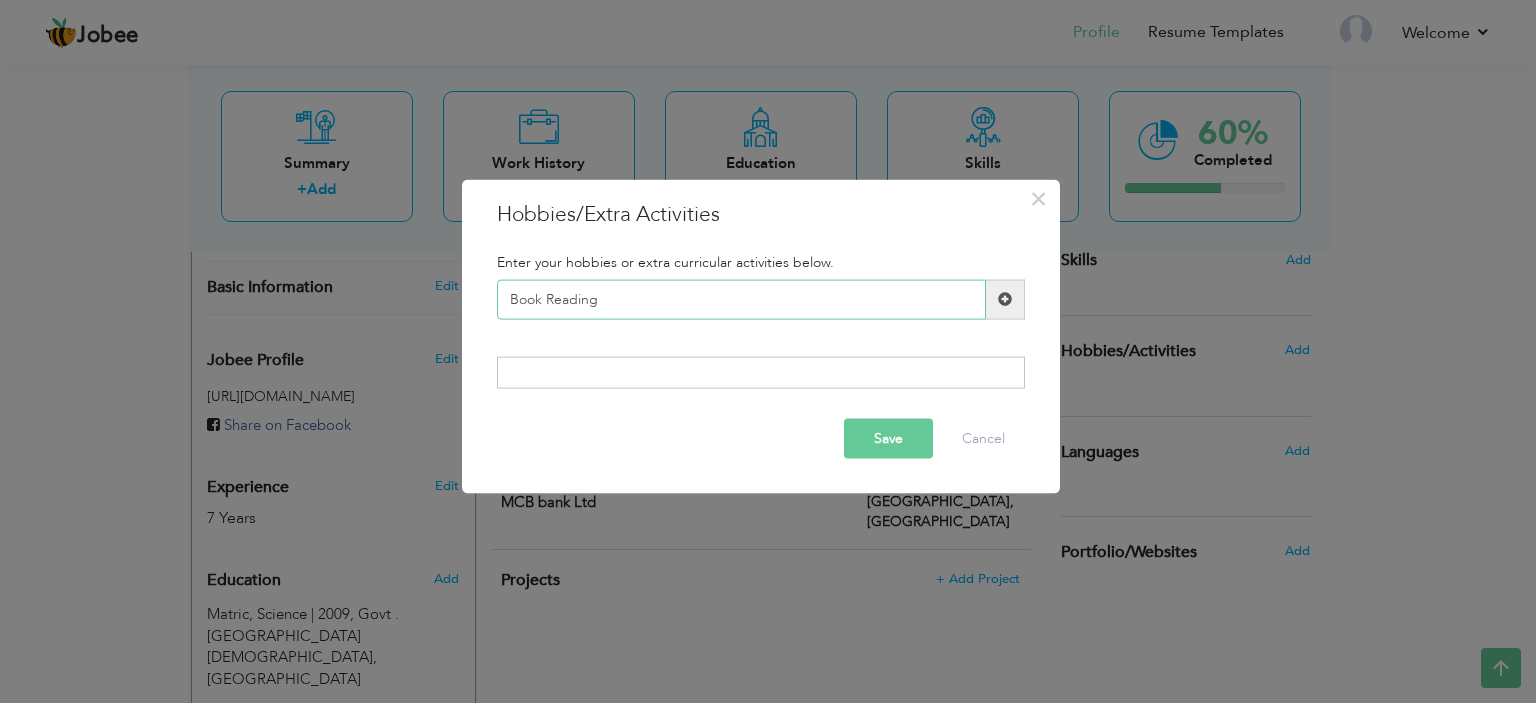 type on "Book Reading" 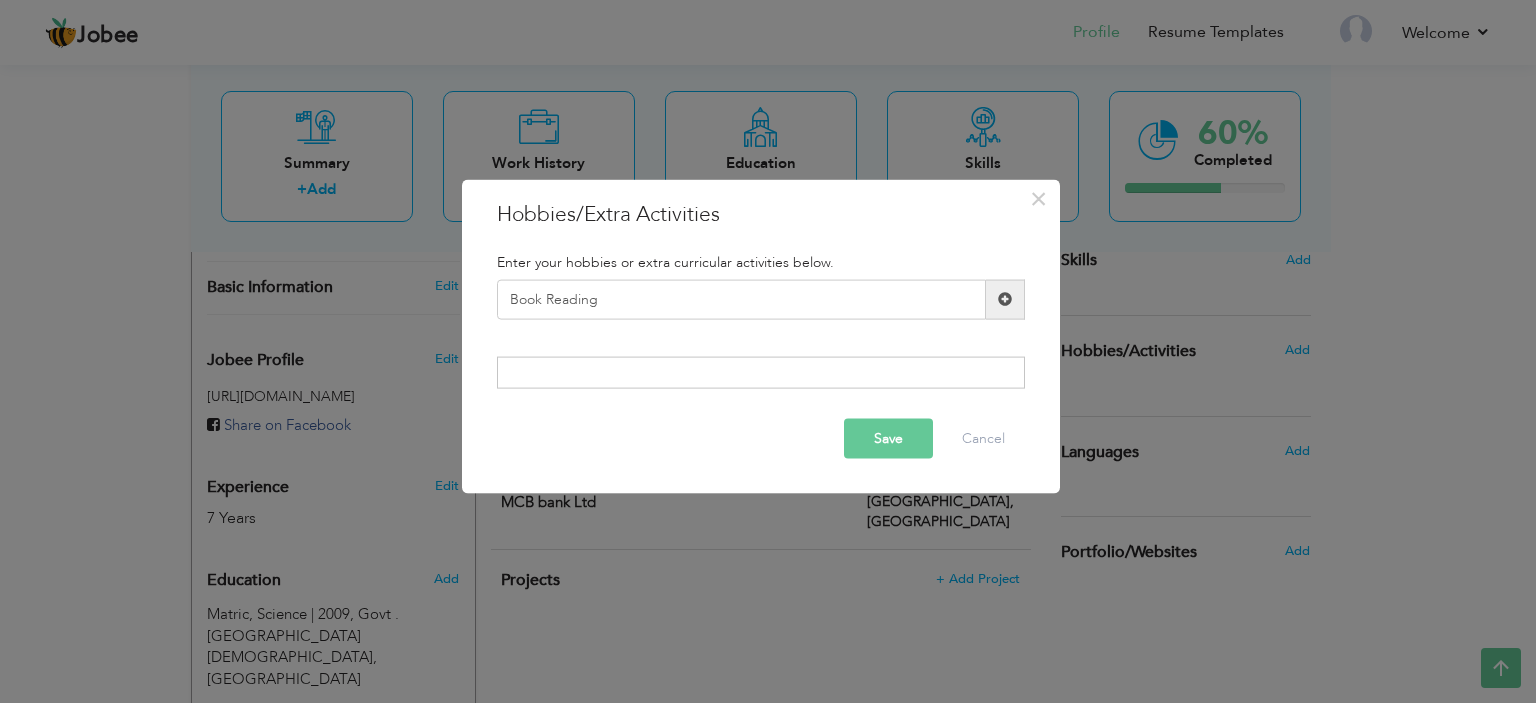 click at bounding box center [1005, 299] 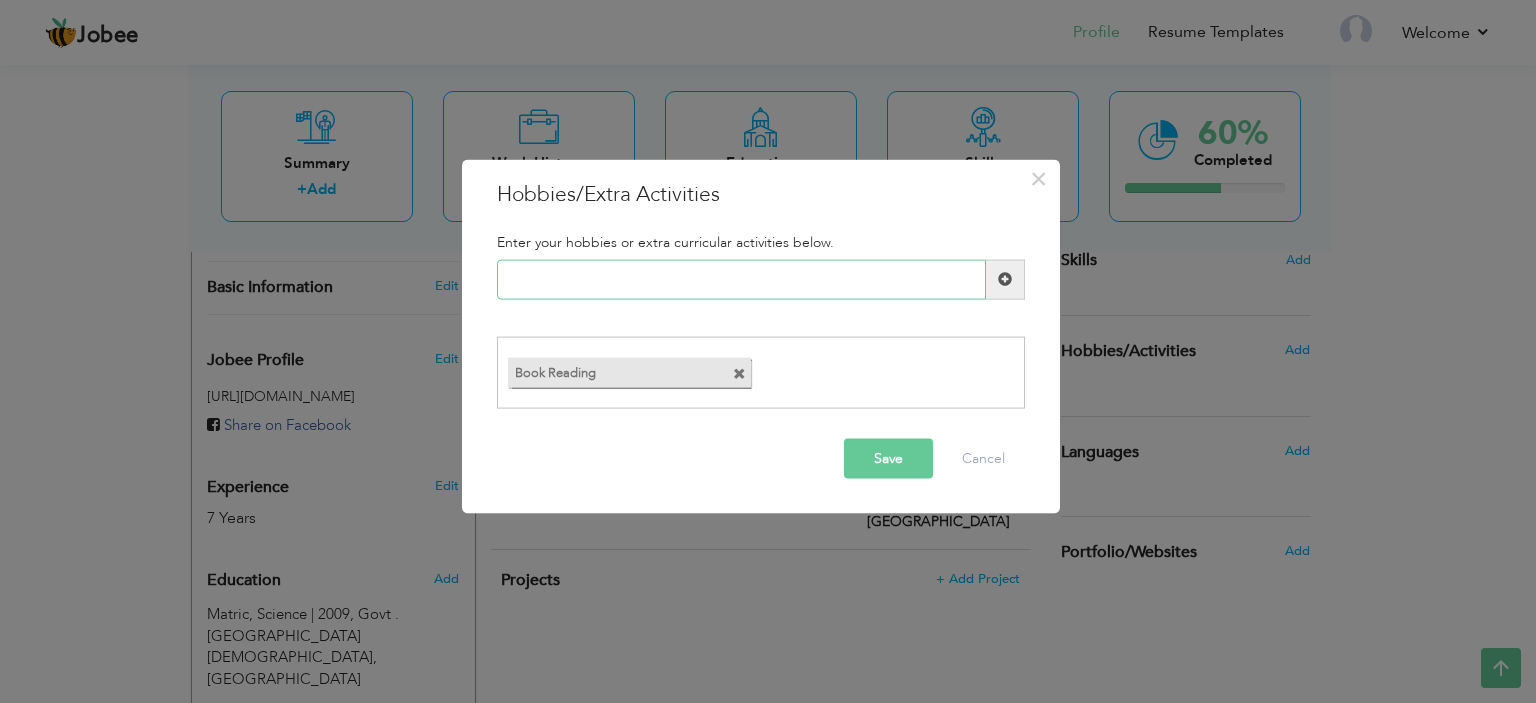 click at bounding box center (741, 279) 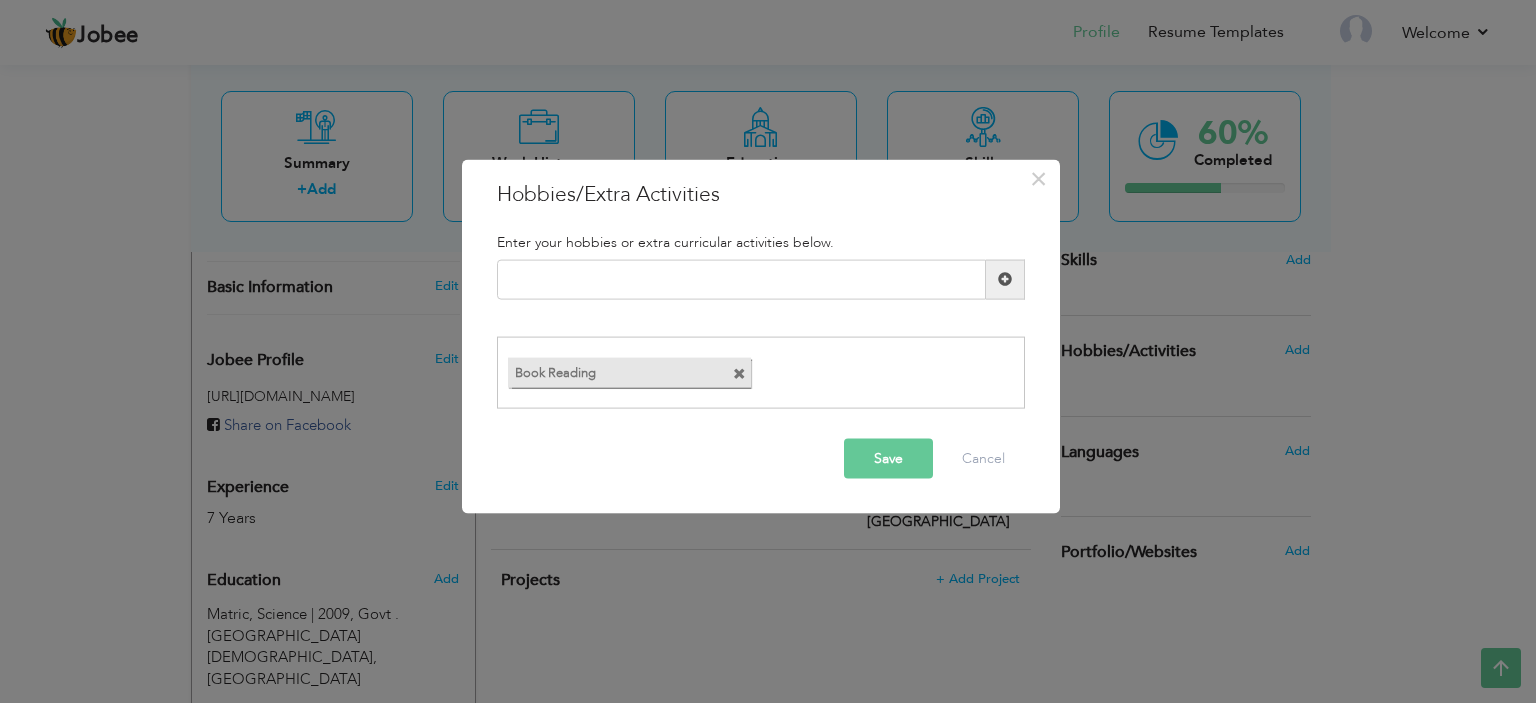 click on "Save" at bounding box center (888, 459) 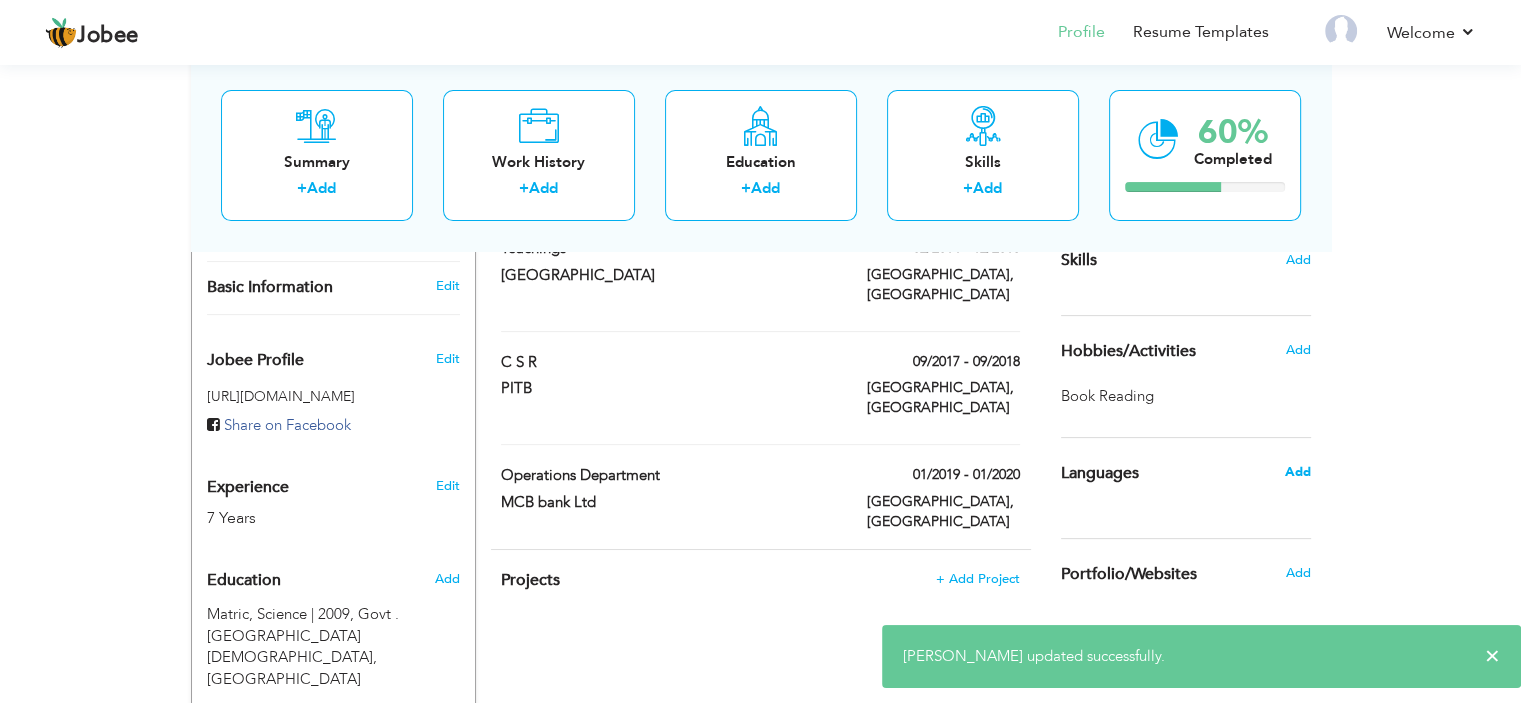 click on "Add" at bounding box center [1297, 472] 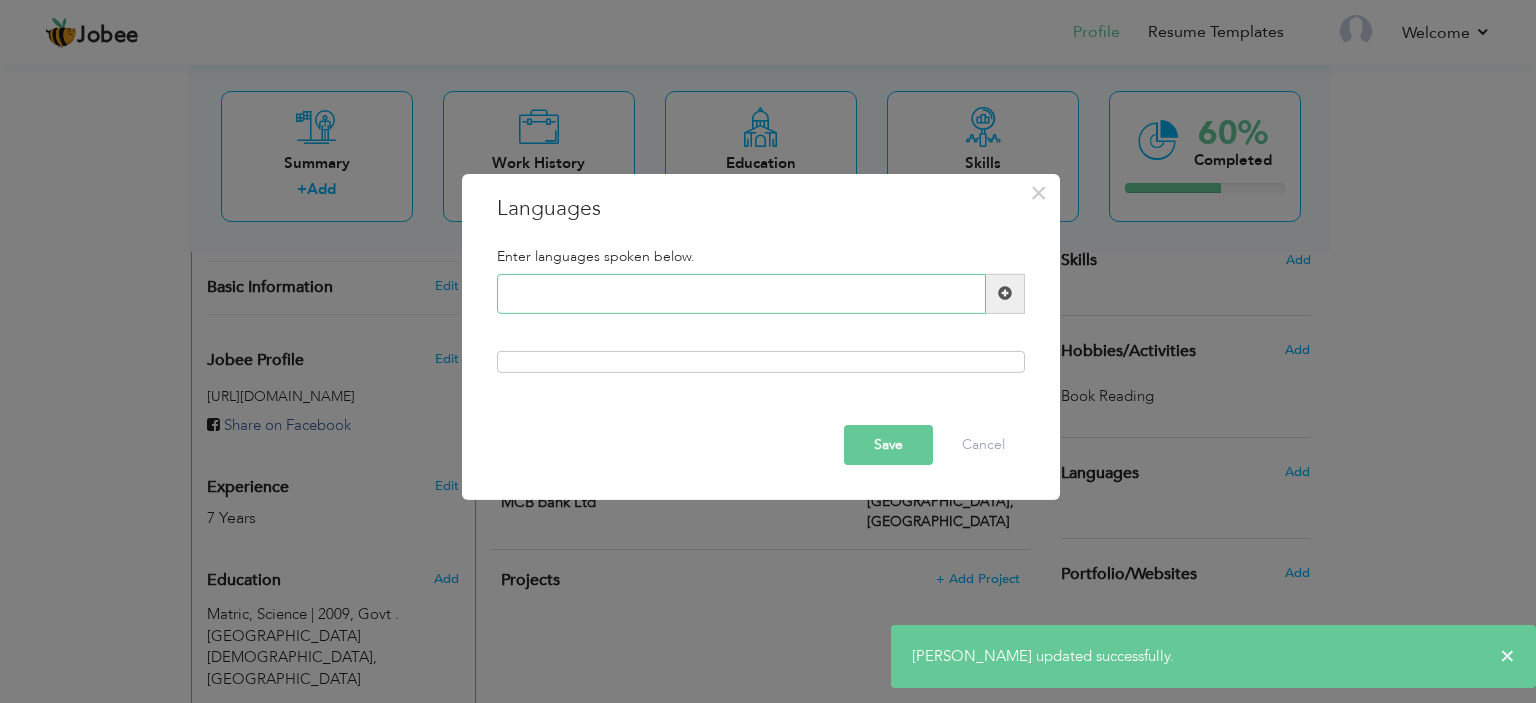 click at bounding box center (741, 294) 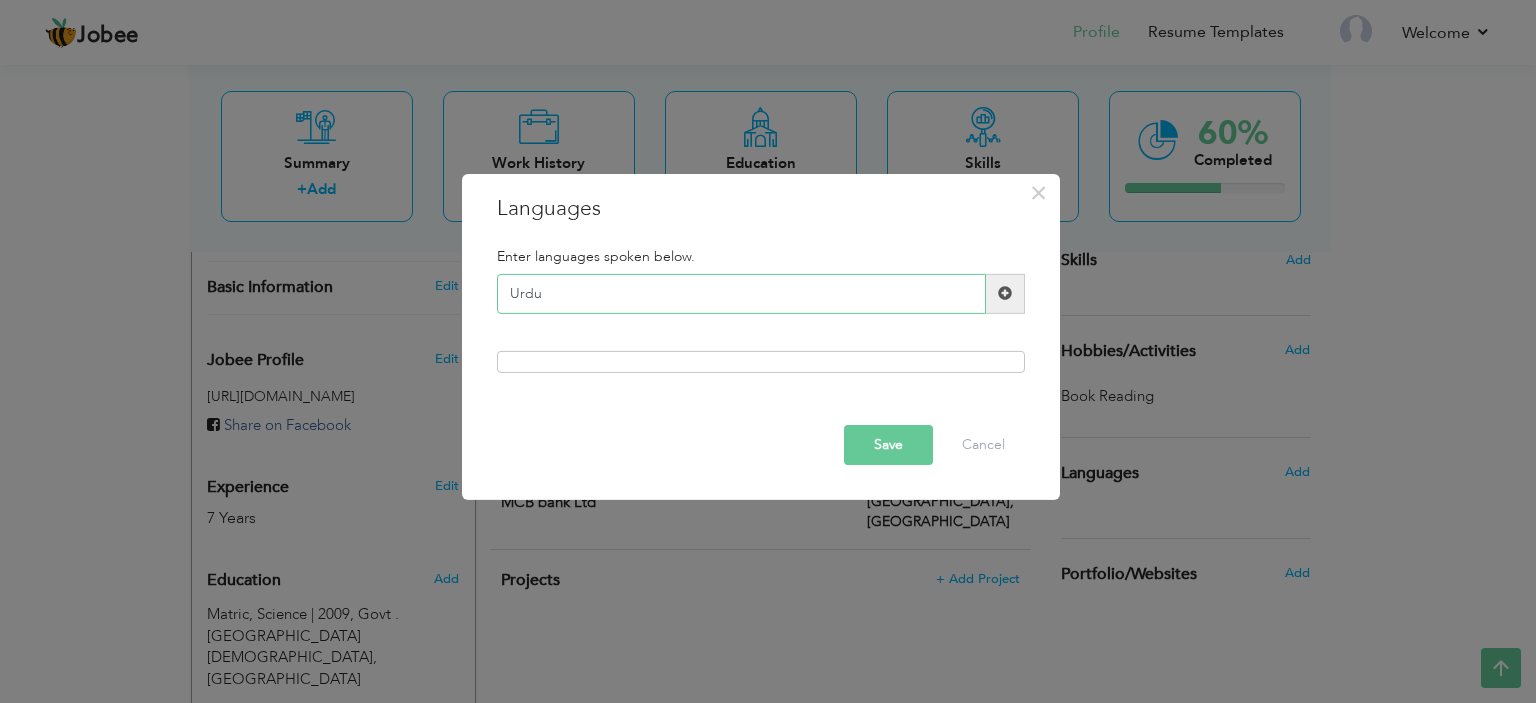 type on "Urdu" 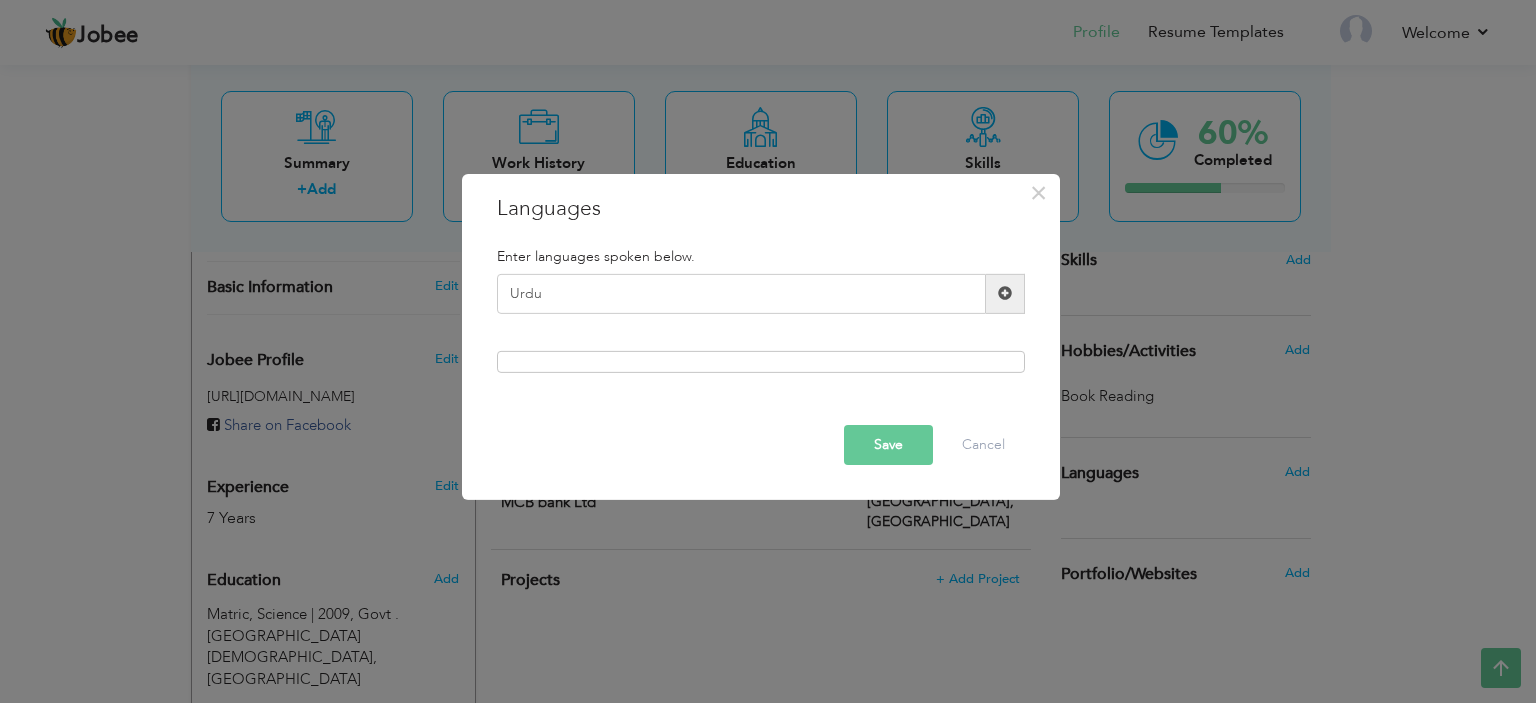 click at bounding box center [1005, 293] 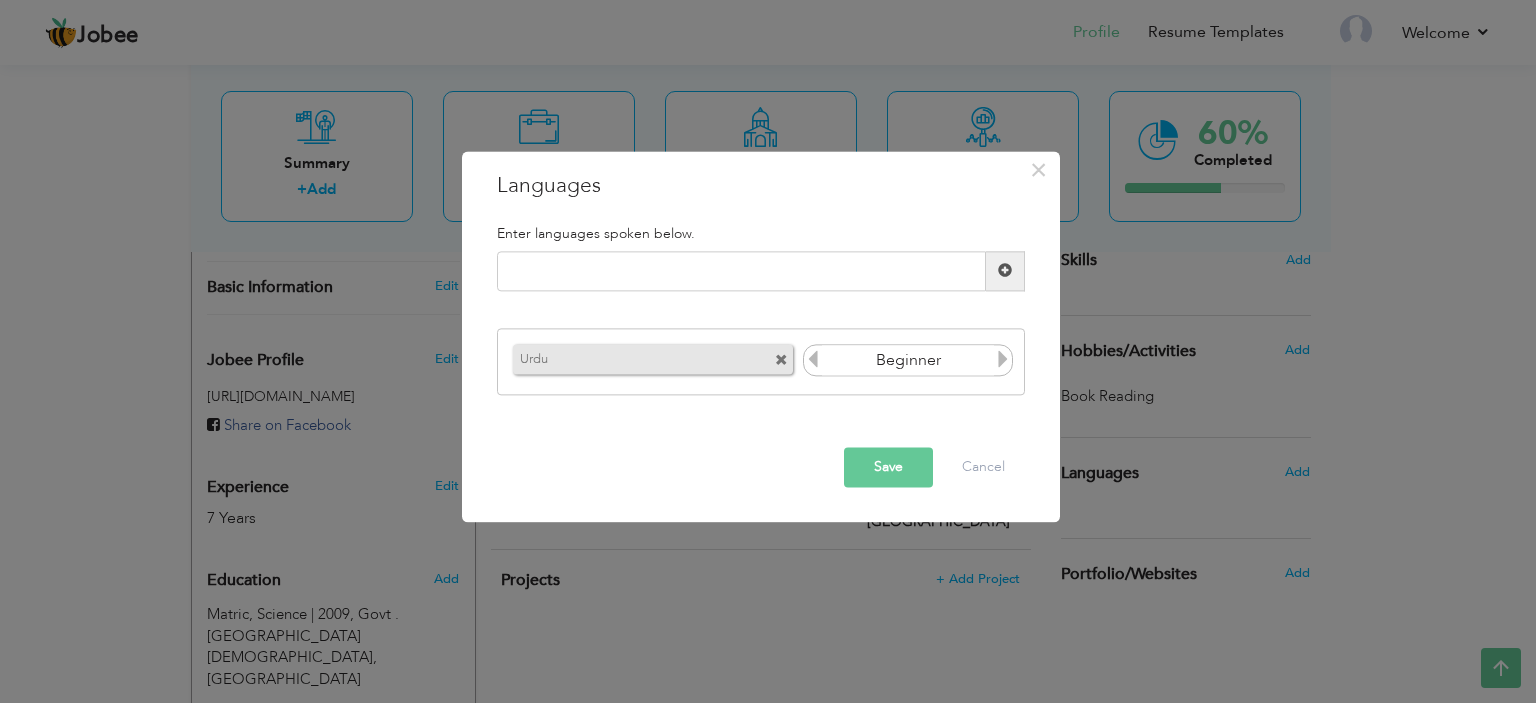click at bounding box center [1003, 360] 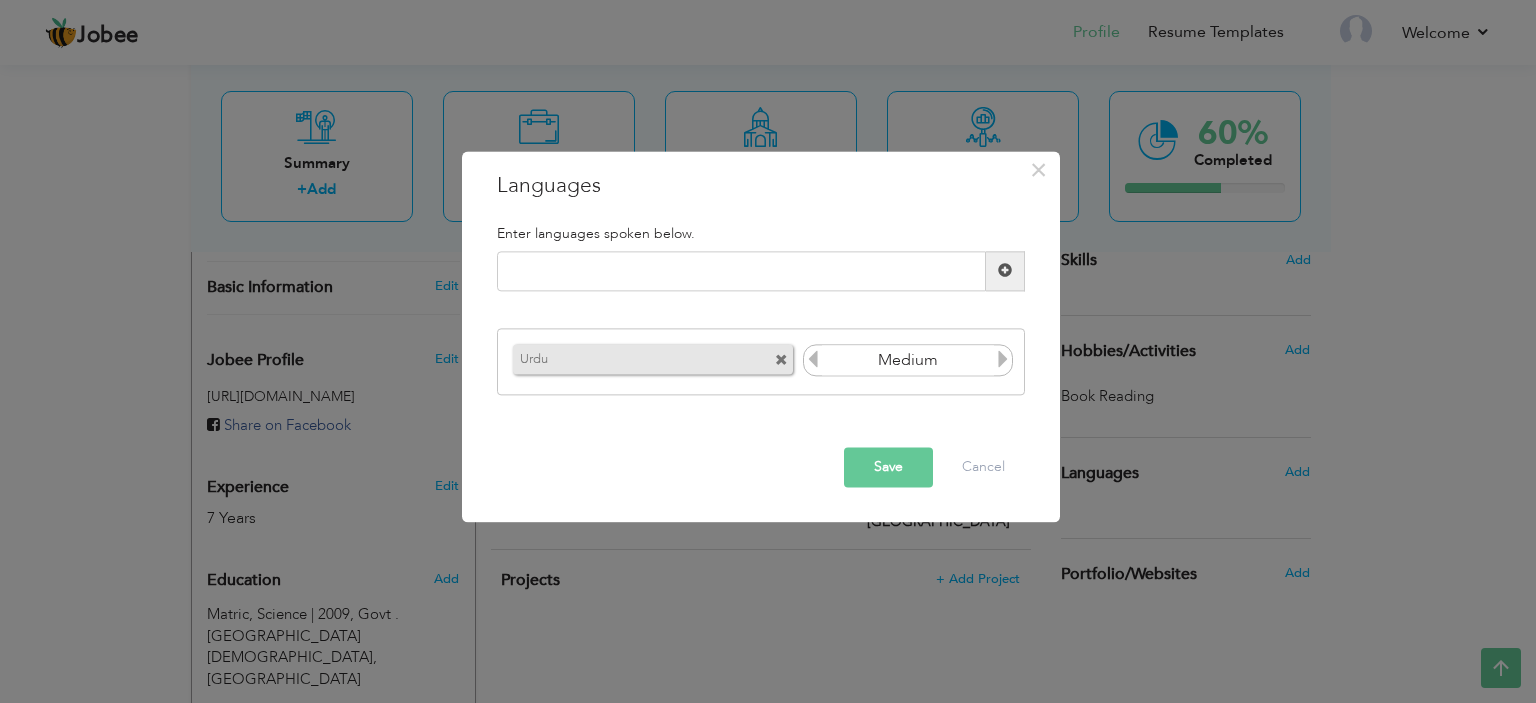 click at bounding box center (1003, 360) 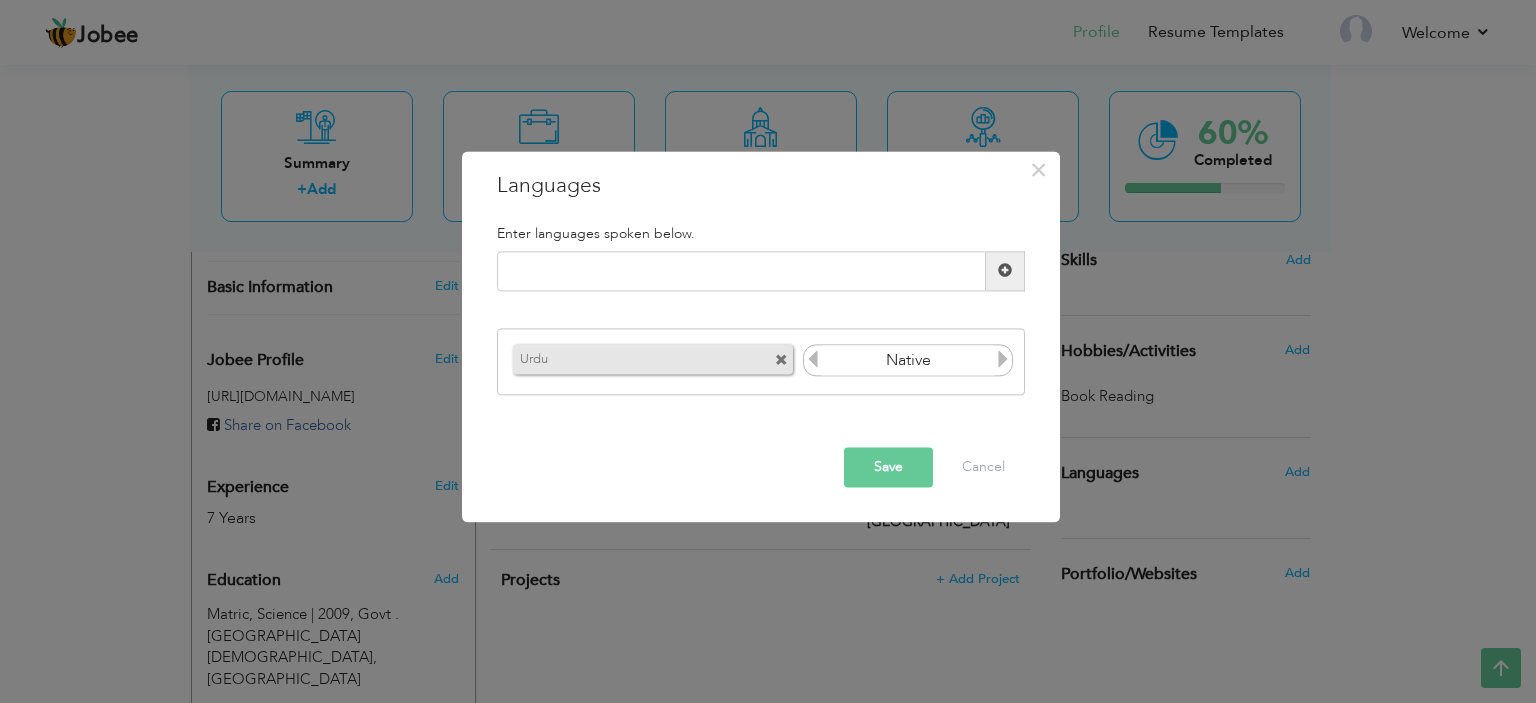 click at bounding box center (1003, 360) 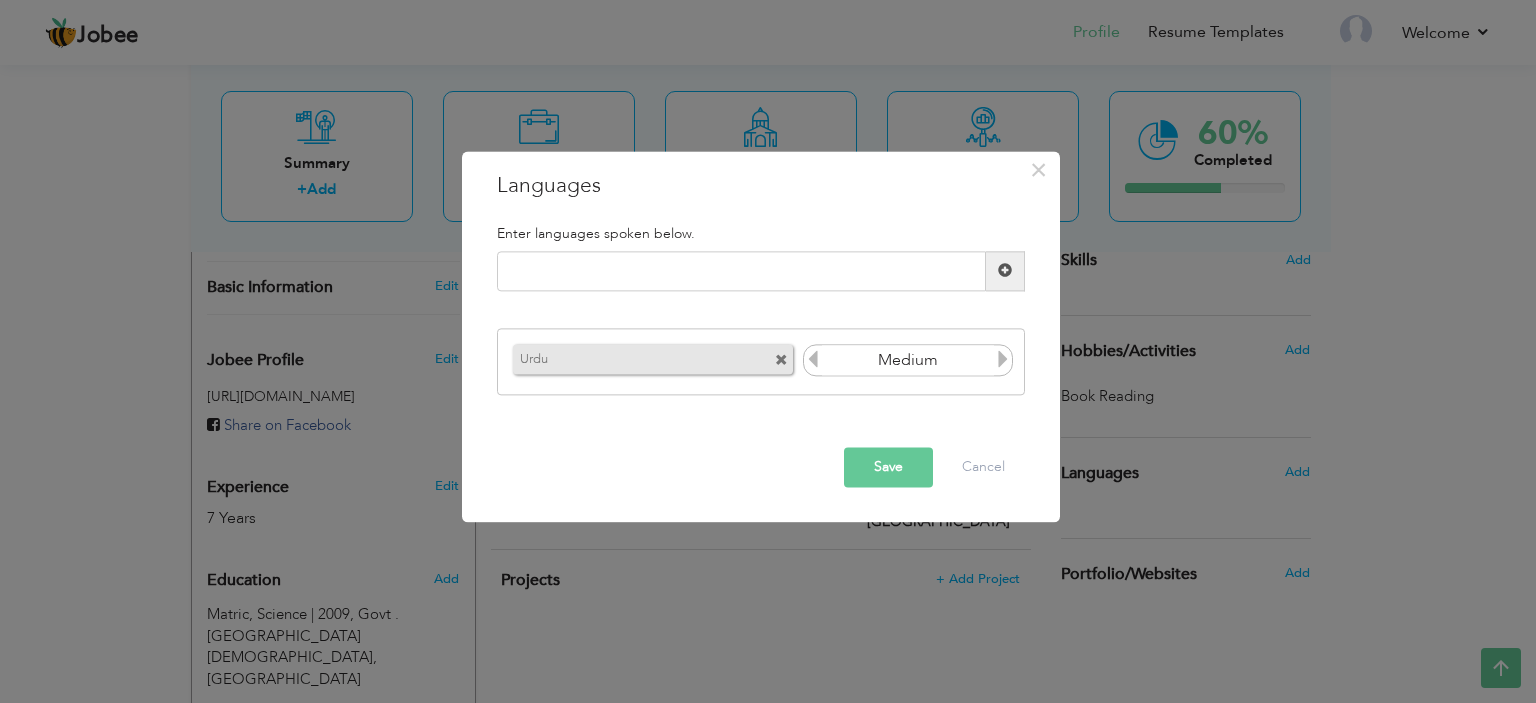 click at bounding box center [813, 360] 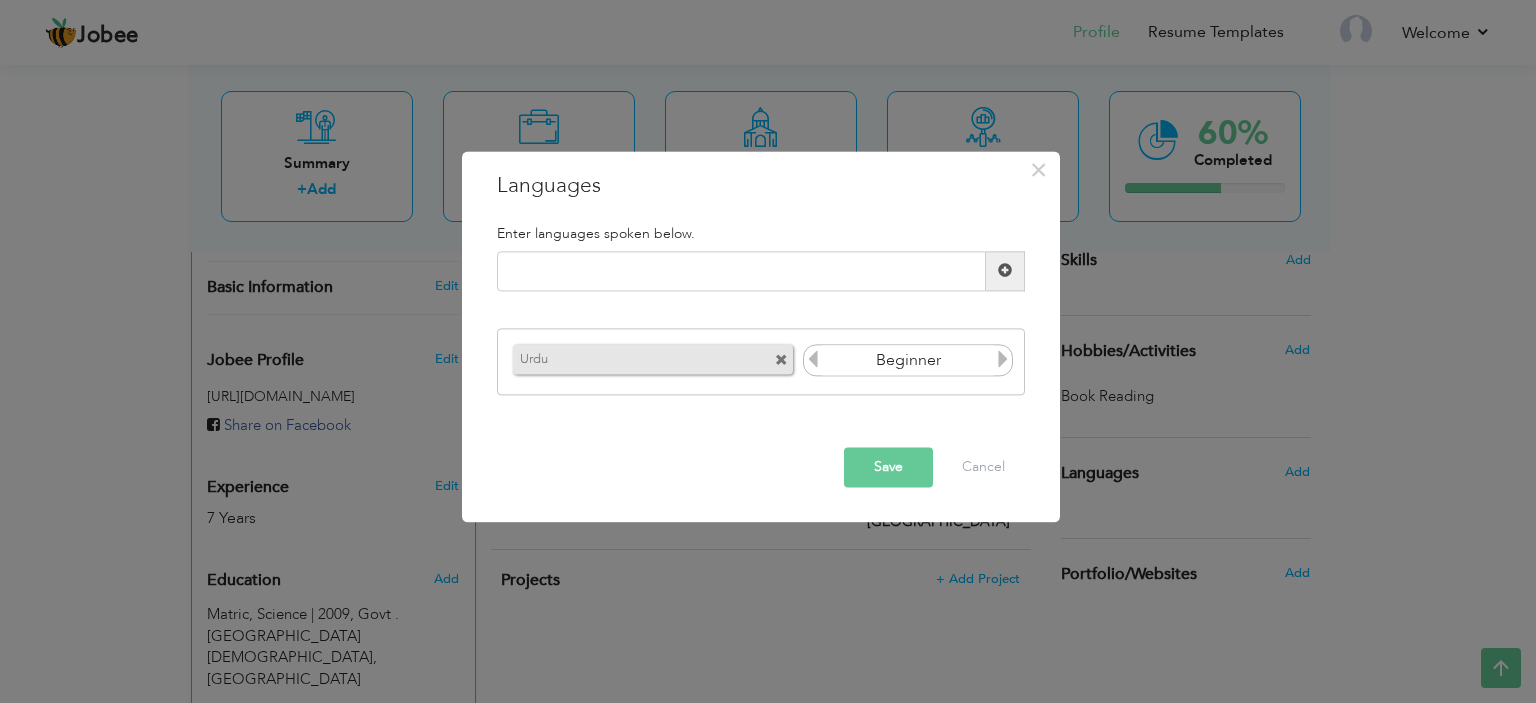 click at bounding box center [1003, 360] 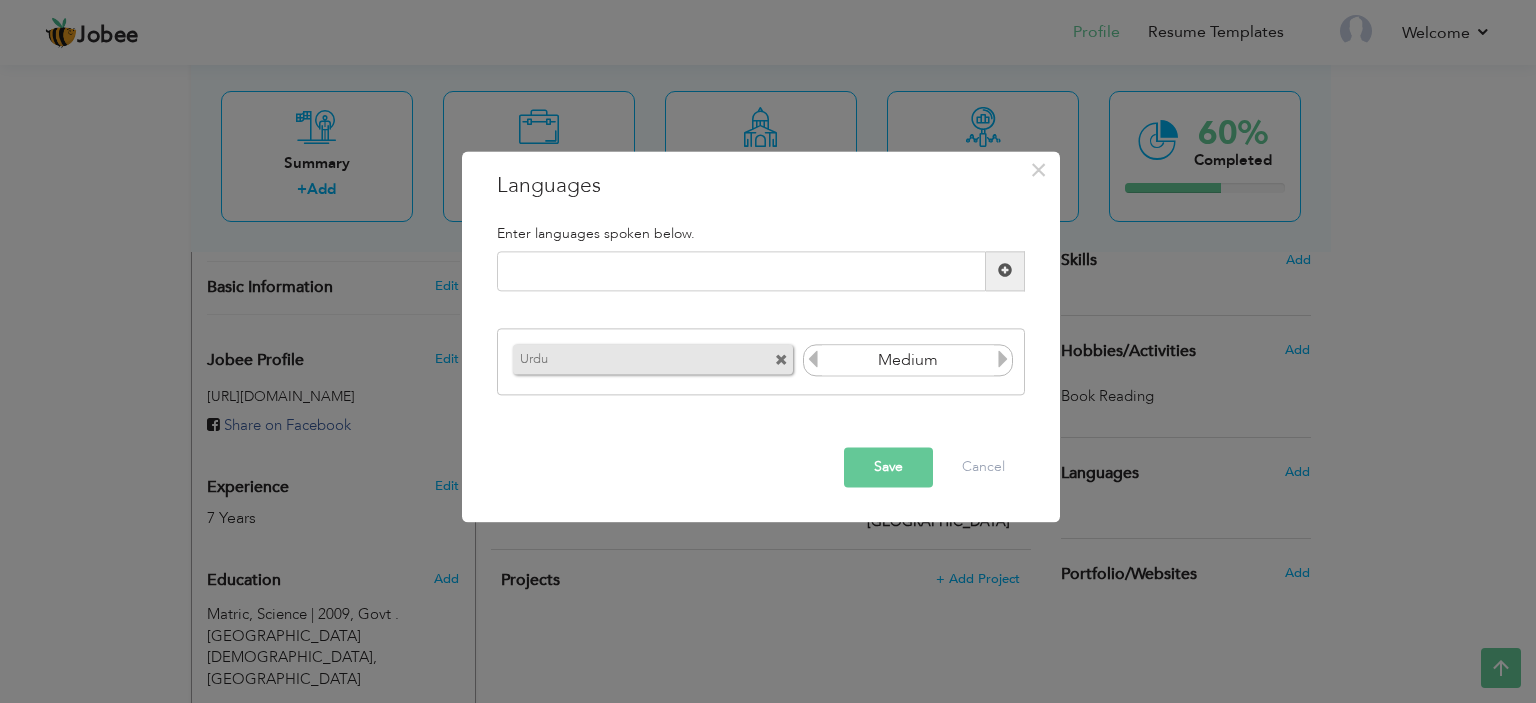 click at bounding box center [1003, 360] 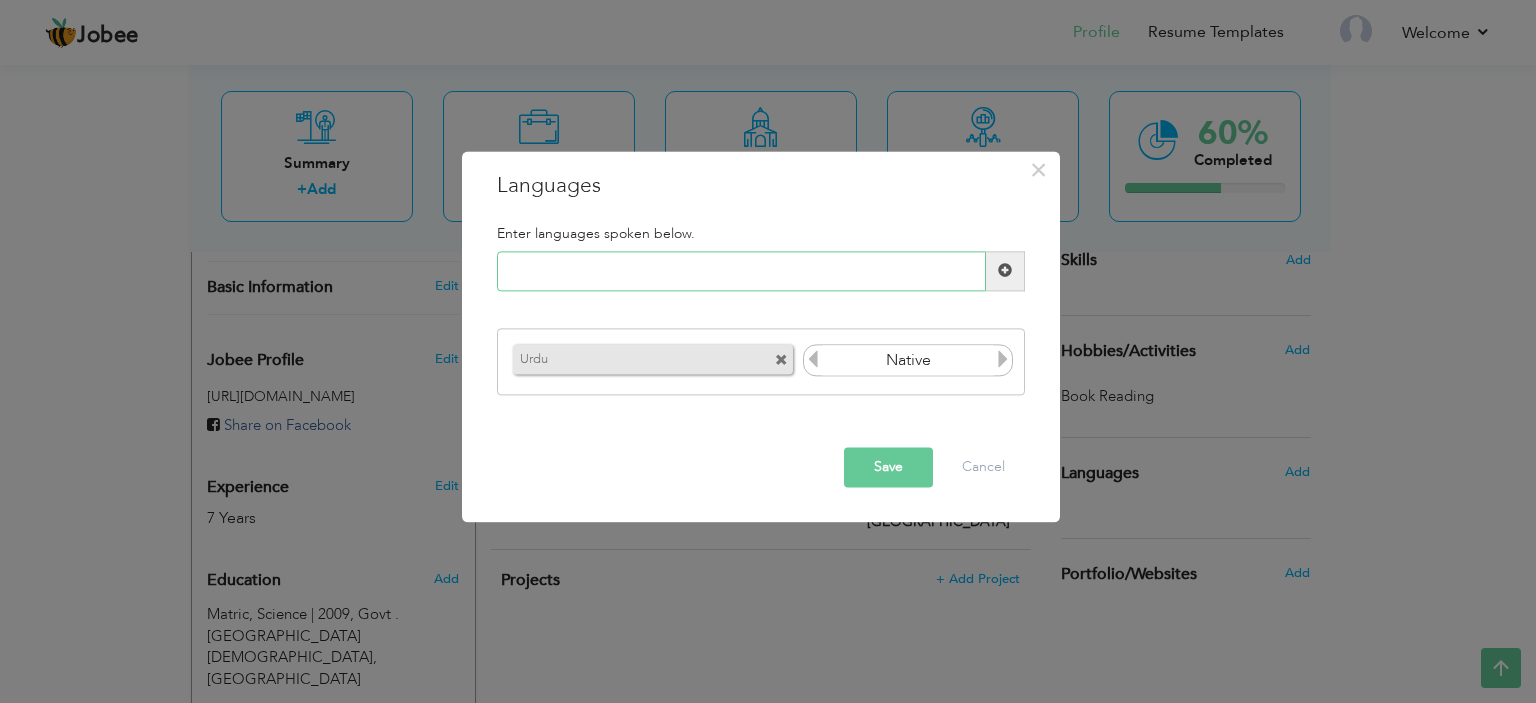 click at bounding box center [741, 271] 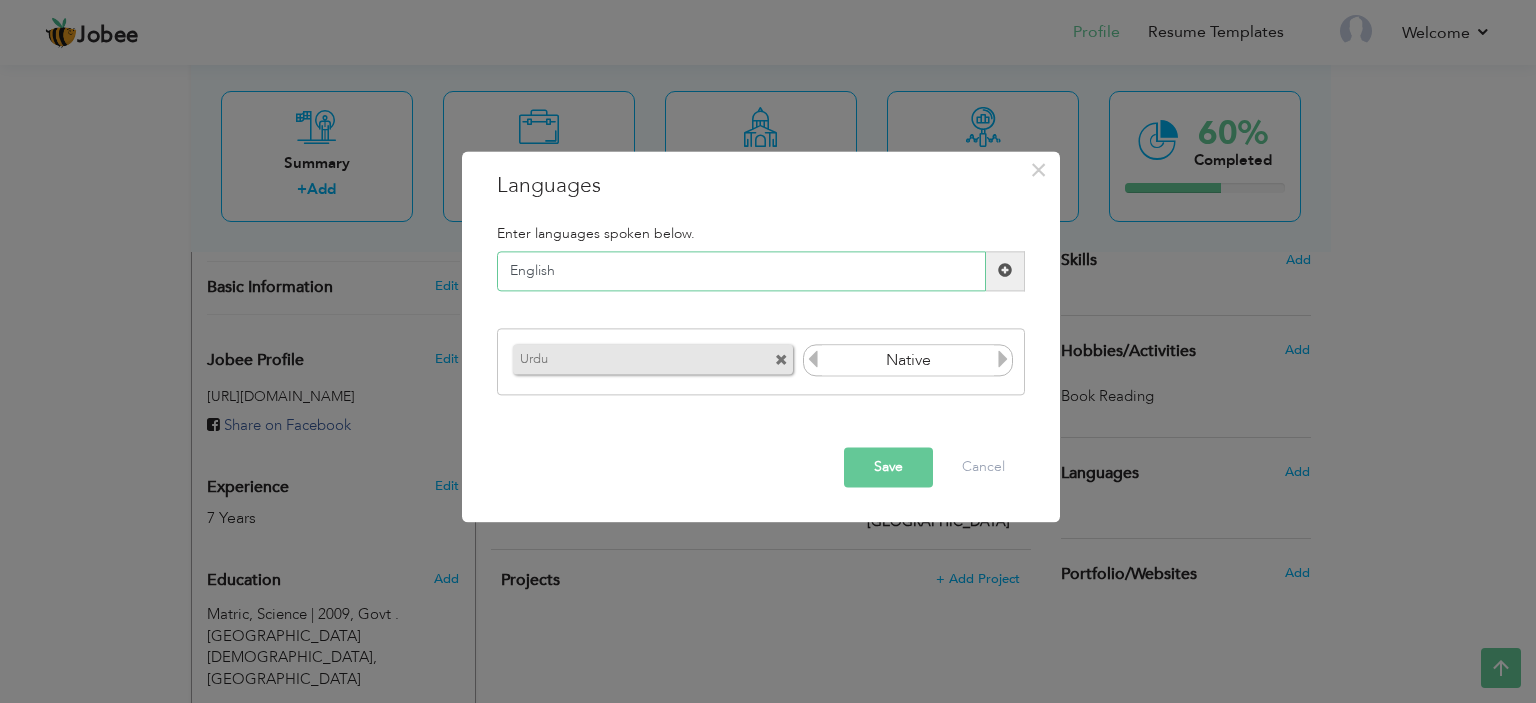 type on "English" 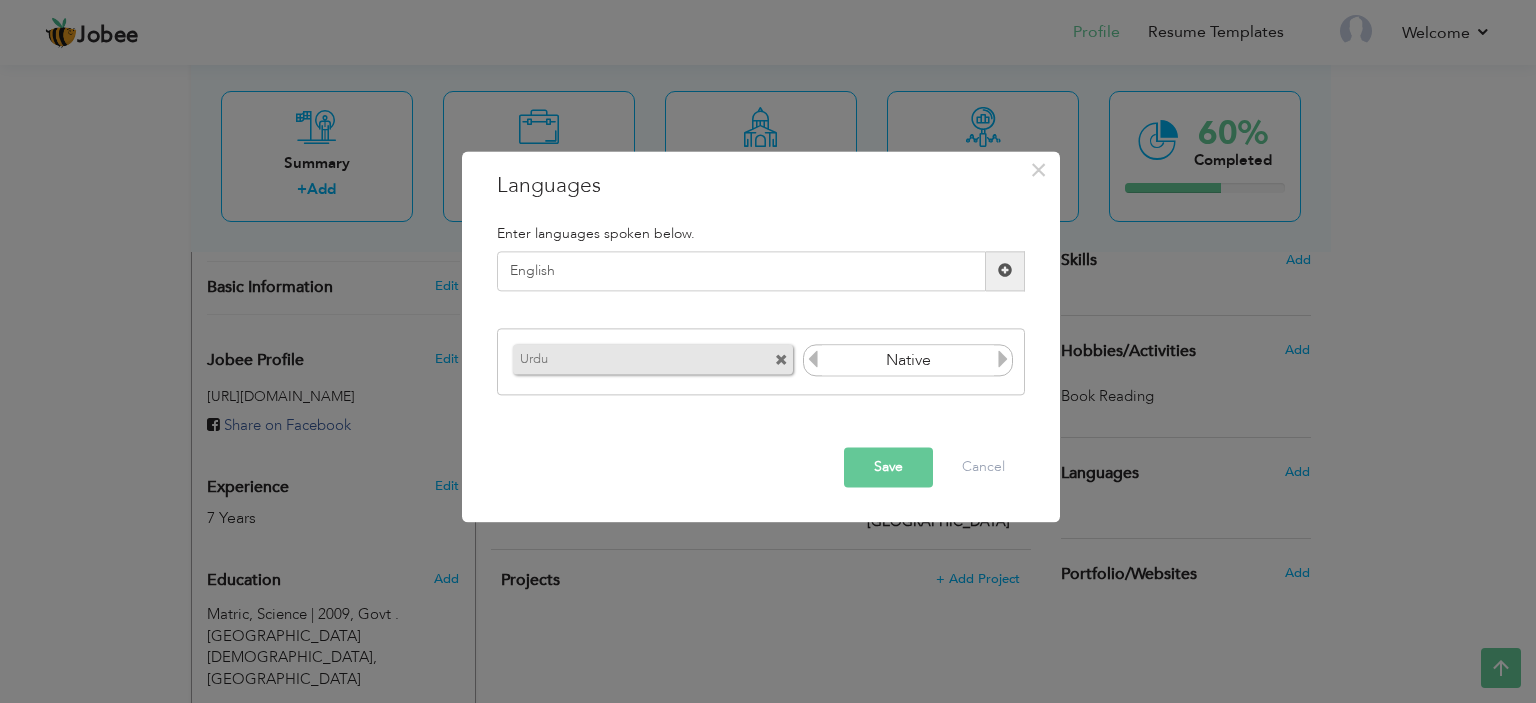 click at bounding box center (1005, 271) 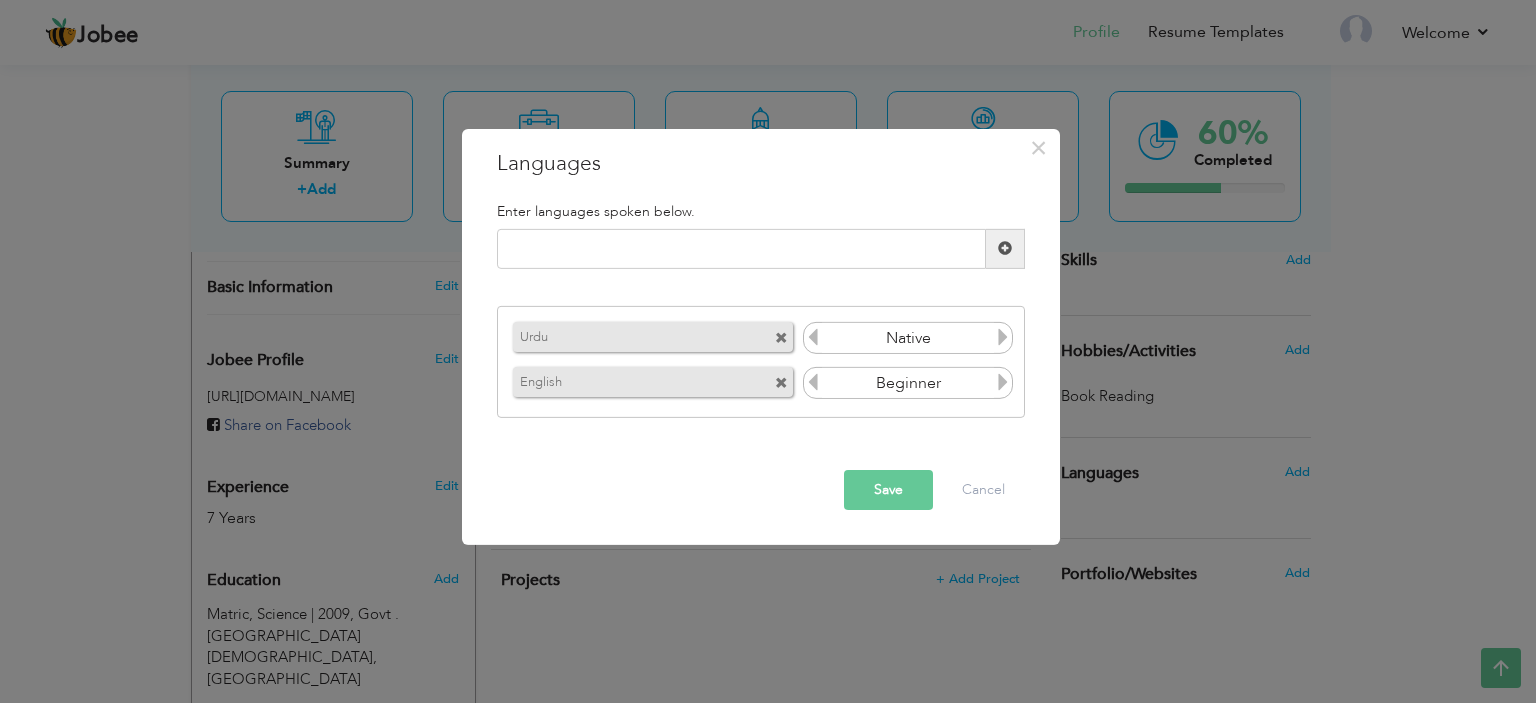 click at bounding box center [813, 382] 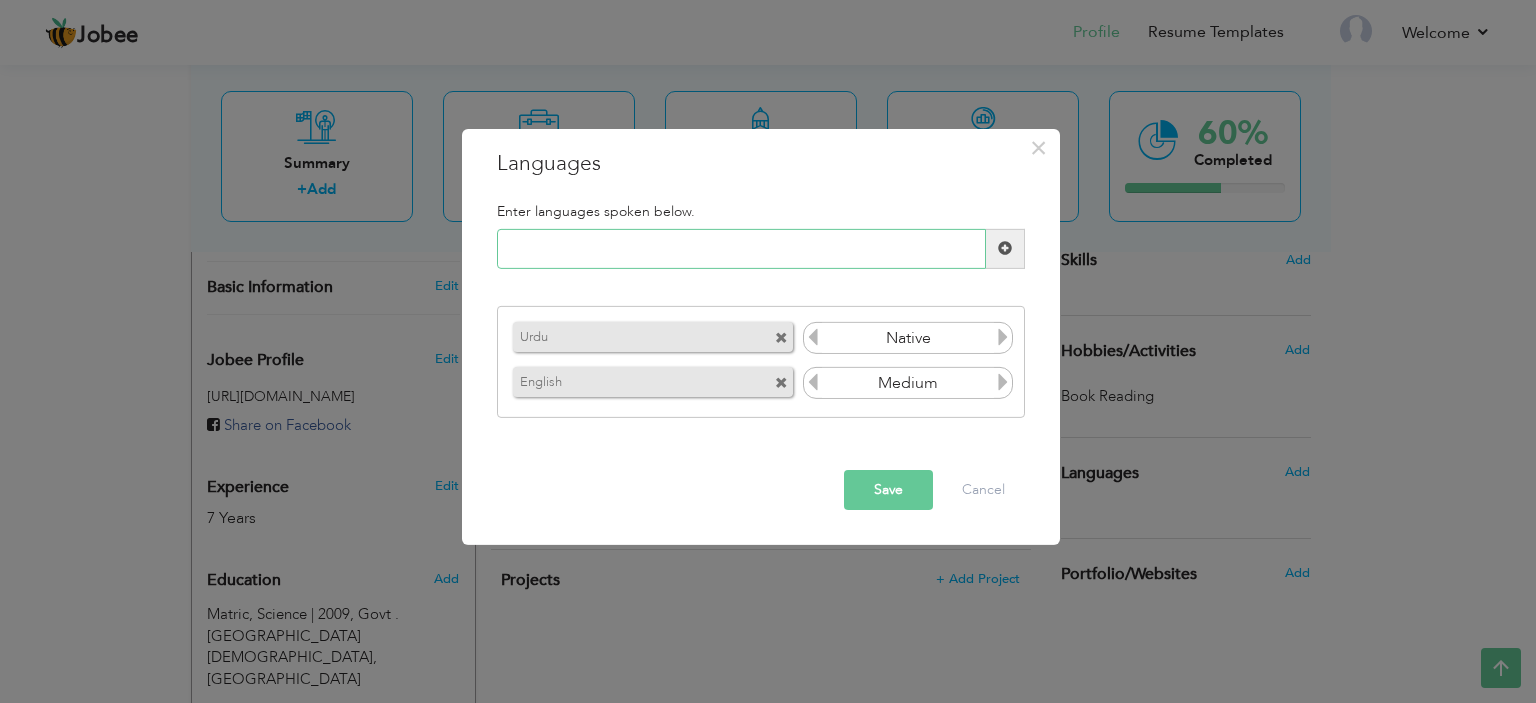 click at bounding box center (741, 249) 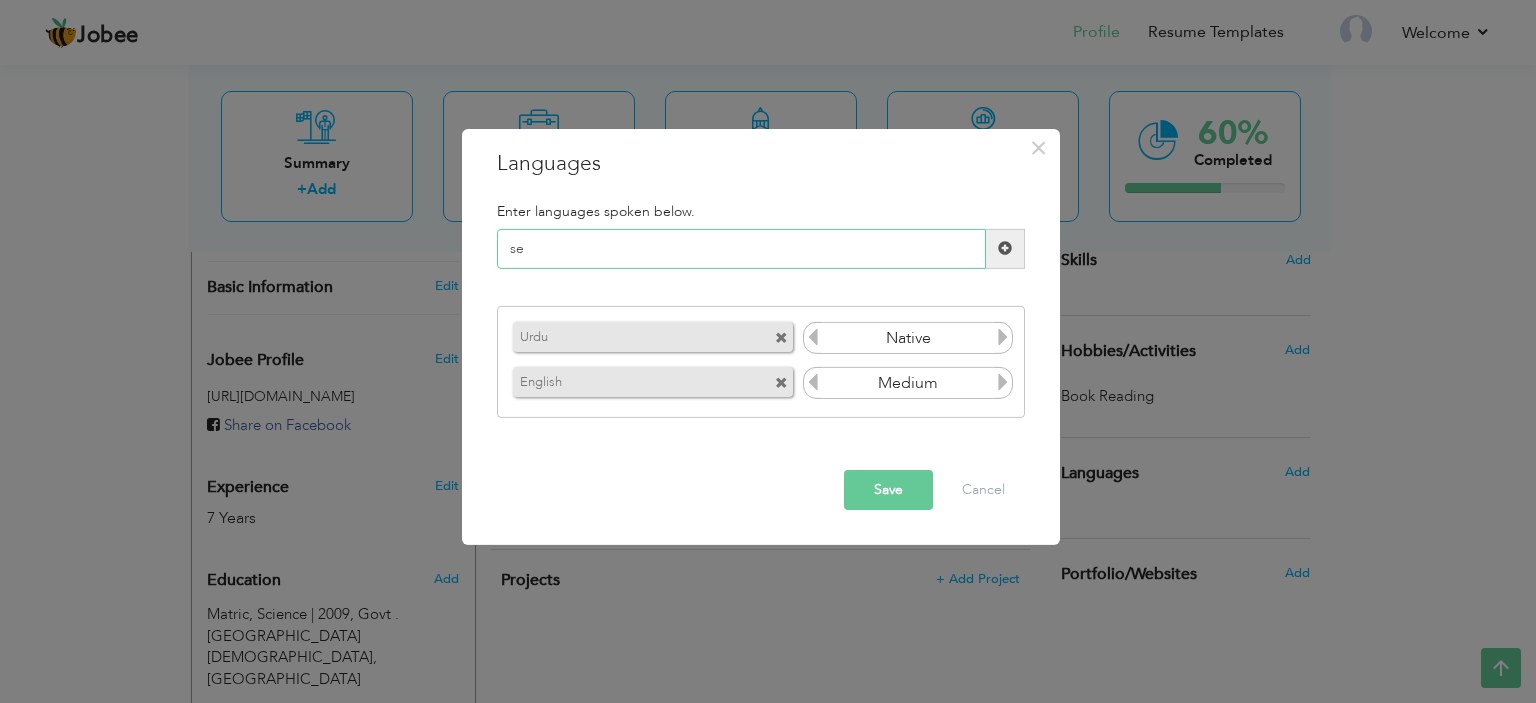 type on "s" 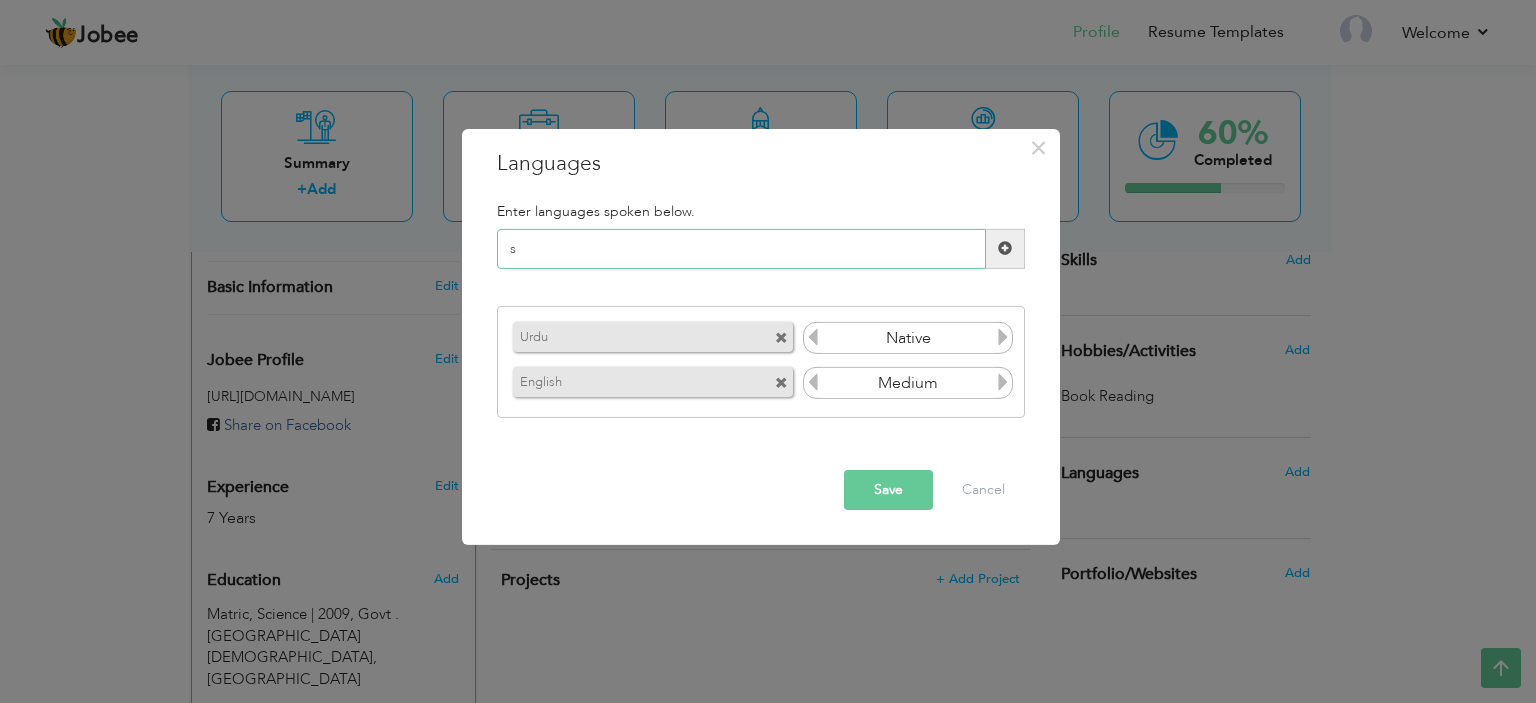 type 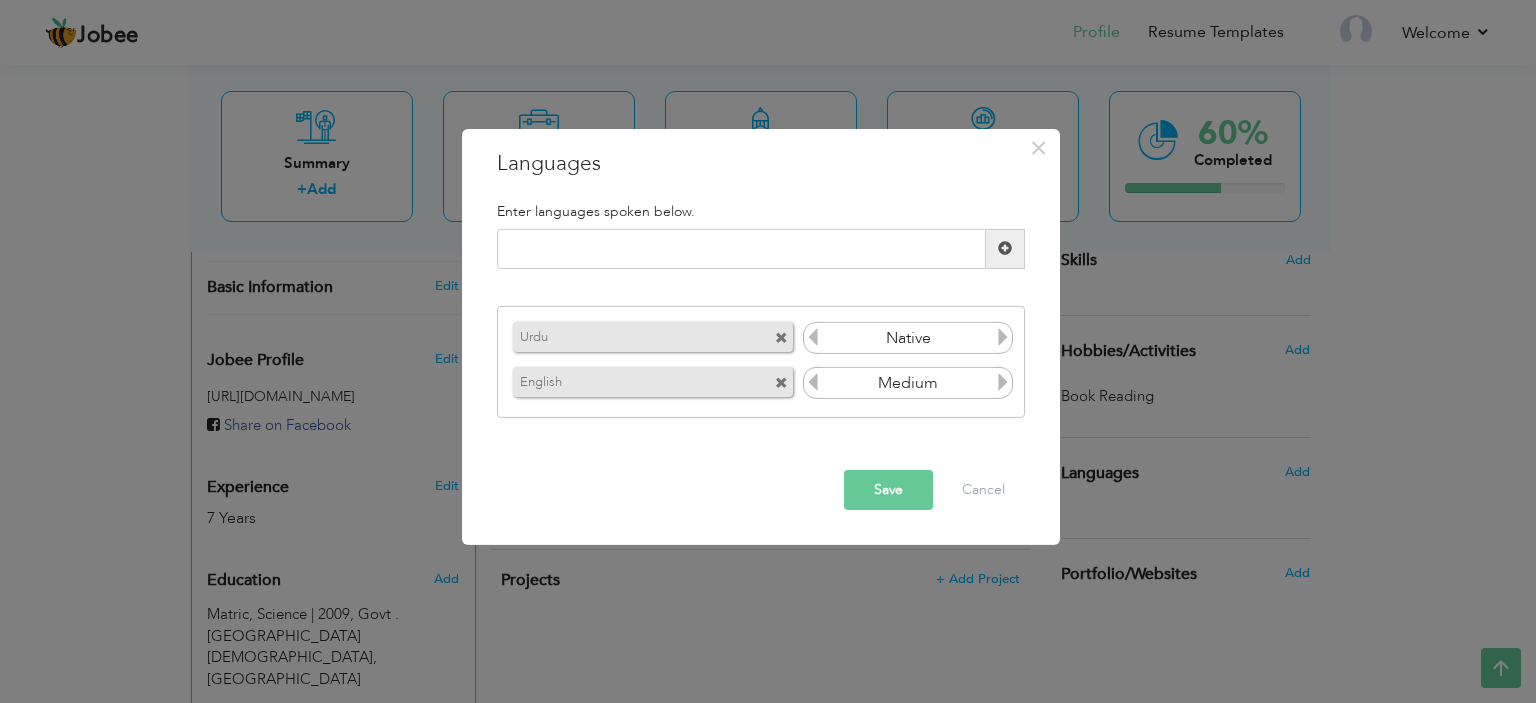 click on "Save" at bounding box center [888, 490] 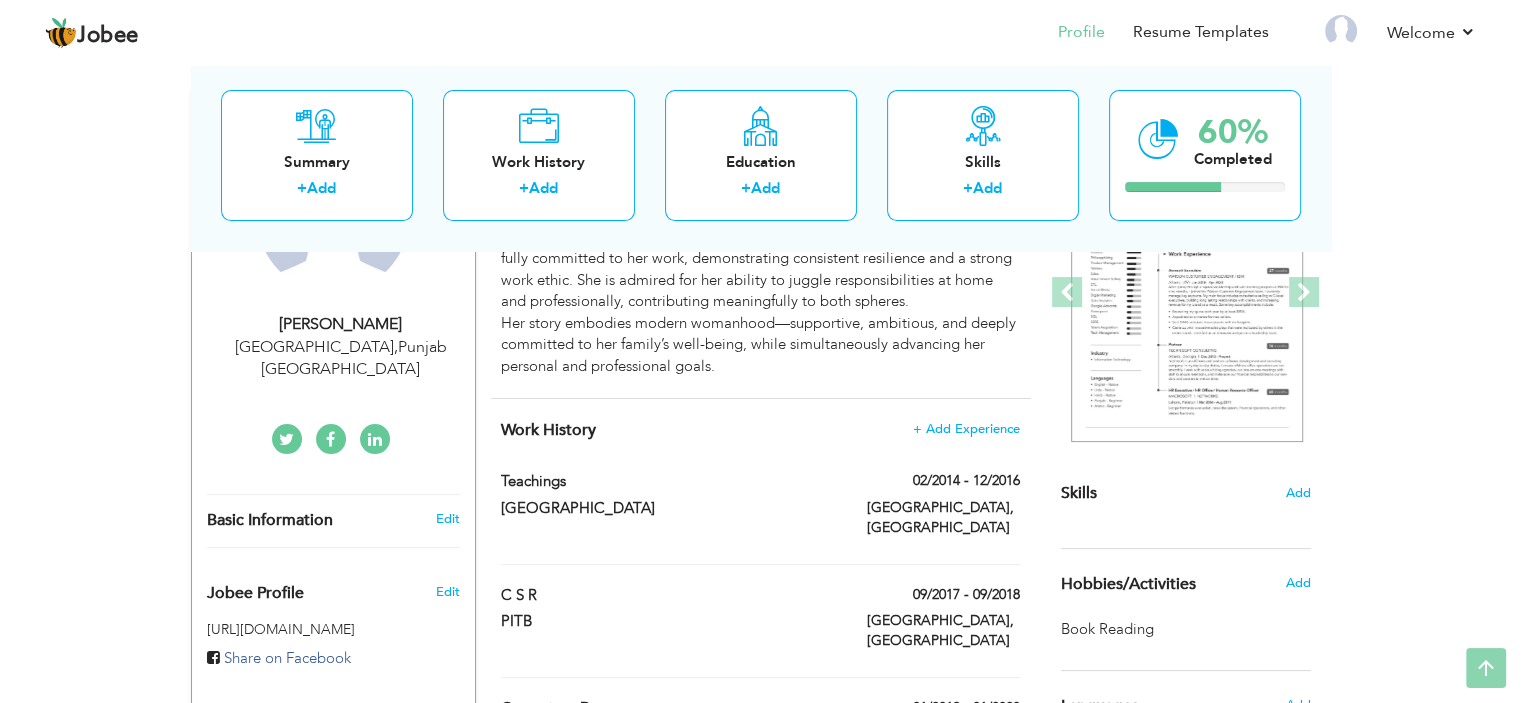 scroll, scrollTop: 53, scrollLeft: 0, axis: vertical 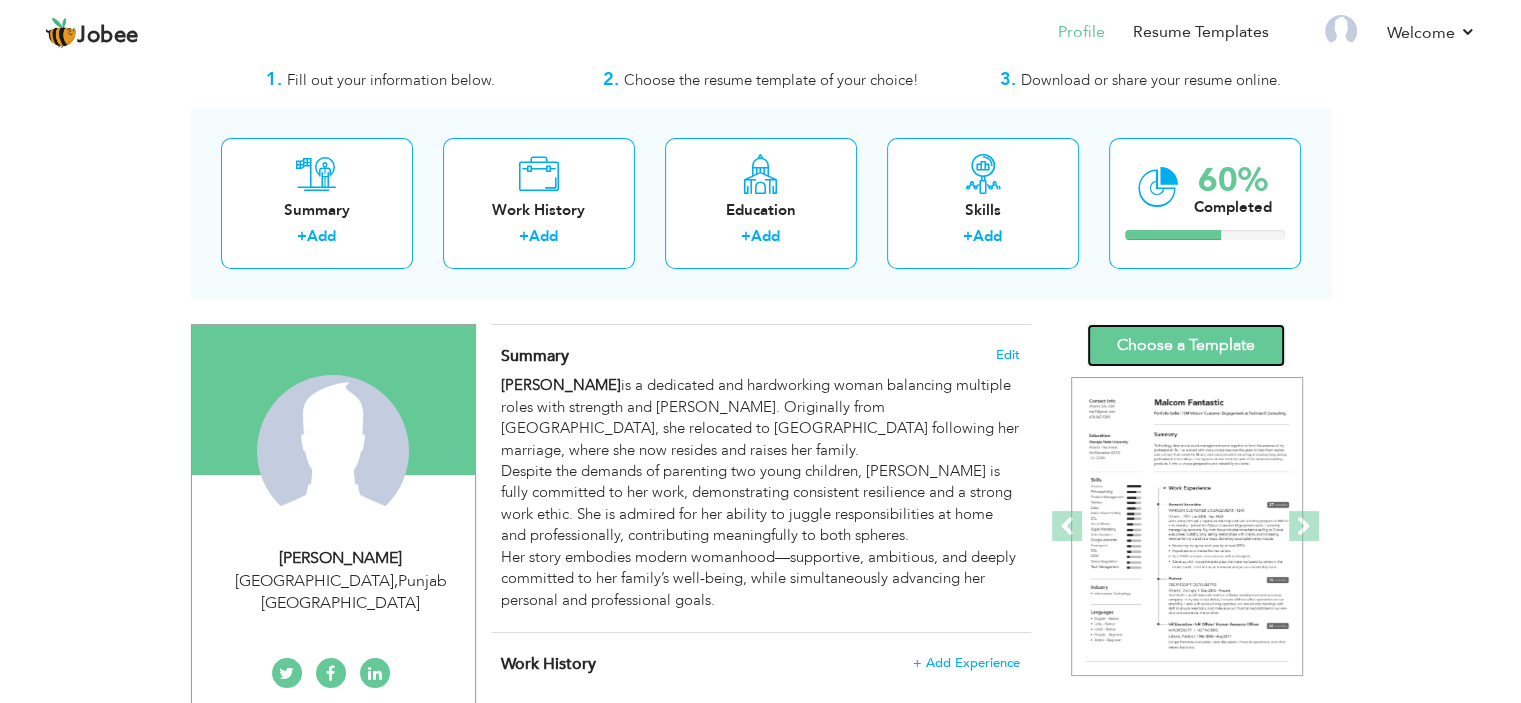 click on "Choose a Template" at bounding box center [1186, 345] 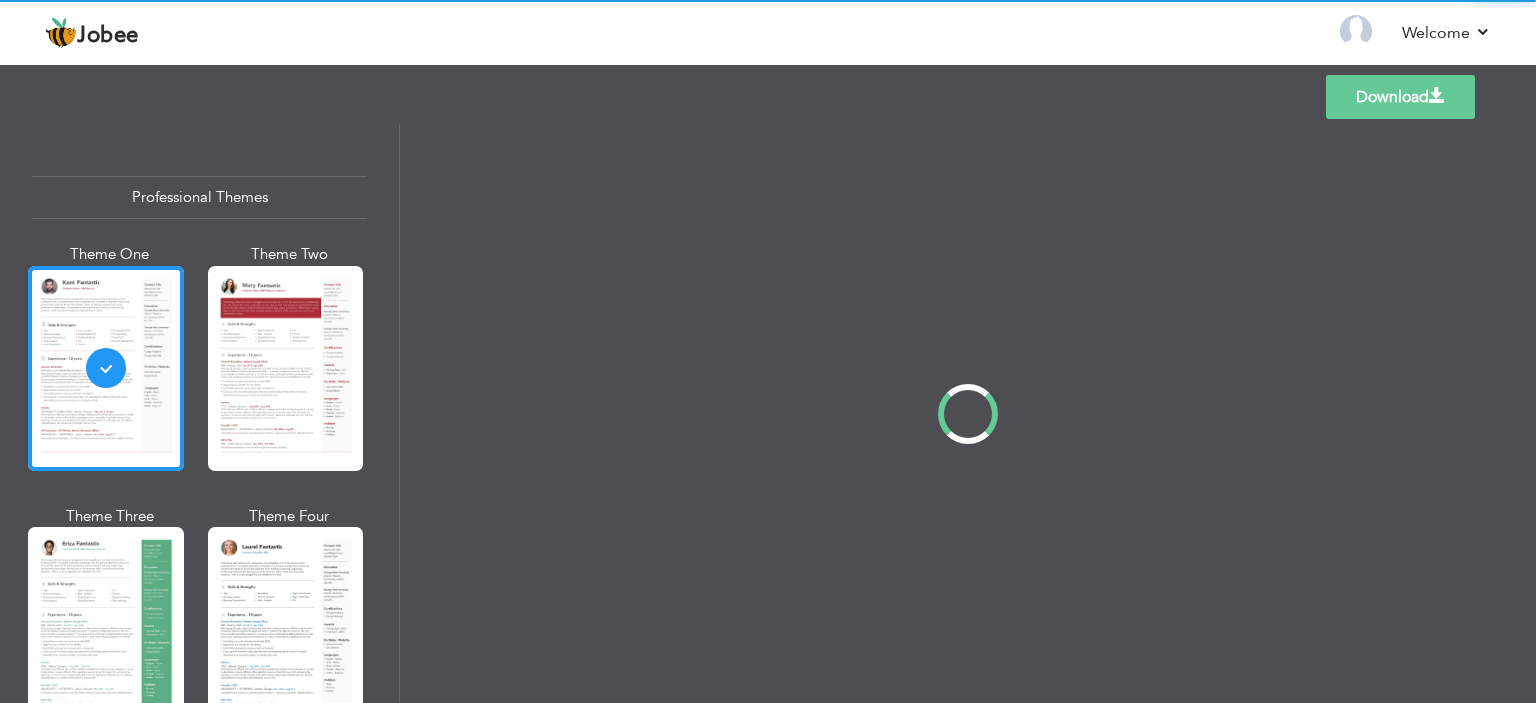 scroll, scrollTop: 0, scrollLeft: 0, axis: both 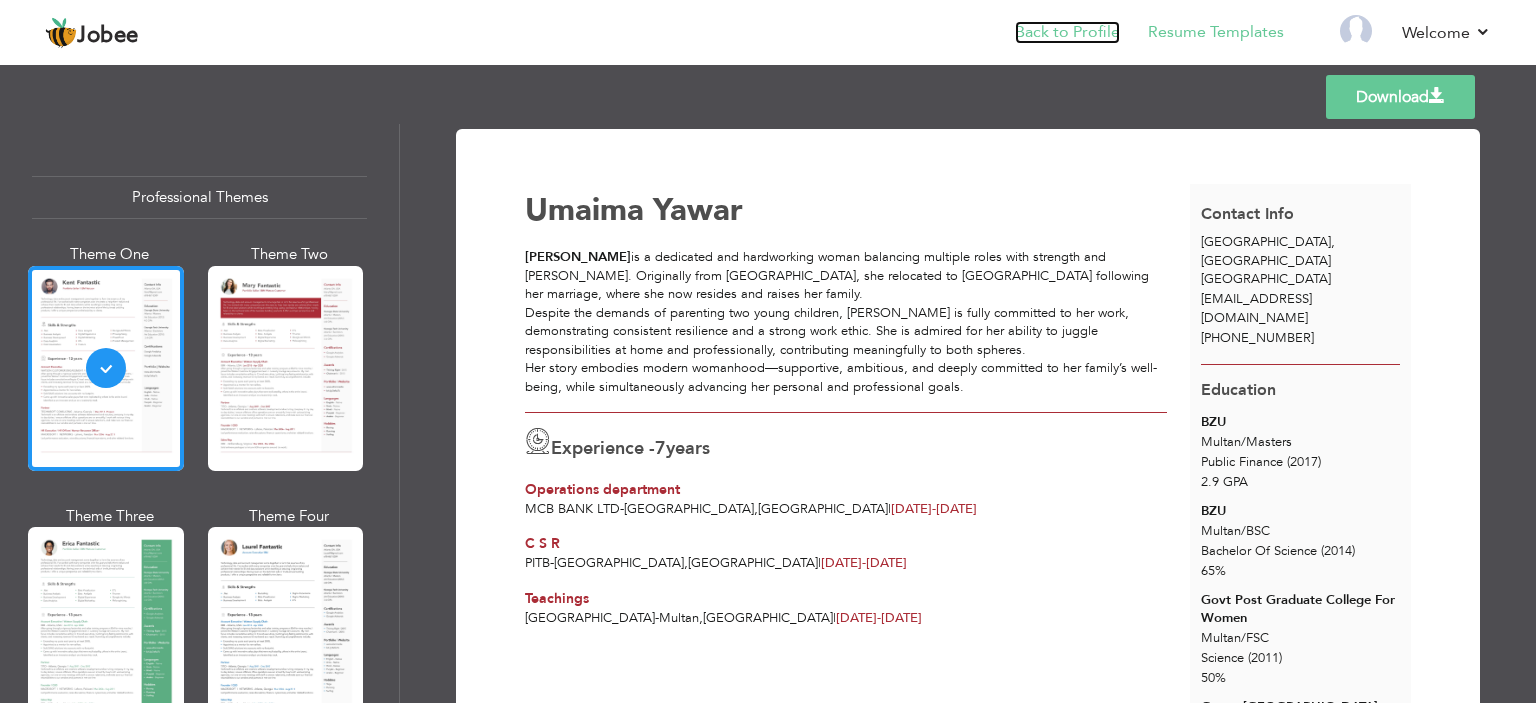 click on "Back to Profile" at bounding box center (1067, 32) 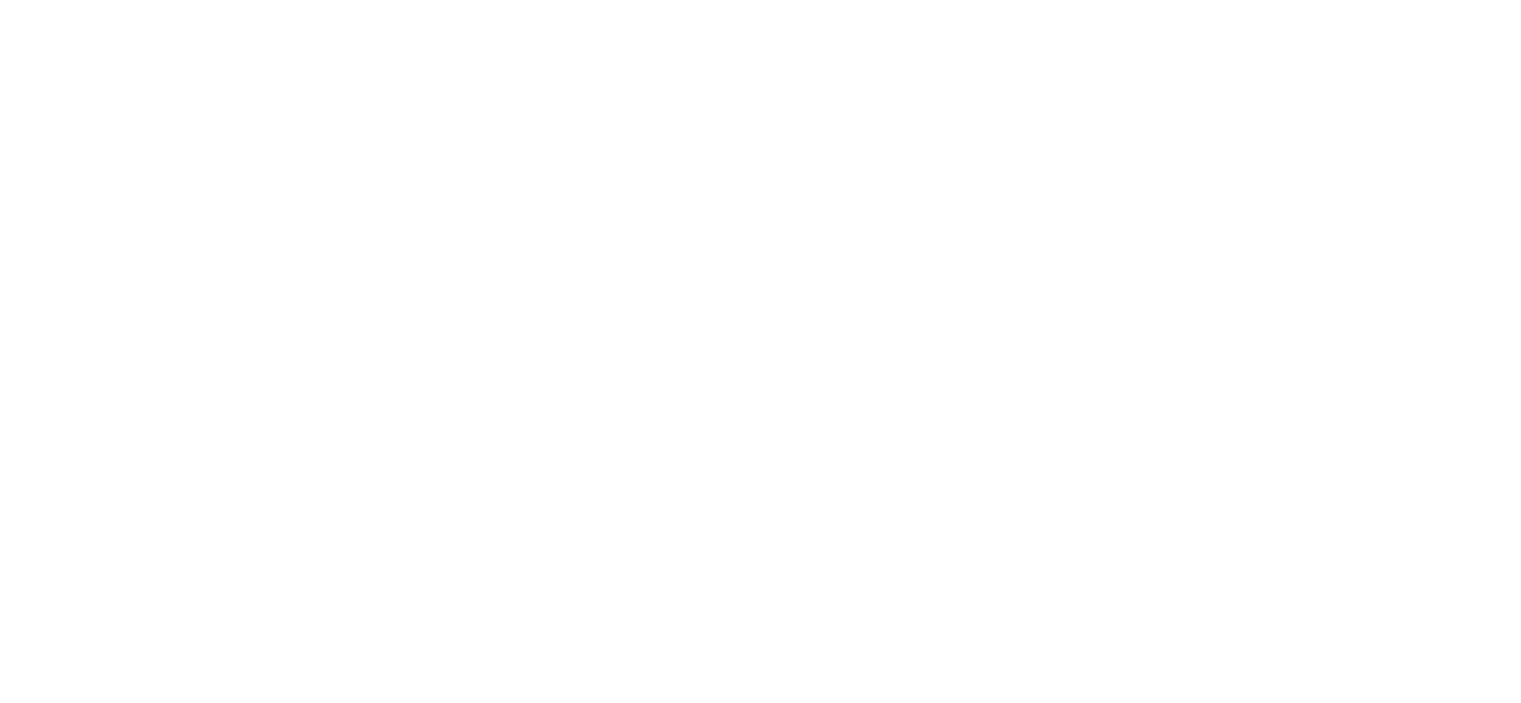 scroll, scrollTop: 0, scrollLeft: 0, axis: both 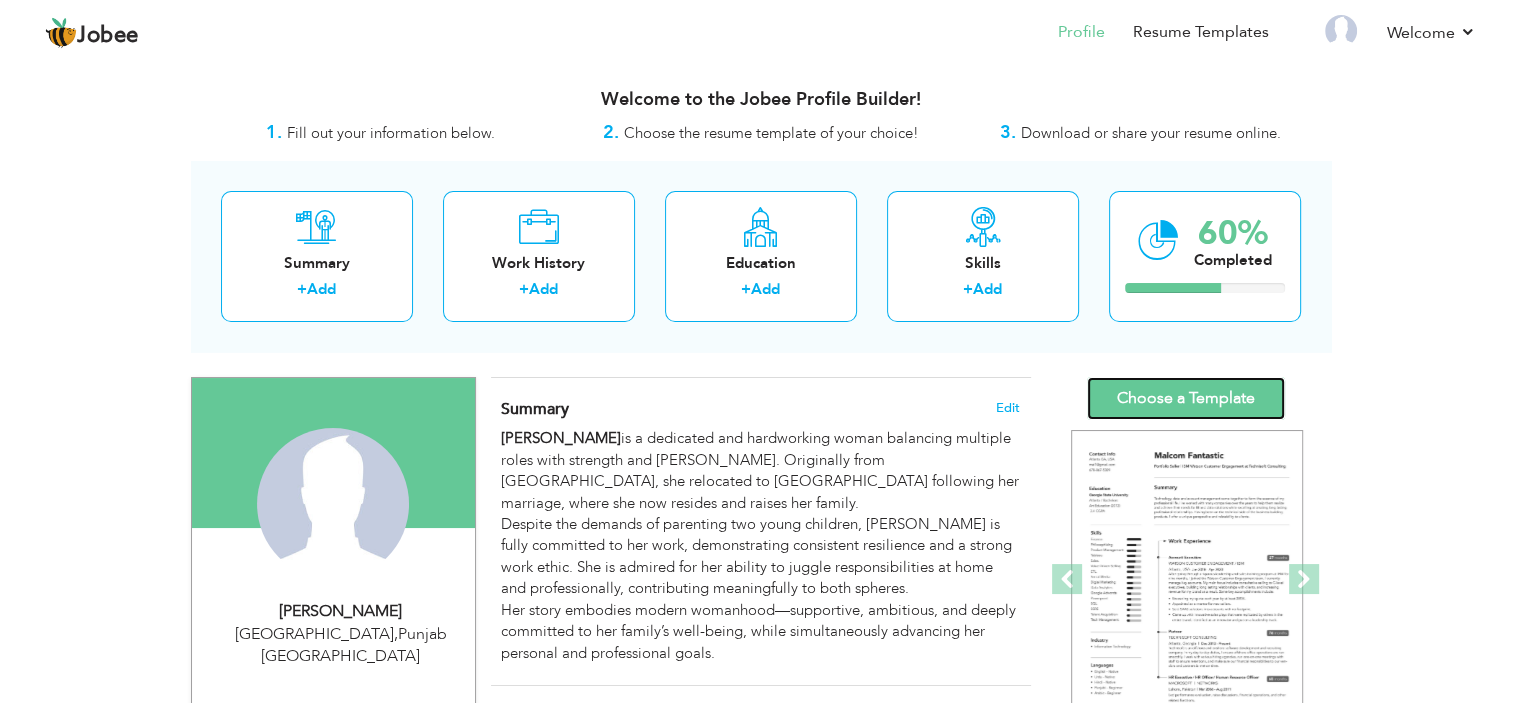 click on "Choose a Template" at bounding box center [1186, 398] 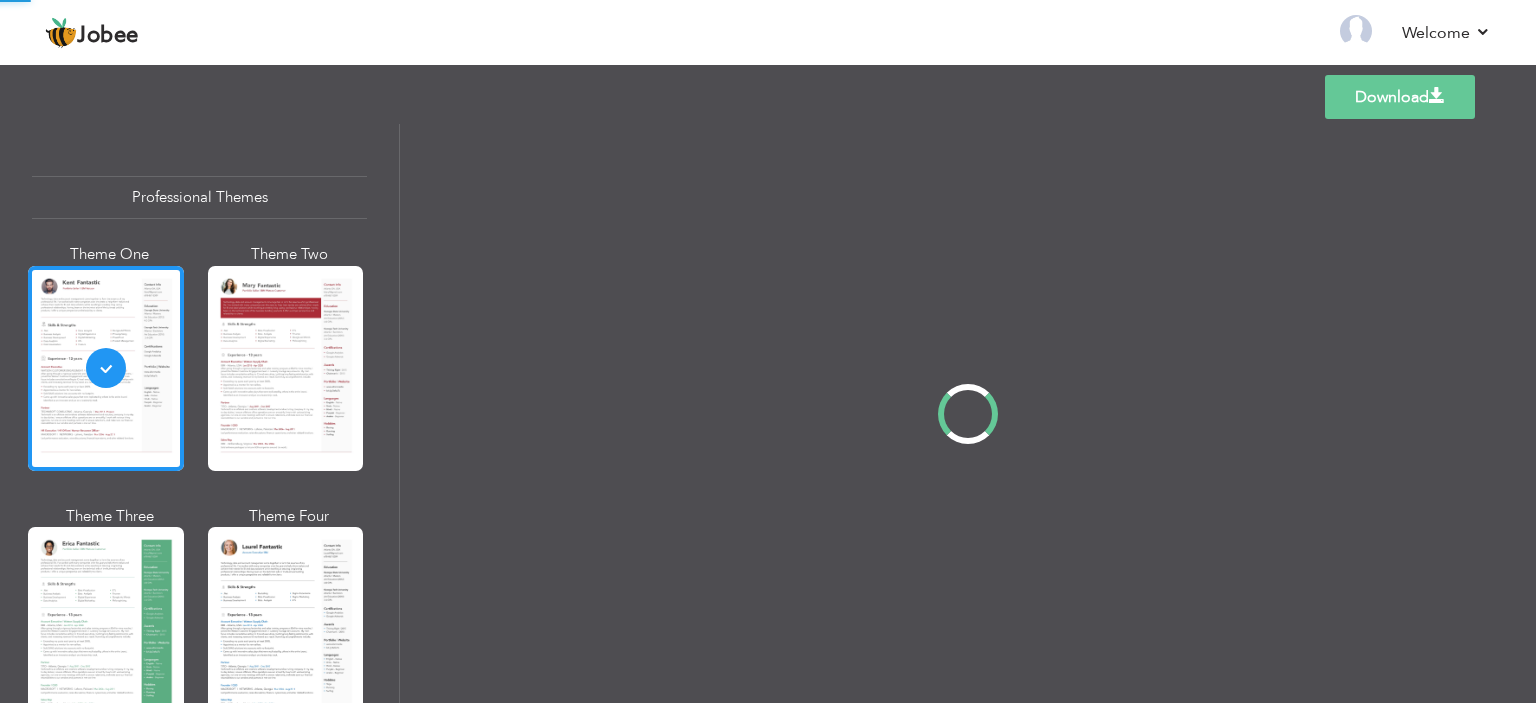 scroll, scrollTop: 0, scrollLeft: 0, axis: both 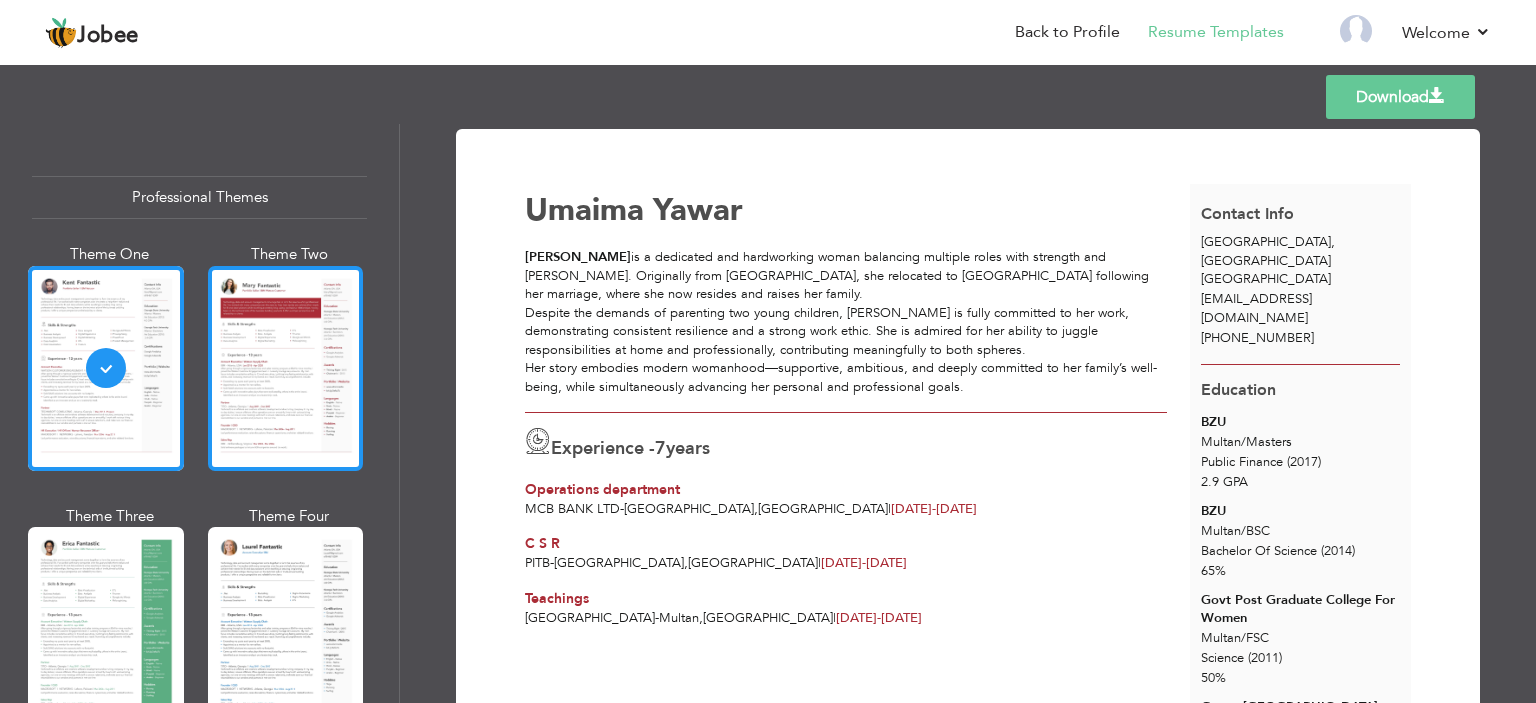 click at bounding box center (286, 368) 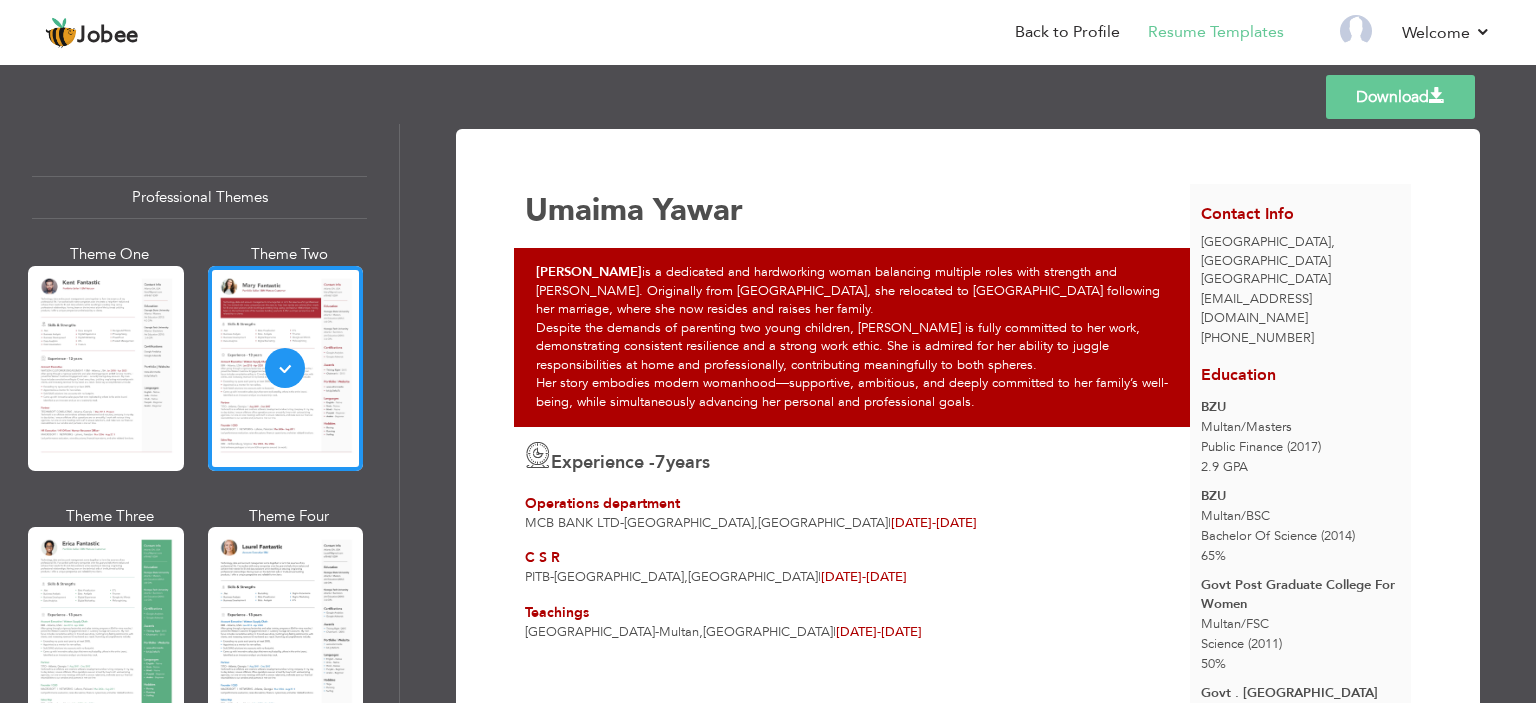 scroll, scrollTop: 233, scrollLeft: 0, axis: vertical 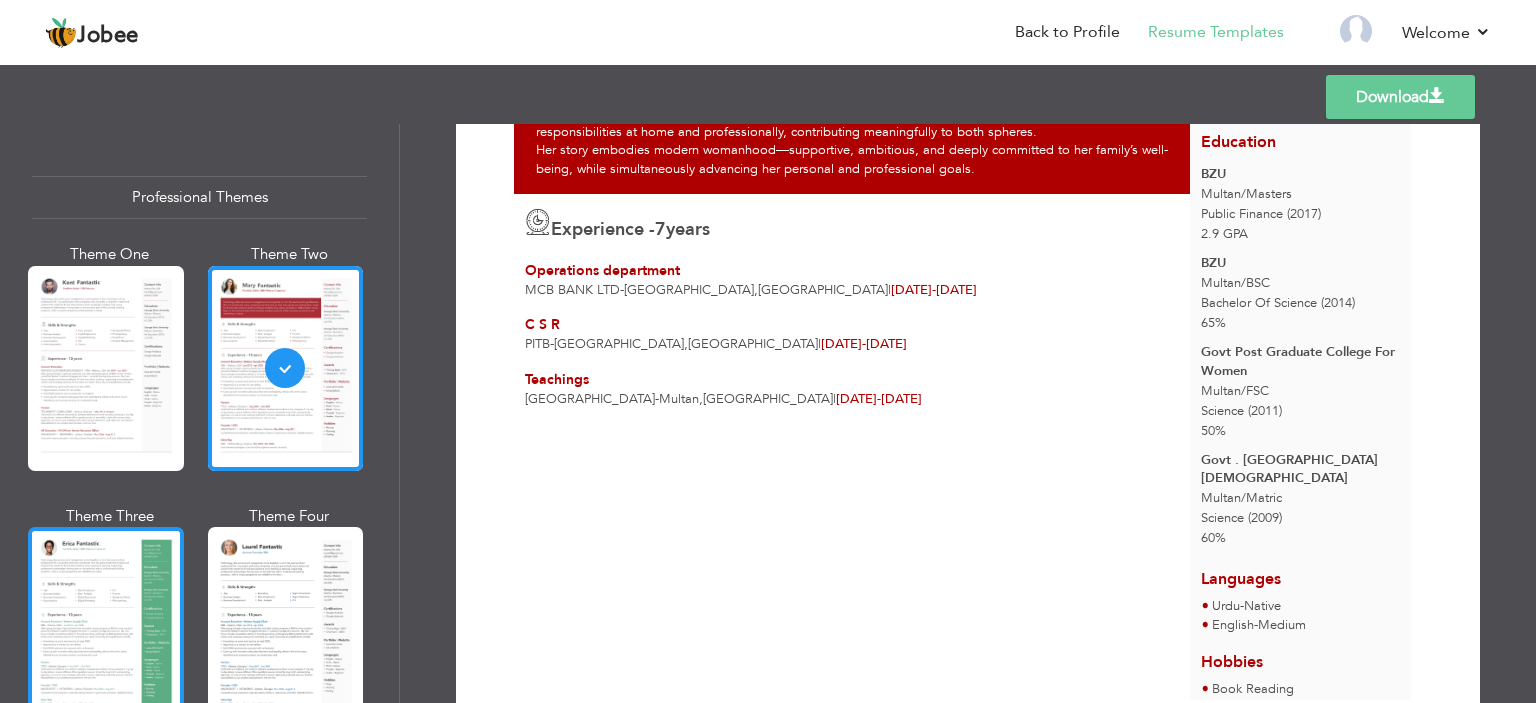 click at bounding box center (106, 629) 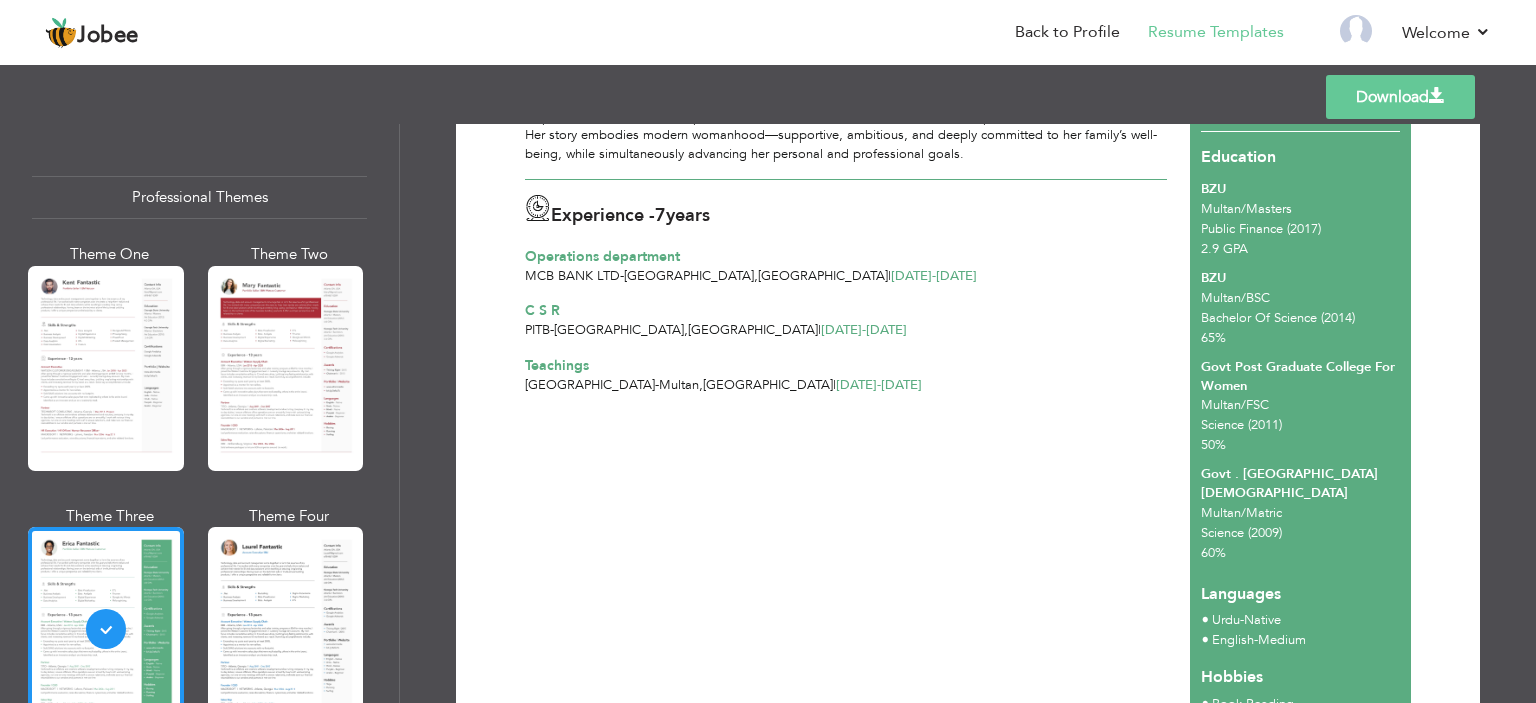 scroll, scrollTop: 304, scrollLeft: 0, axis: vertical 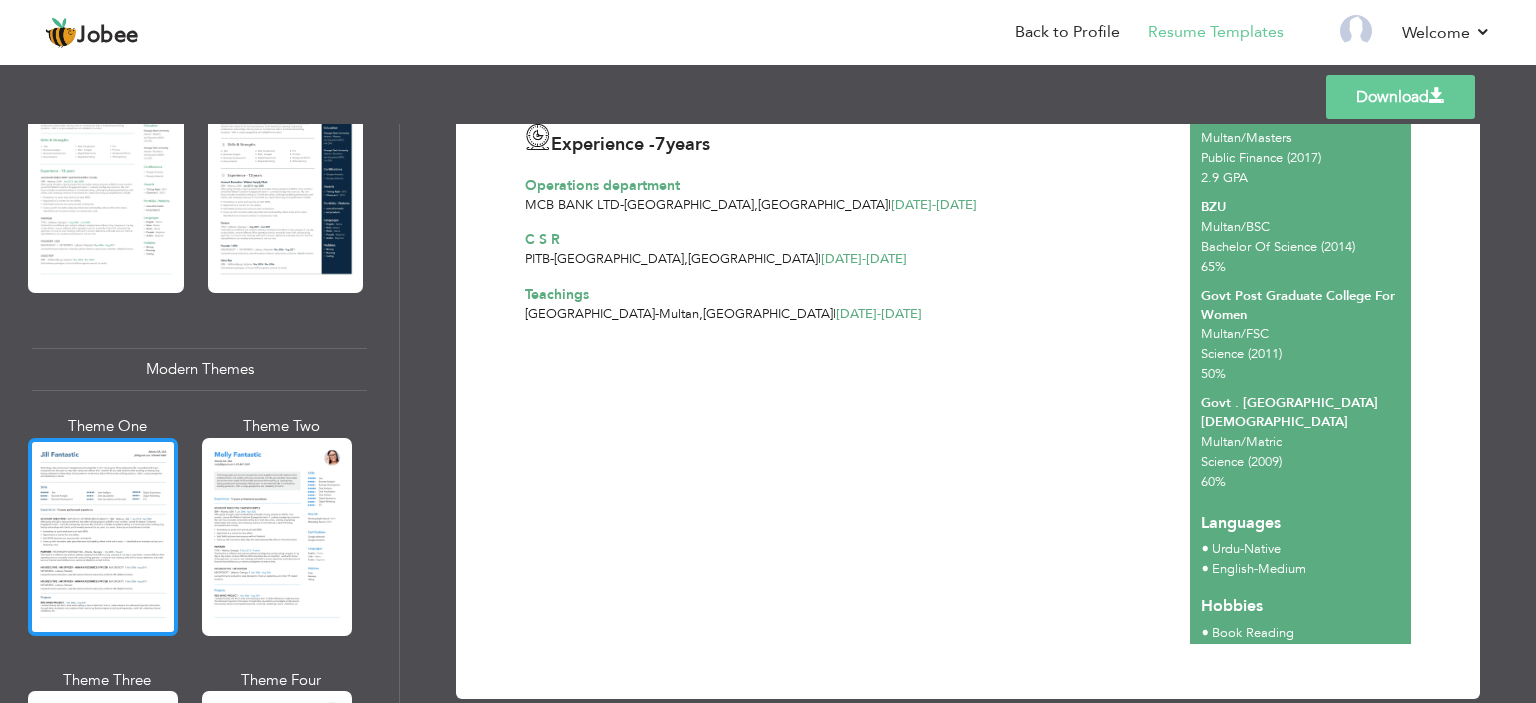 click at bounding box center [103, 537] 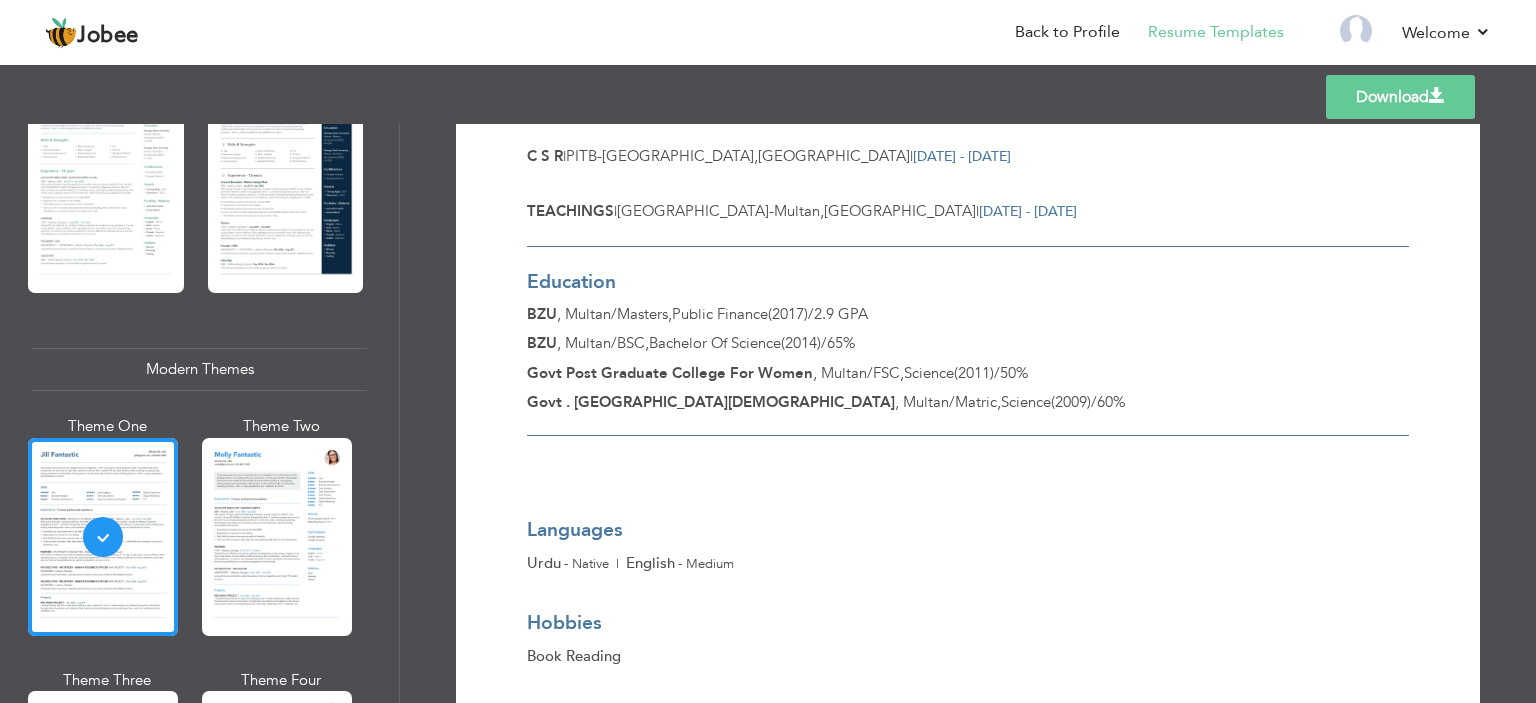 scroll, scrollTop: 540, scrollLeft: 0, axis: vertical 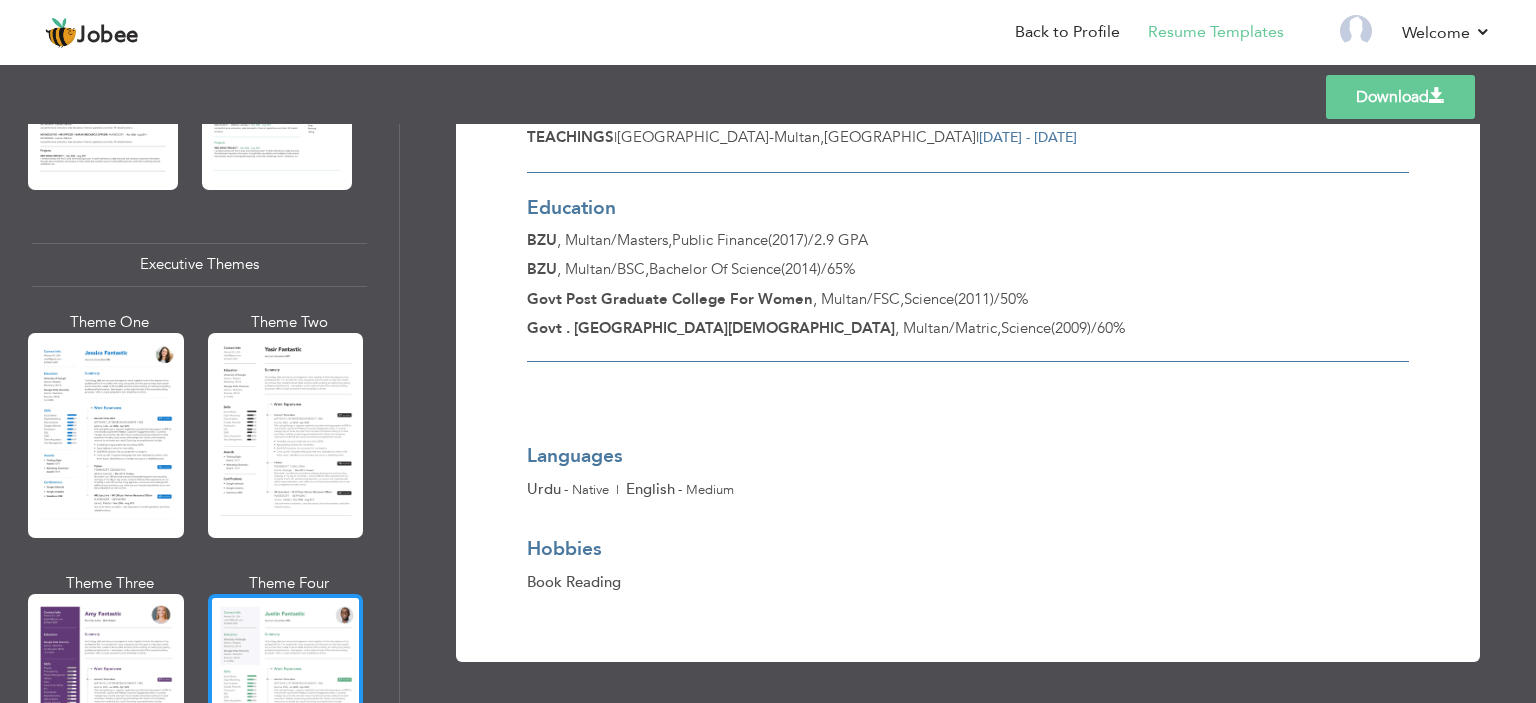 click at bounding box center (286, 696) 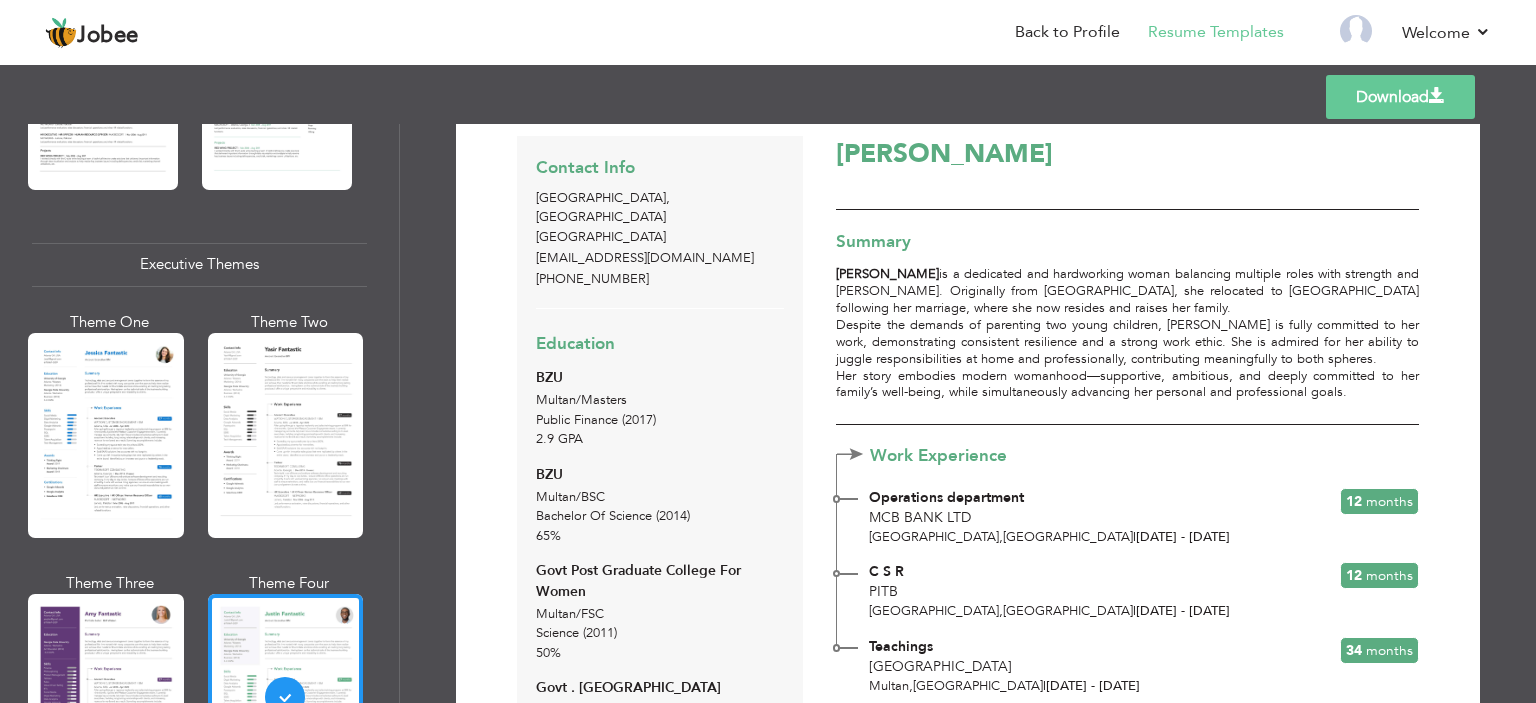 scroll, scrollTop: 0, scrollLeft: 0, axis: both 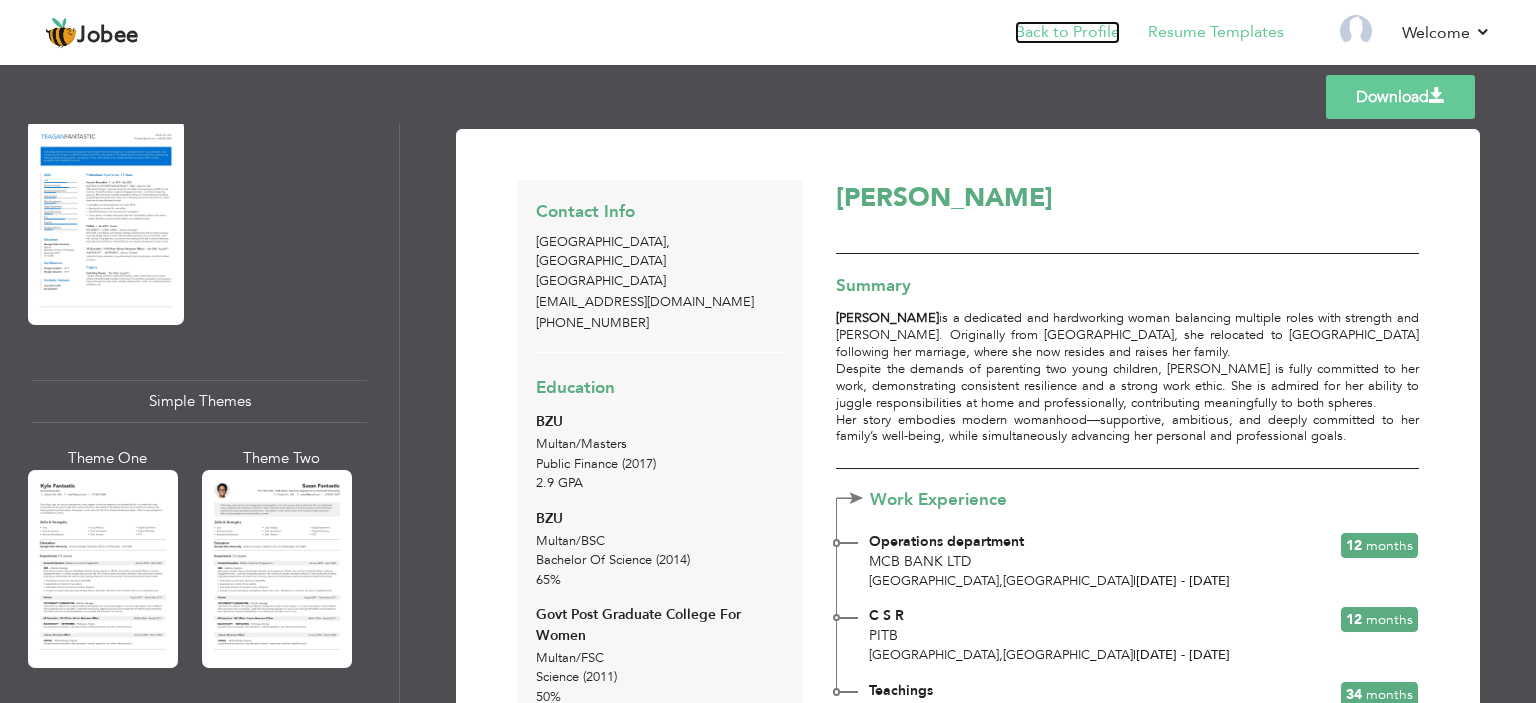 click on "Back to Profile" at bounding box center [1067, 32] 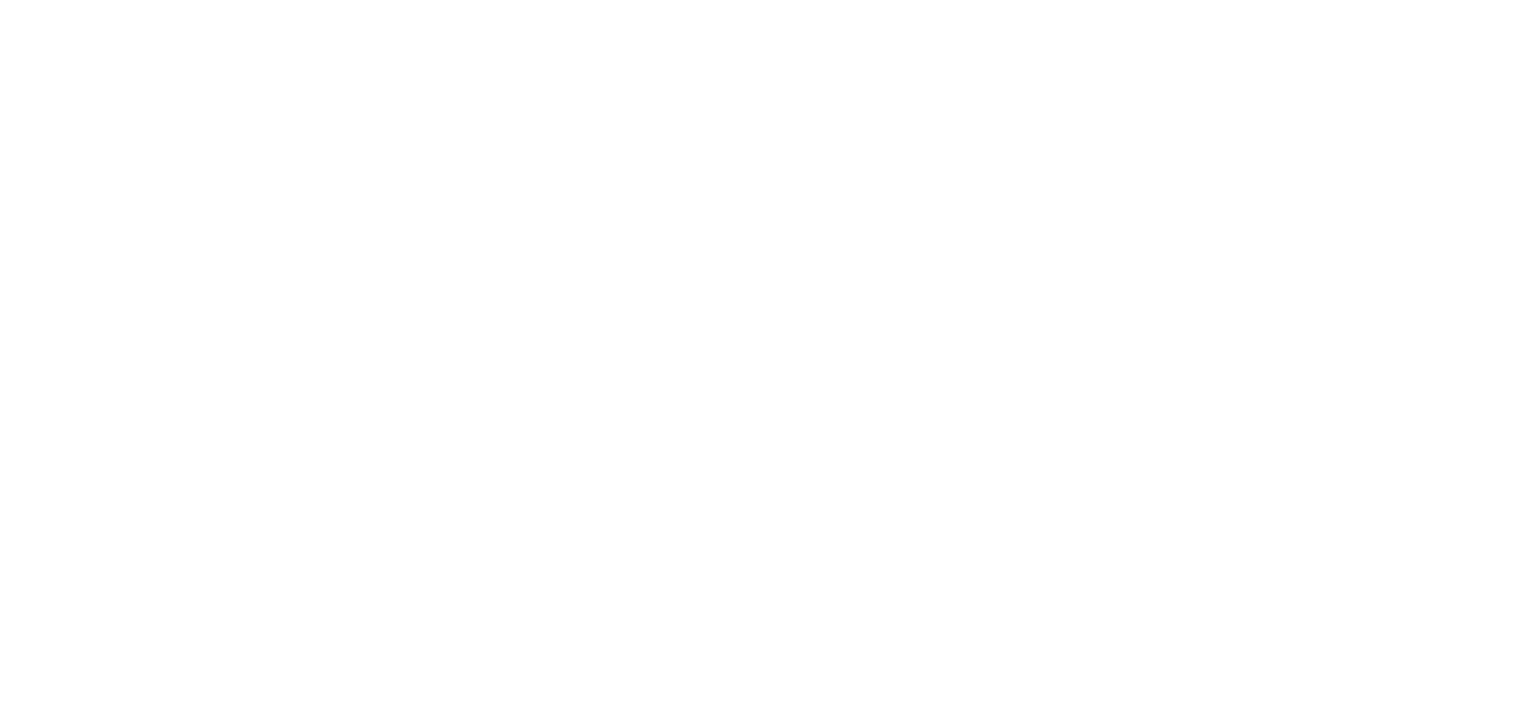 scroll, scrollTop: 0, scrollLeft: 0, axis: both 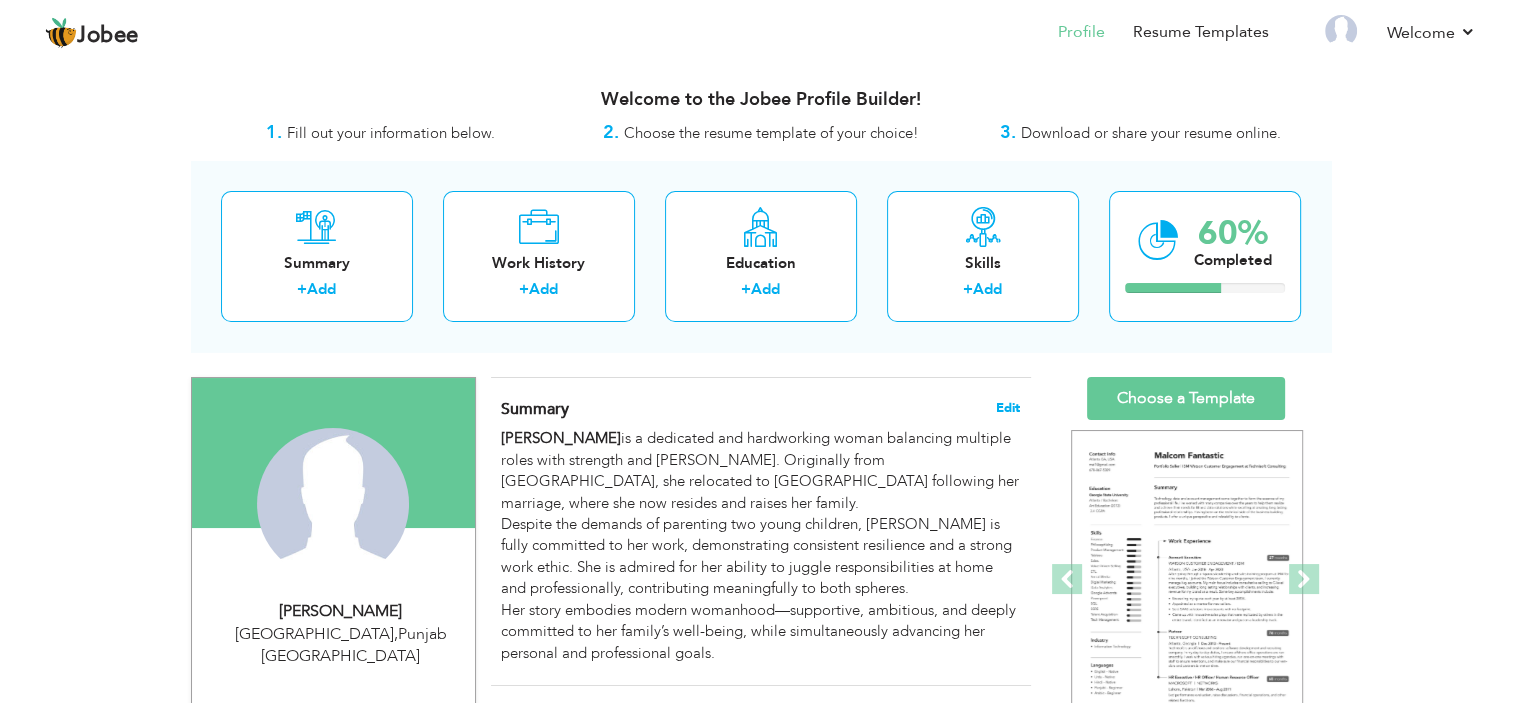 click on "Edit" at bounding box center (1008, 408) 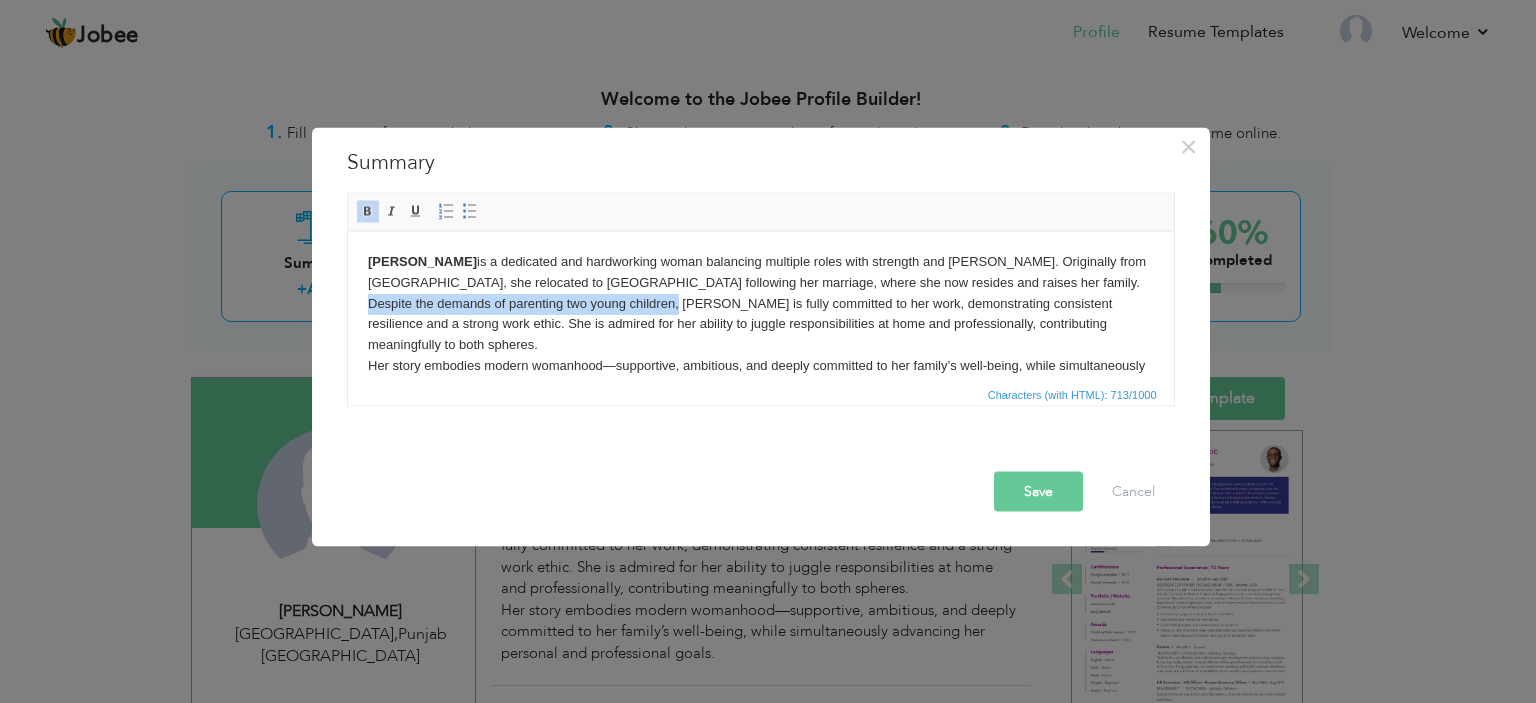 drag, startPoint x: 679, startPoint y: 304, endPoint x: 369, endPoint y: 304, distance: 310 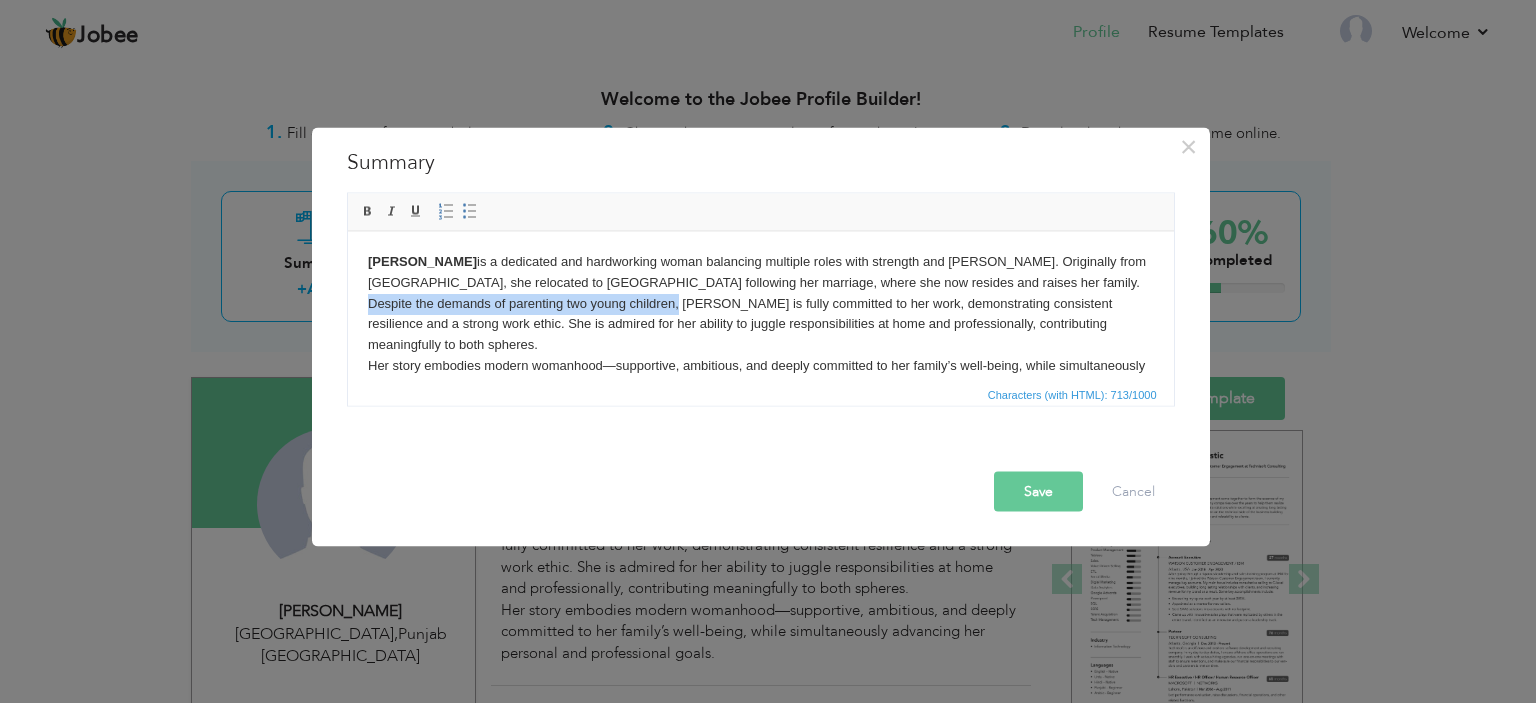 type 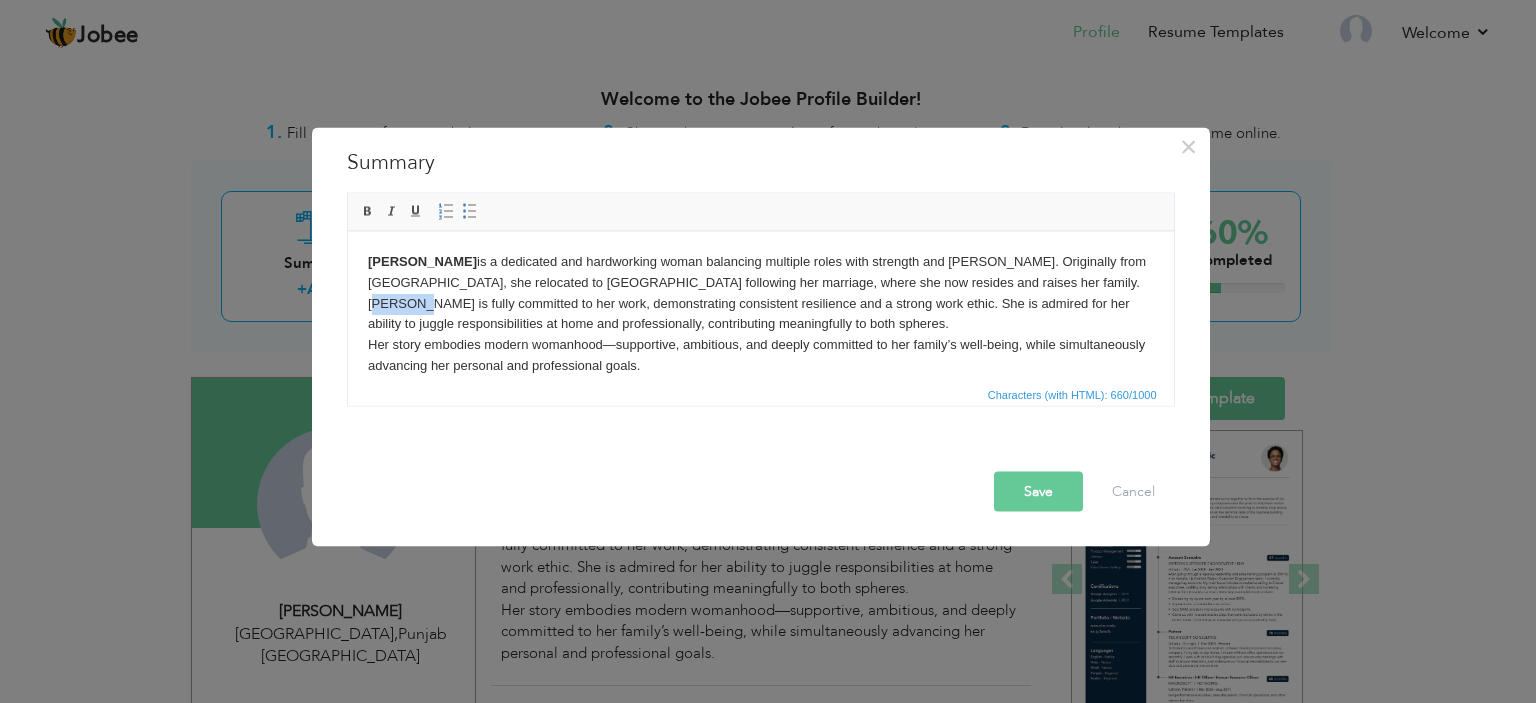 drag, startPoint x: 931, startPoint y: 282, endPoint x: 882, endPoint y: 285, distance: 49.09175 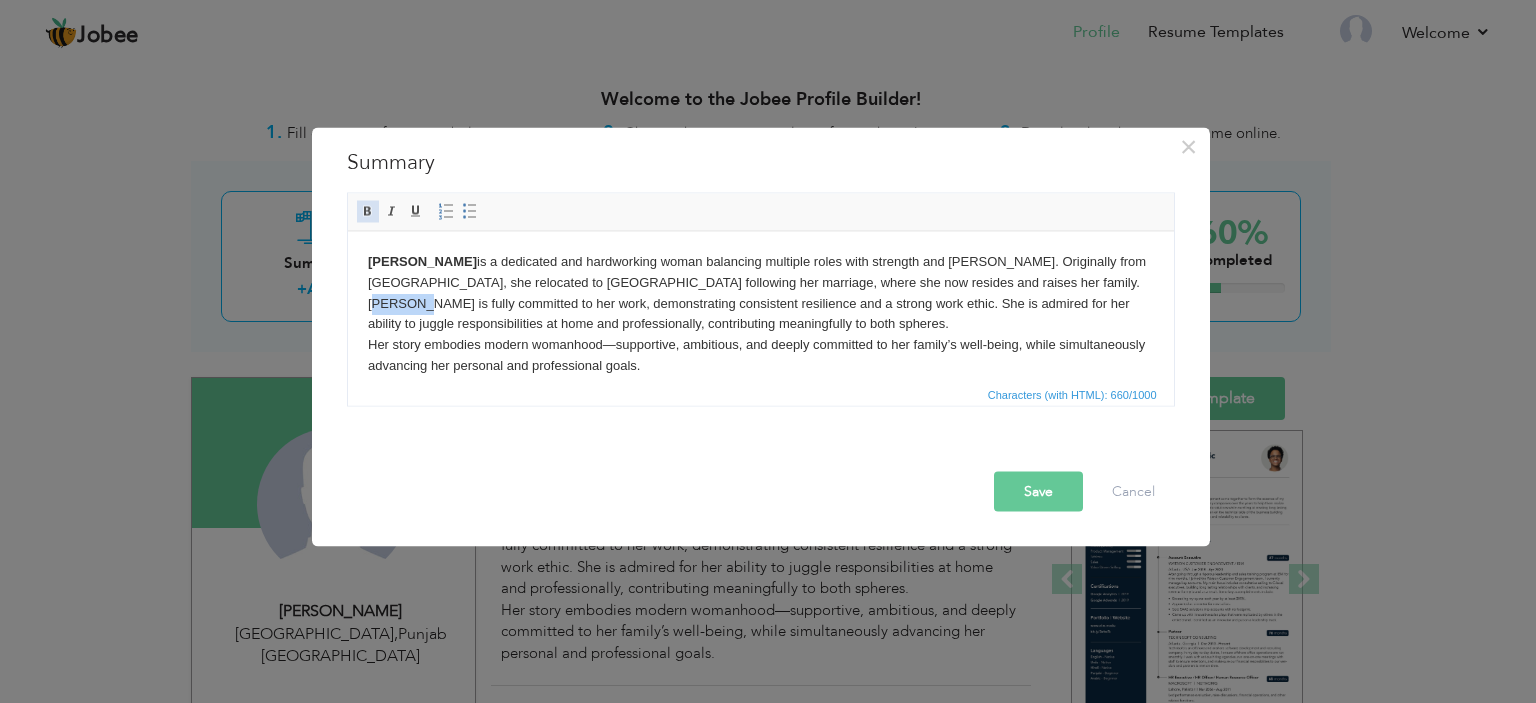 click at bounding box center (368, 211) 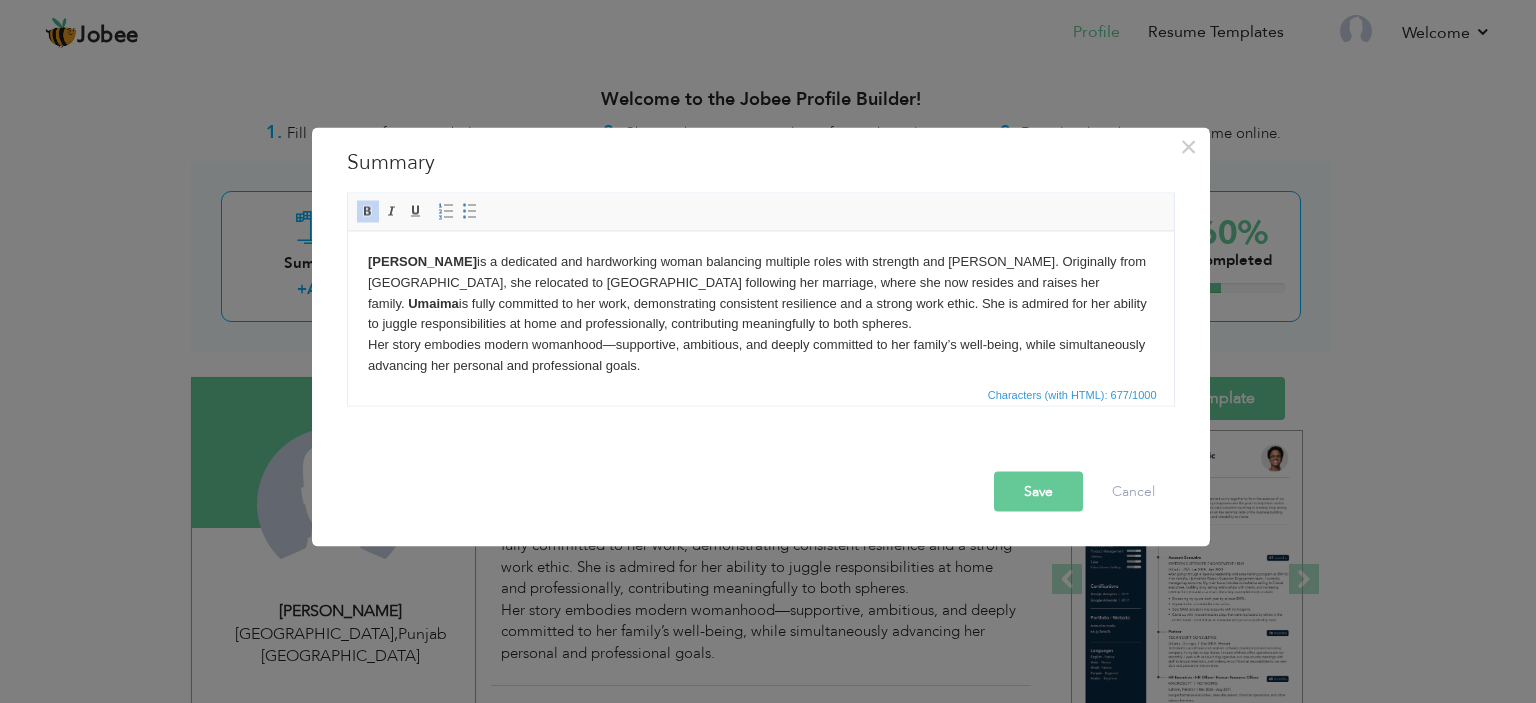 click on "Editor toolbars Basic Styles   Bold   Italic   Underline Paragraph   Insert/Remove Numbered List   Insert/Remove Bulleted List" at bounding box center (761, 212) 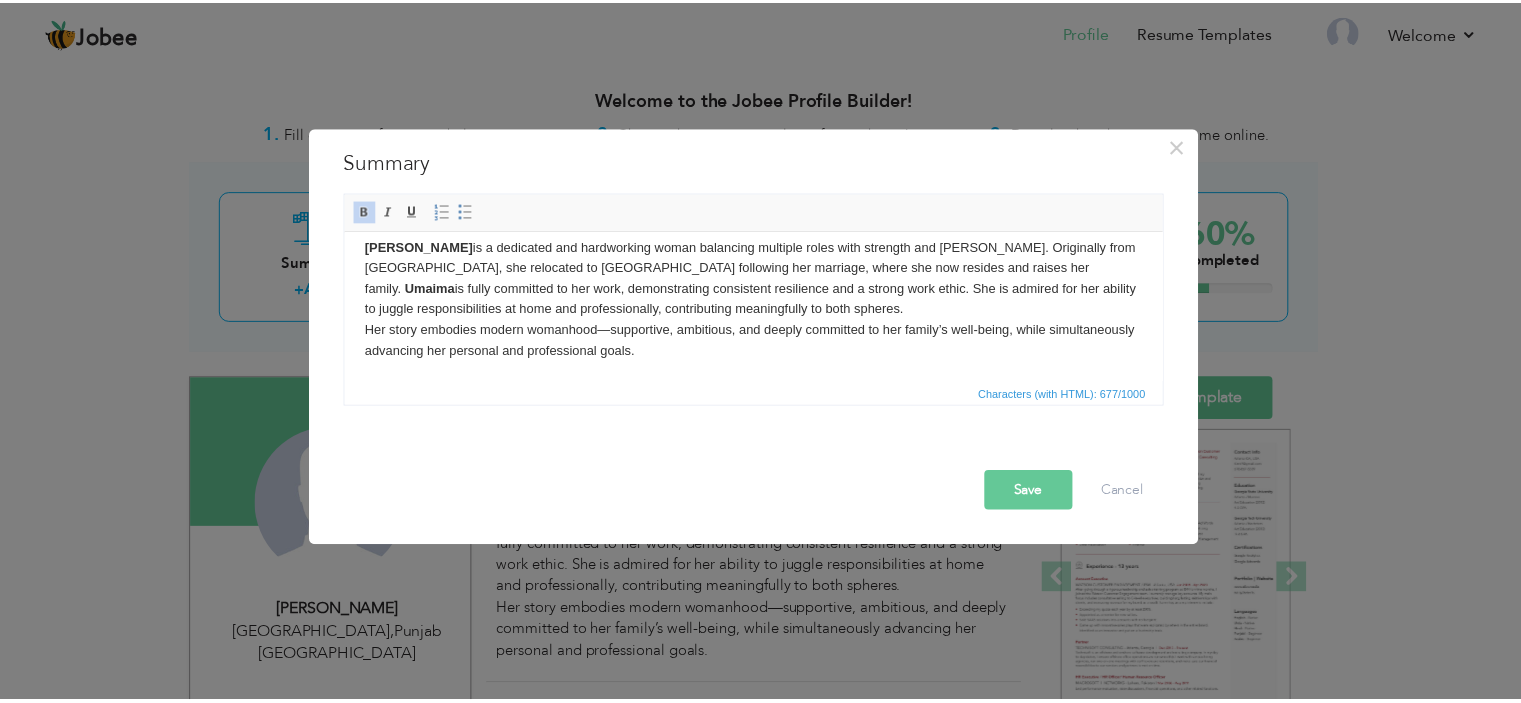 scroll, scrollTop: 0, scrollLeft: 0, axis: both 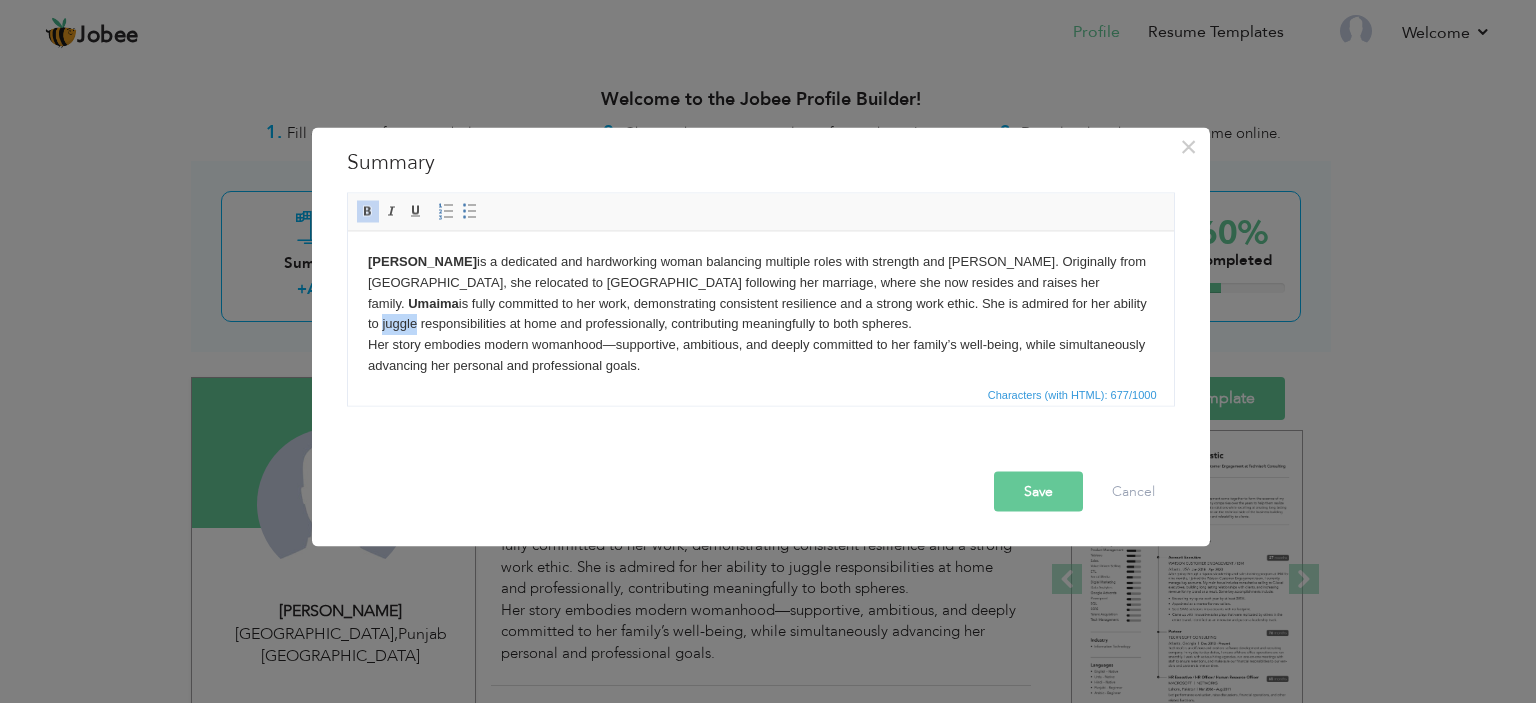 drag, startPoint x: 931, startPoint y: 305, endPoint x: 897, endPoint y: 312, distance: 34.713108 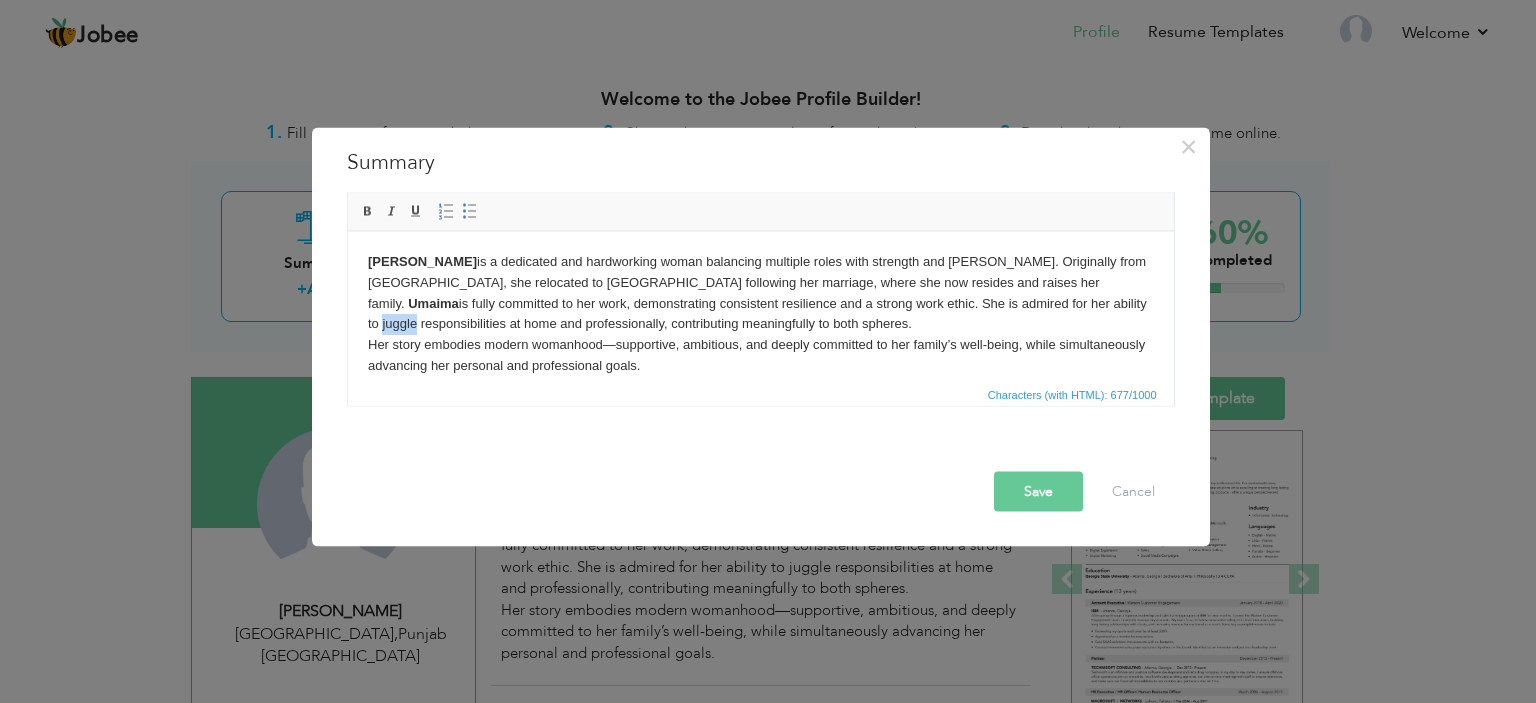 copy on "juggle" 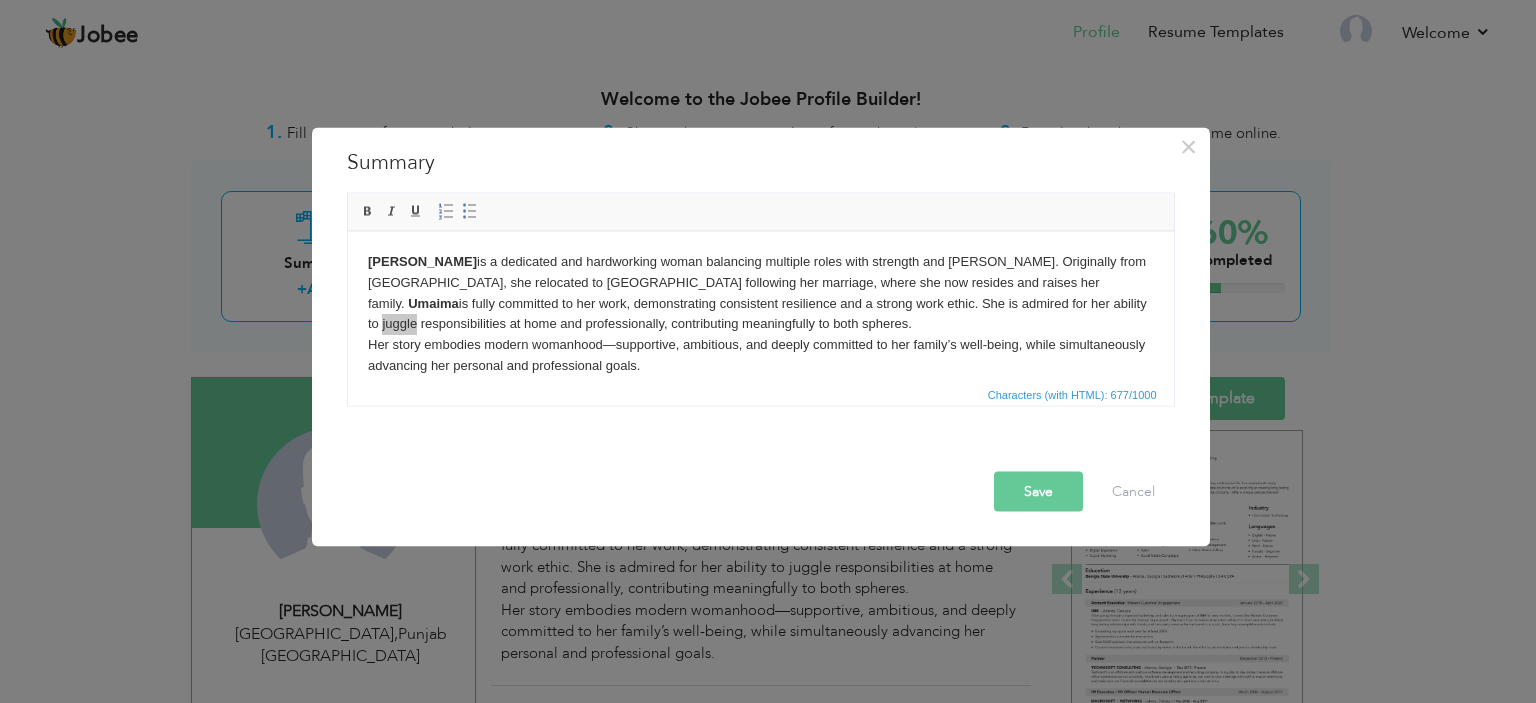 click on "Characters (with HTML): 677/1000" at bounding box center [761, 393] 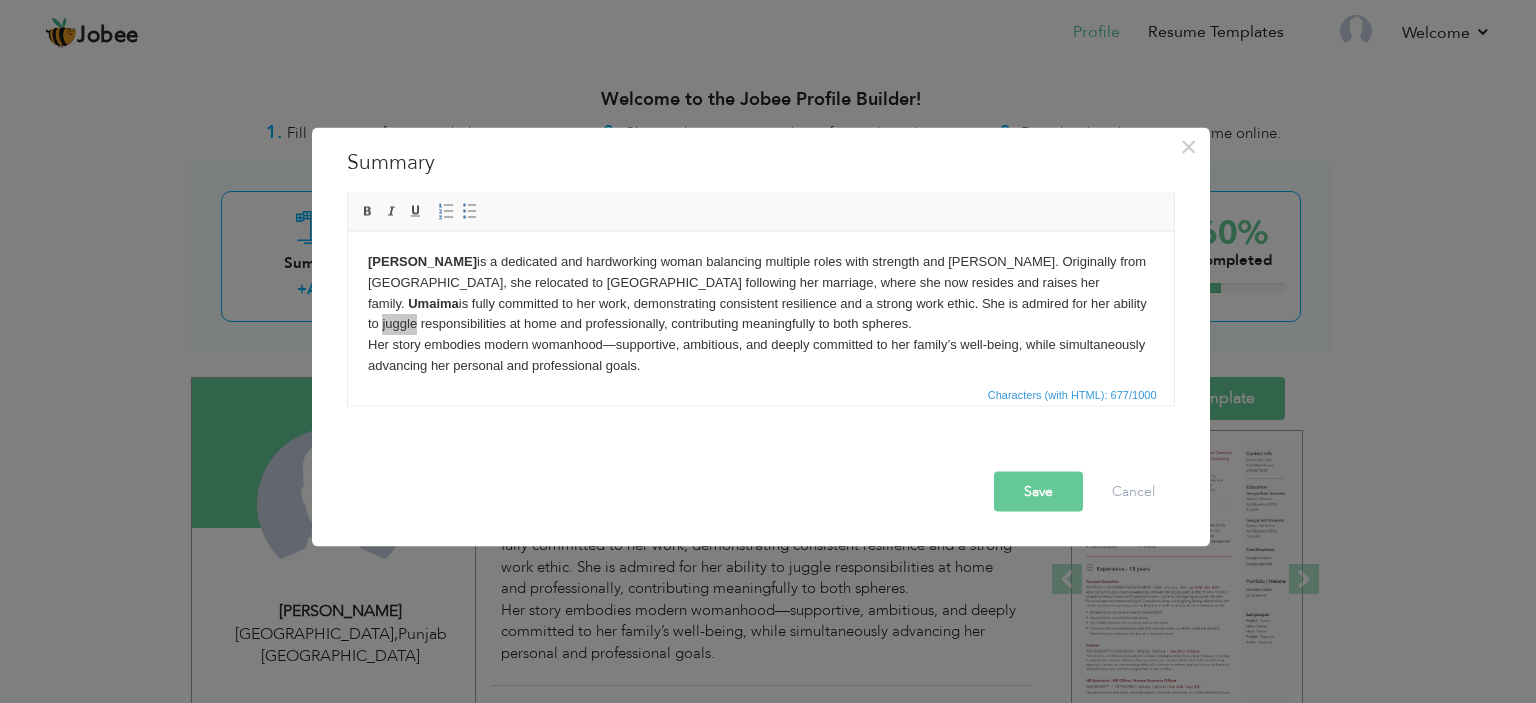 click on "Save" at bounding box center [1038, 491] 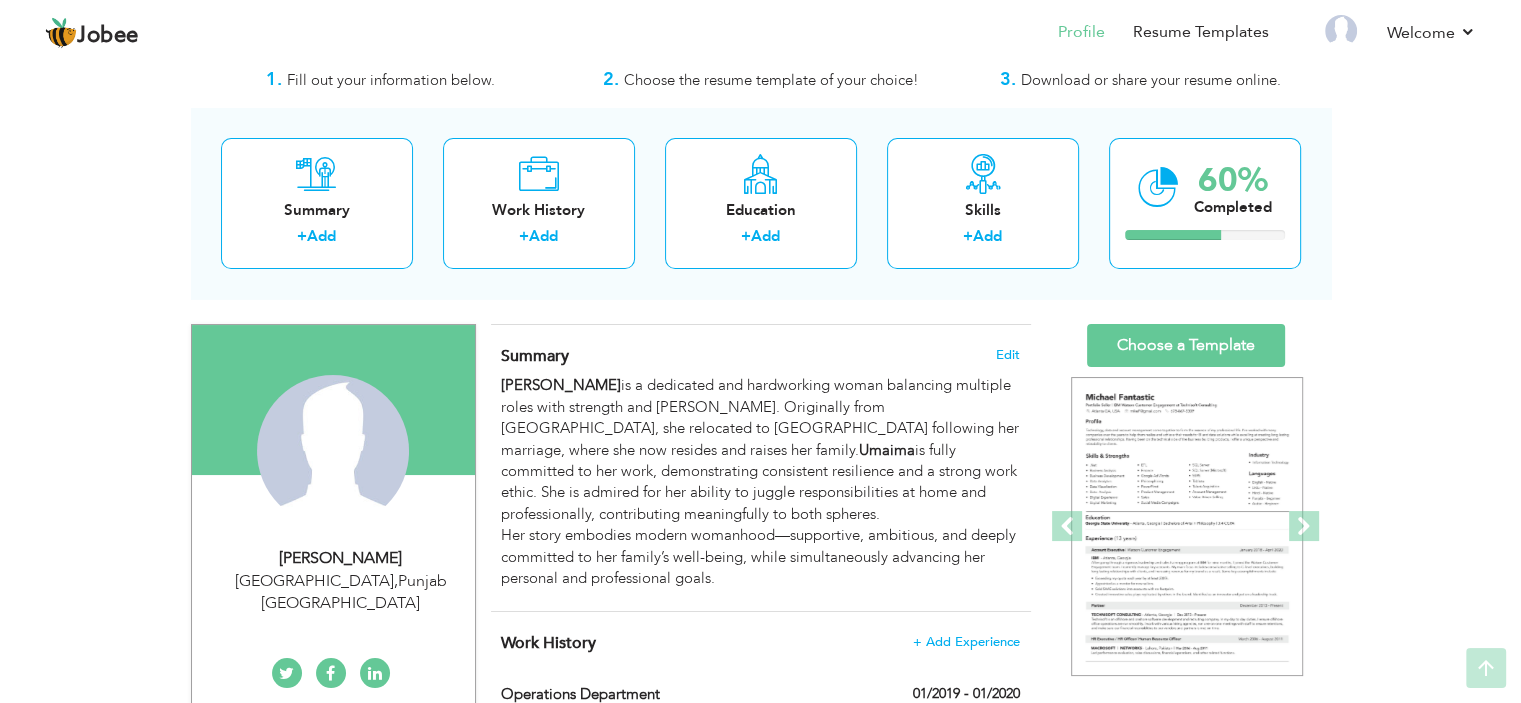 scroll, scrollTop: 0, scrollLeft: 0, axis: both 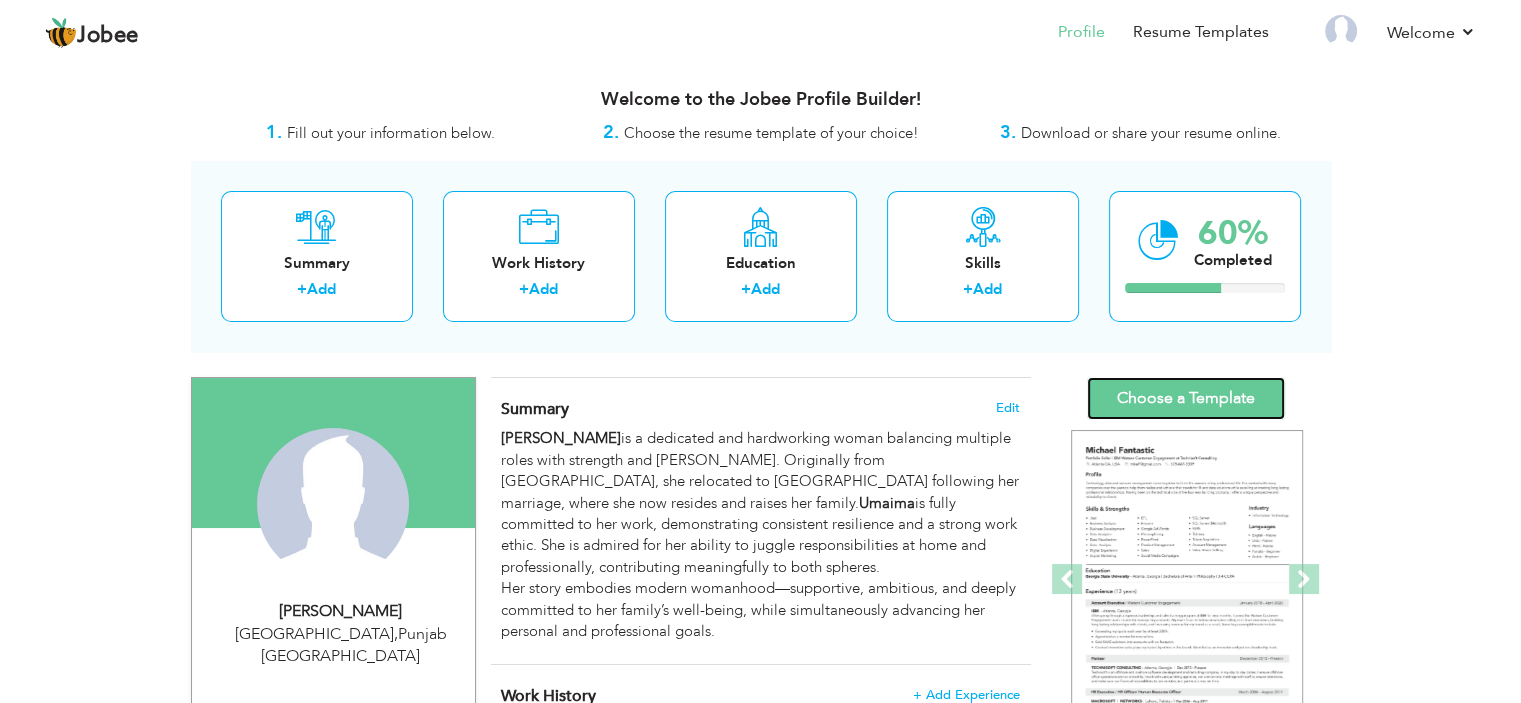 click on "Choose a Template" at bounding box center (1186, 398) 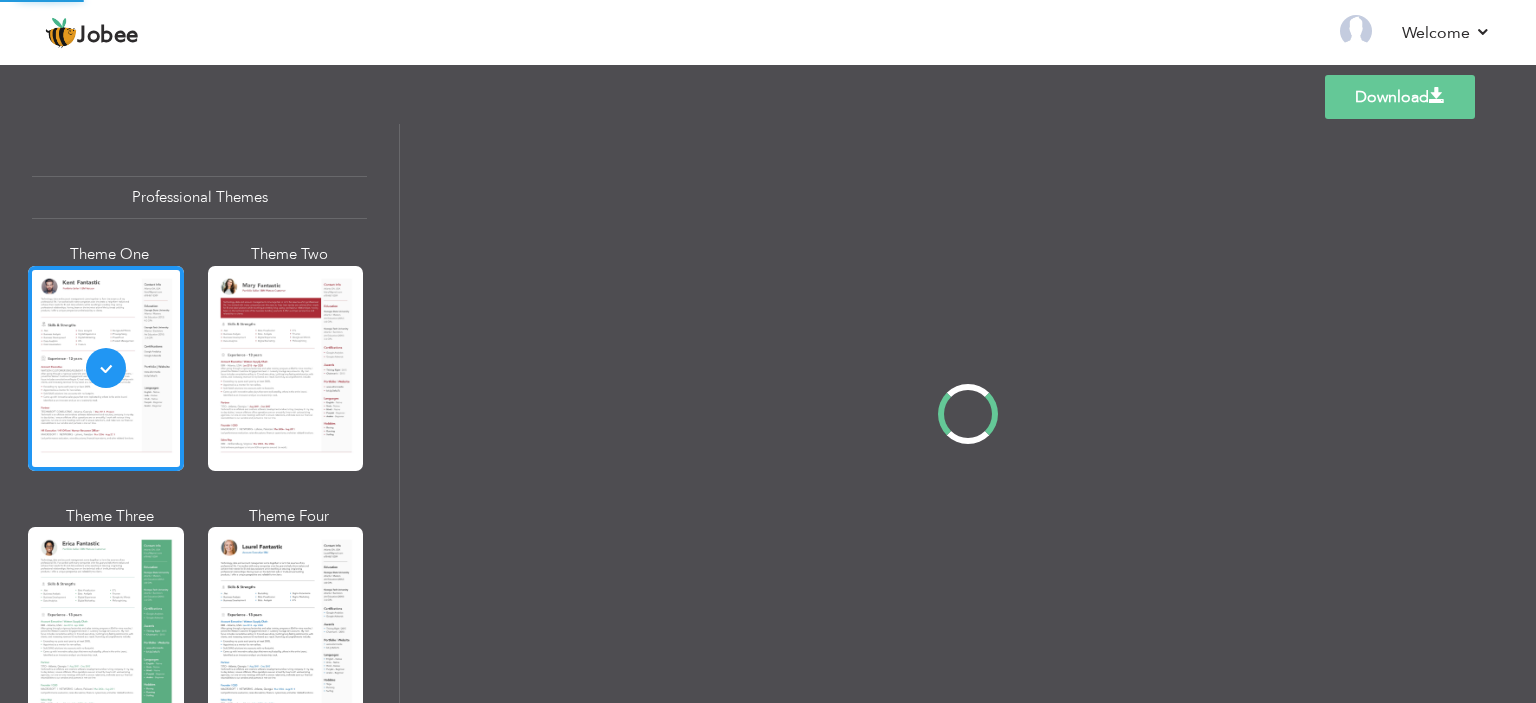 scroll, scrollTop: 0, scrollLeft: 0, axis: both 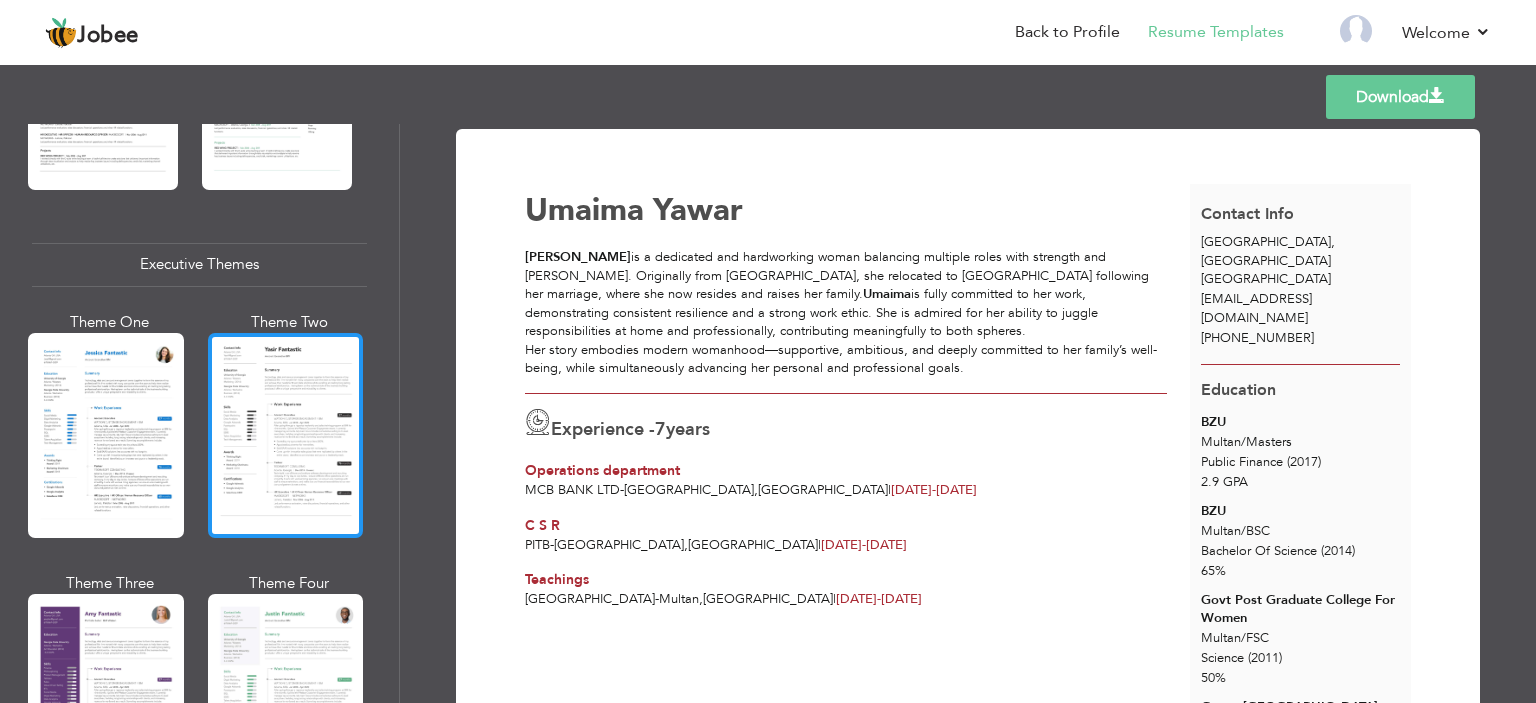 click at bounding box center [286, 435] 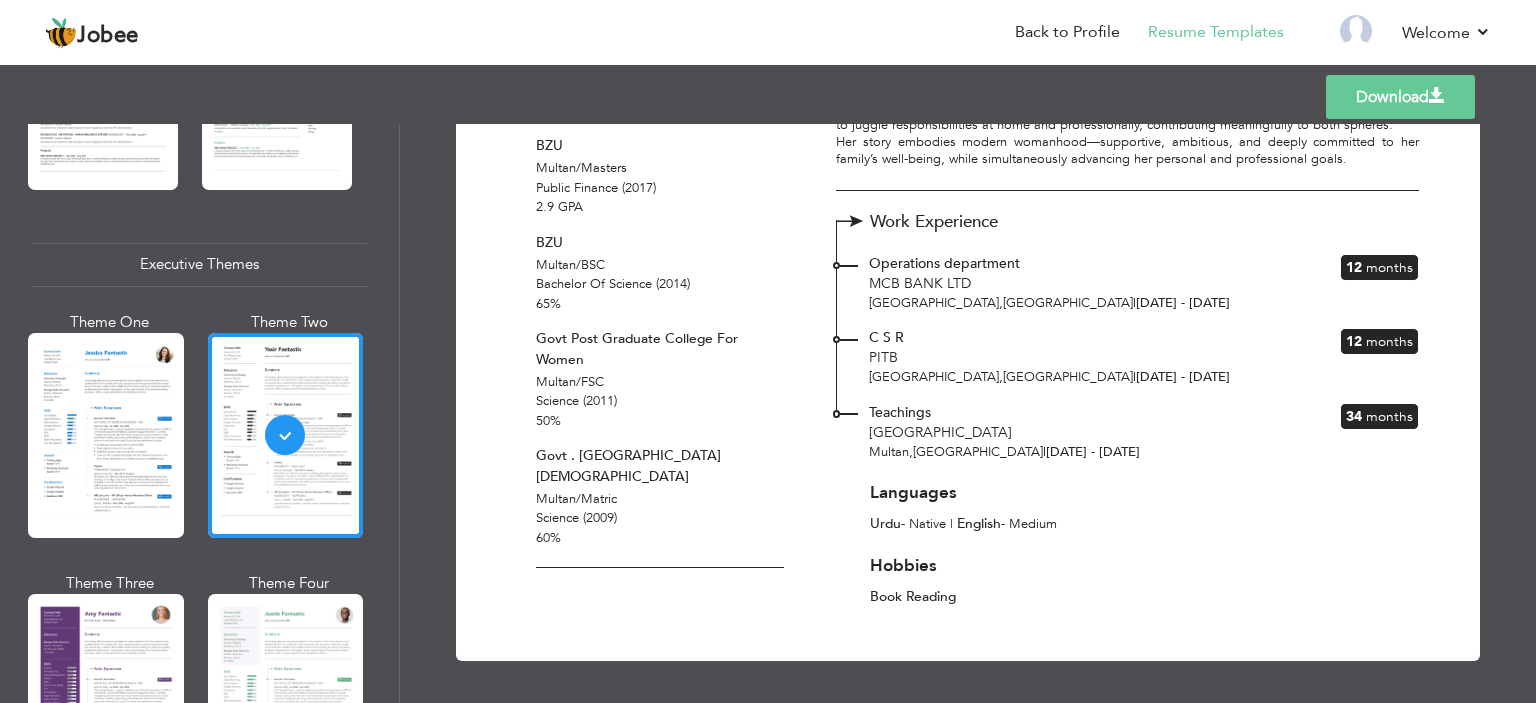 scroll, scrollTop: 0, scrollLeft: 0, axis: both 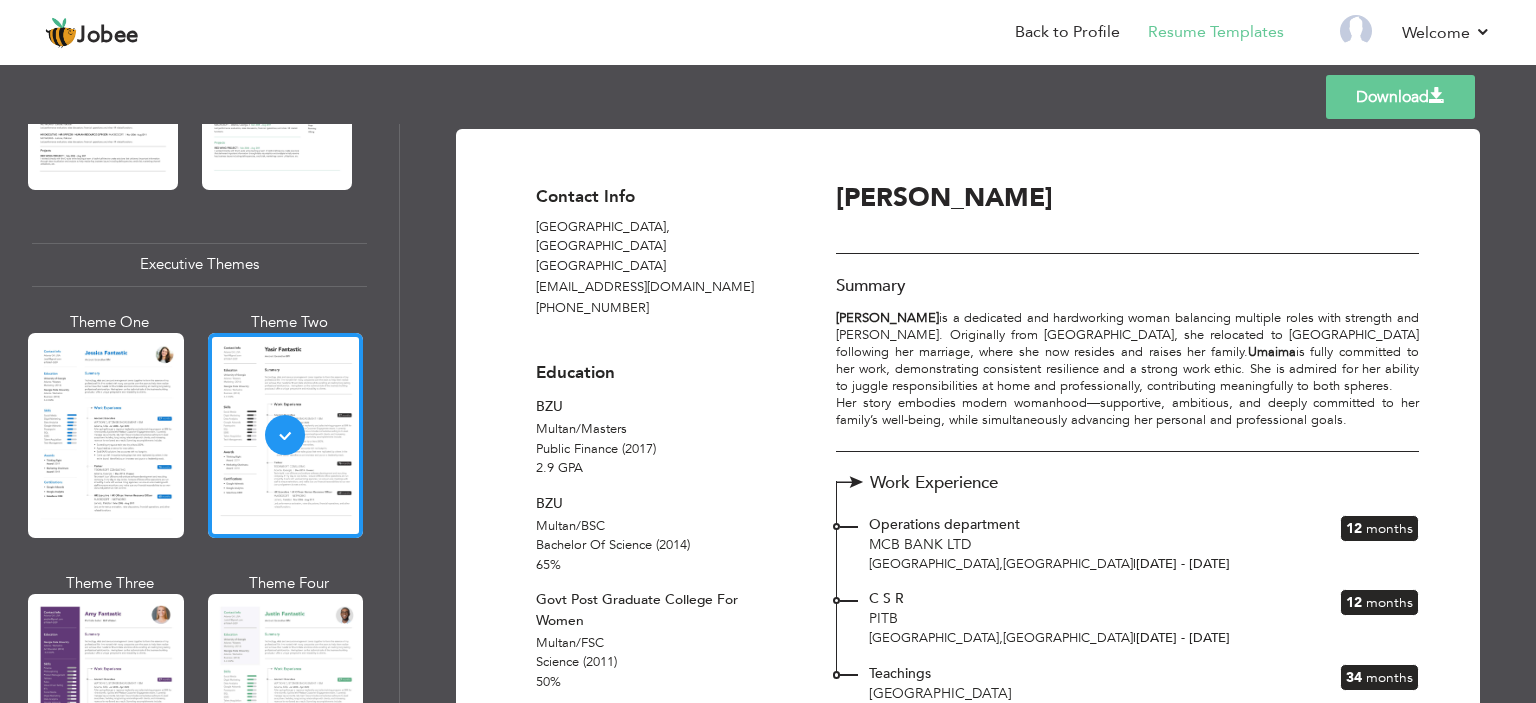 click on "Download" at bounding box center [1400, 97] 